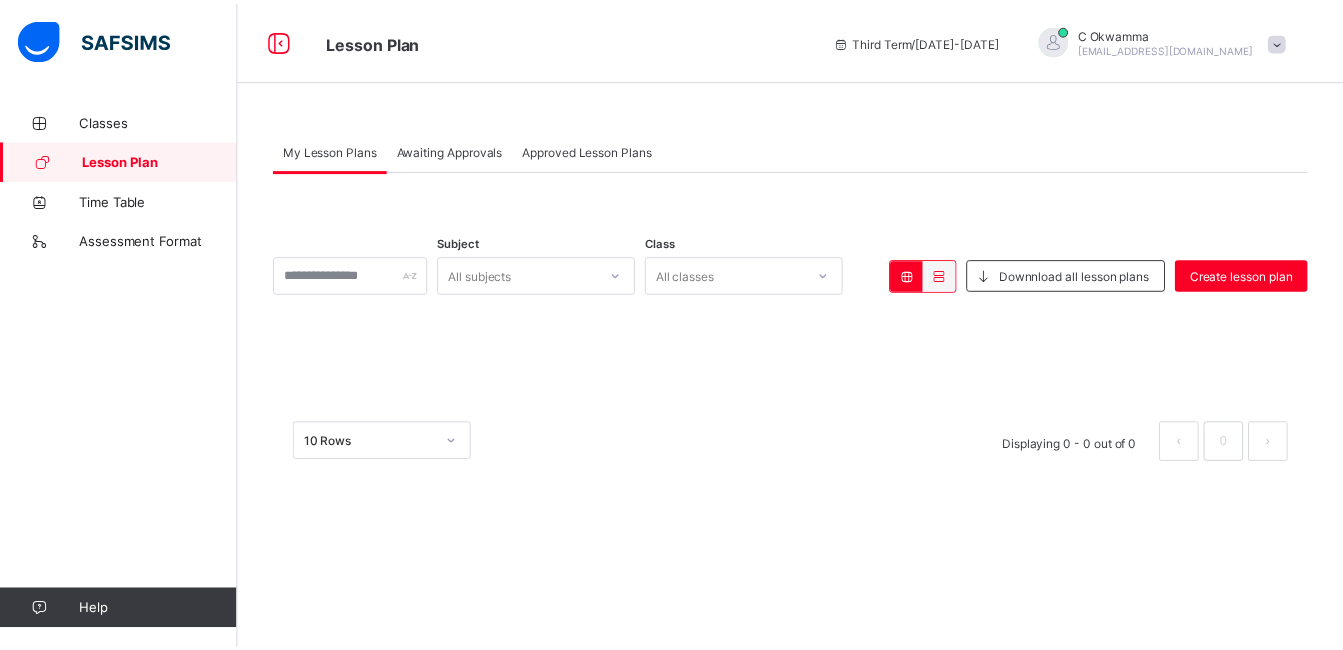 scroll, scrollTop: 0, scrollLeft: 0, axis: both 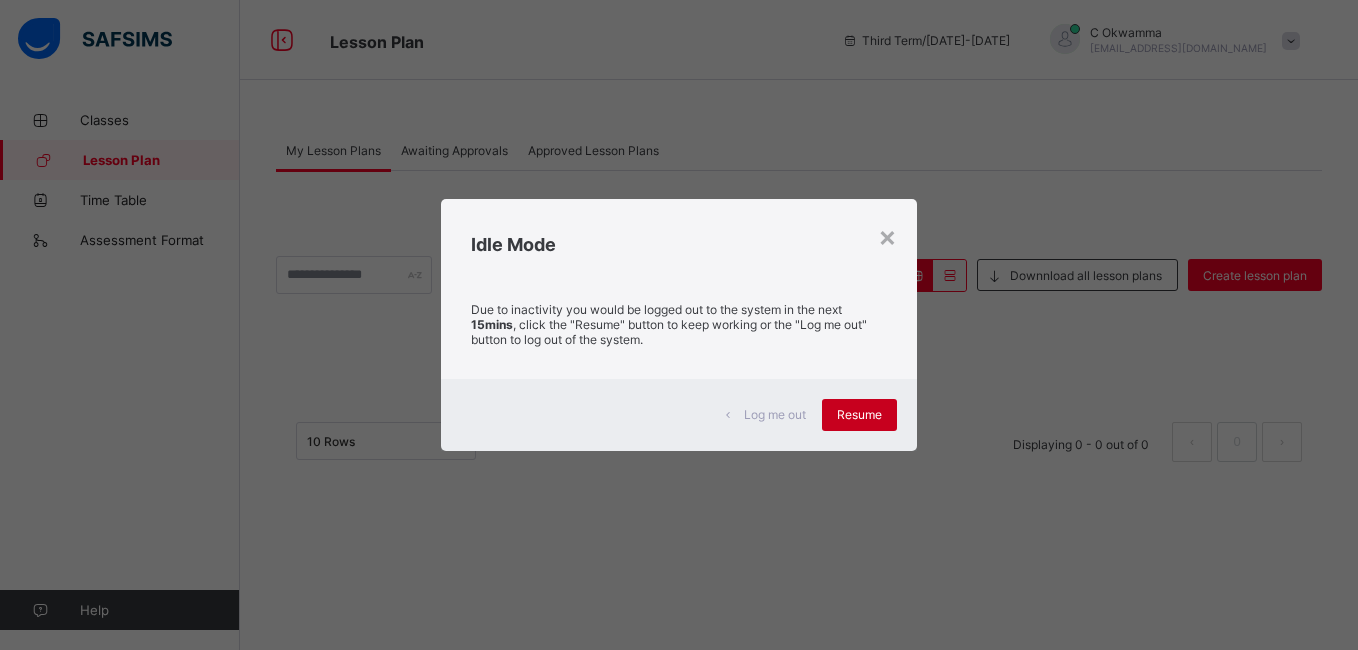 click on "Resume" at bounding box center (859, 414) 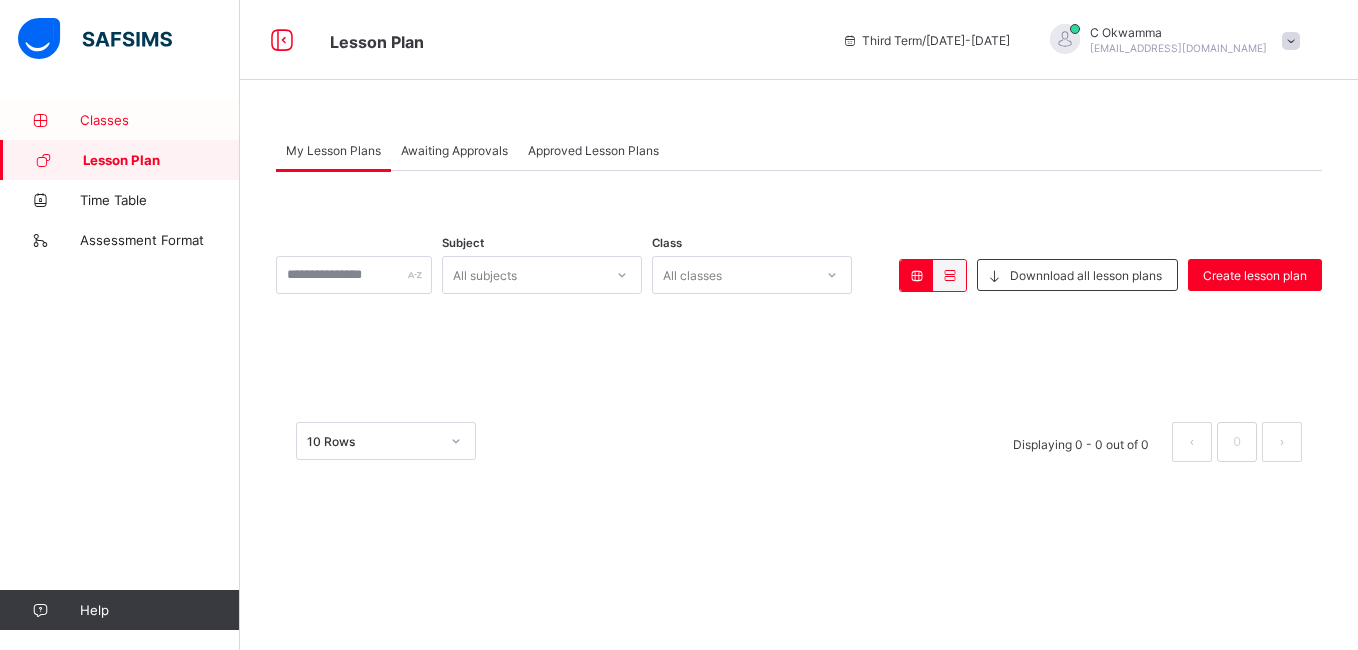 click on "Classes" at bounding box center (160, 120) 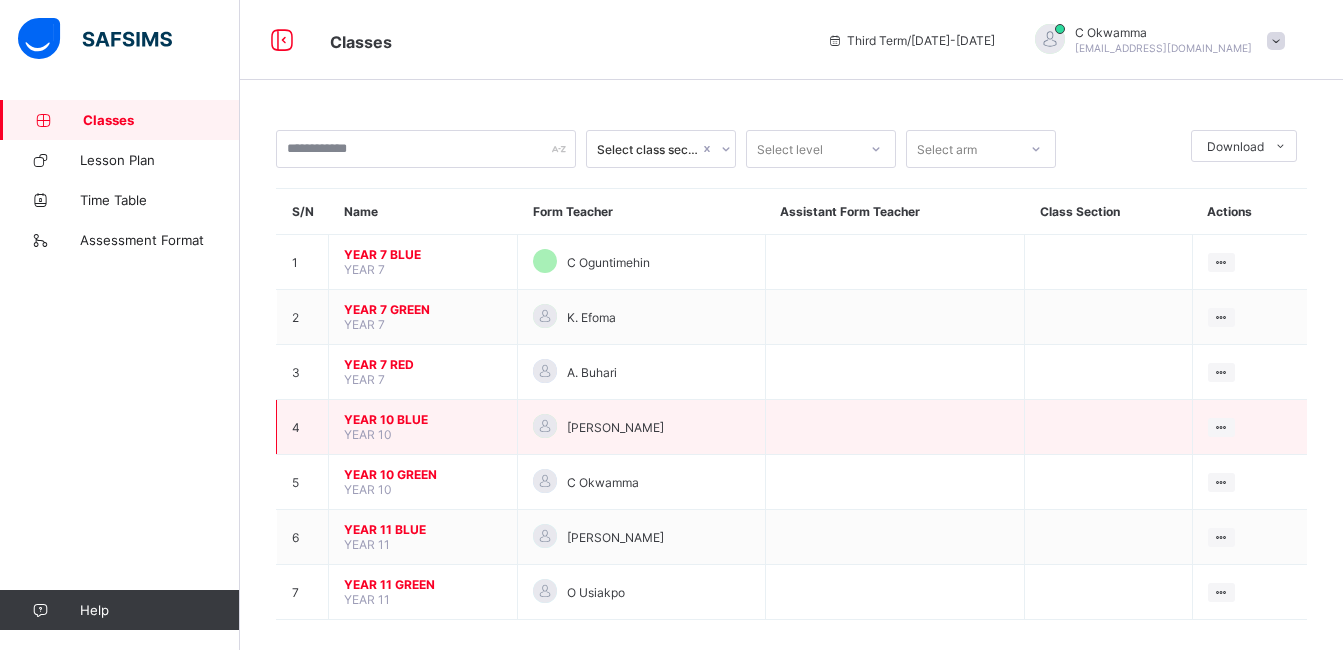 click on "YEAR 10   BLUE" at bounding box center (423, 419) 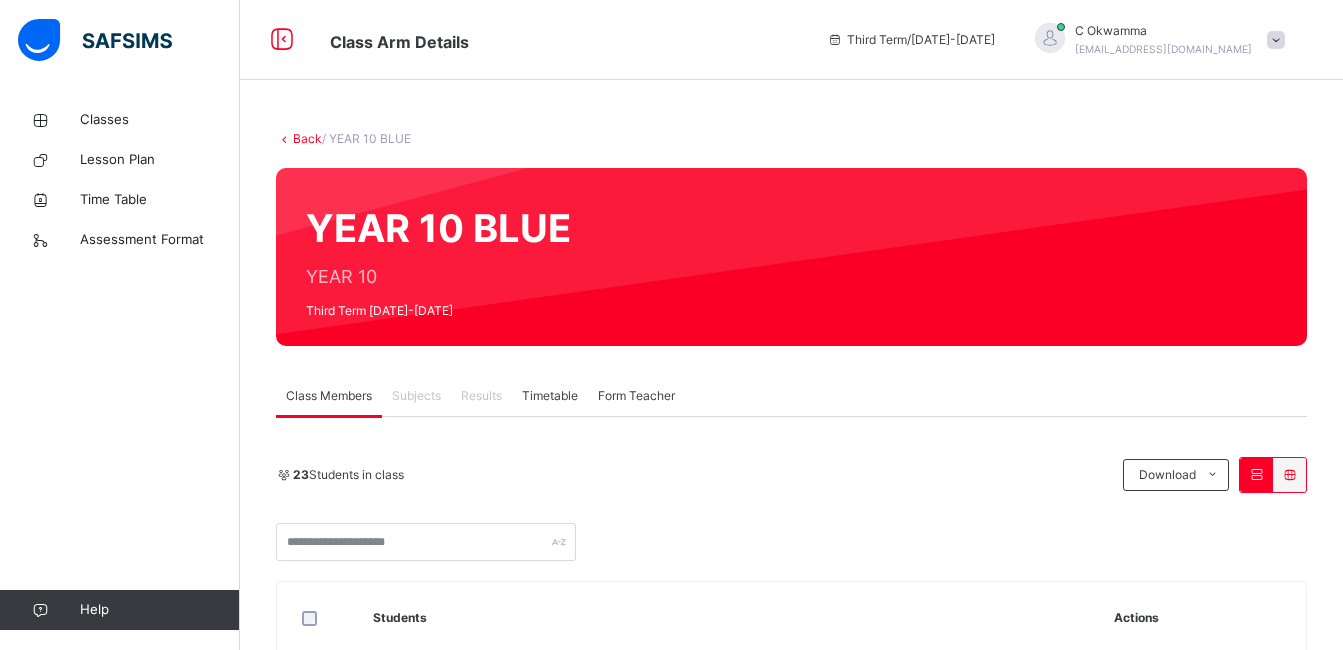 scroll, scrollTop: 237, scrollLeft: 0, axis: vertical 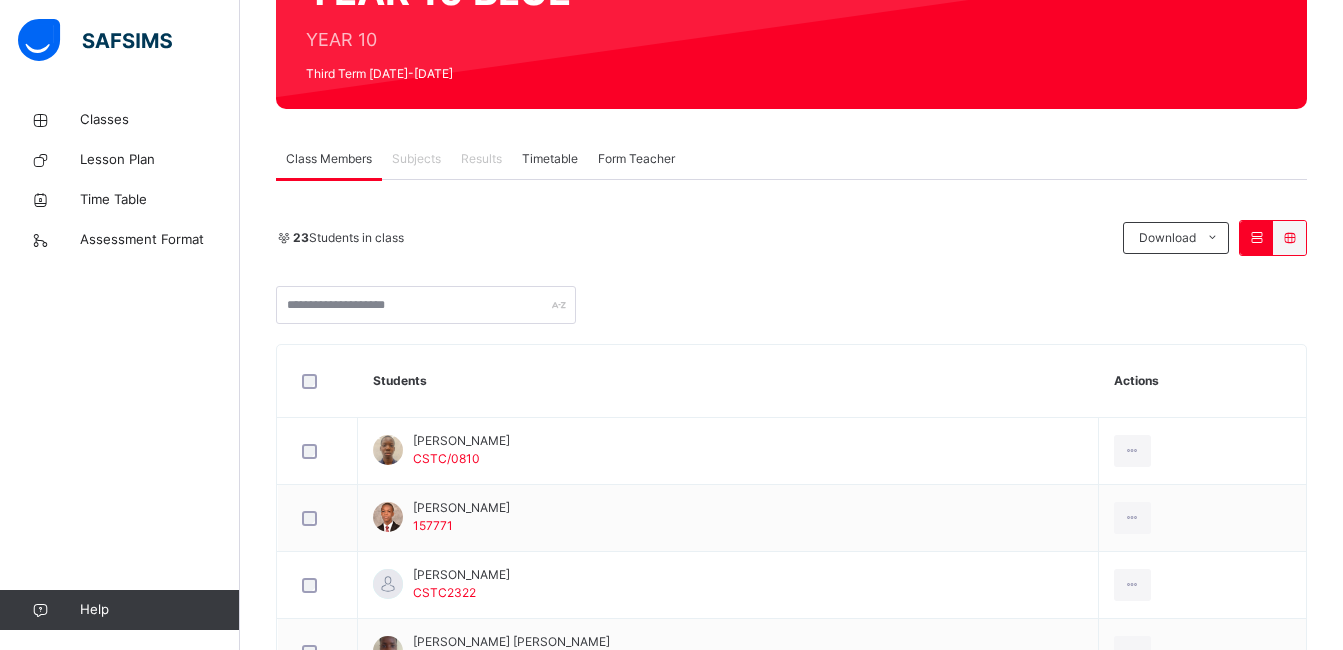 click on "Subjects" at bounding box center (416, 159) 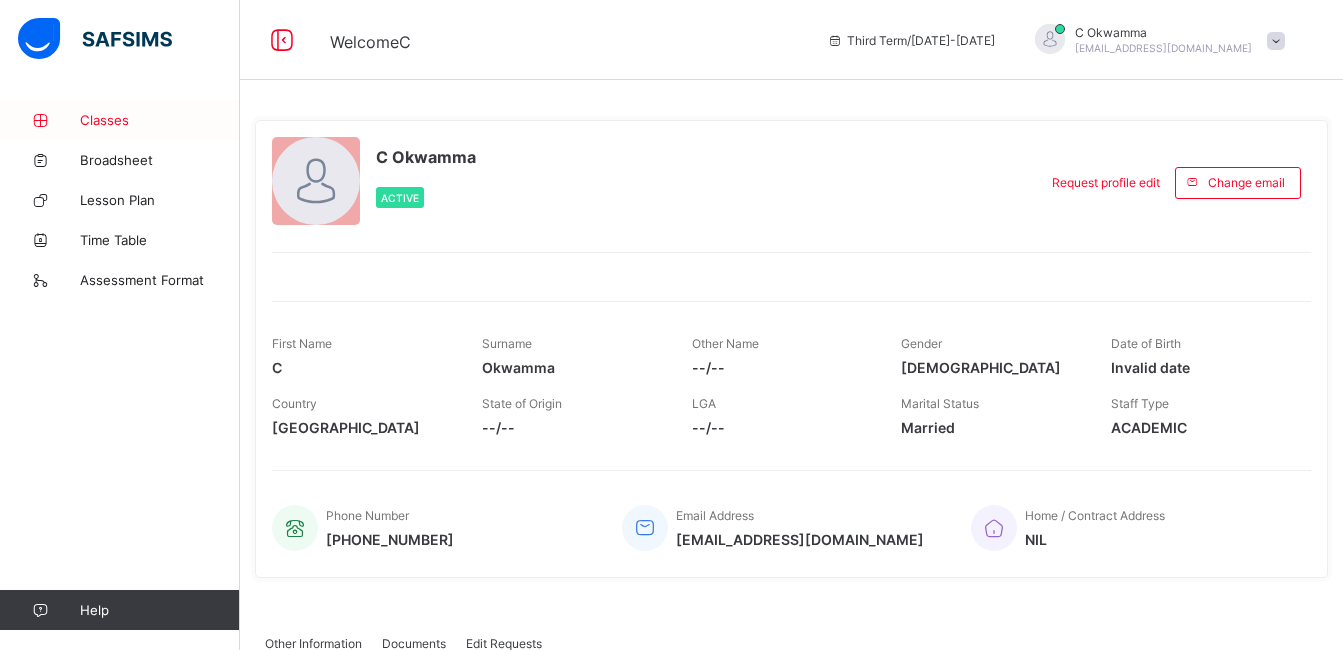 scroll, scrollTop: 0, scrollLeft: 0, axis: both 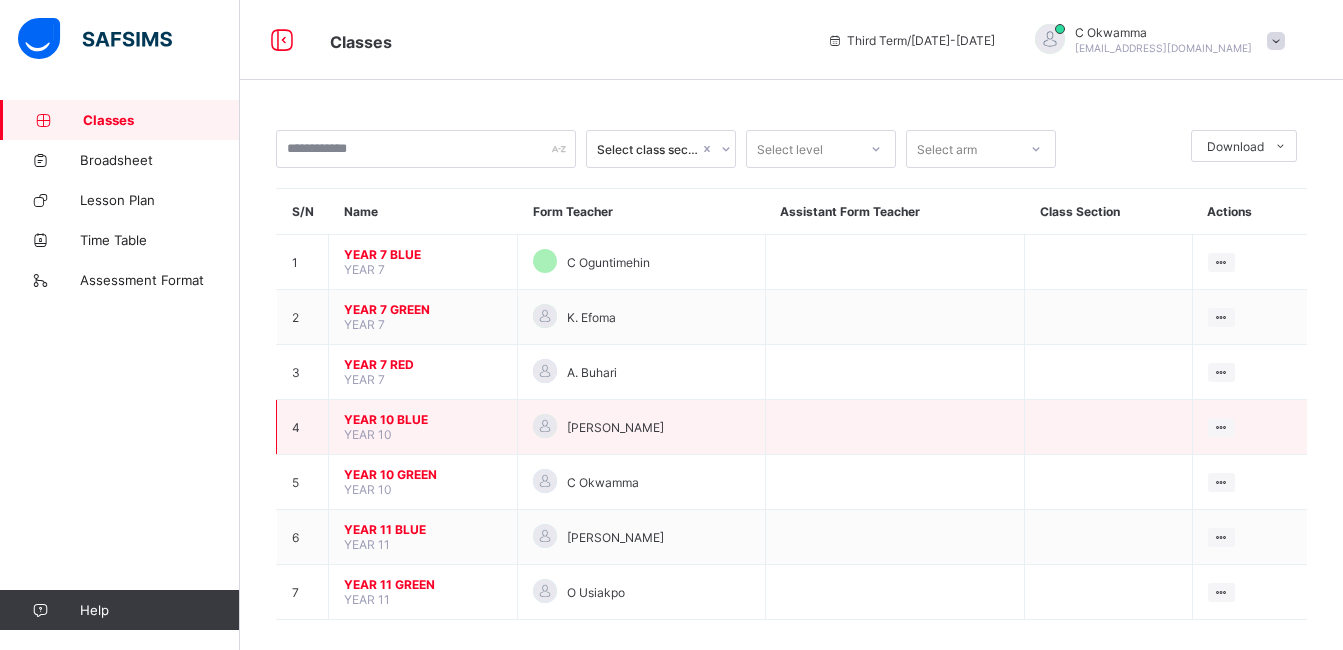 click on "YEAR 10   BLUE" at bounding box center (423, 419) 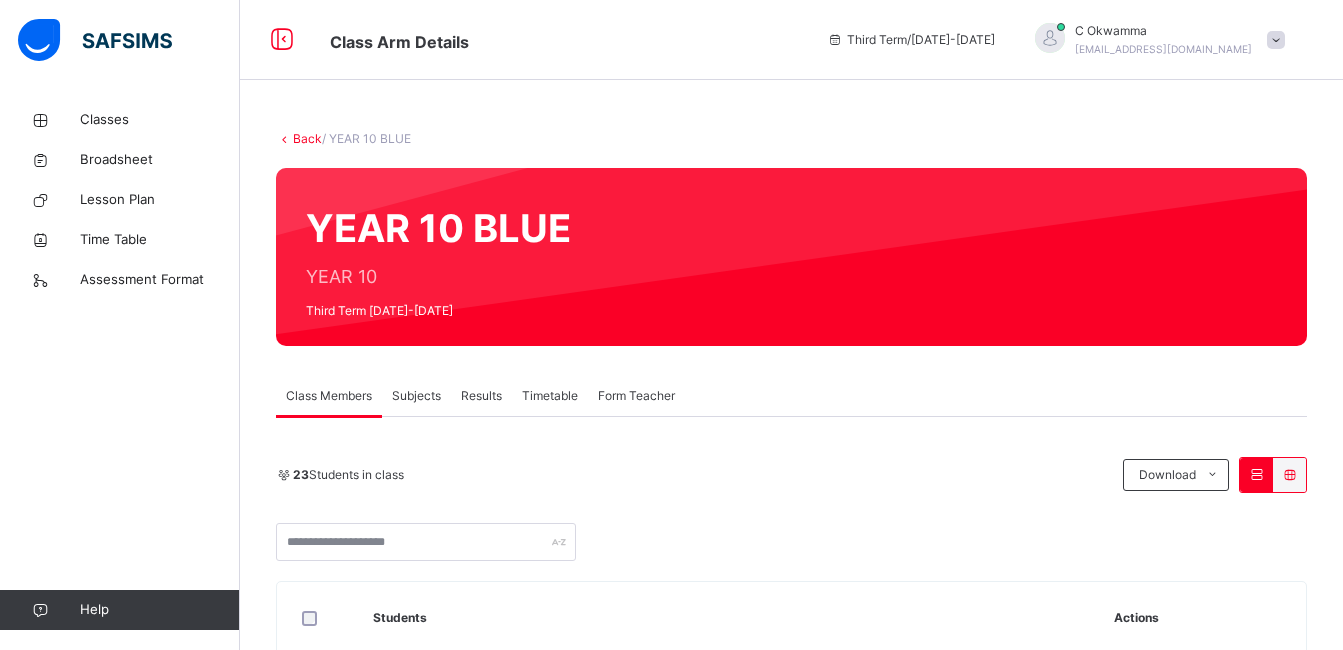 click on "Subjects" at bounding box center (416, 396) 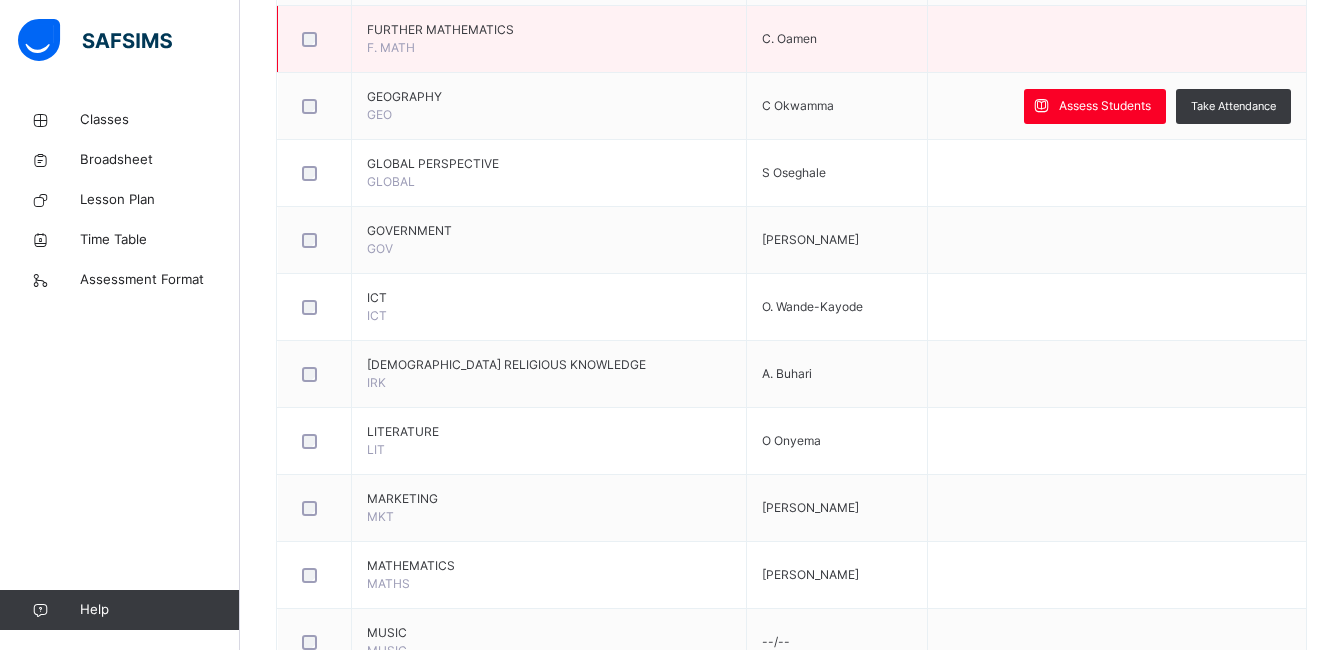 scroll, scrollTop: 1510, scrollLeft: 0, axis: vertical 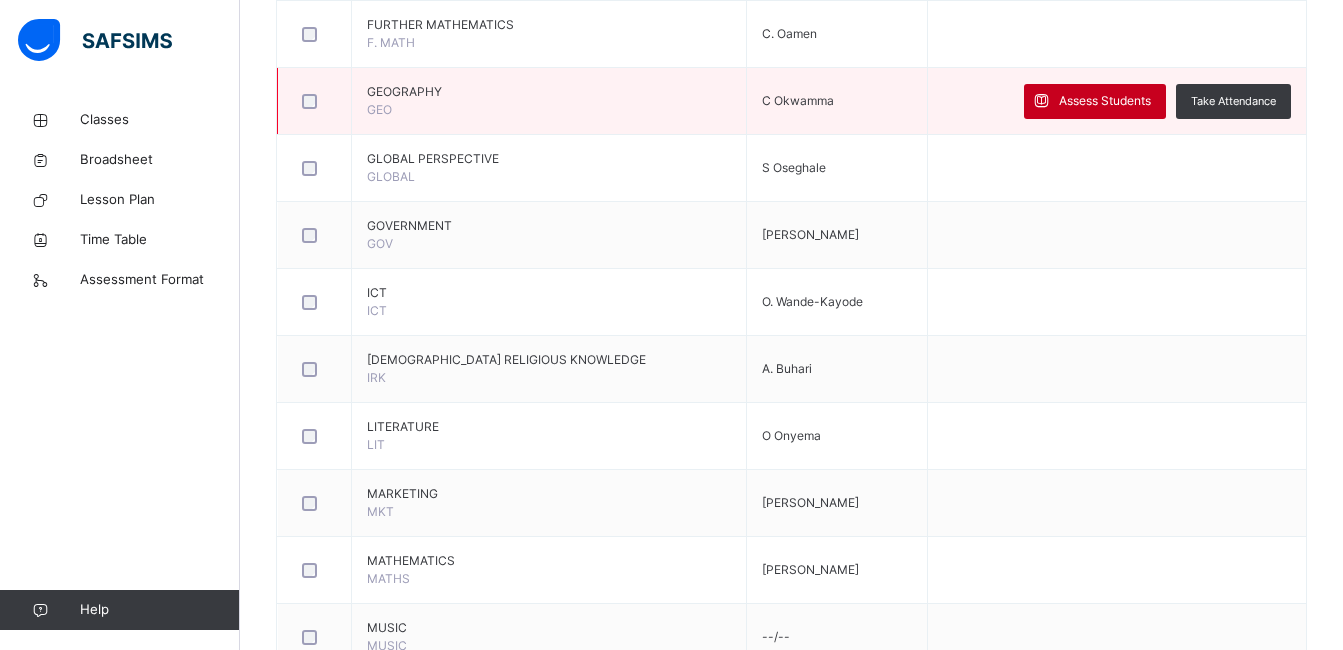 click on "Assess Students" at bounding box center (1105, 101) 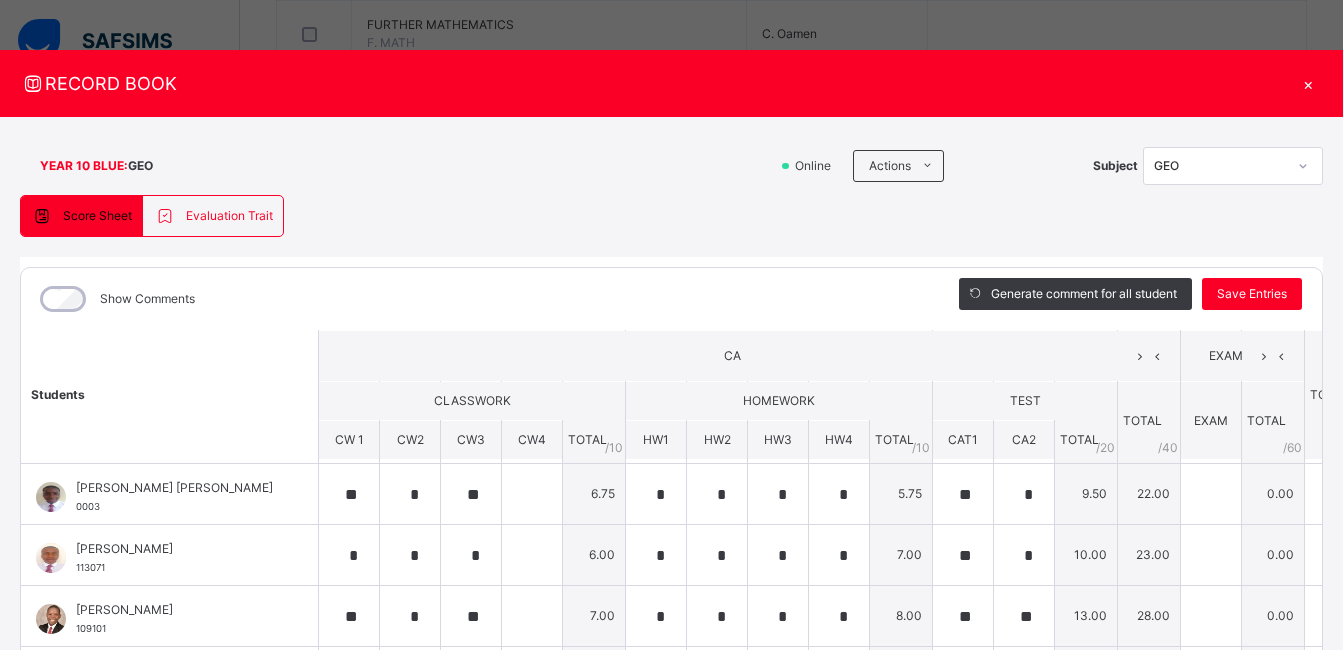 scroll, scrollTop: 0, scrollLeft: 0, axis: both 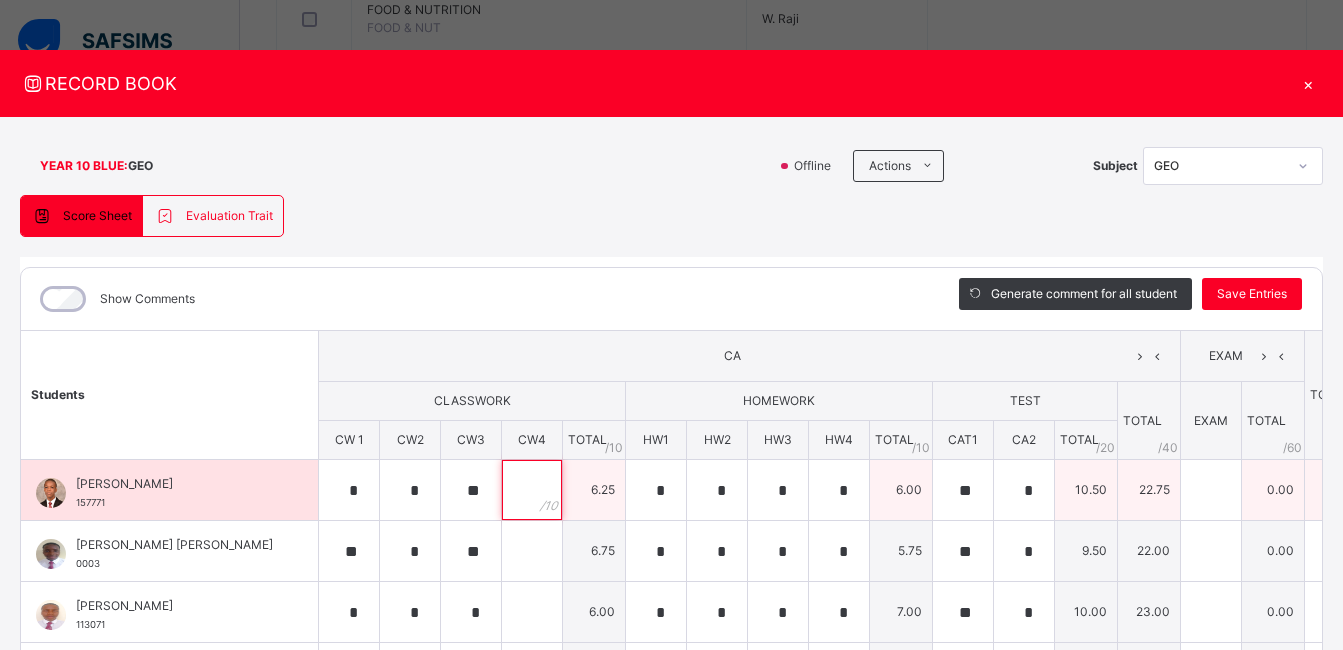 click at bounding box center (532, 490) 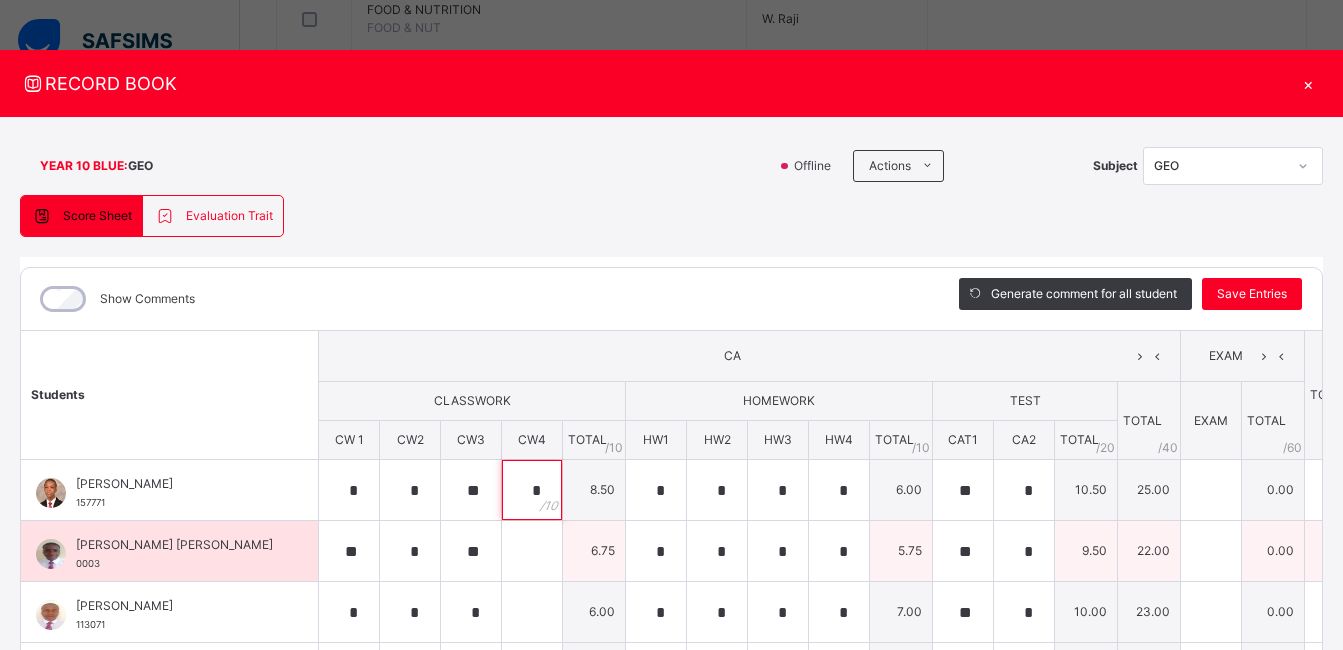 type on "*" 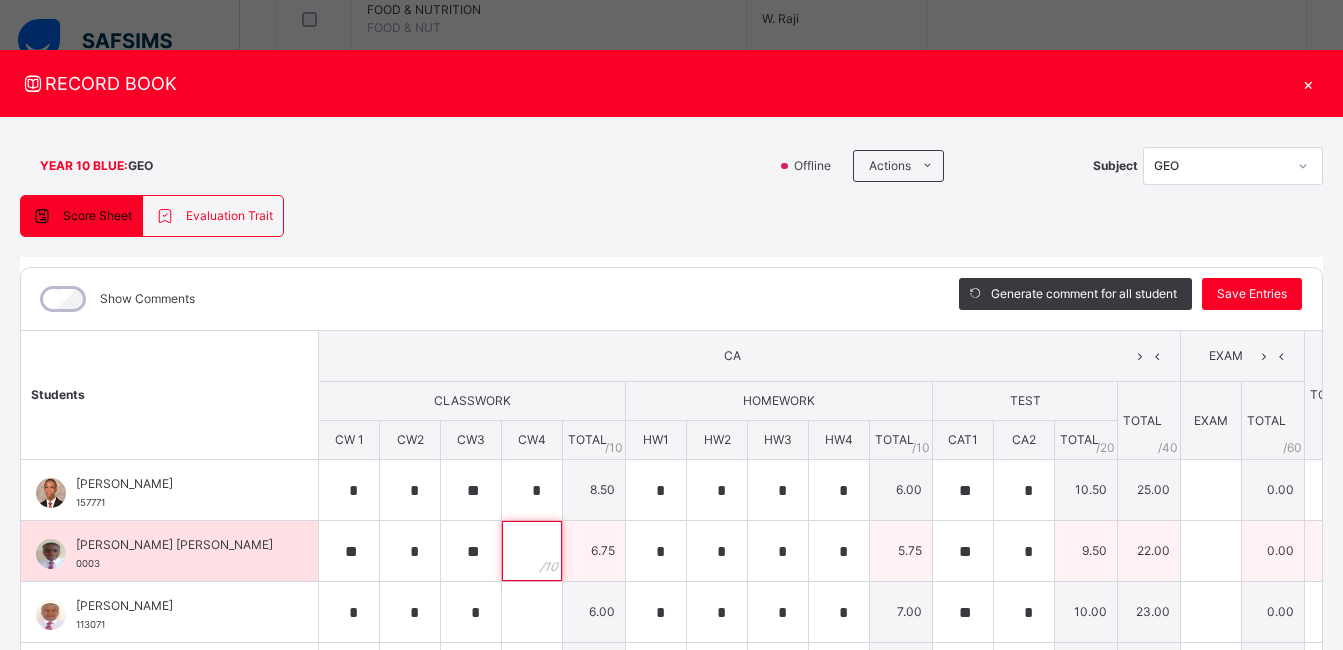 click at bounding box center (532, 551) 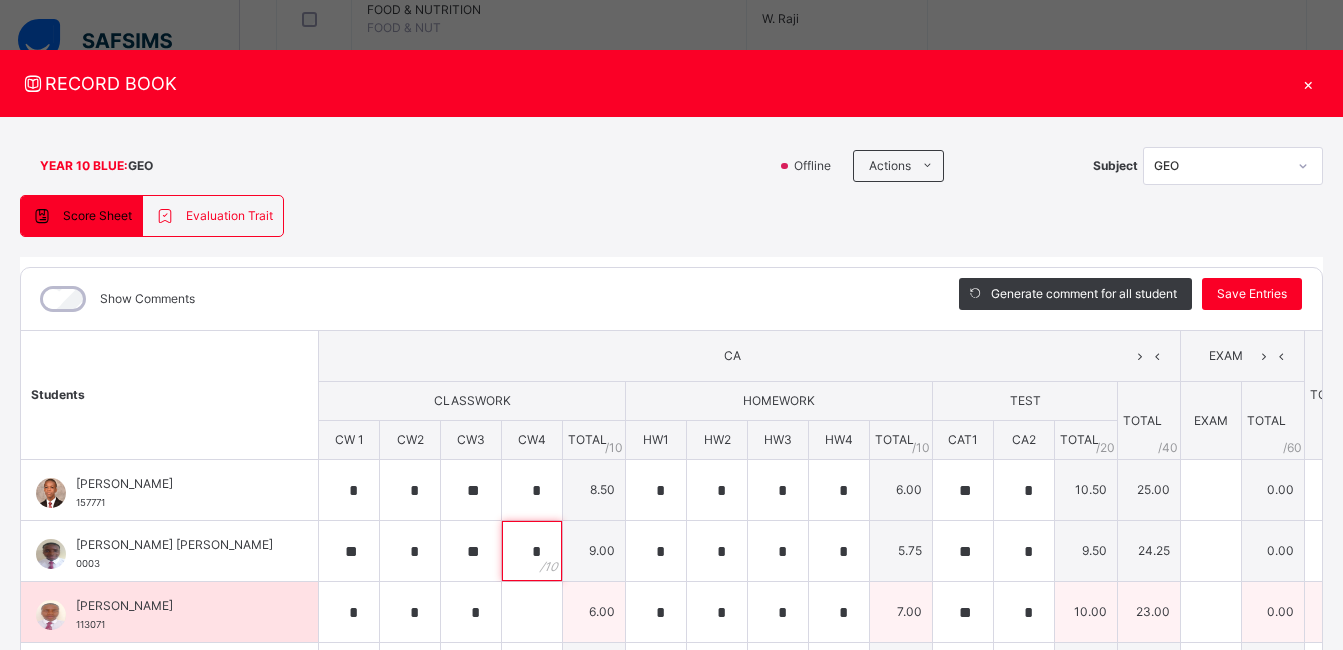 type on "*" 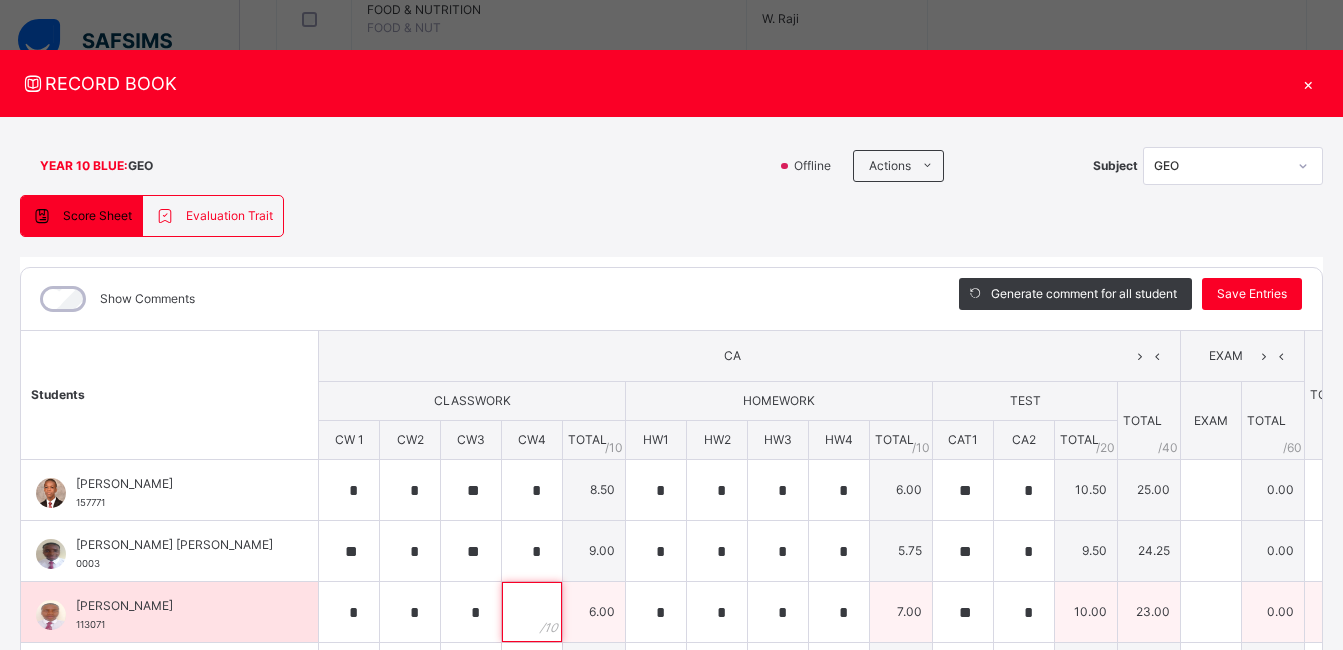 click at bounding box center (532, 612) 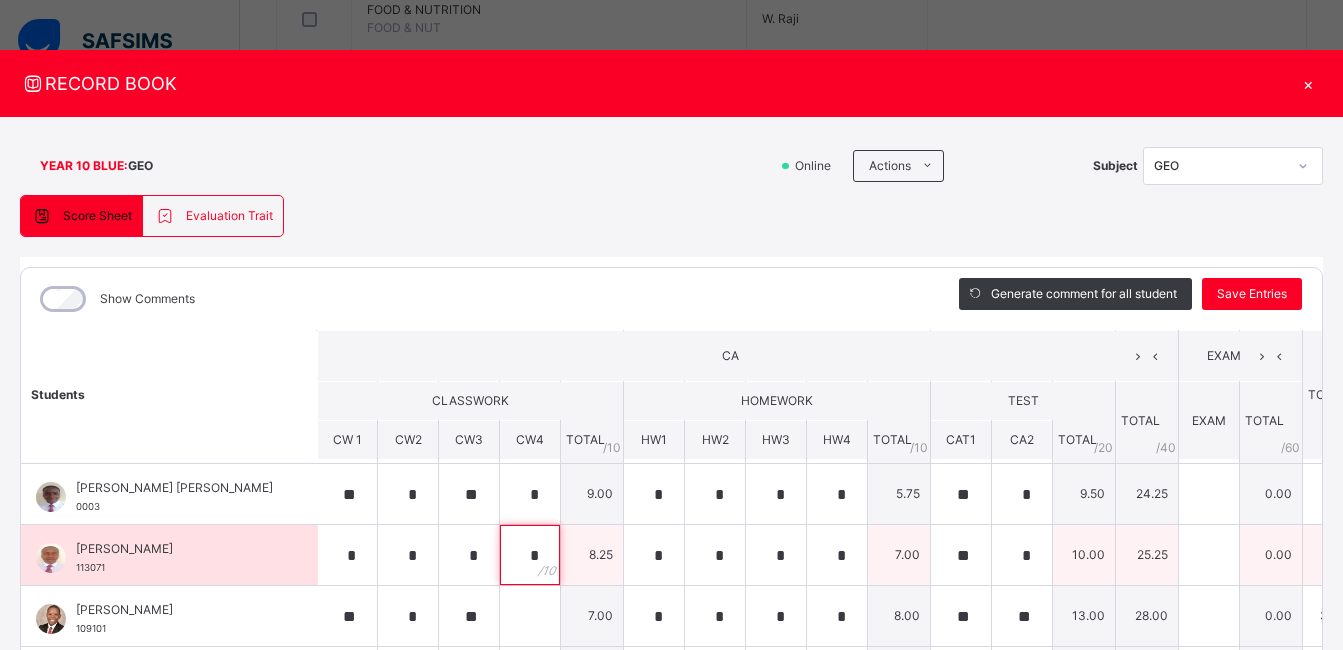 scroll, scrollTop: 72, scrollLeft: 1, axis: both 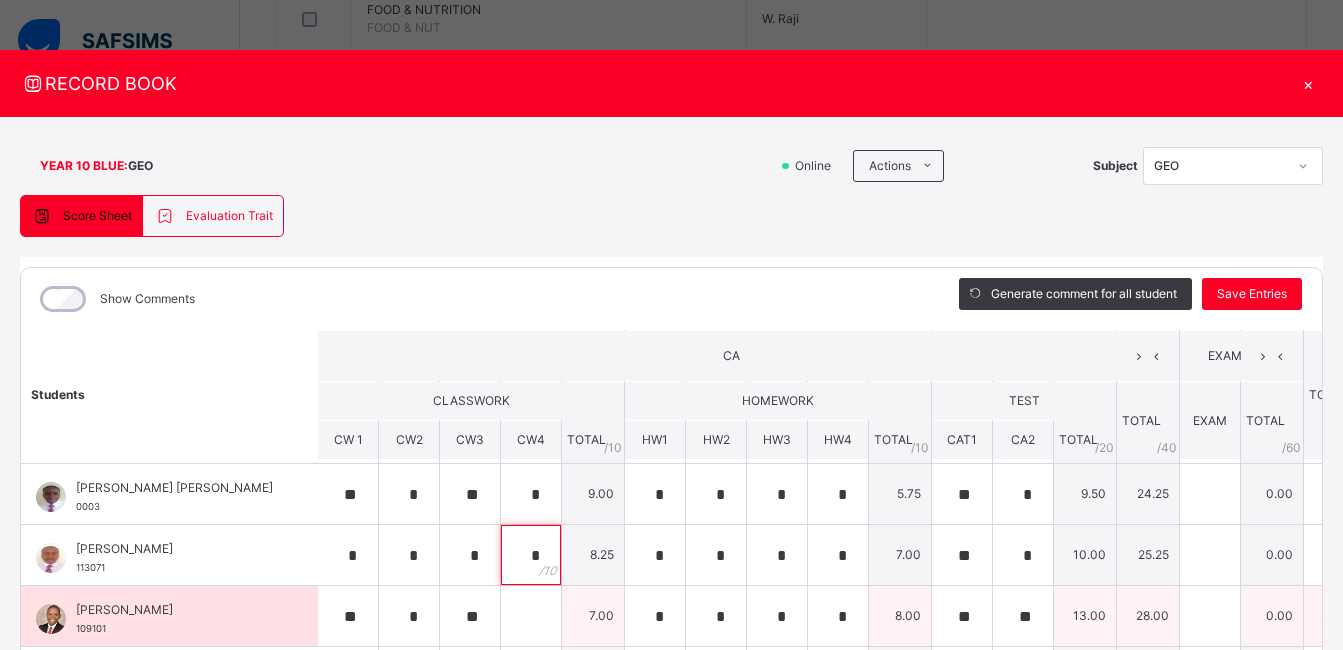 type on "*" 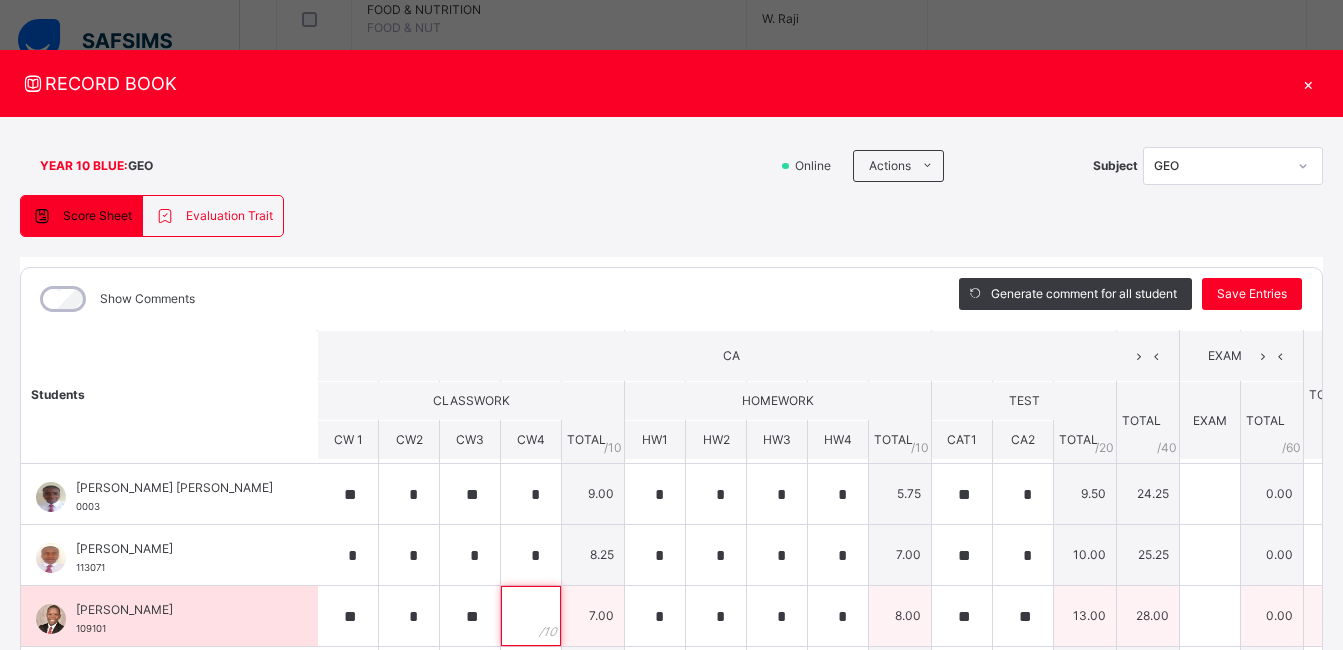 click at bounding box center (531, 616) 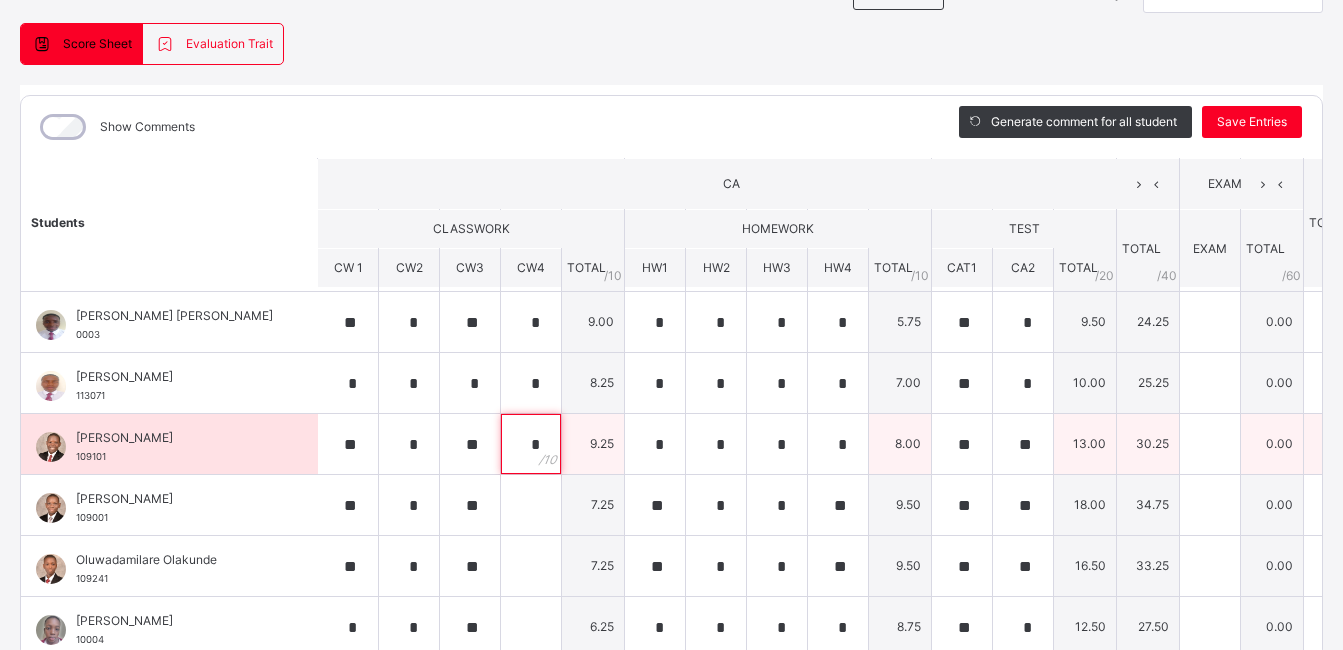 scroll, scrollTop: 175, scrollLeft: 0, axis: vertical 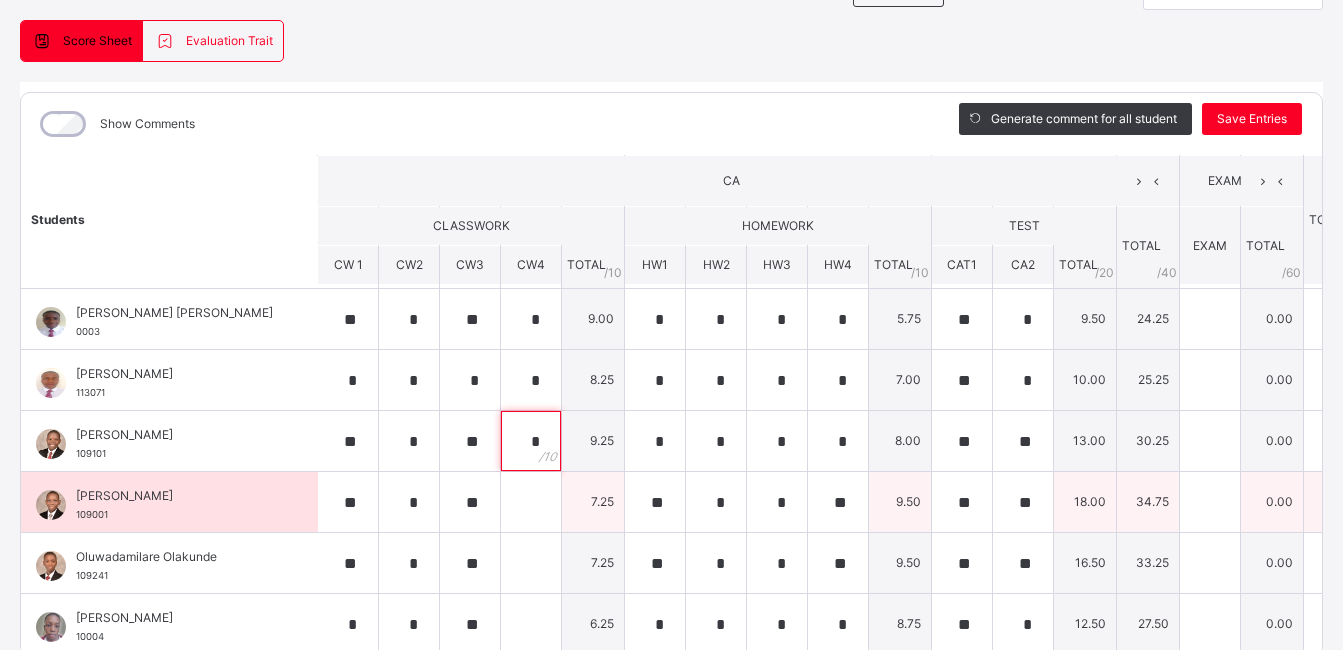 type on "*" 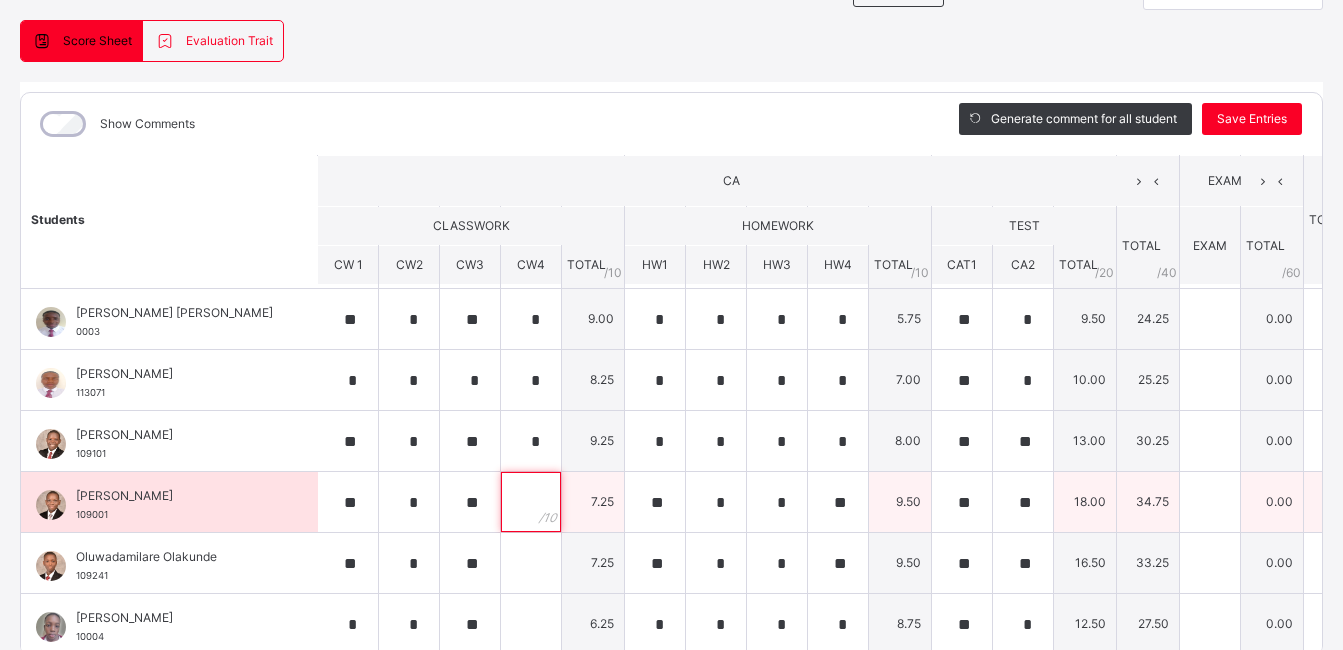 click at bounding box center (531, 502) 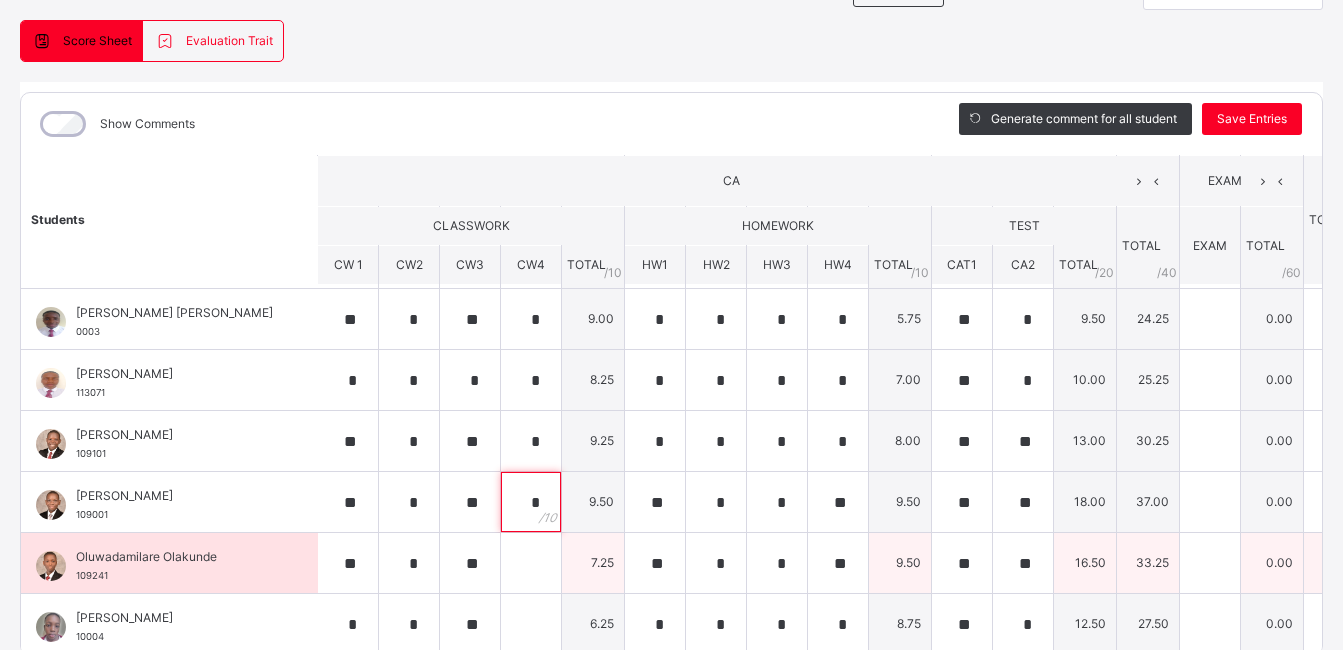type on "*" 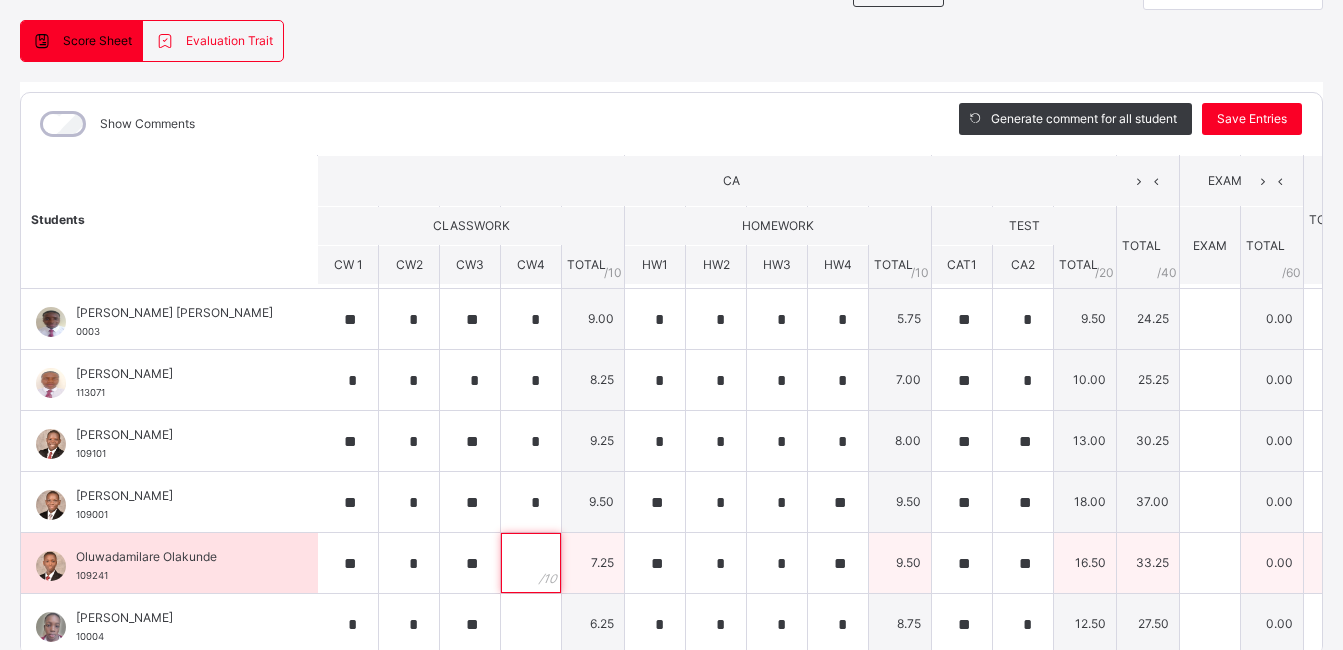 click at bounding box center [531, 563] 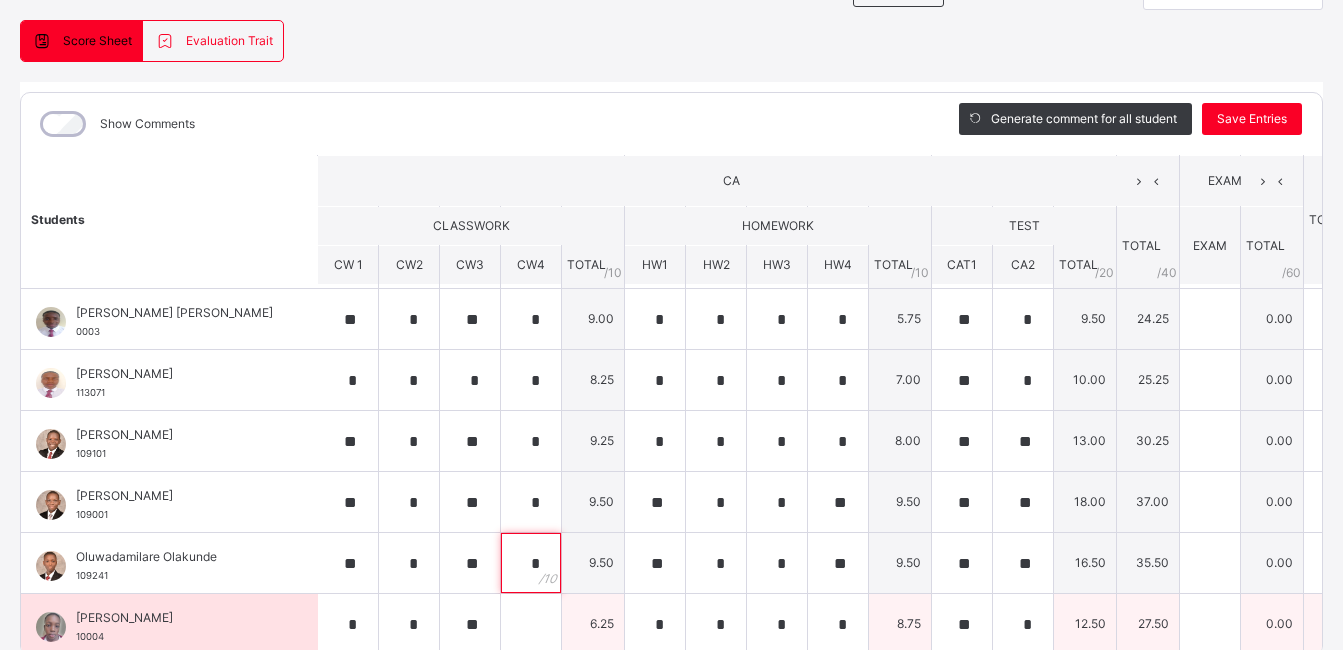 type on "*" 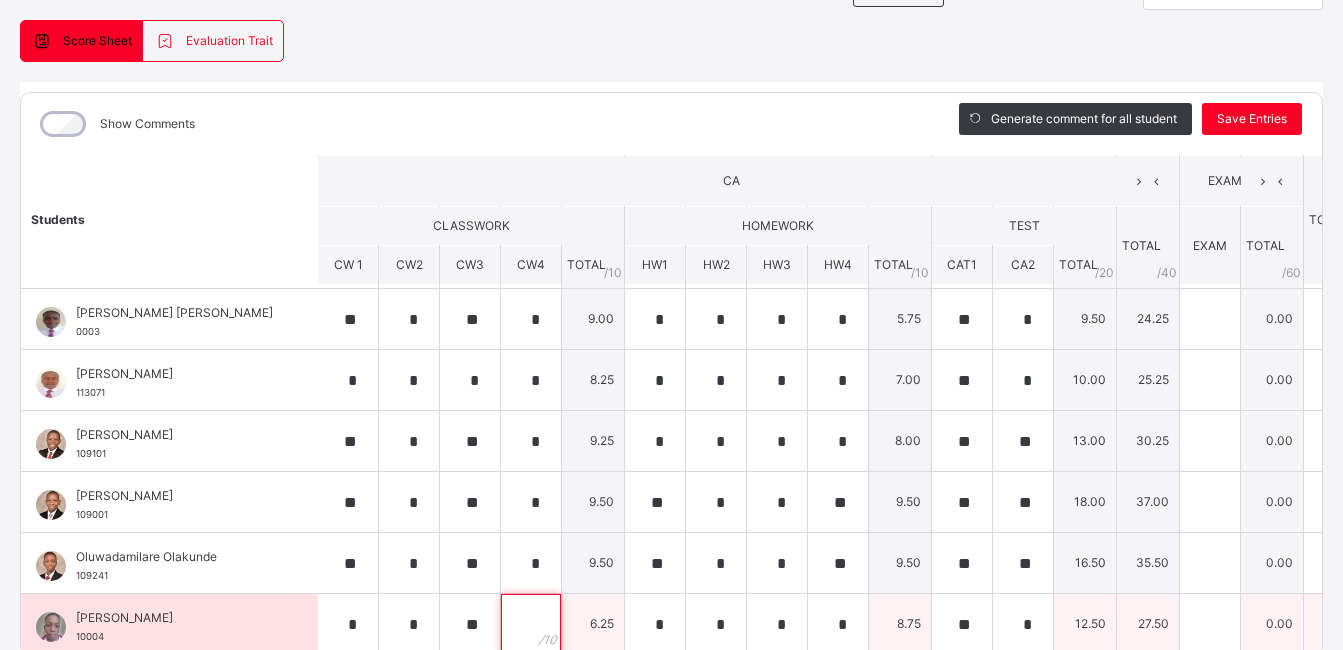 click at bounding box center (531, 624) 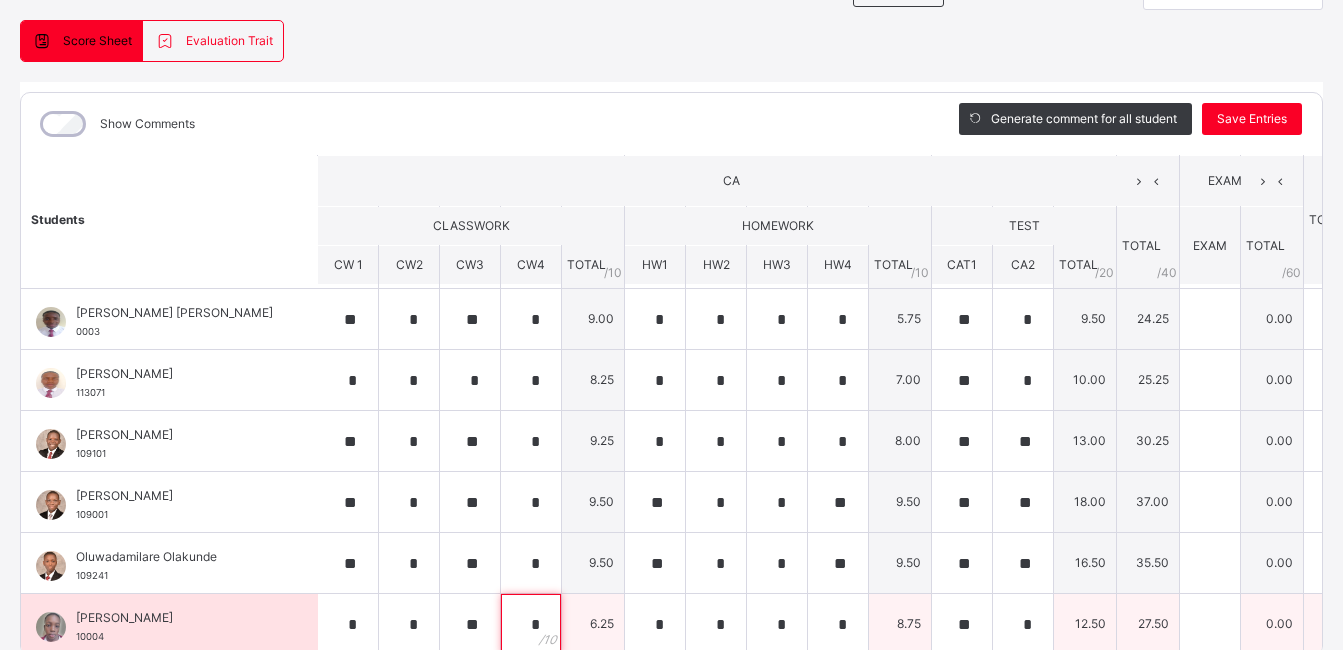 scroll, scrollTop: 276, scrollLeft: 0, axis: vertical 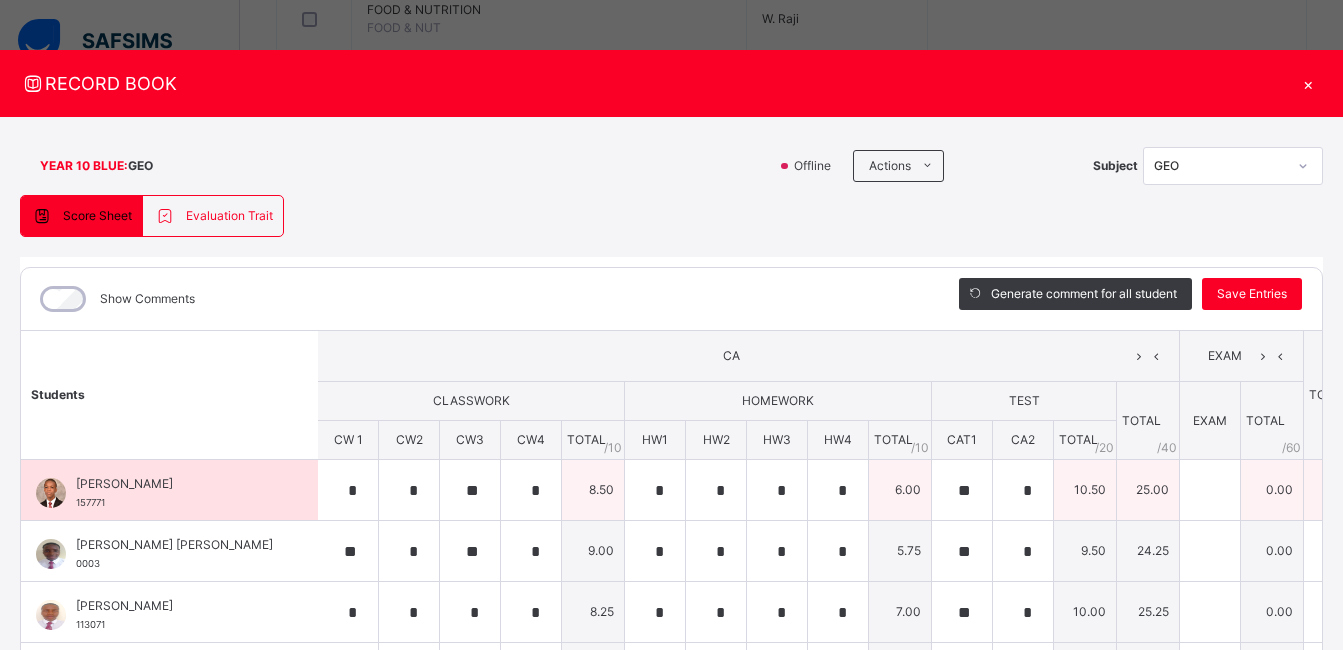 type on "*" 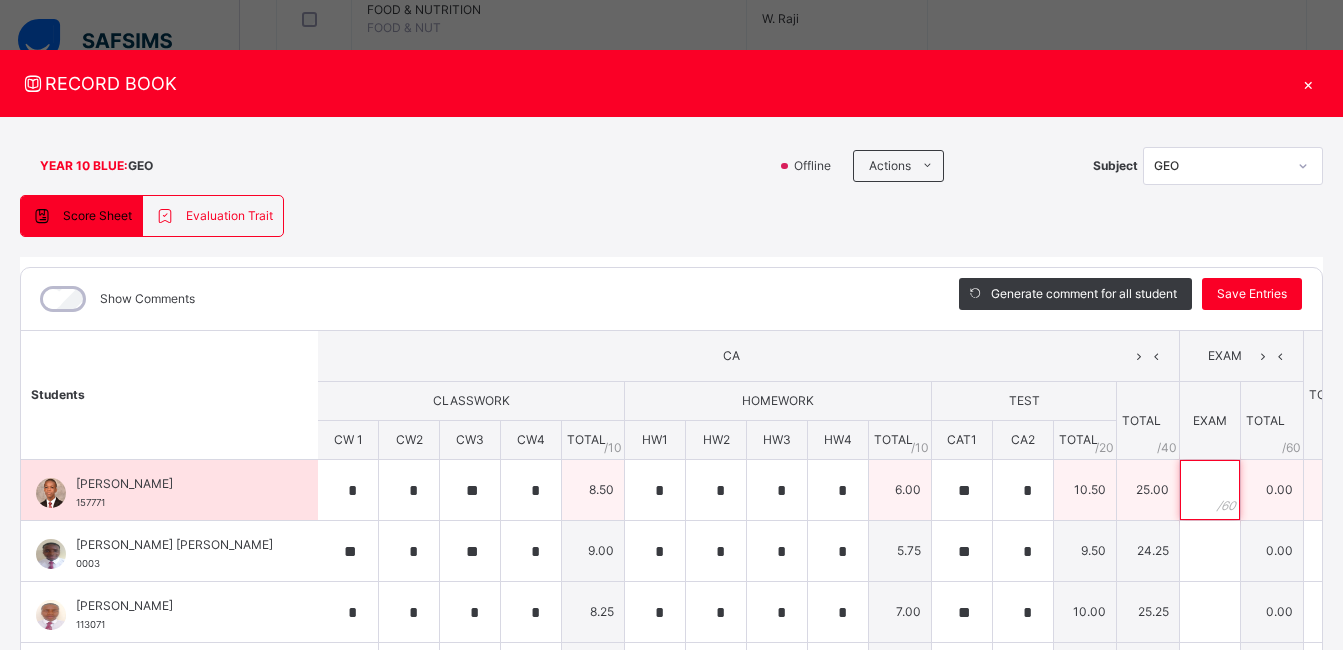 click at bounding box center (1210, 490) 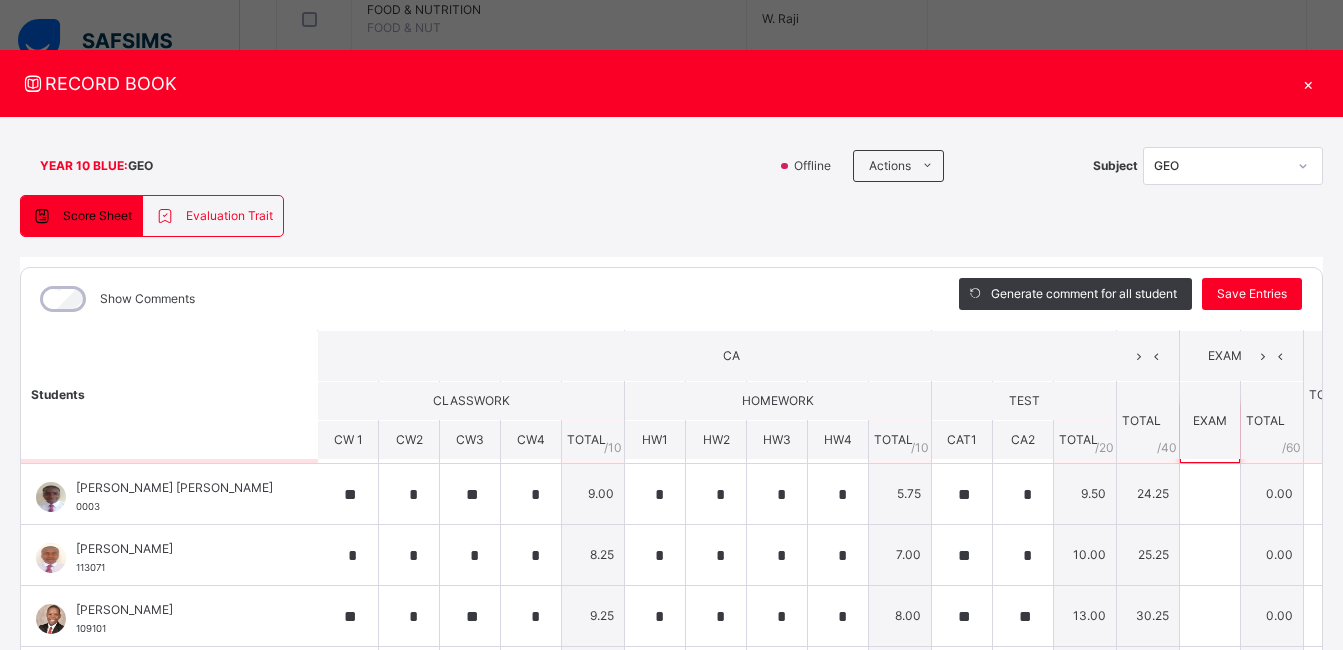 scroll, scrollTop: 72, scrollLeft: 1, axis: both 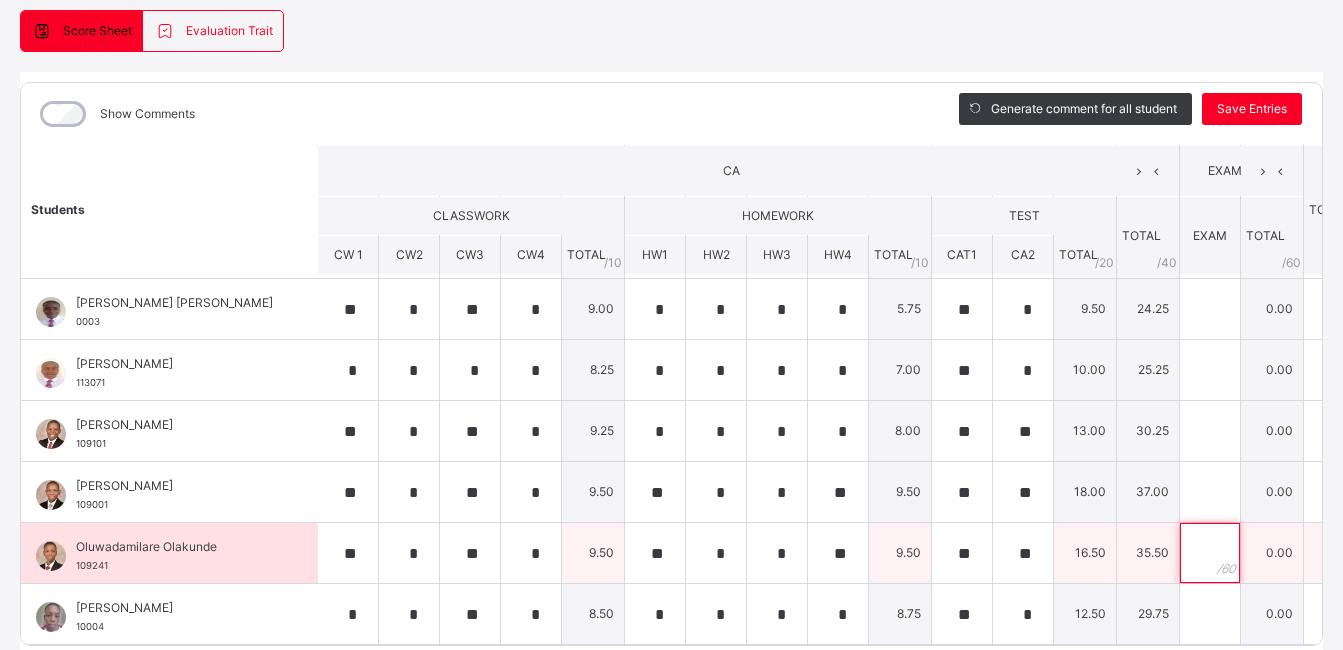 click at bounding box center (1210, 553) 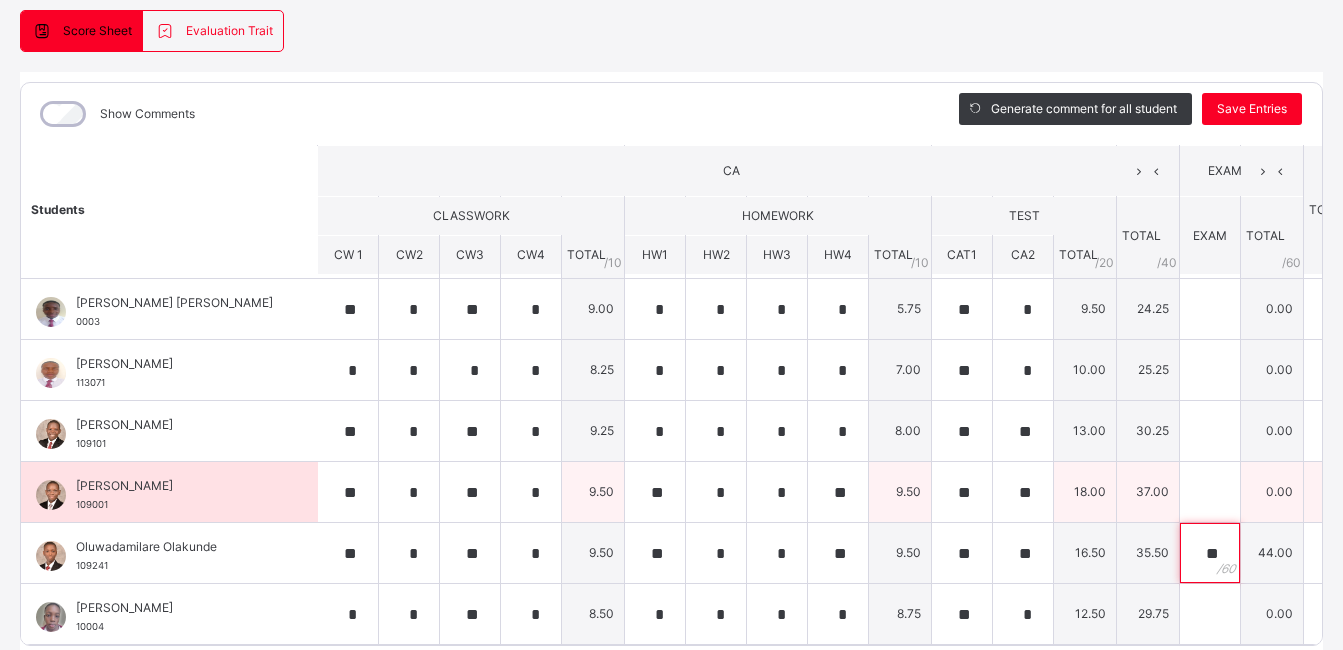 type on "**" 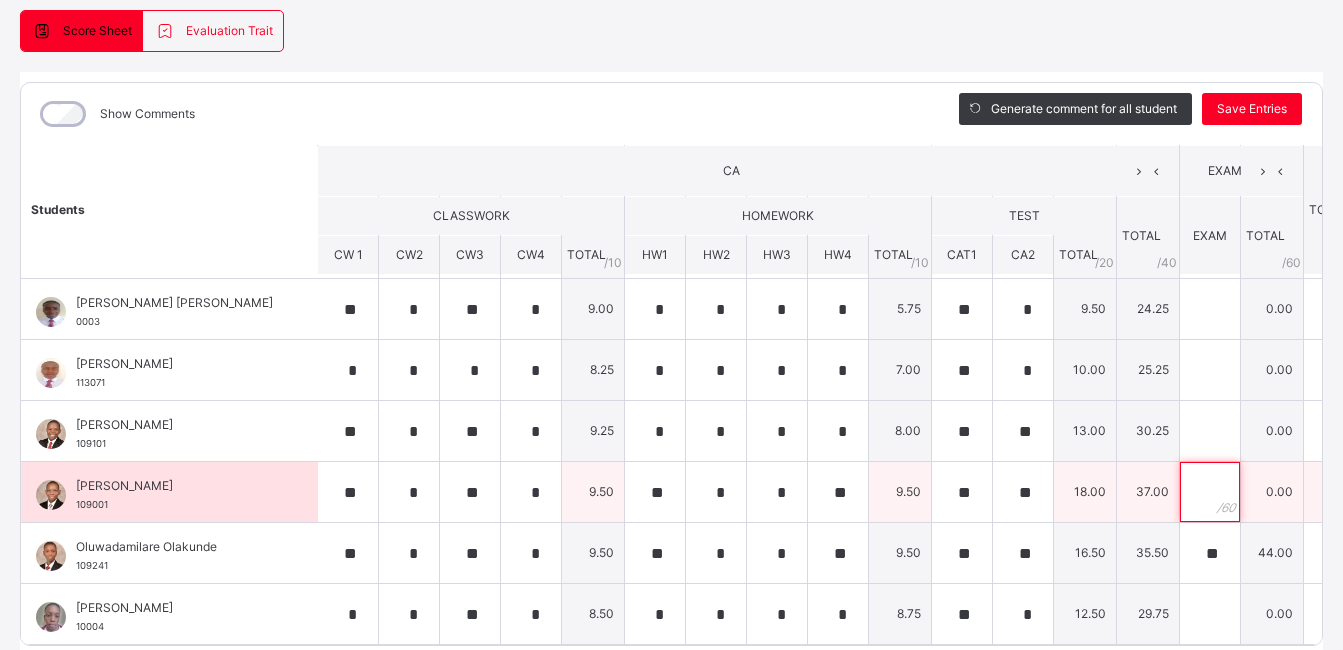 click at bounding box center (1210, 492) 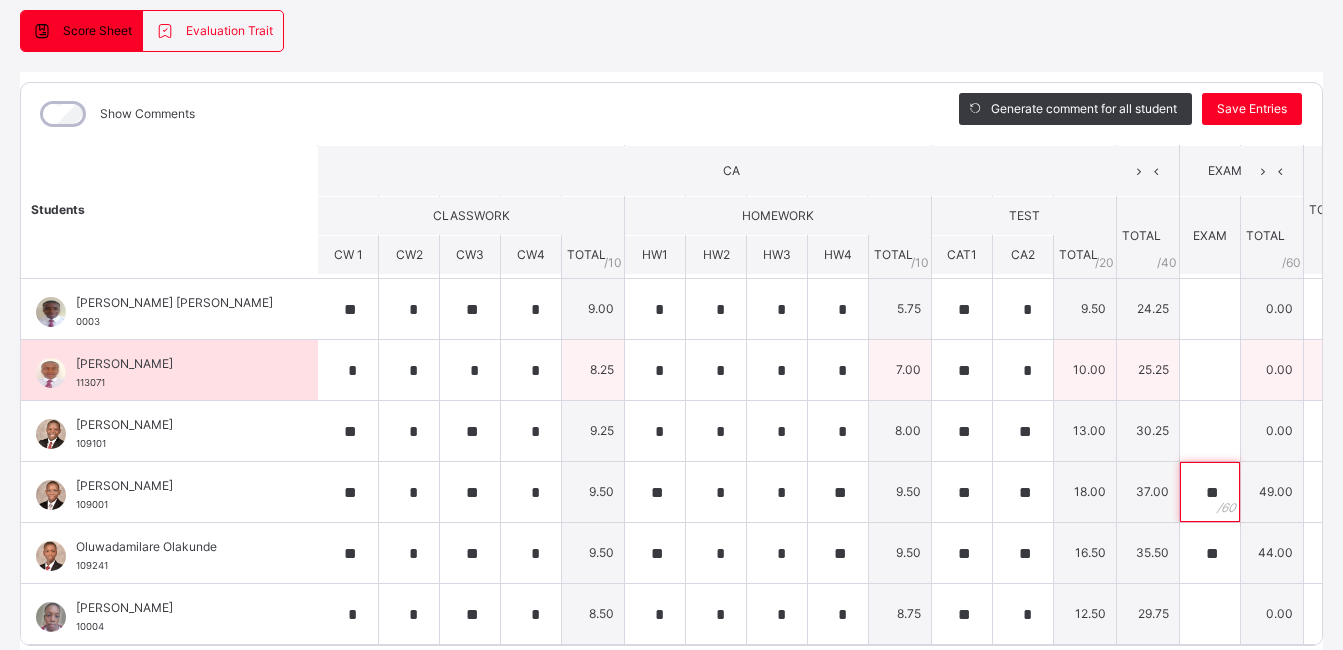 type on "**" 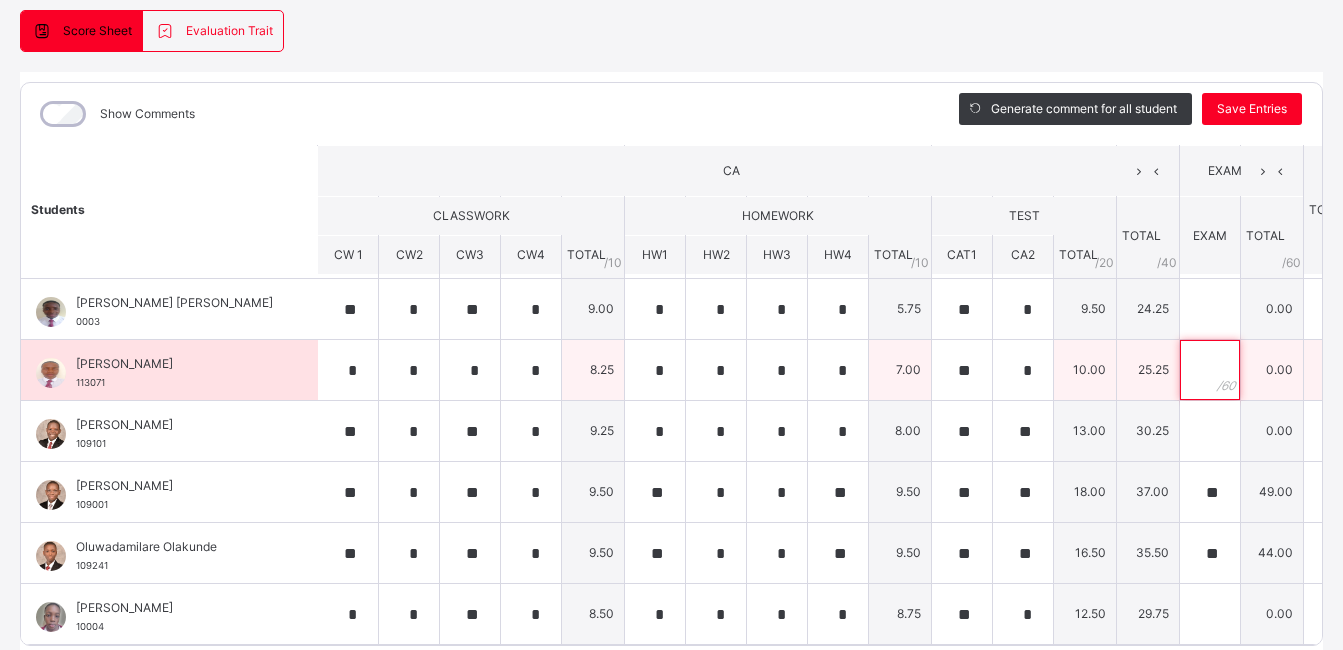 click at bounding box center (1210, 370) 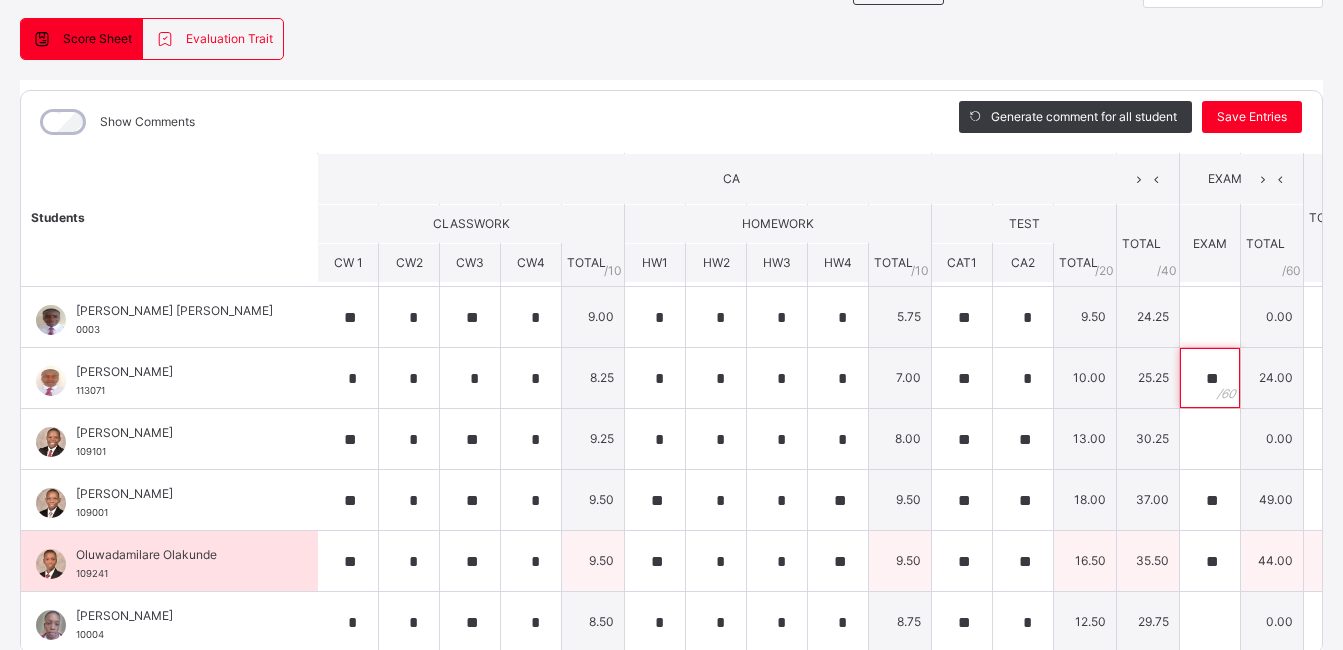scroll, scrollTop: 175, scrollLeft: 0, axis: vertical 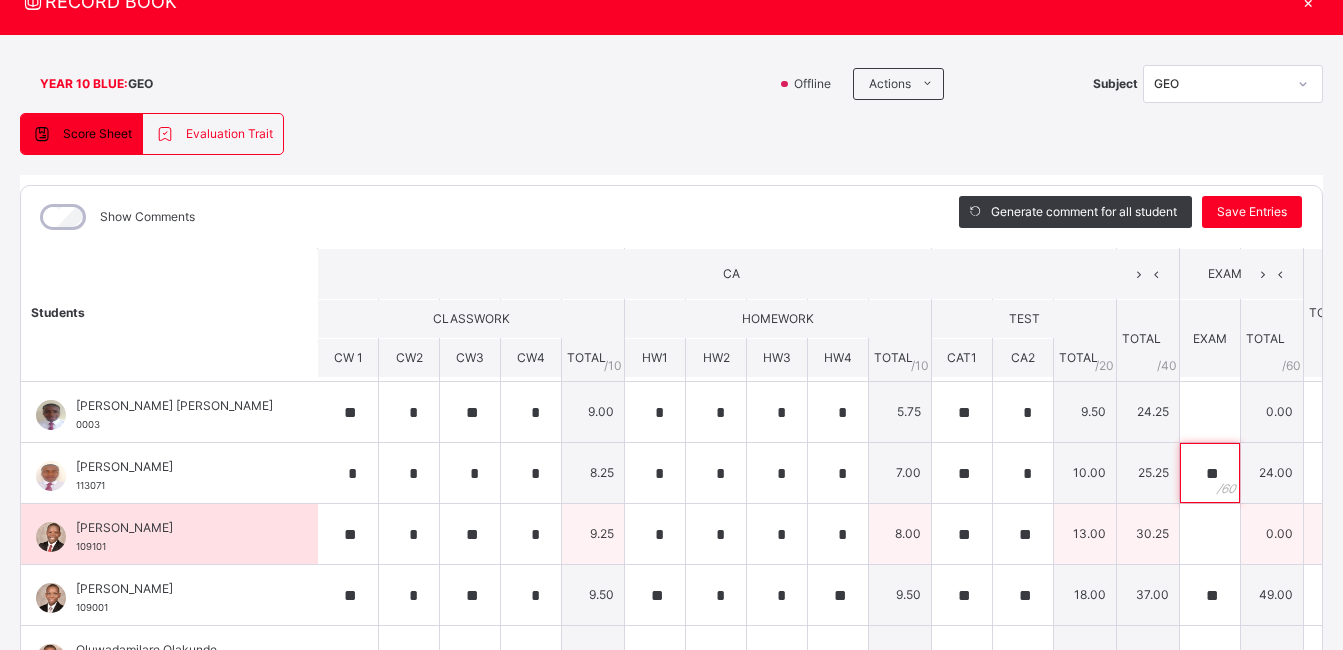 type on "**" 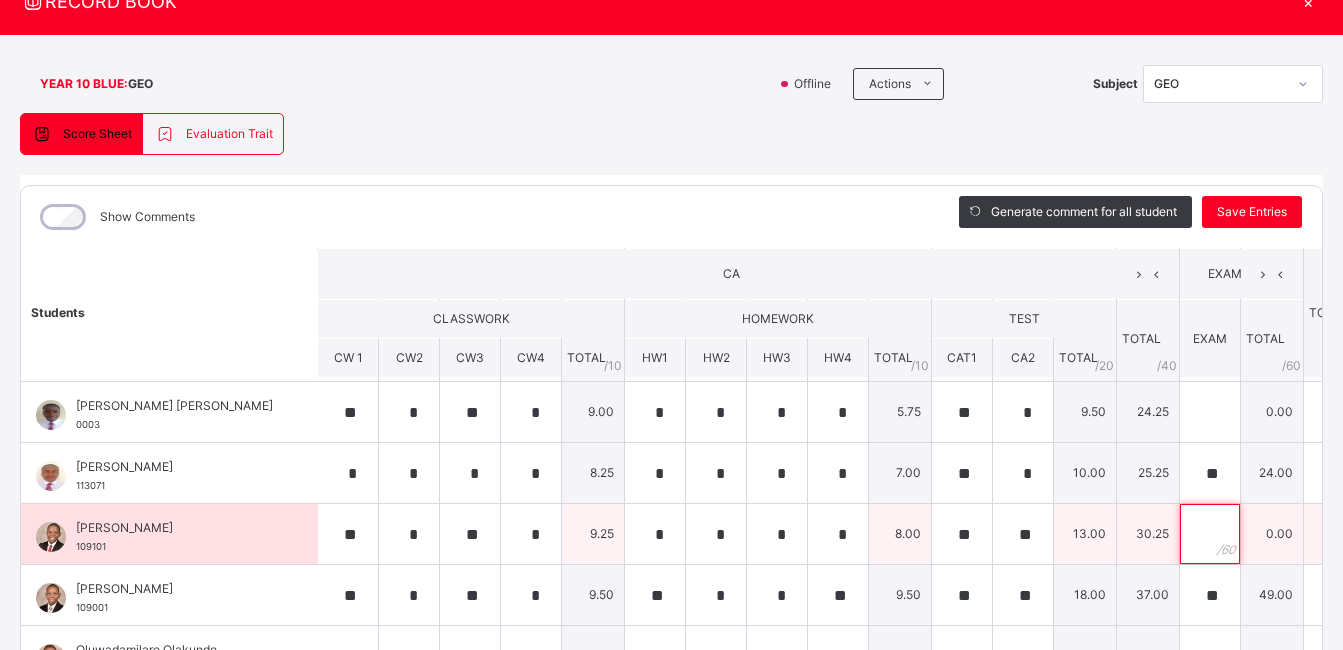 click at bounding box center [1210, 534] 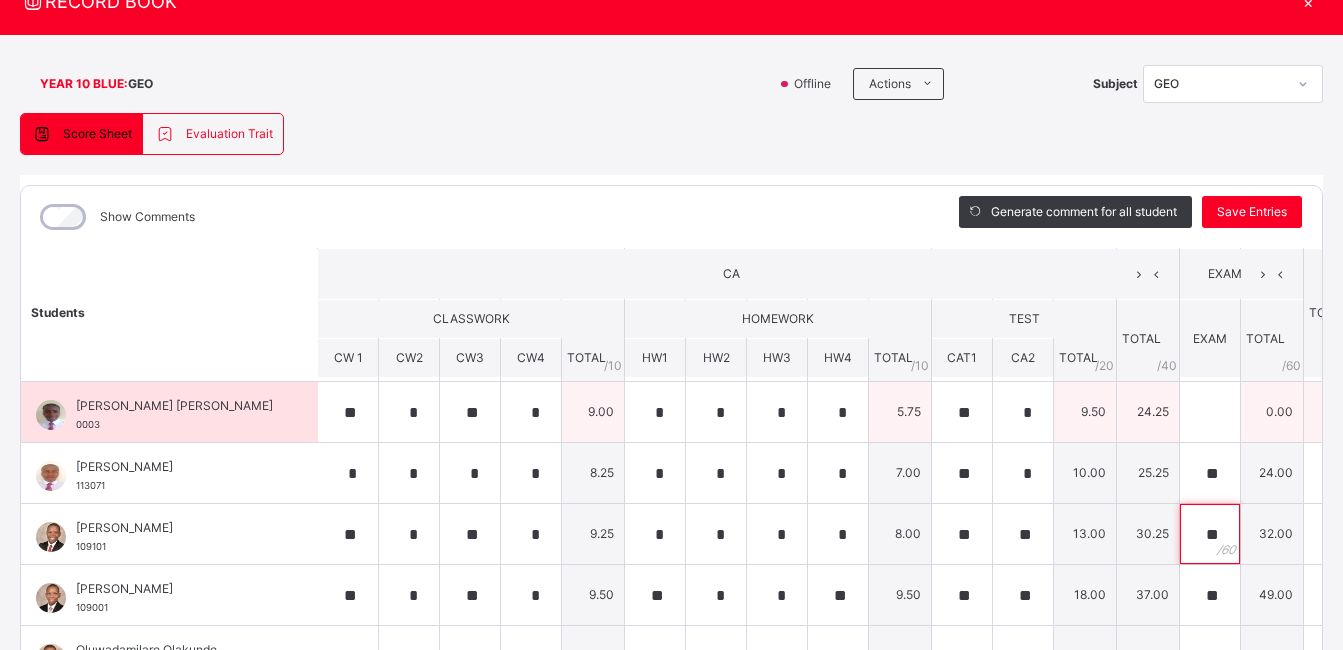 type on "**" 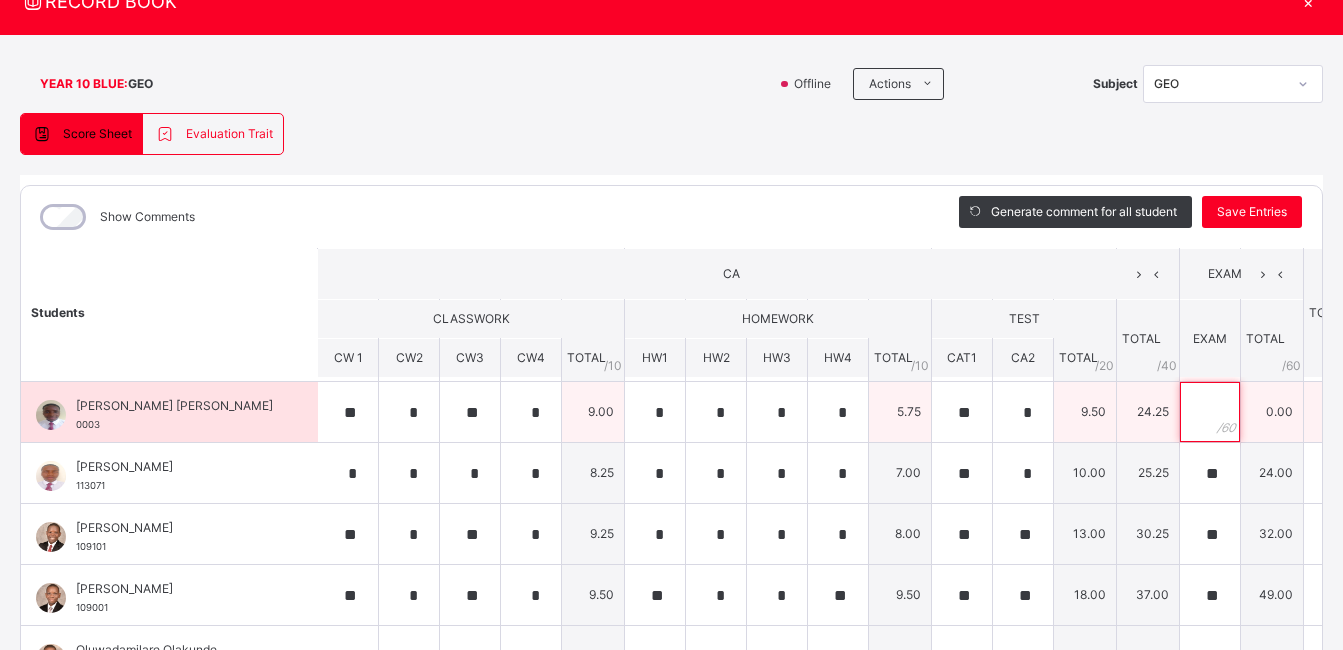 click at bounding box center [1210, 412] 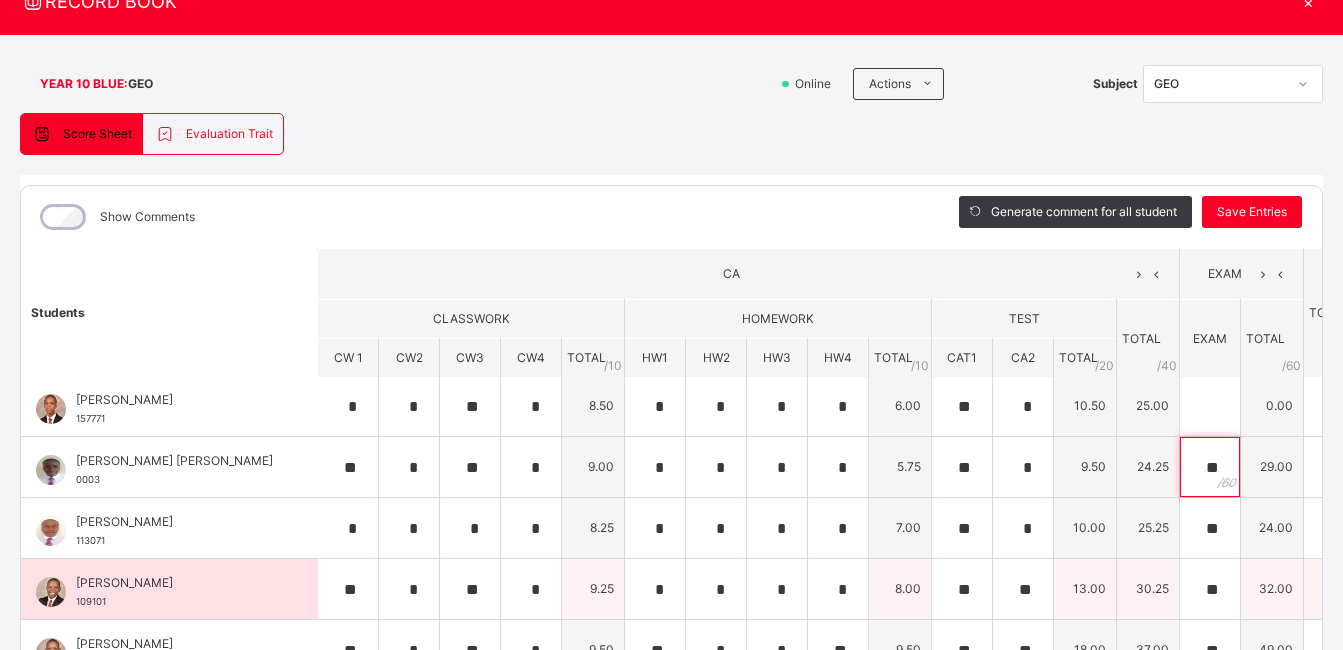 scroll, scrollTop: 1, scrollLeft: 1, axis: both 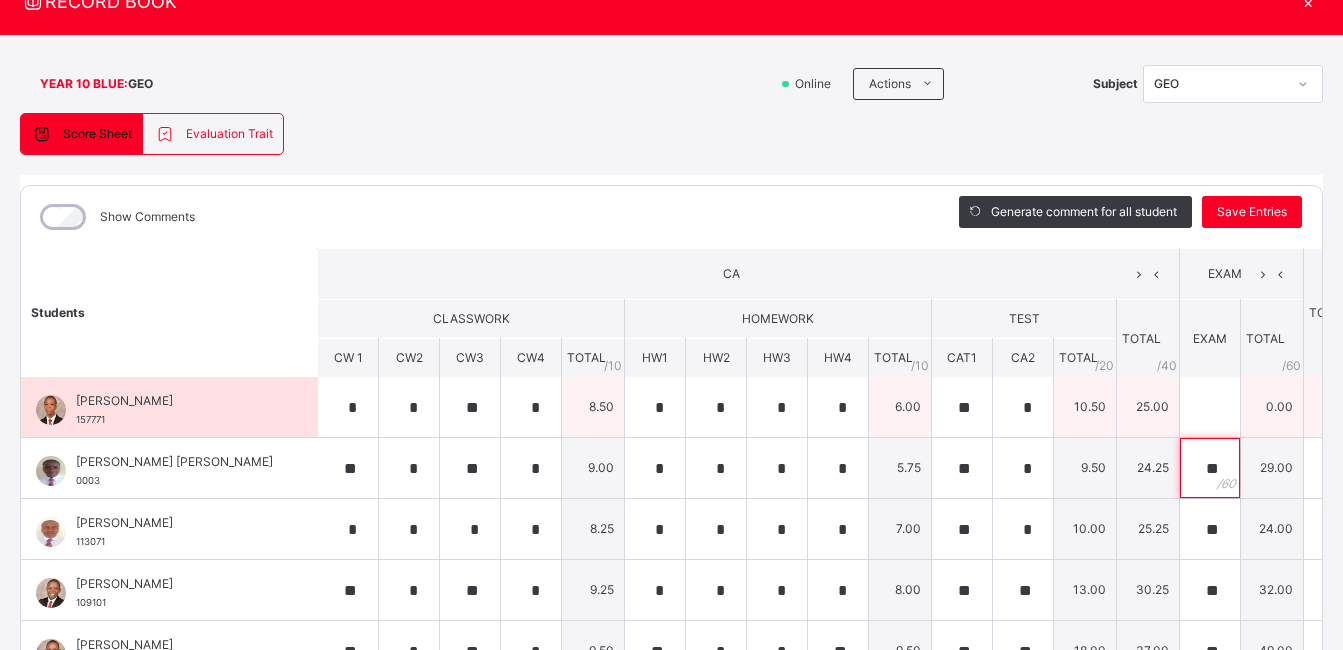 type on "**" 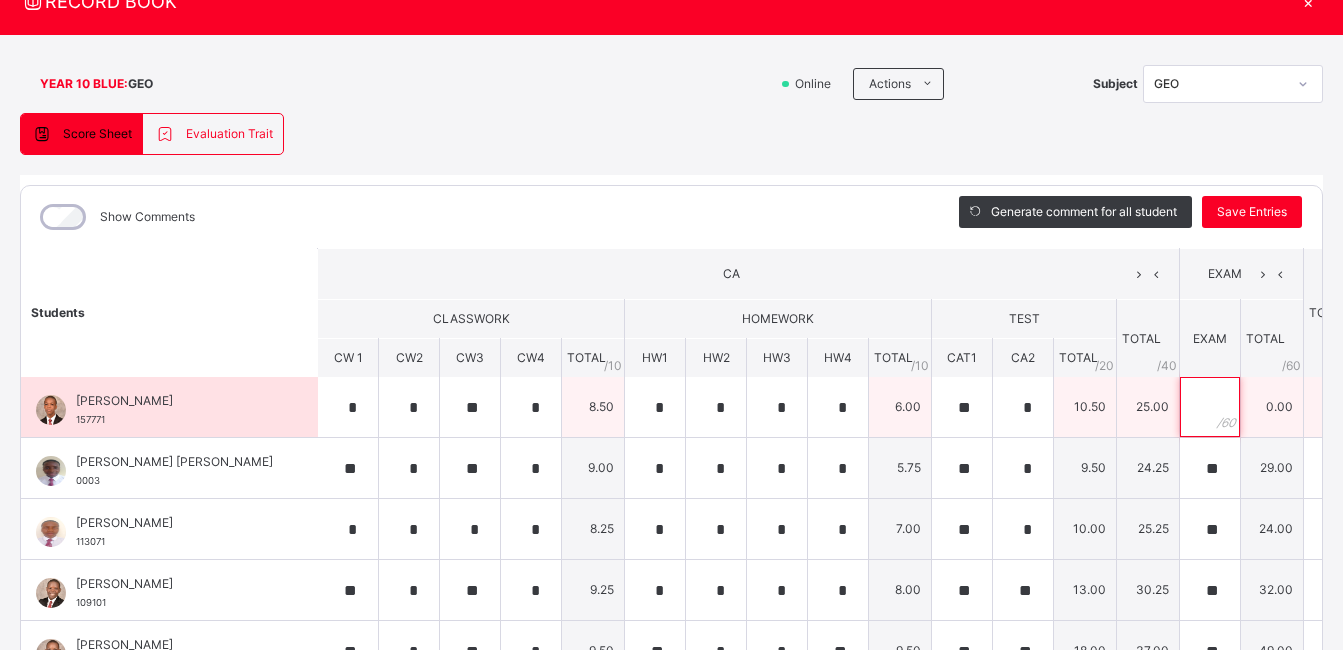 click at bounding box center (1210, 407) 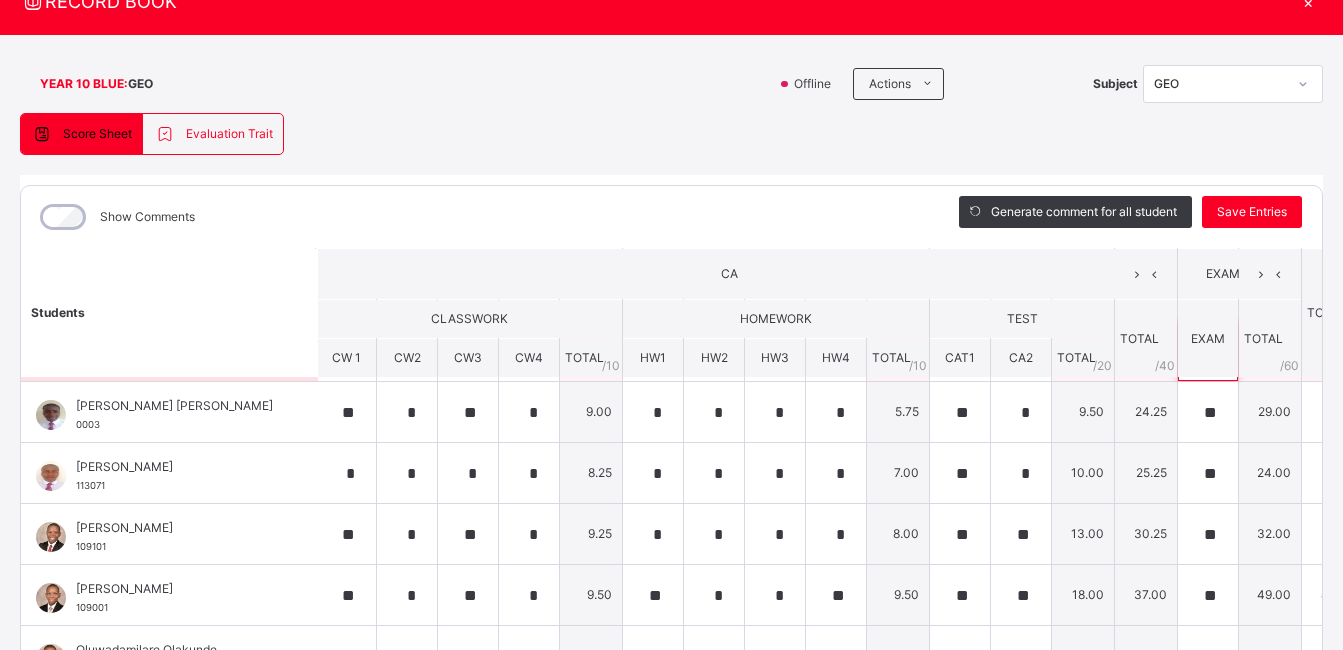 scroll, scrollTop: 72, scrollLeft: 2, axis: both 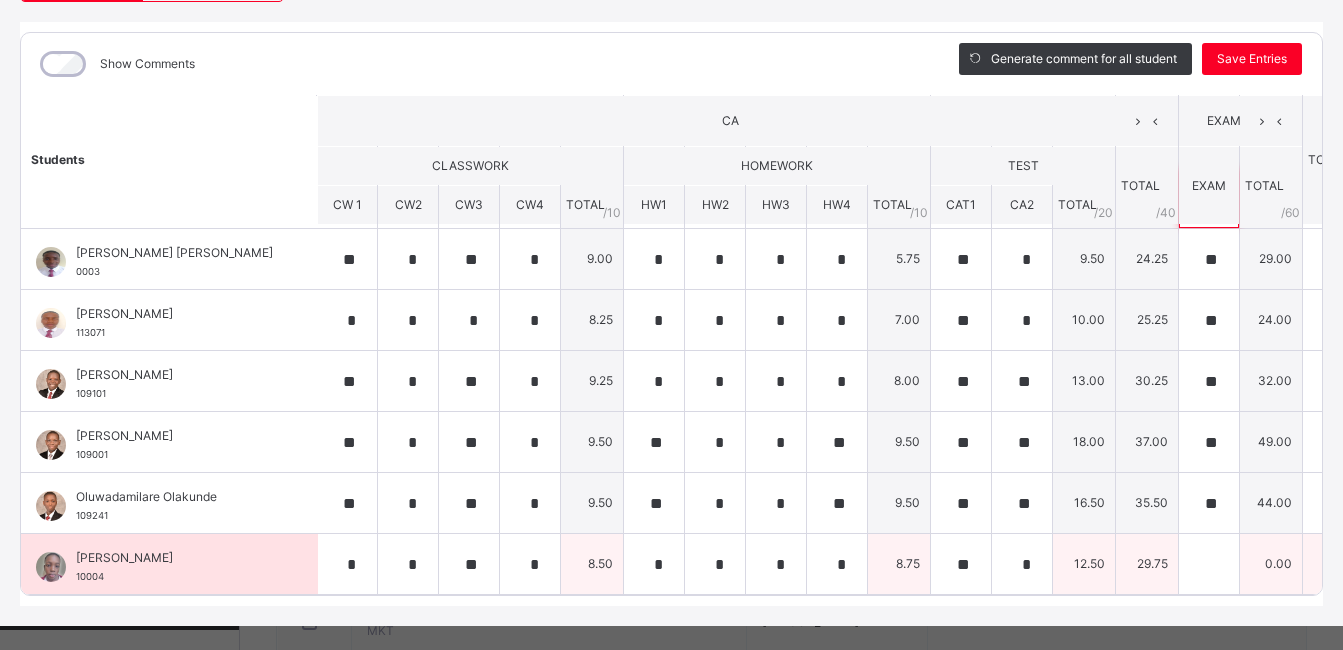type on "**" 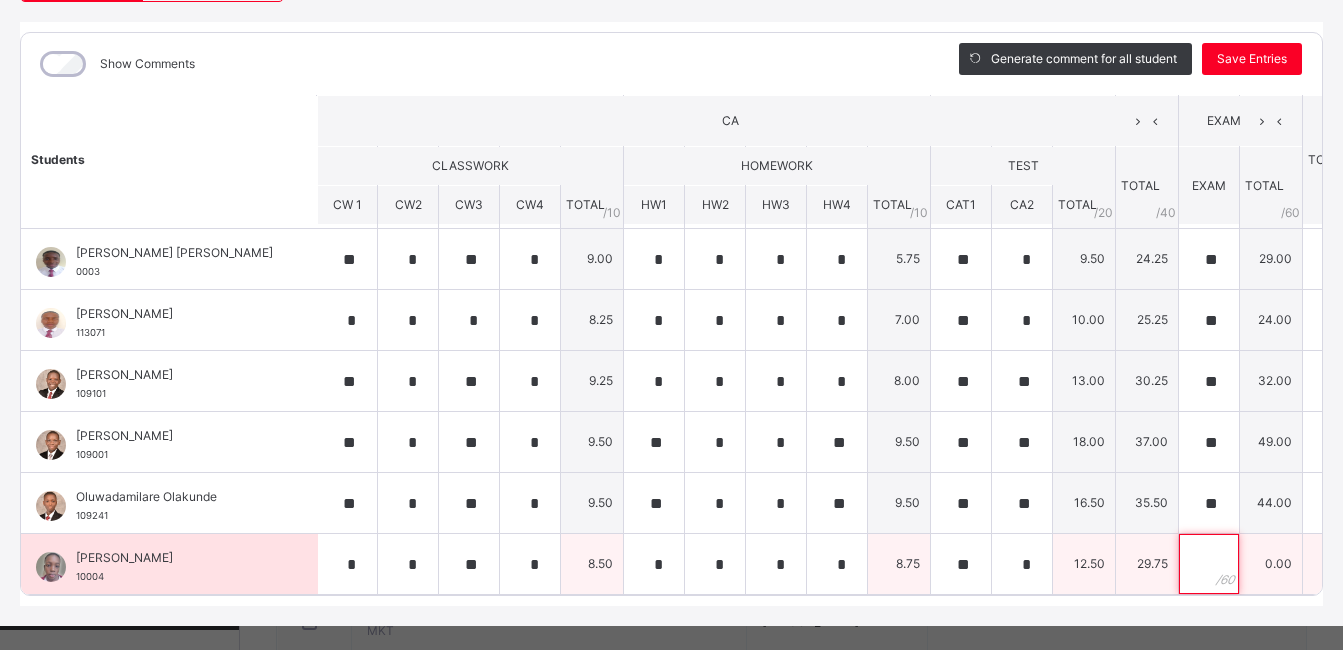 click at bounding box center [1209, 564] 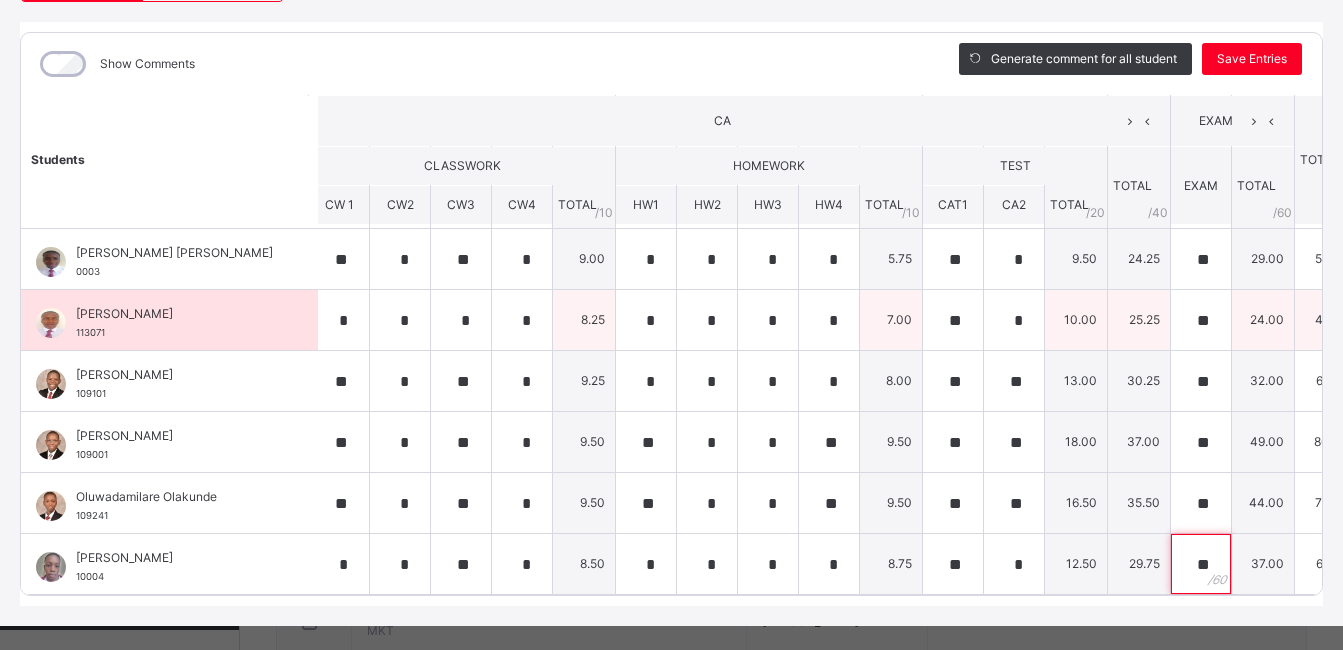 scroll, scrollTop: 67, scrollLeft: 10, axis: both 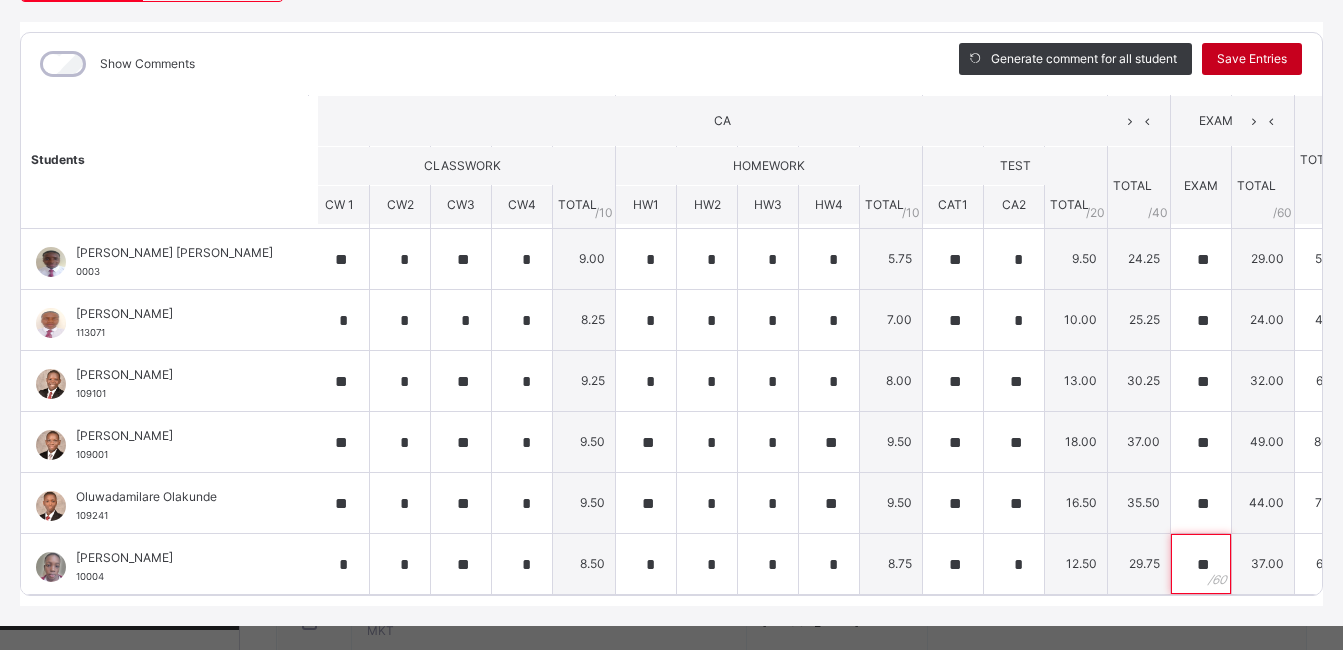 type on "**" 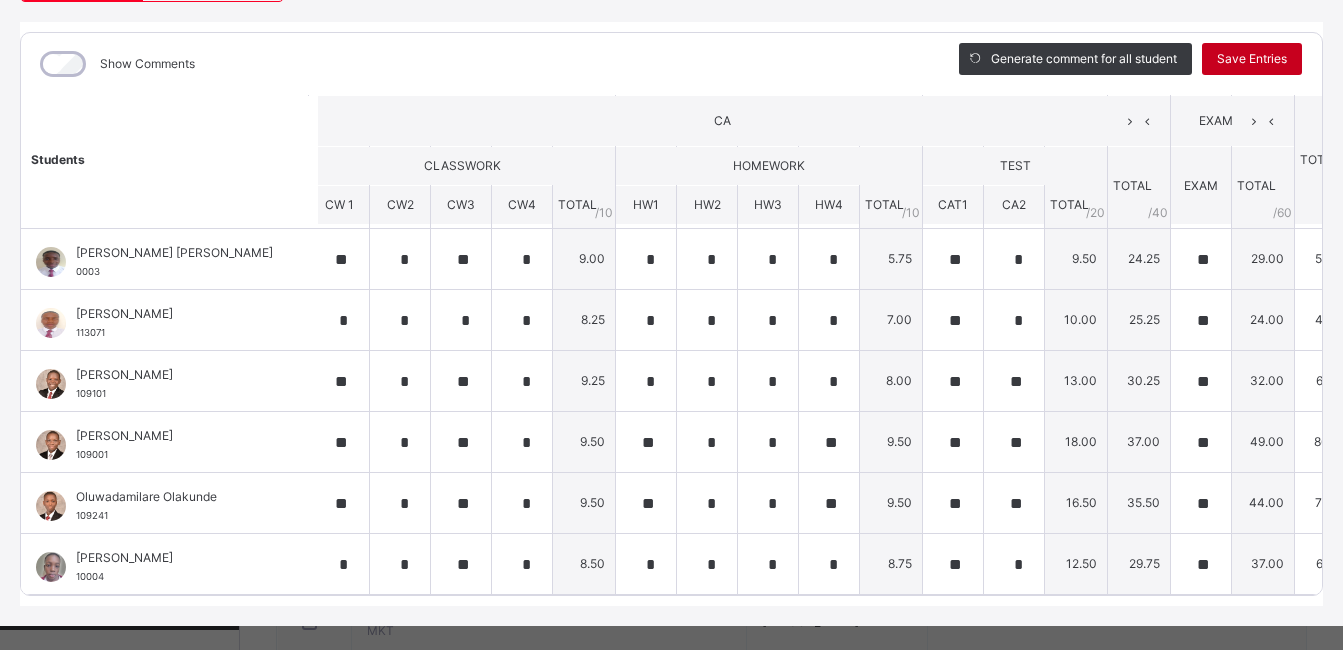 click on "Save Entries" at bounding box center [1252, 59] 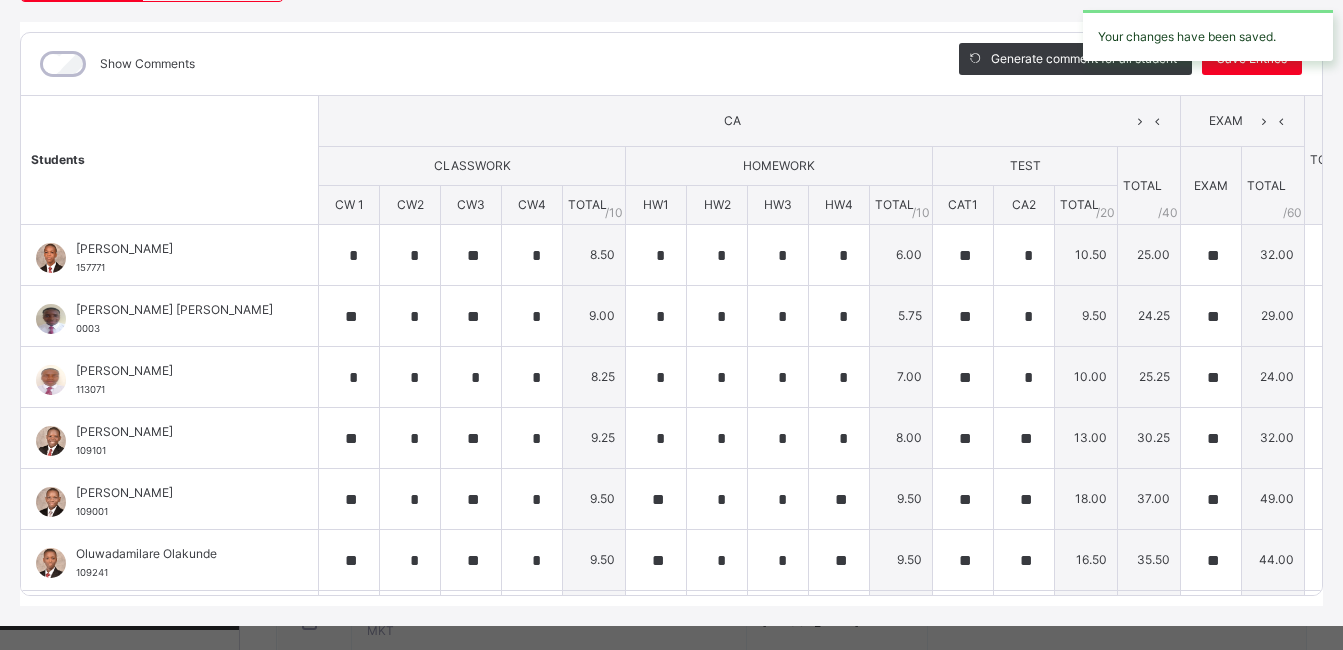 click on "Show Comments" at bounding box center (147, 64) 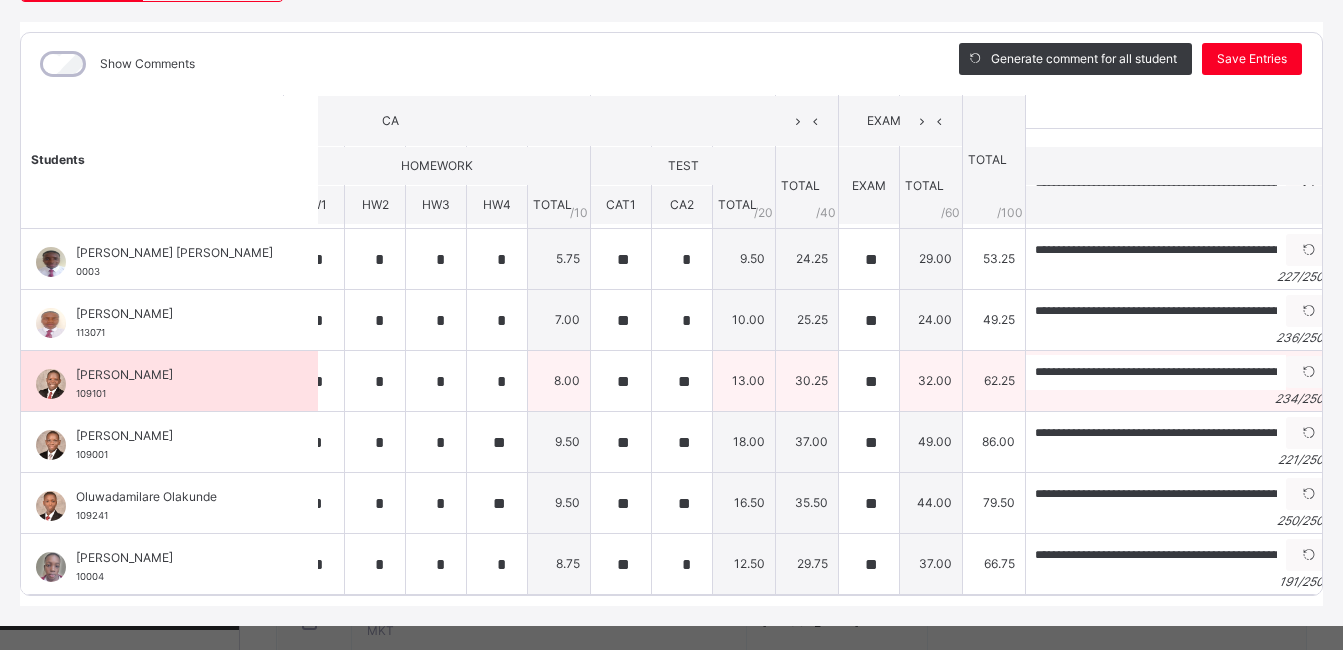 scroll, scrollTop: 72, scrollLeft: 342, axis: both 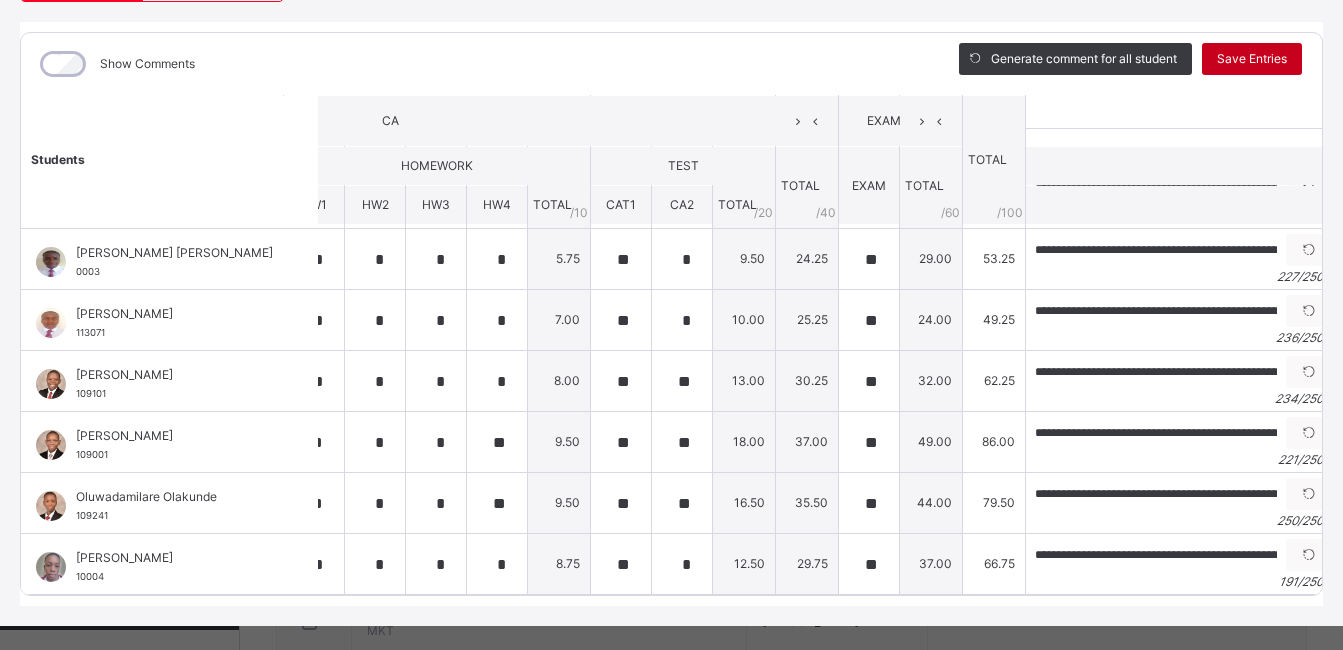 click on "Save Entries" at bounding box center (1252, 59) 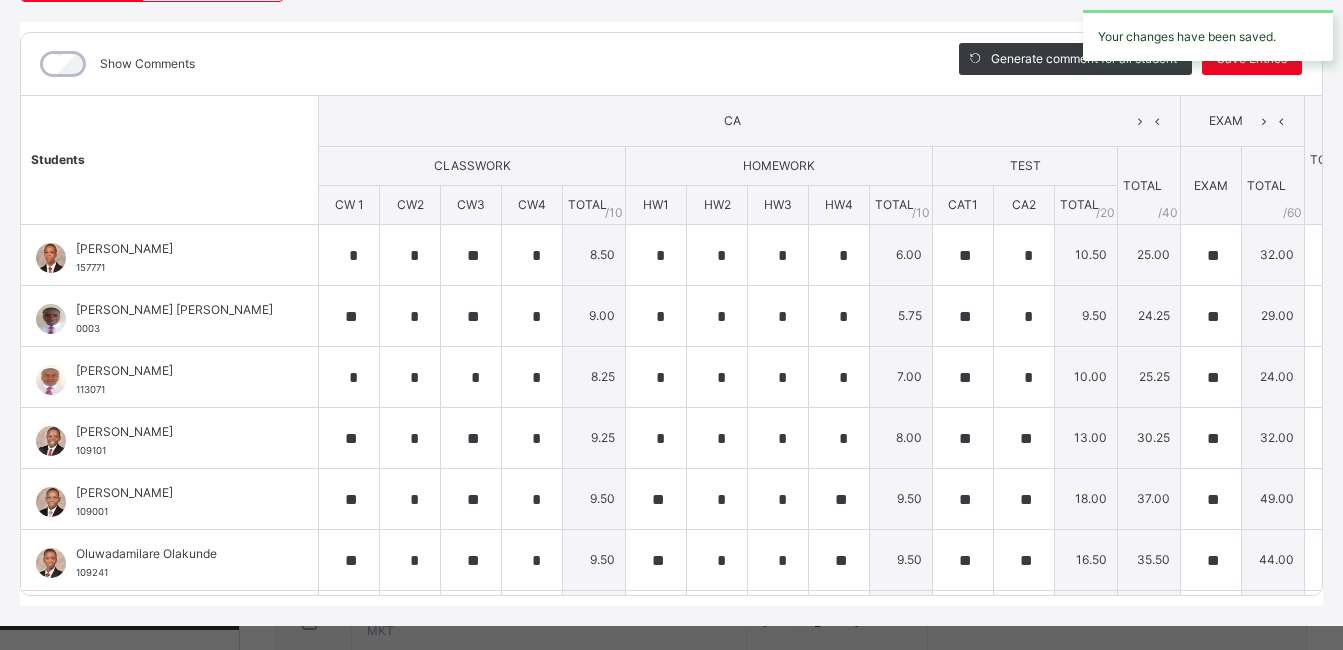 scroll, scrollTop: 0, scrollLeft: 0, axis: both 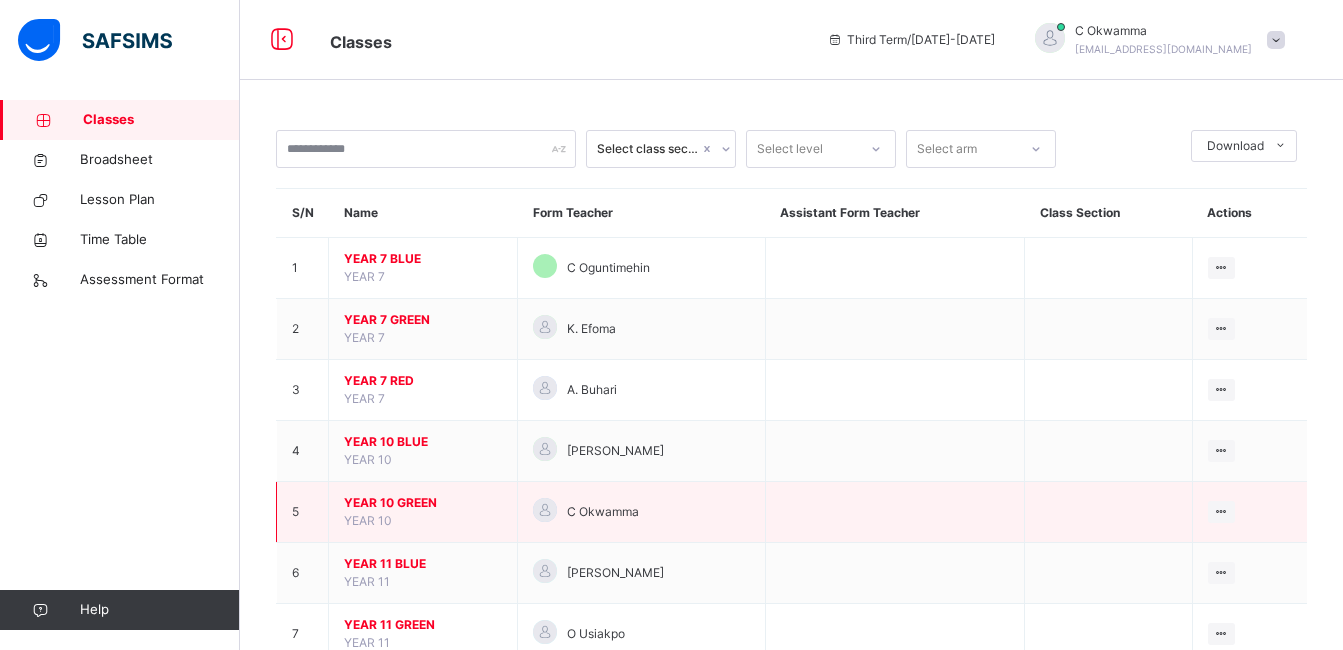 click on "YEAR 10   GREEN" at bounding box center (423, 503) 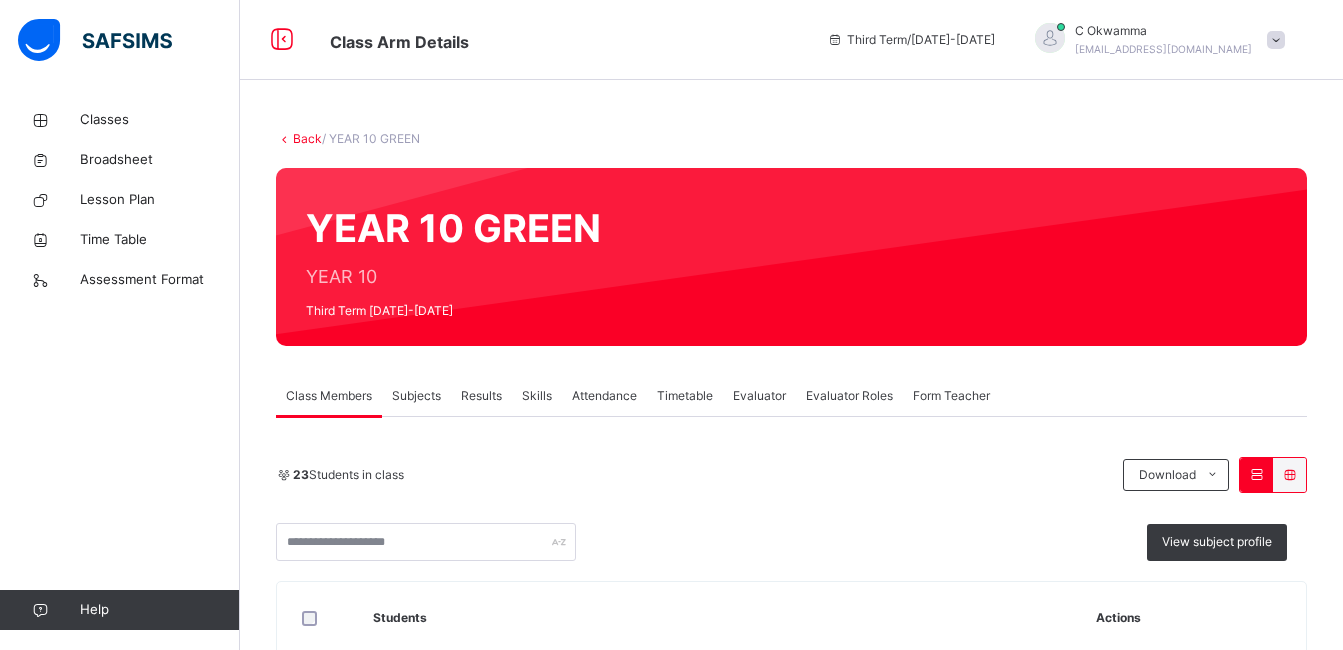click on "Subjects" at bounding box center (416, 396) 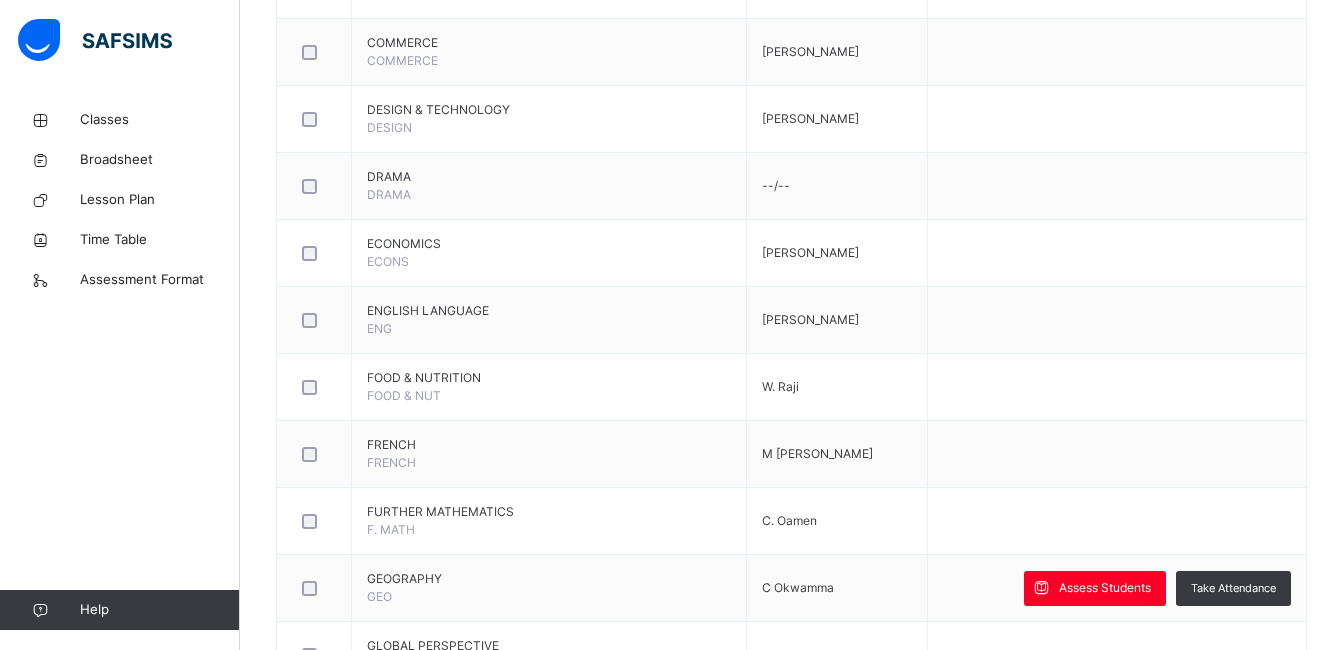 scroll, scrollTop: 1050, scrollLeft: 0, axis: vertical 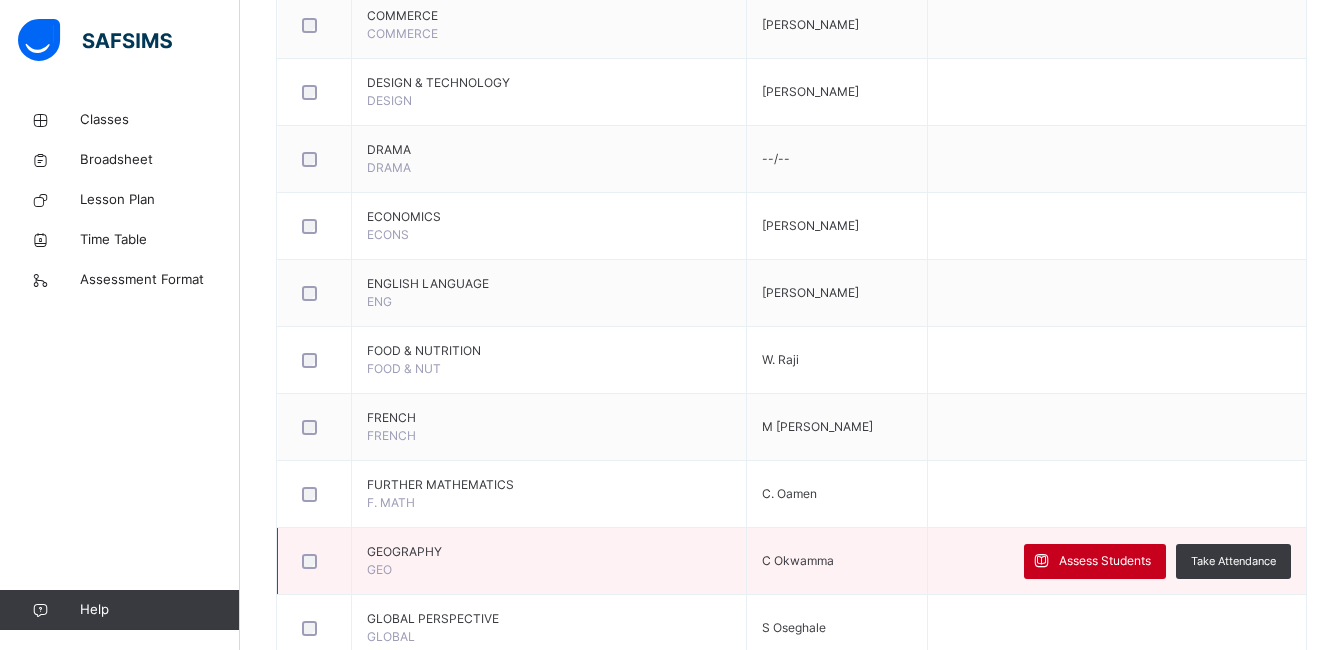 click on "Assess Students" at bounding box center (1105, 561) 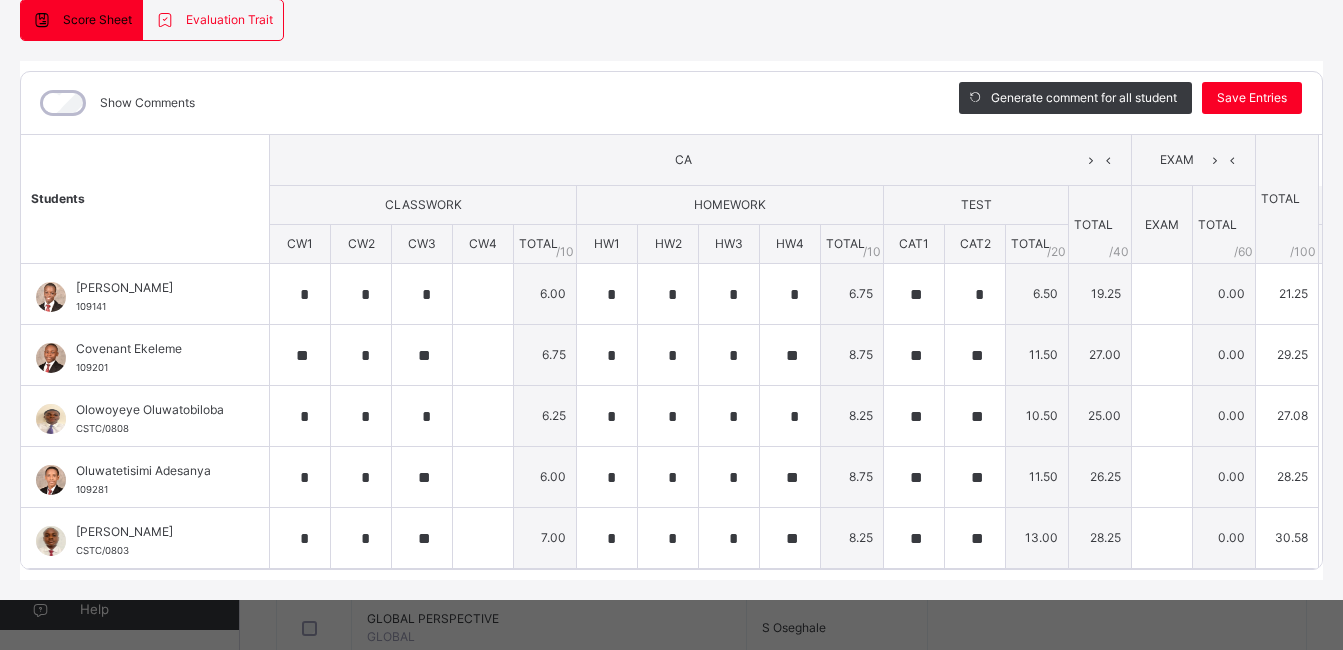 scroll, scrollTop: 211, scrollLeft: 0, axis: vertical 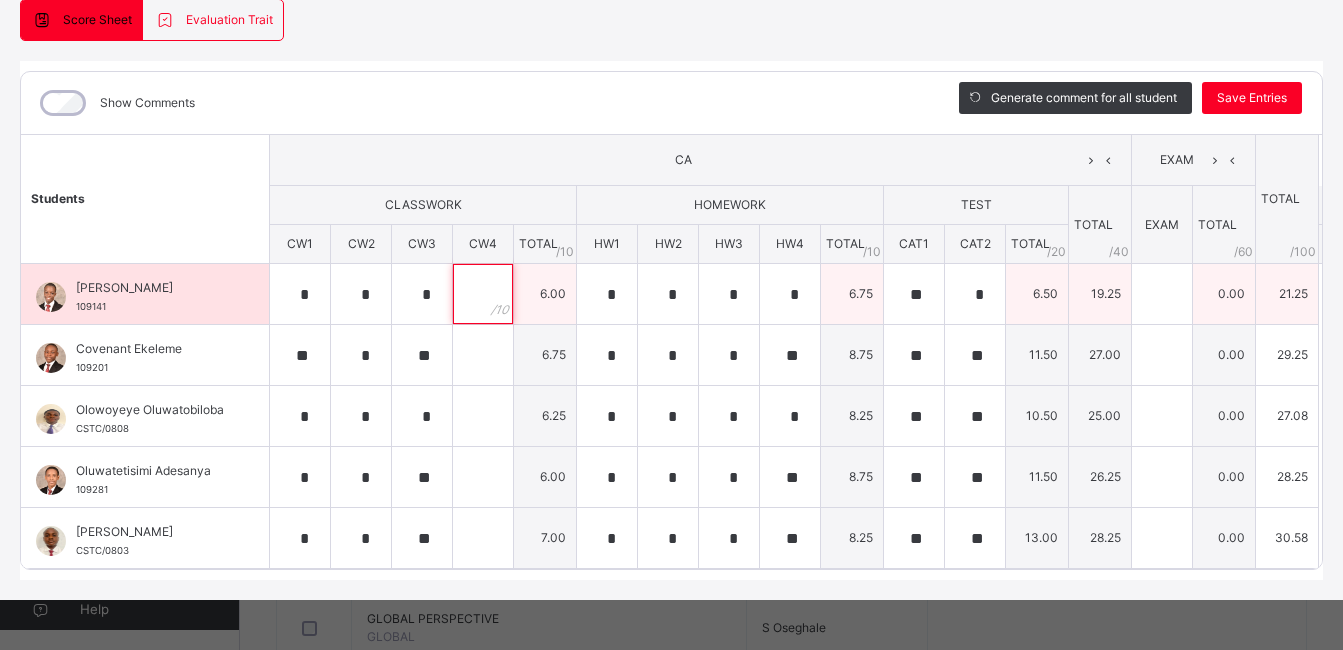 click at bounding box center [483, 294] 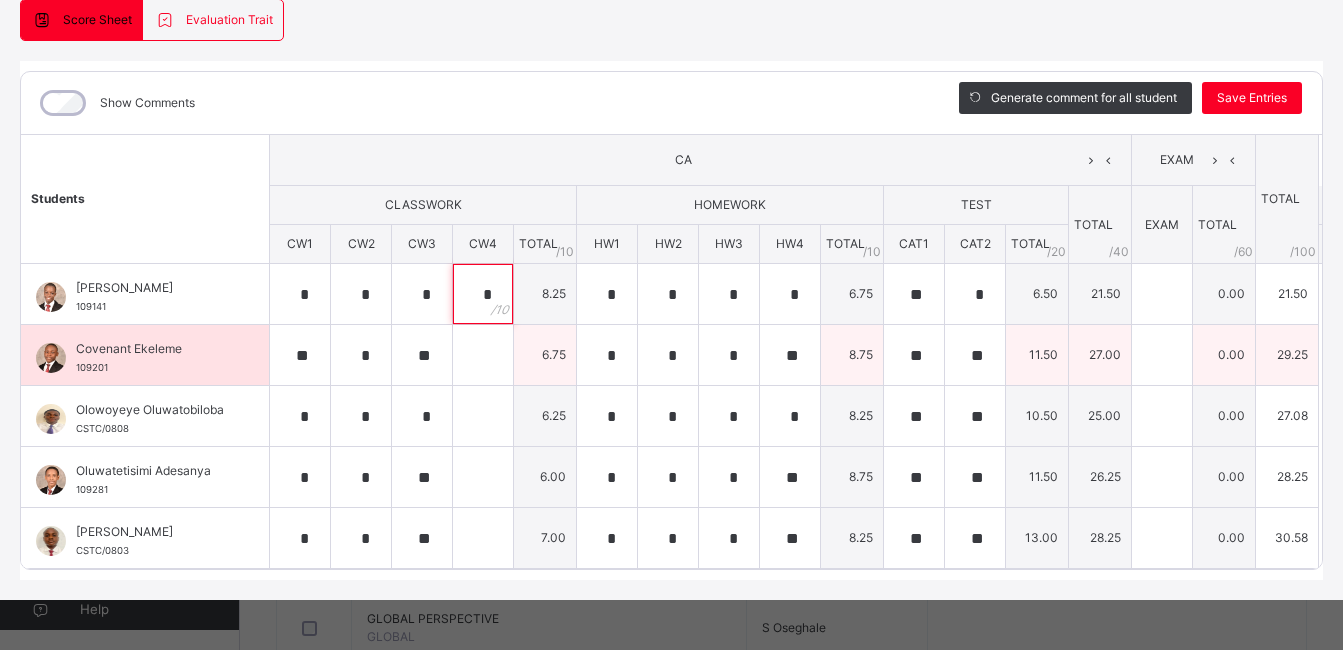 type on "*" 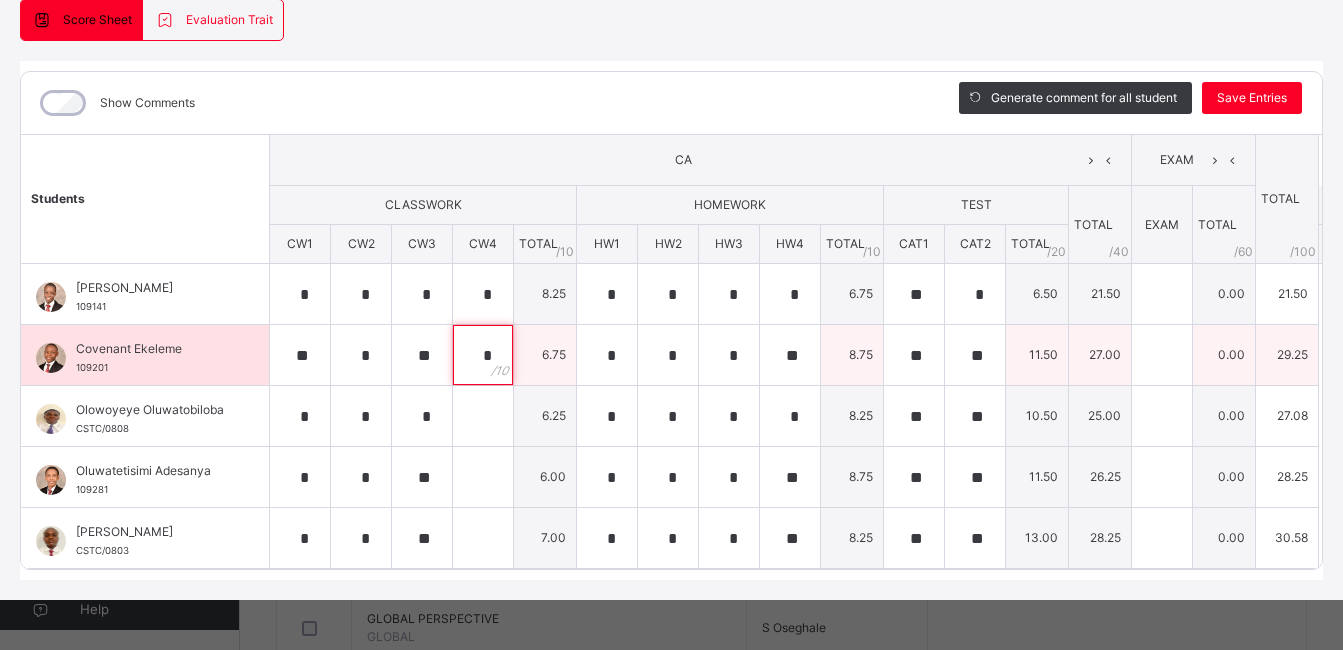 click on "*" at bounding box center (483, 355) 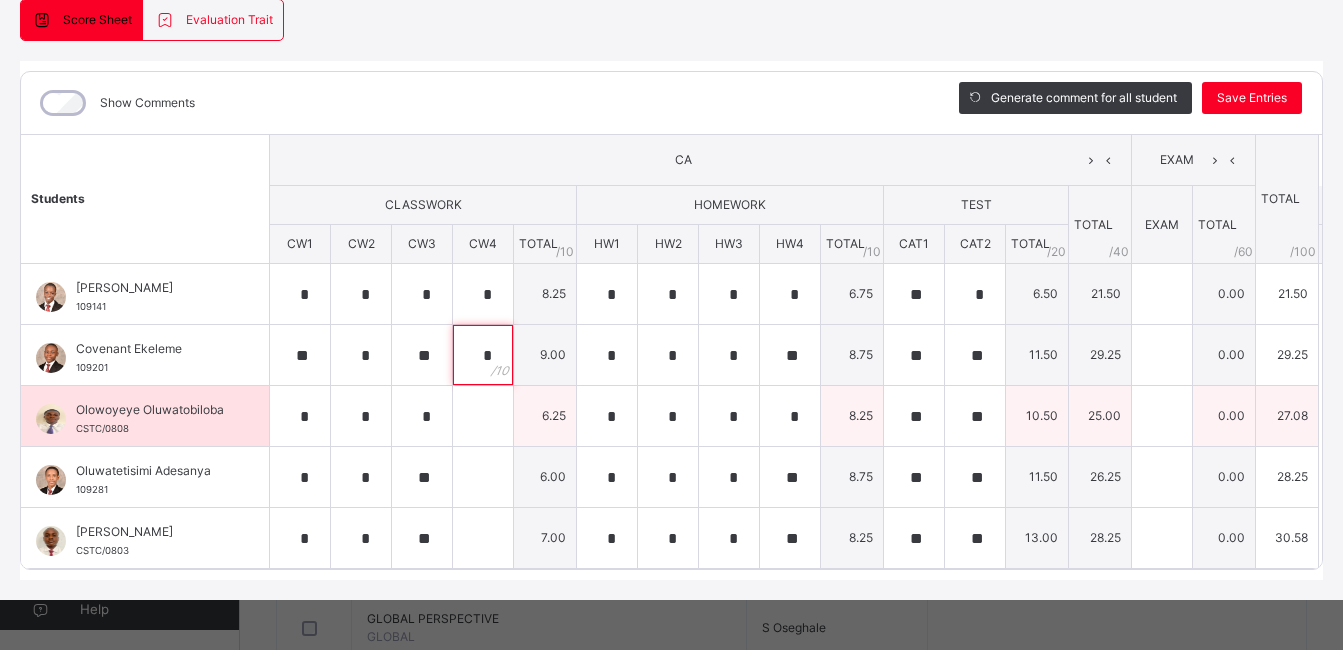 type on "*" 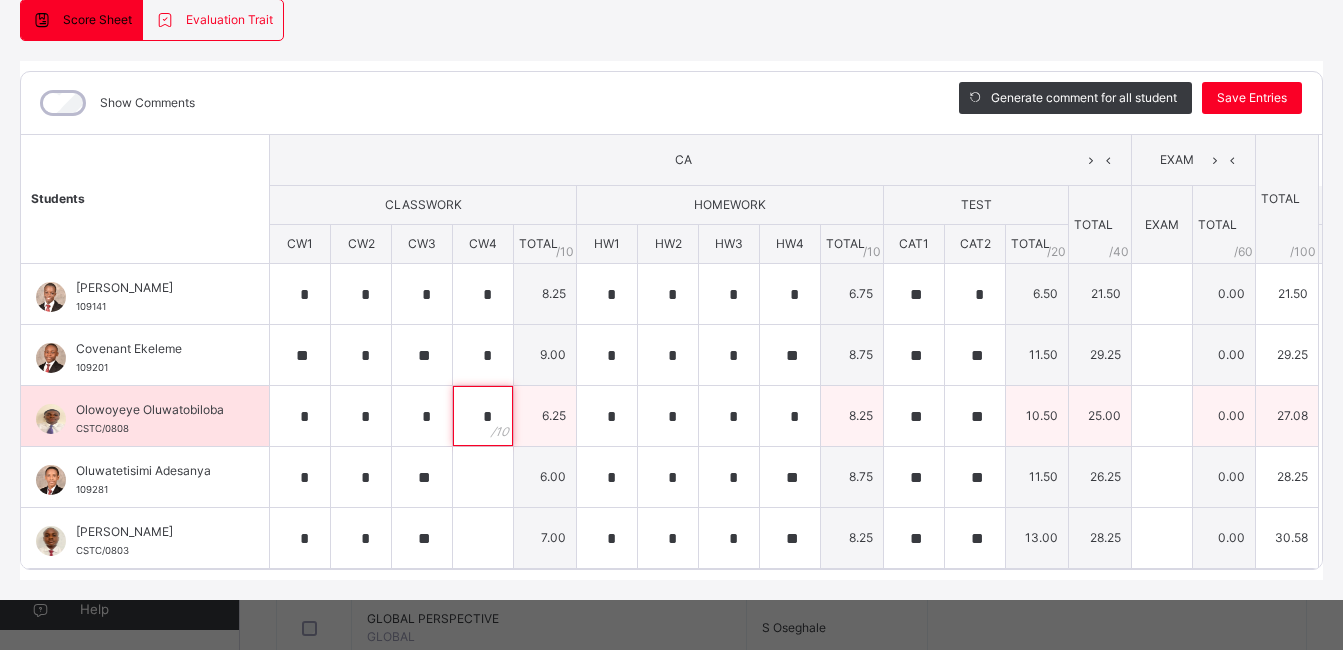 click on "*" at bounding box center [483, 416] 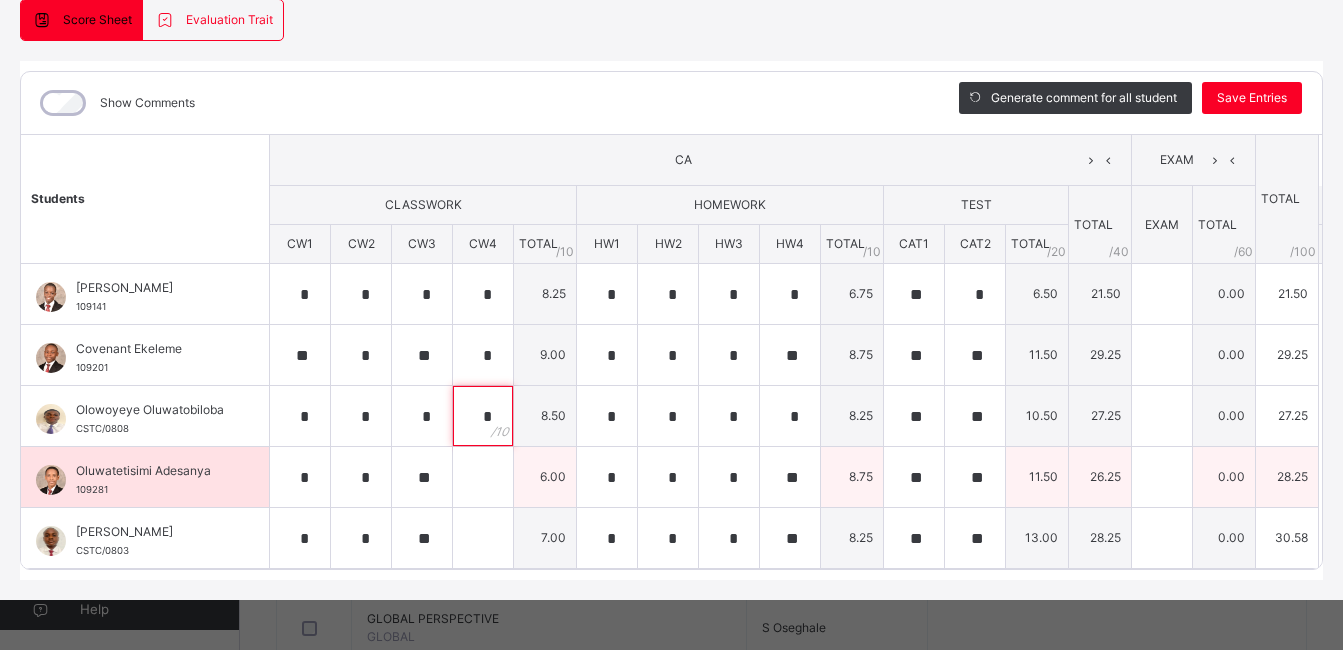 type on "*" 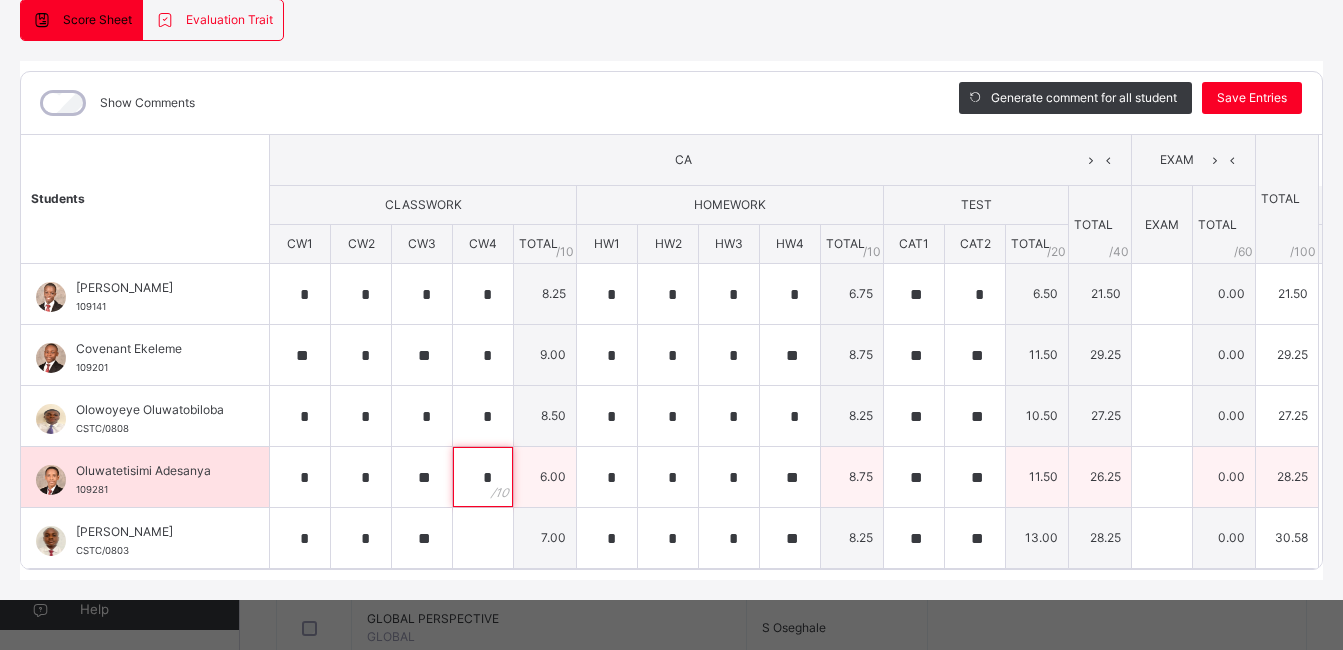 click on "*" at bounding box center [483, 477] 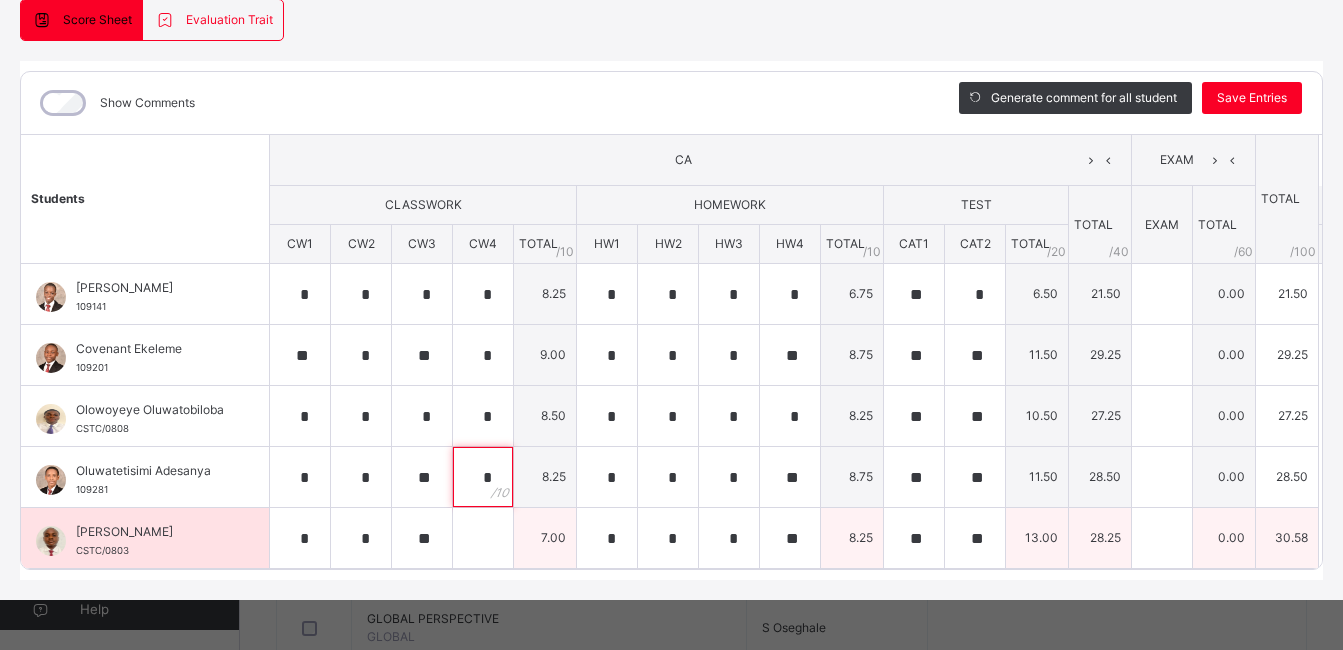 type on "*" 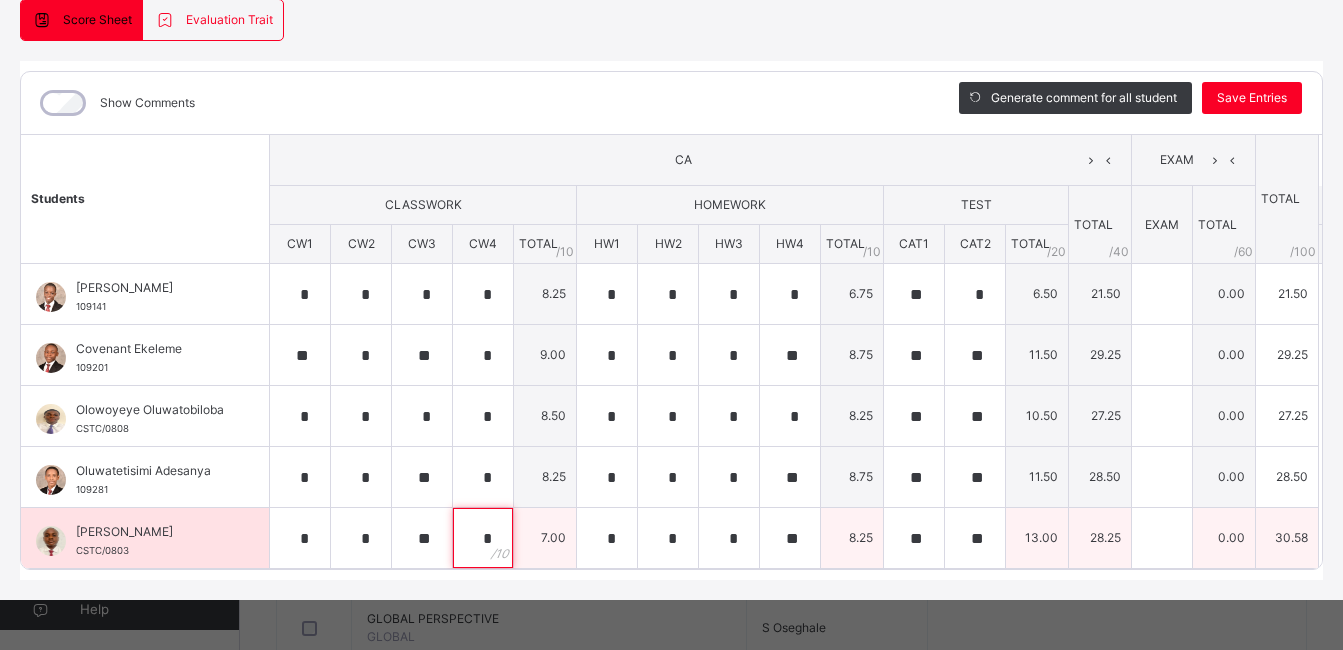 click on "*" at bounding box center (483, 538) 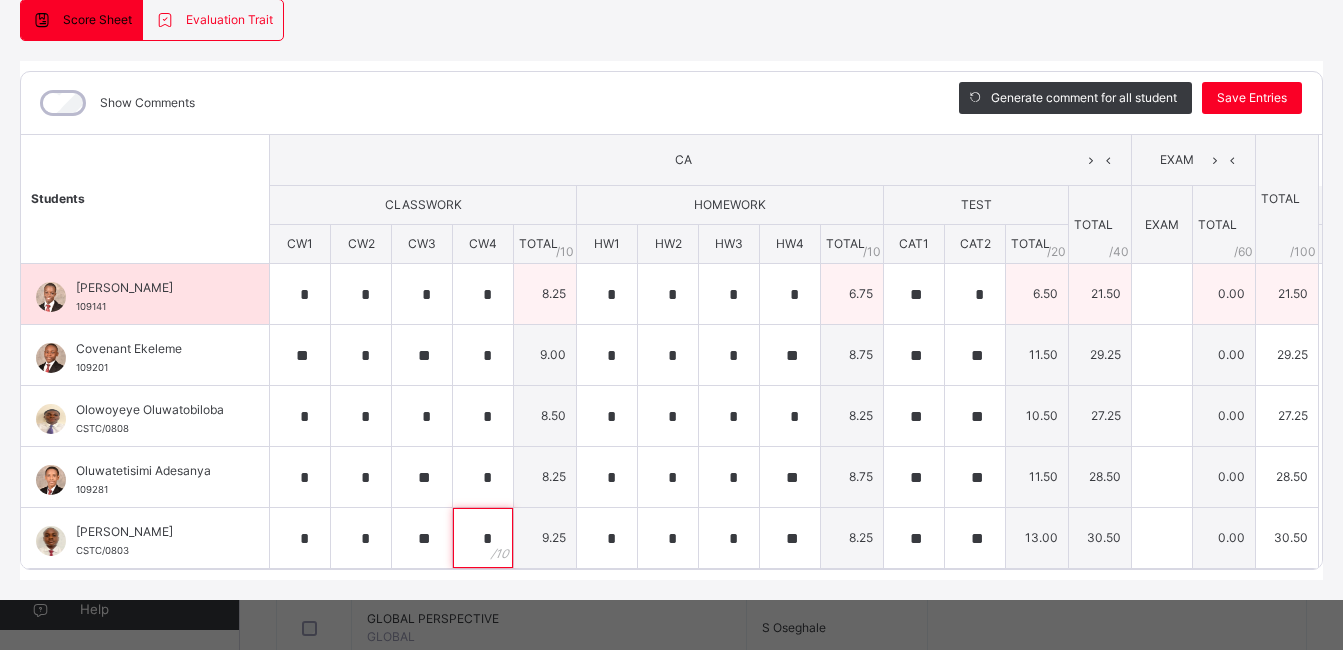type on "*" 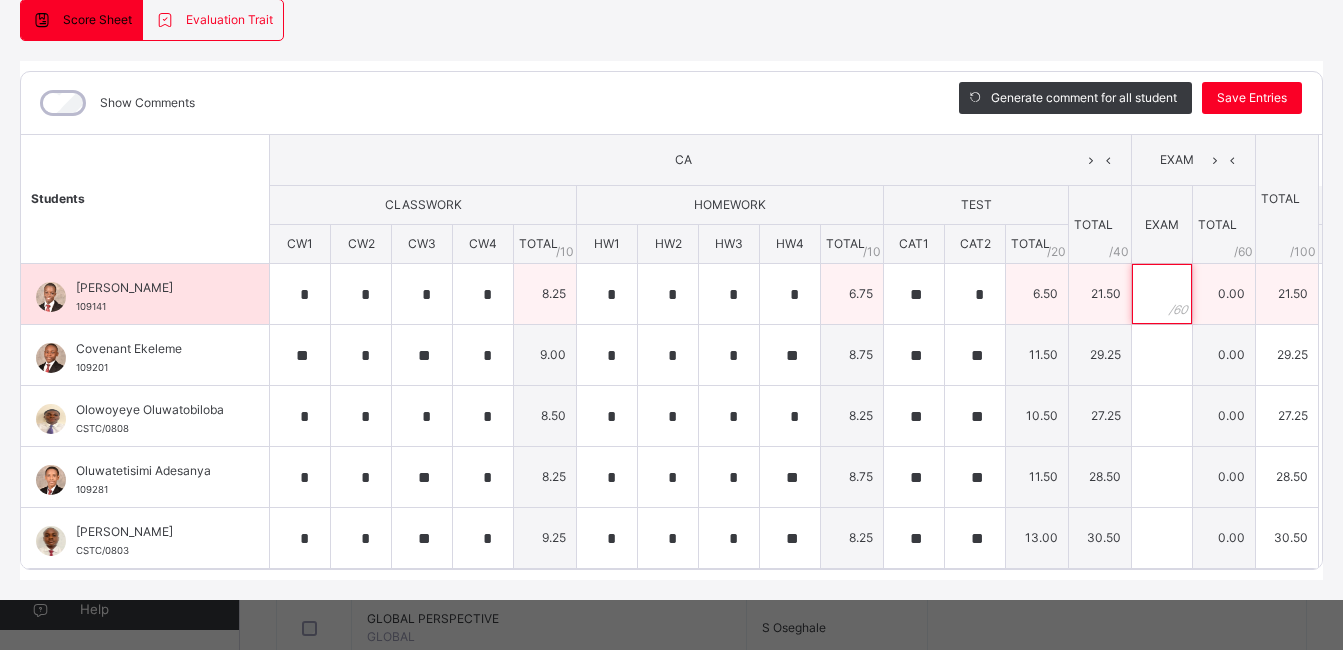 click at bounding box center [1162, 294] 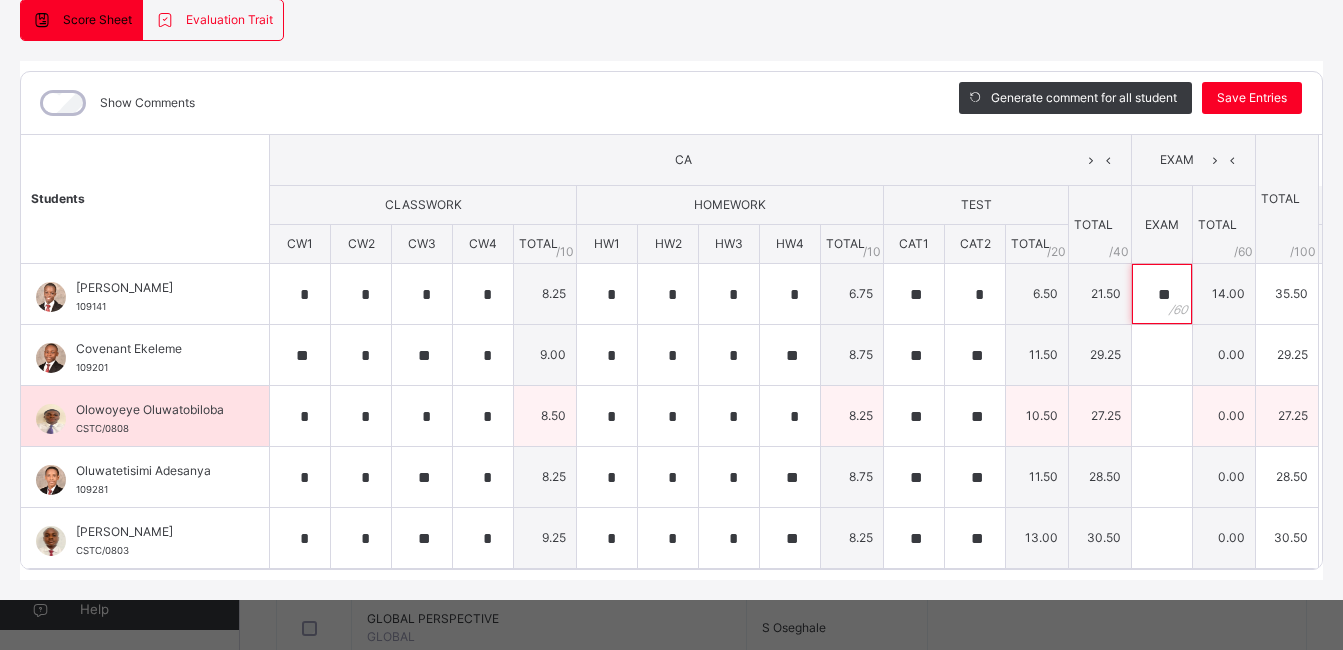 type on "**" 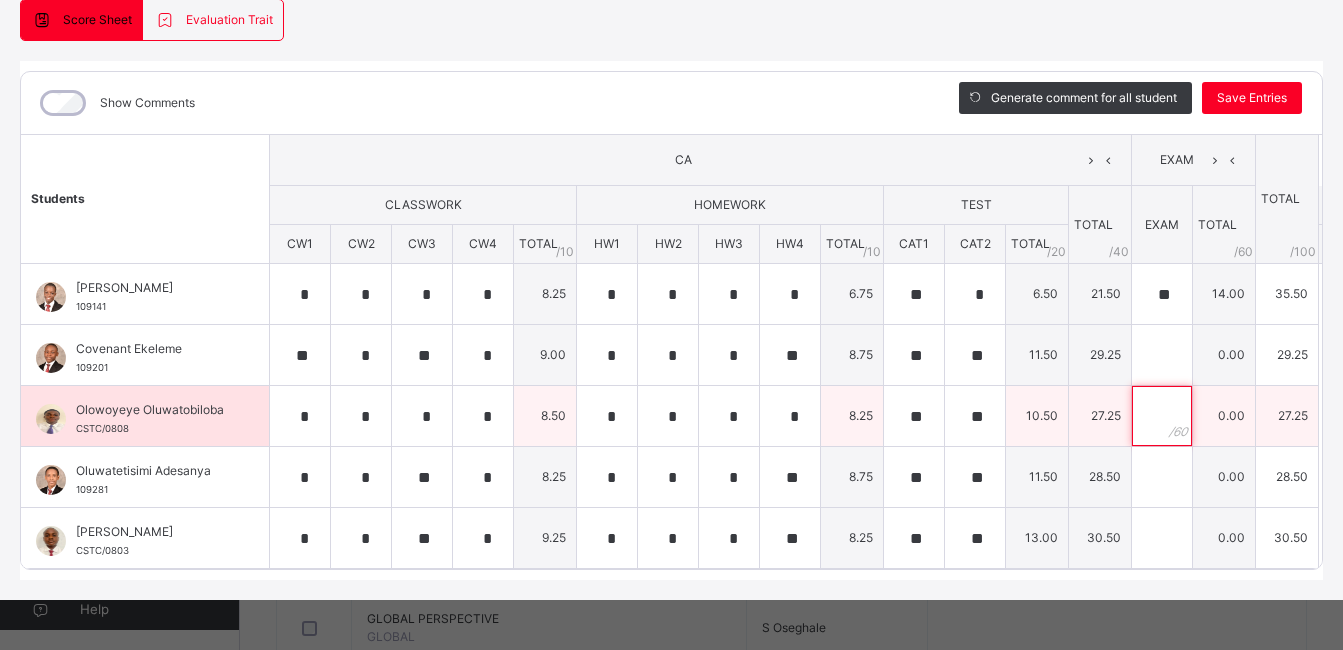 click at bounding box center [1162, 416] 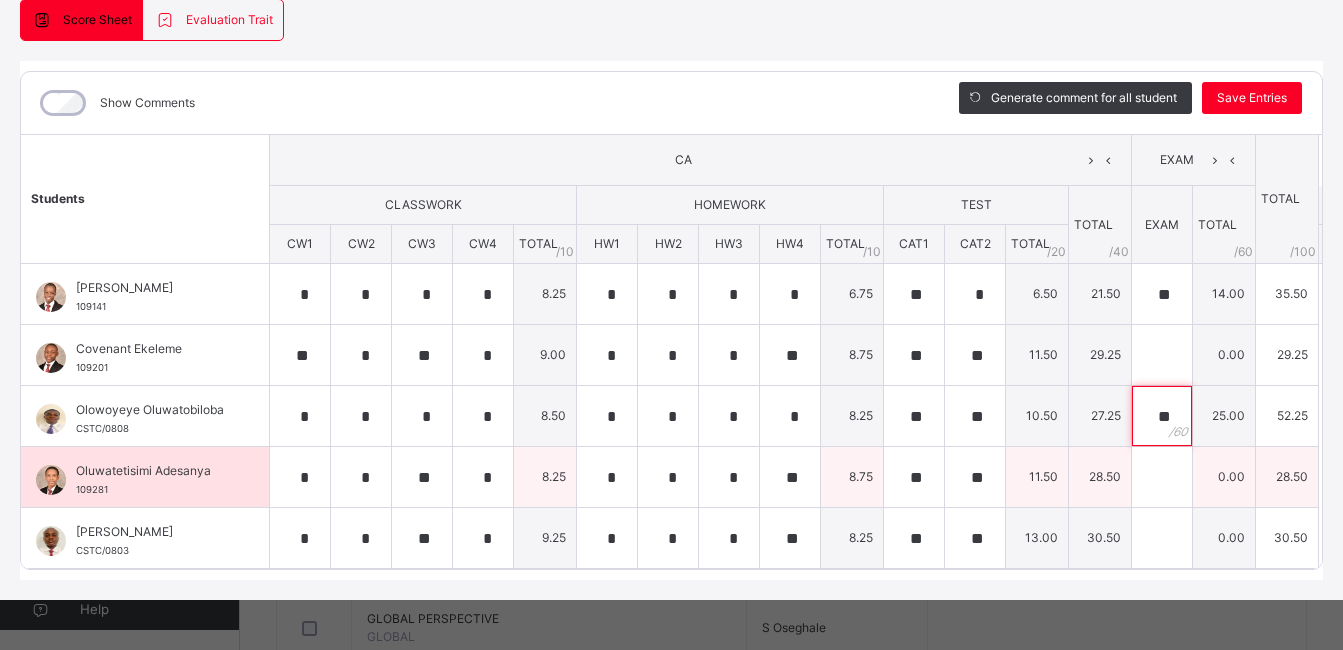 type on "**" 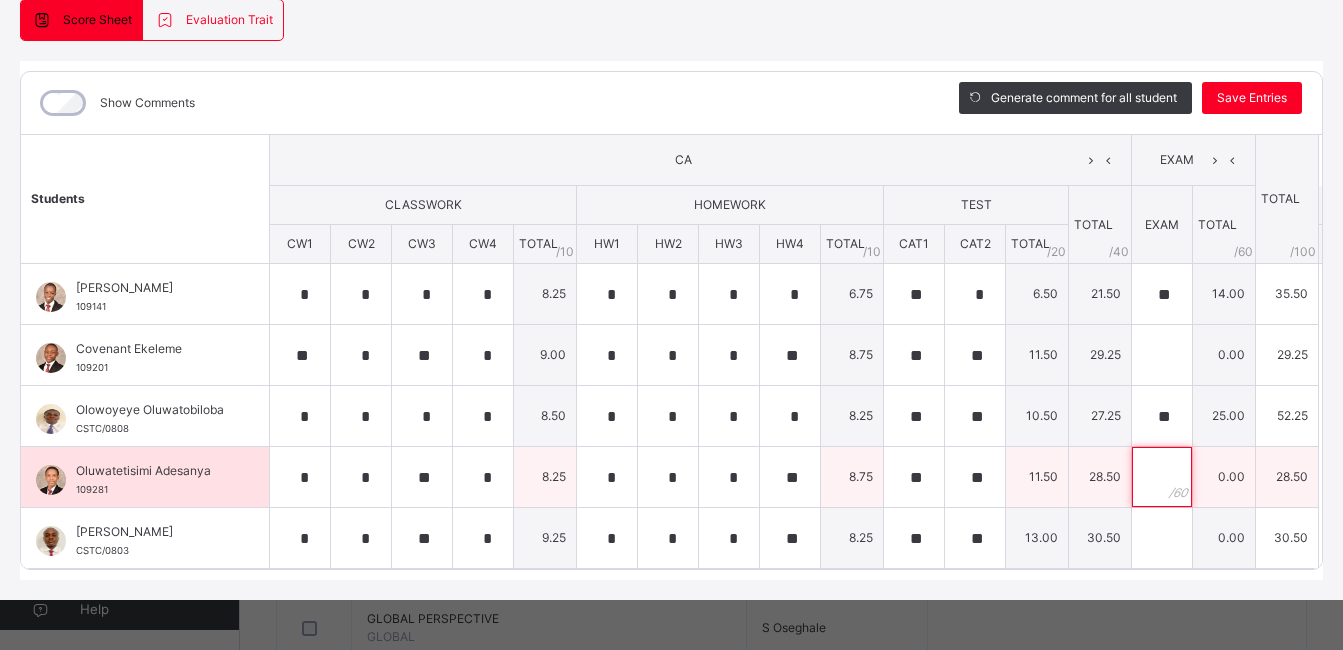 click at bounding box center [1162, 477] 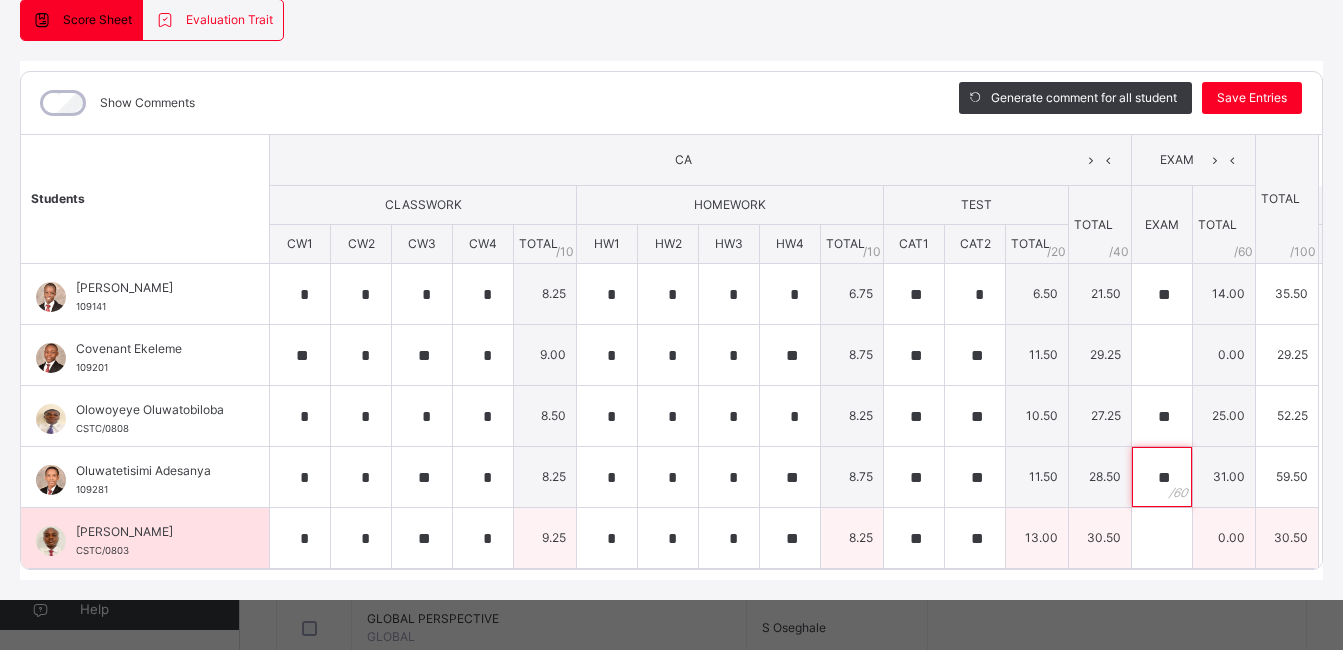 type on "**" 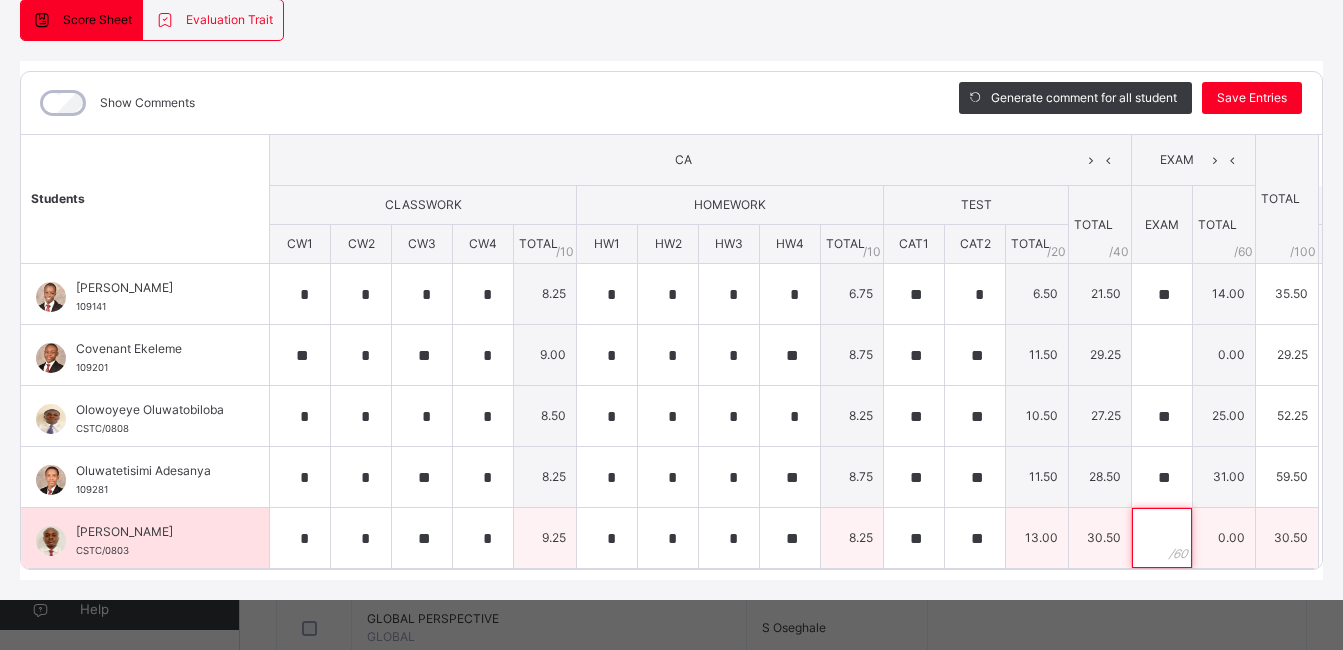 click at bounding box center (1162, 538) 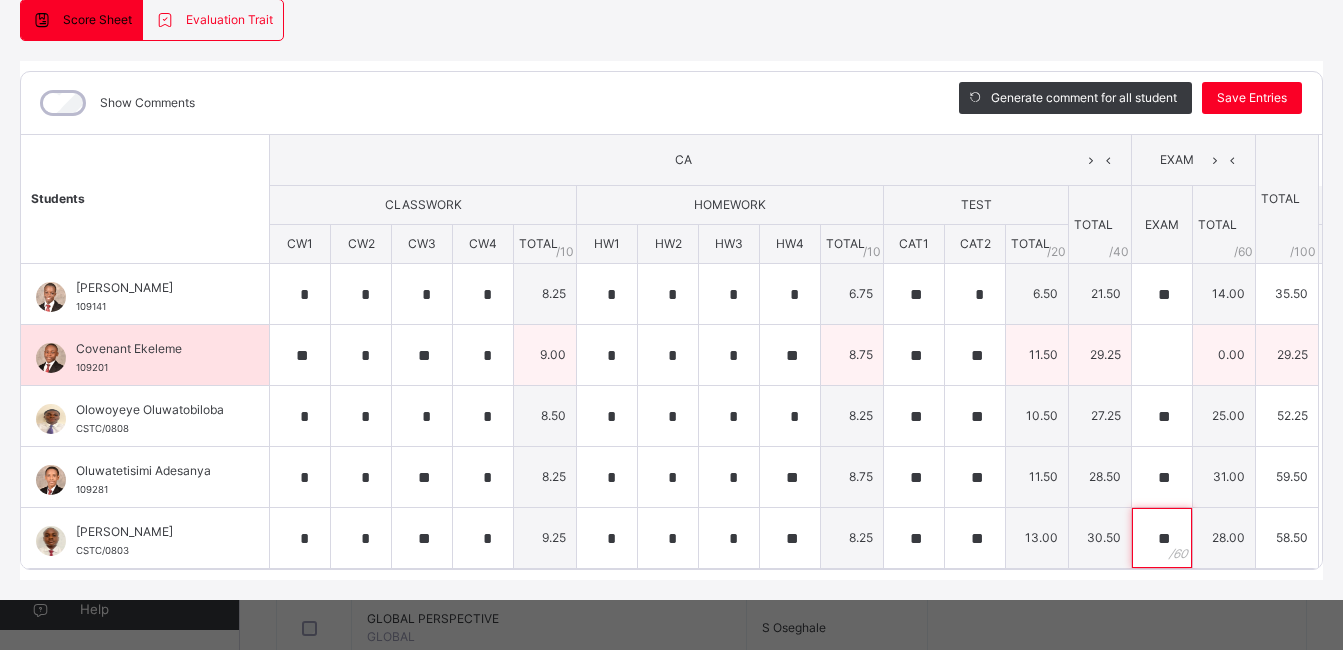 type on "**" 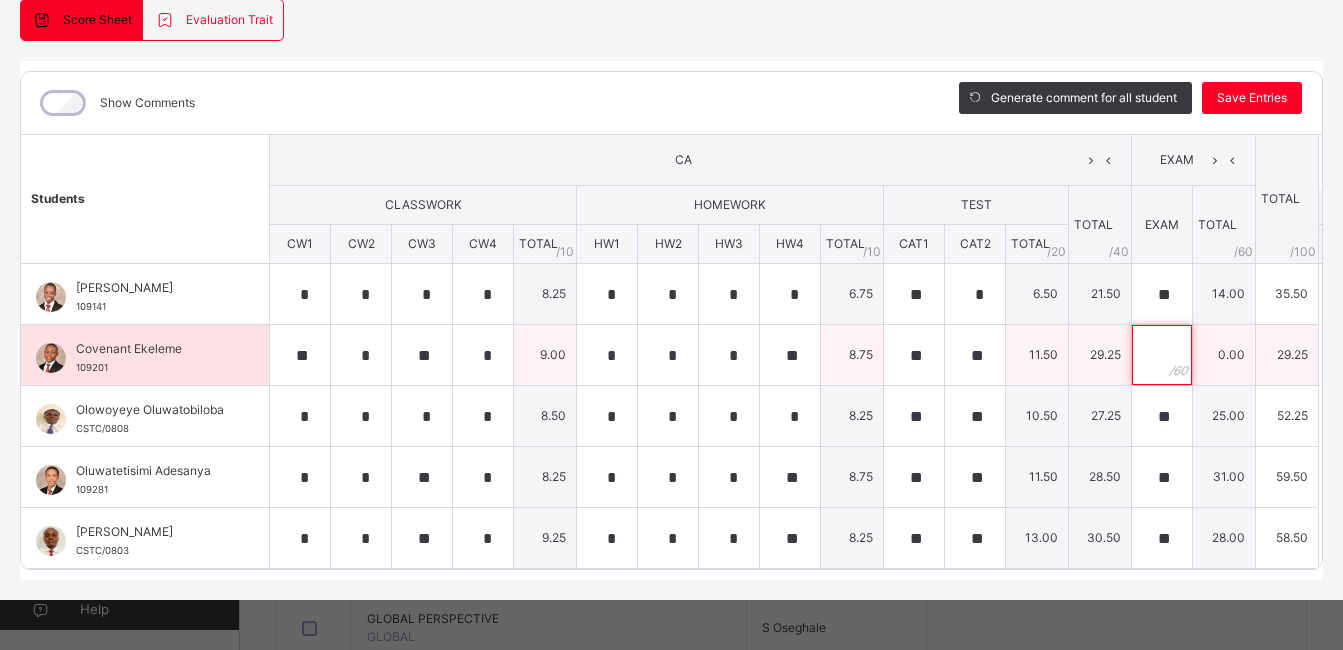 click at bounding box center (1162, 355) 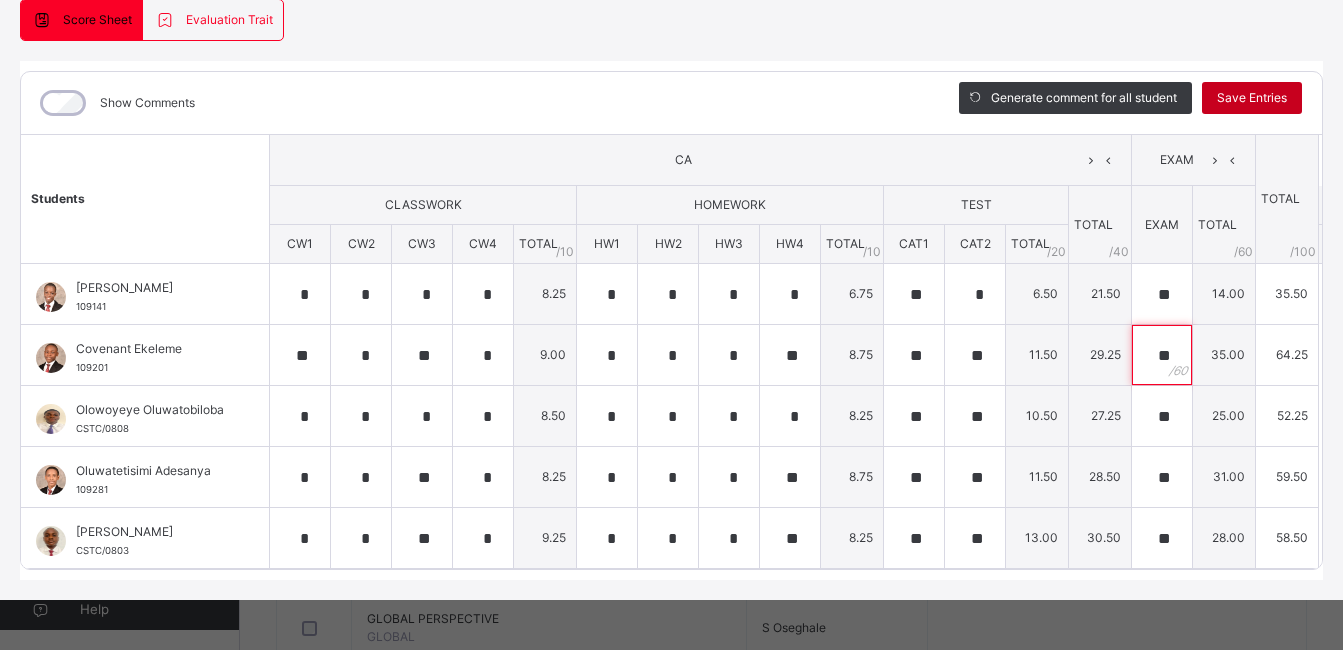 type on "**" 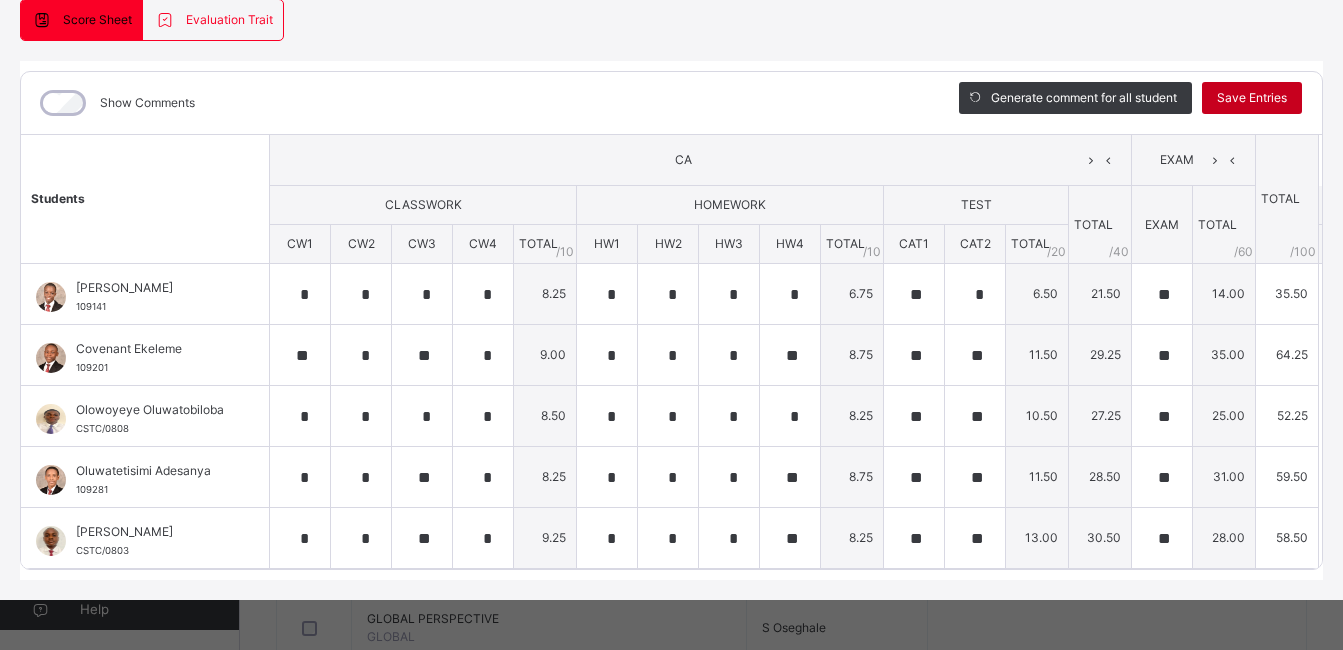click on "Save Entries" at bounding box center [1252, 98] 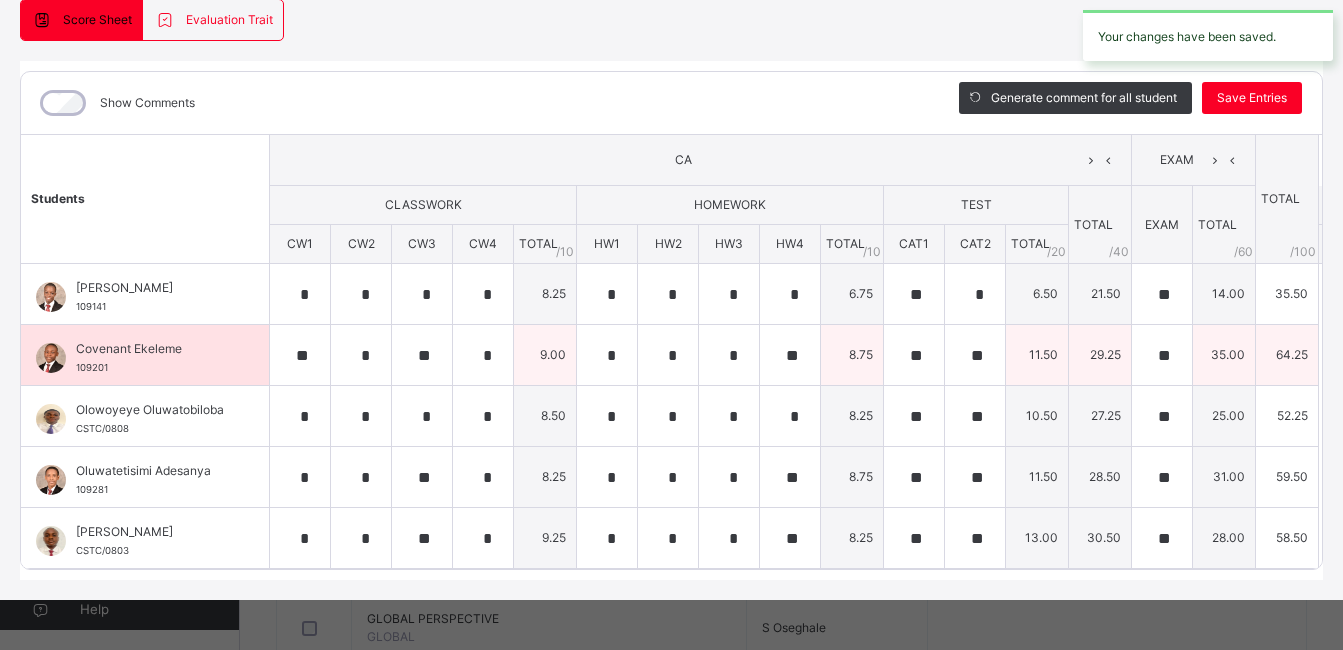 scroll, scrollTop: 211, scrollLeft: 9, axis: both 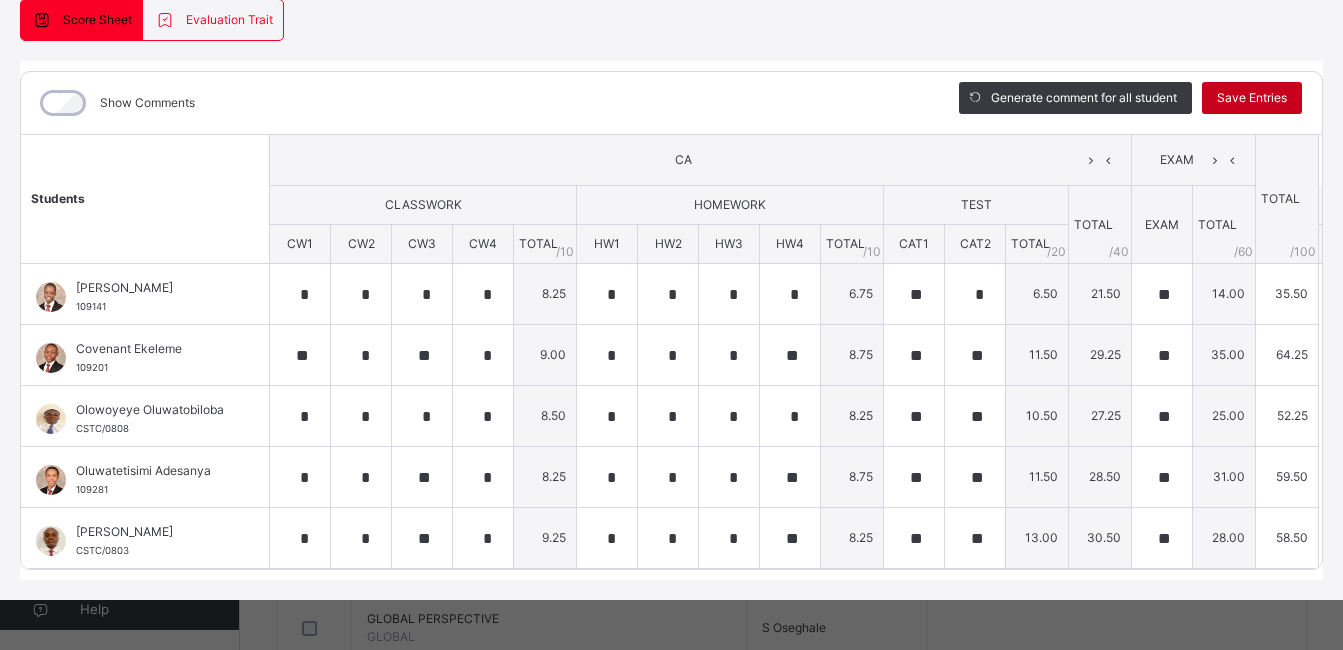 click on "Save Entries" at bounding box center [1252, 98] 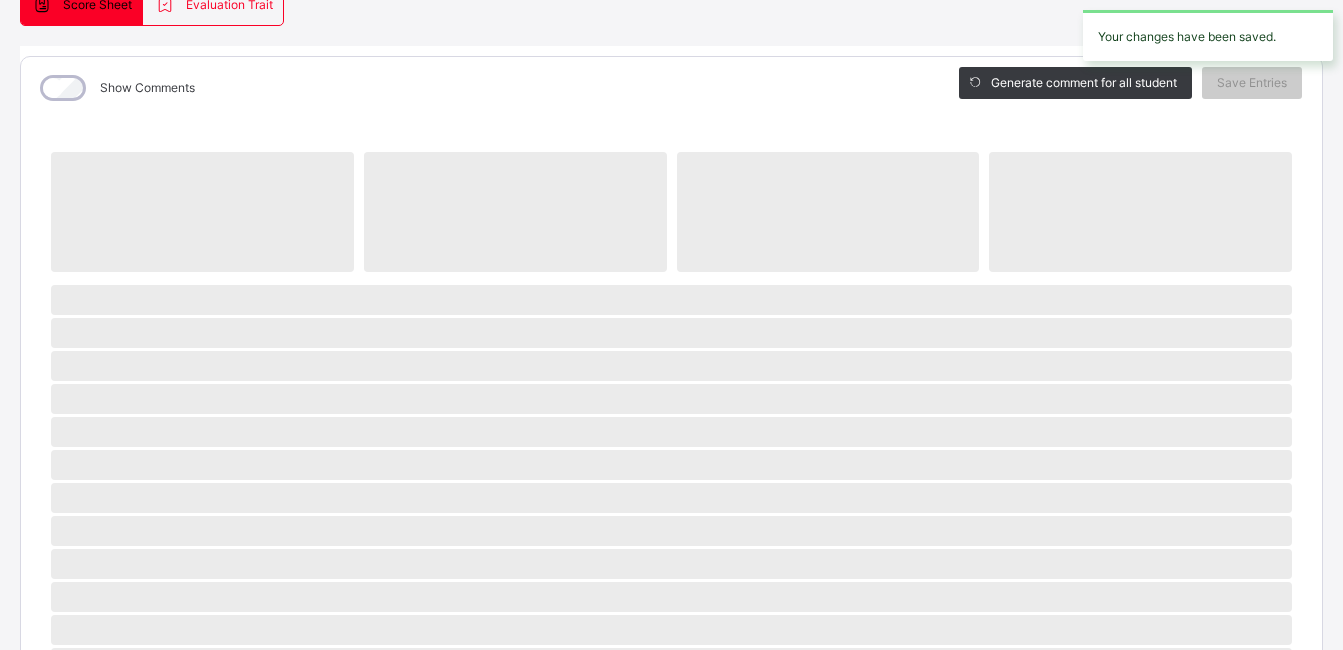scroll, scrollTop: 211, scrollLeft: 0, axis: vertical 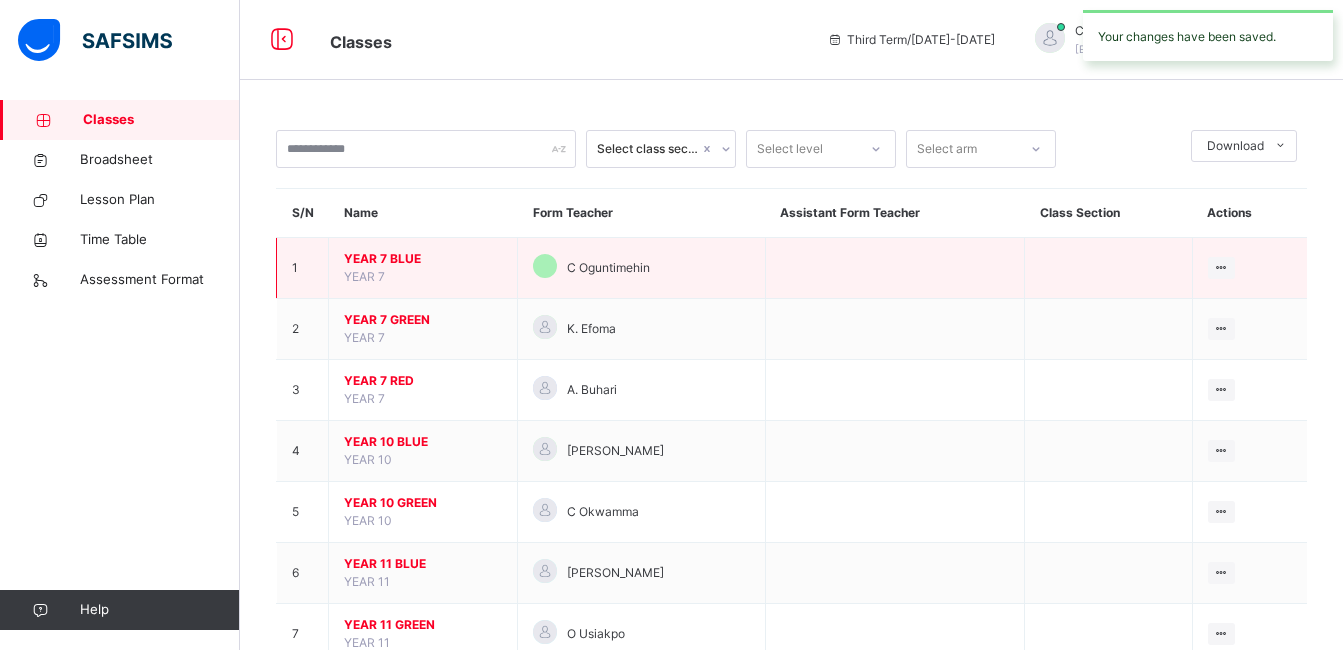 click on "YEAR 7   BLUE" at bounding box center (423, 259) 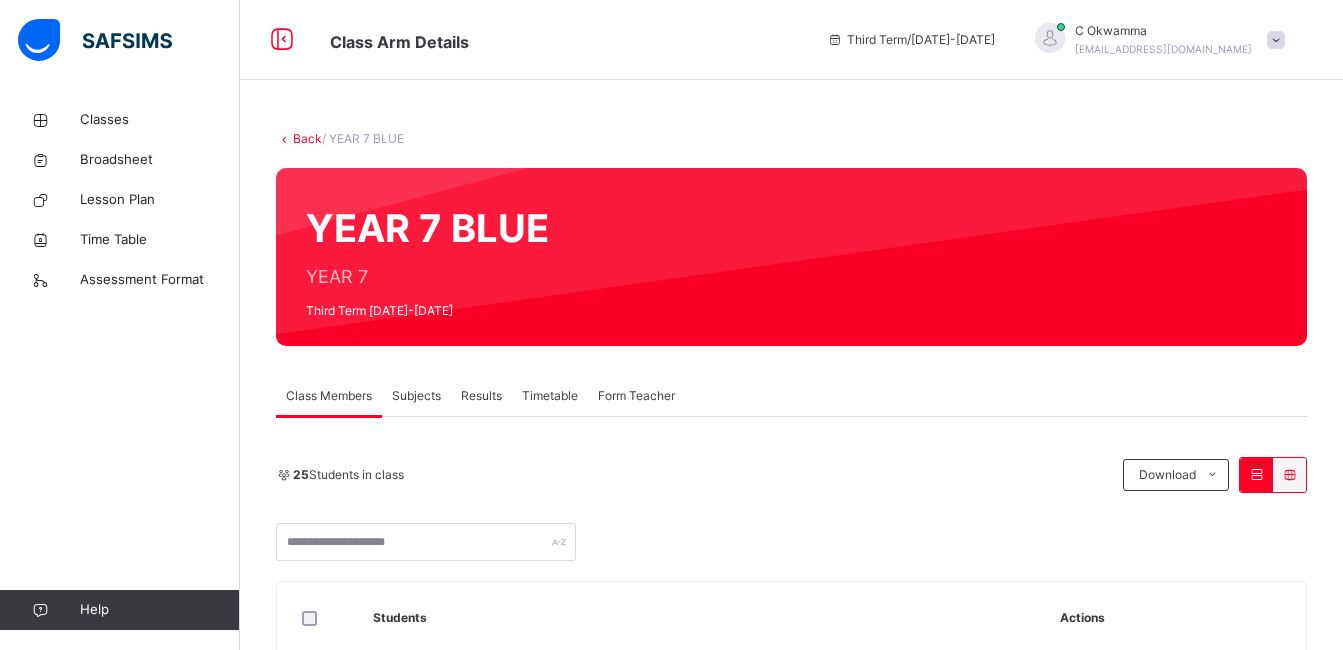 click on "Subjects" at bounding box center [416, 396] 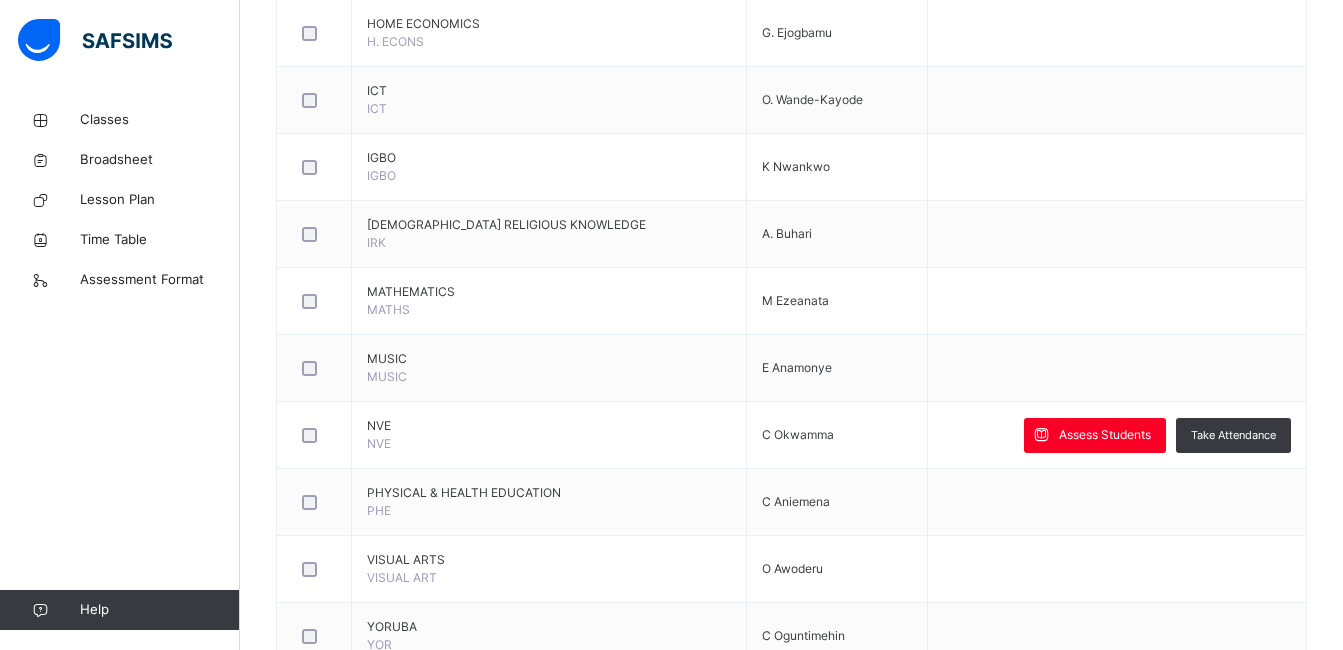 scroll, scrollTop: 1244, scrollLeft: 0, axis: vertical 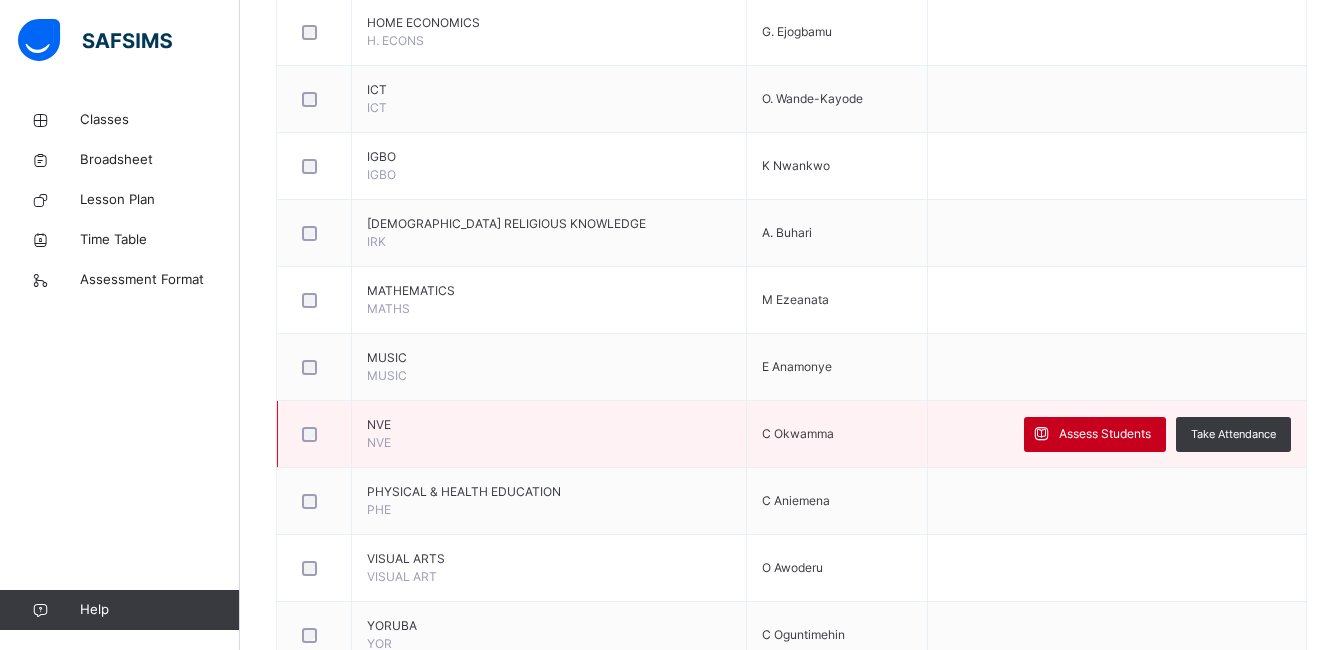 click on "Assess Students" at bounding box center (1105, 434) 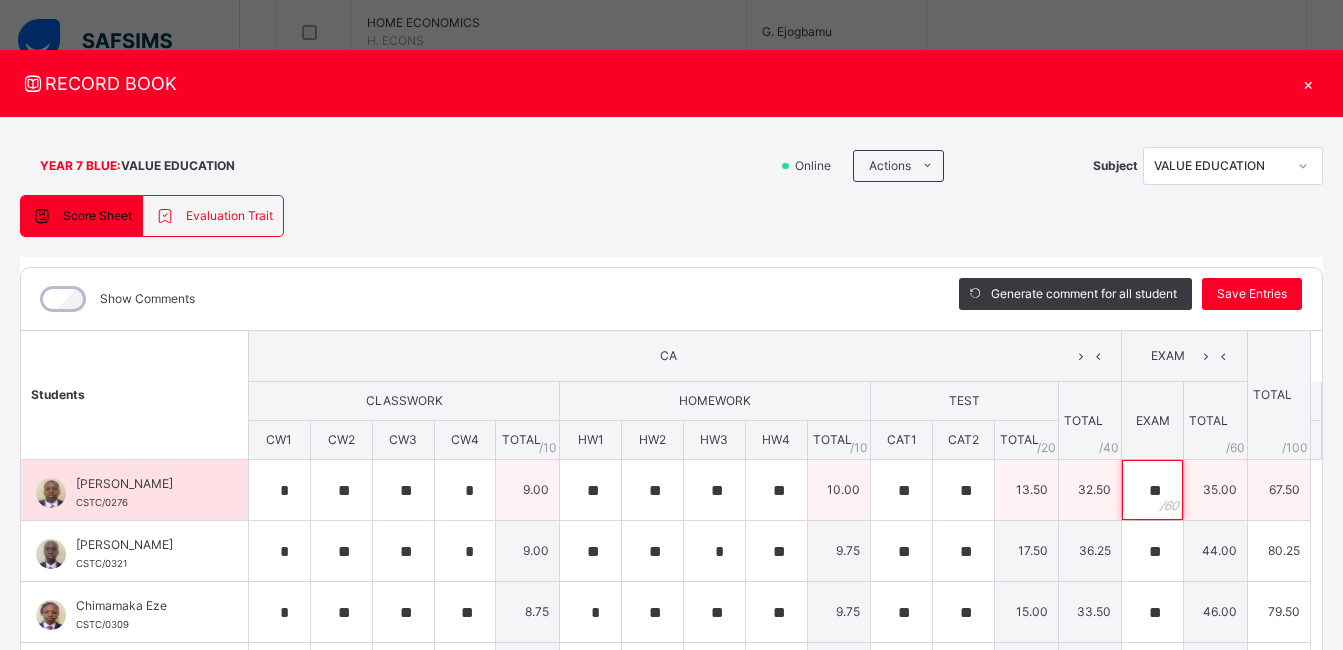 click on "**" at bounding box center [1152, 490] 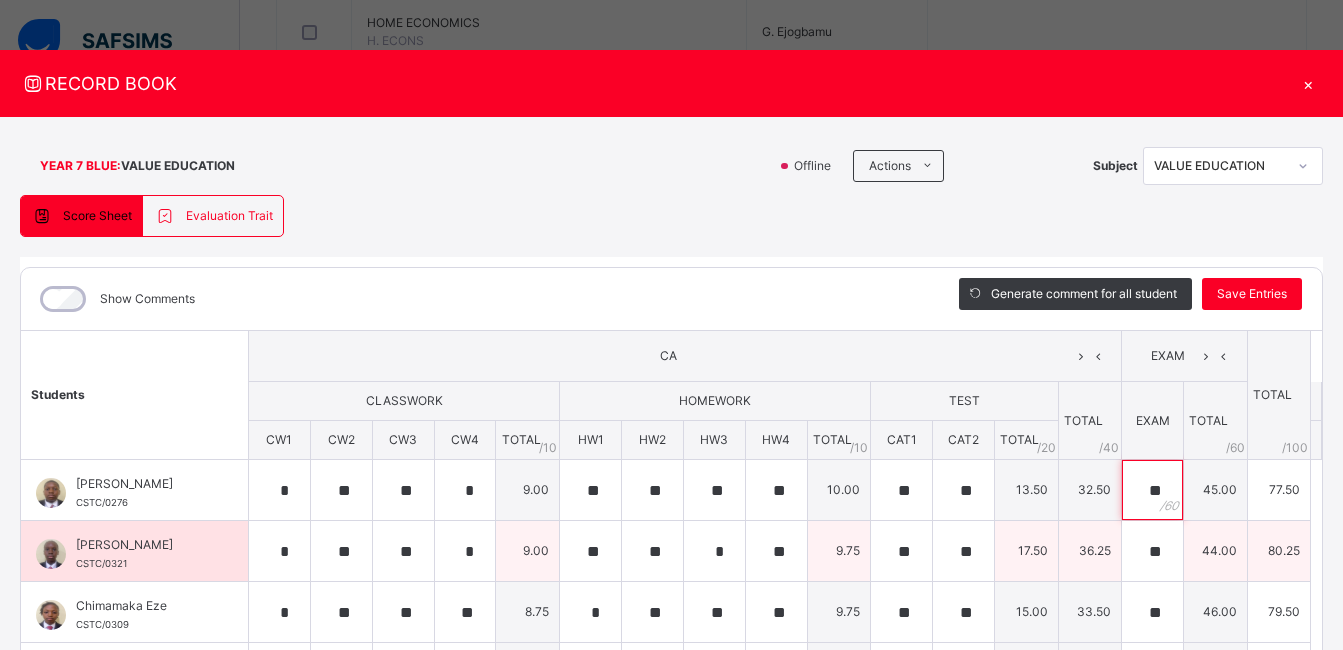 type on "**" 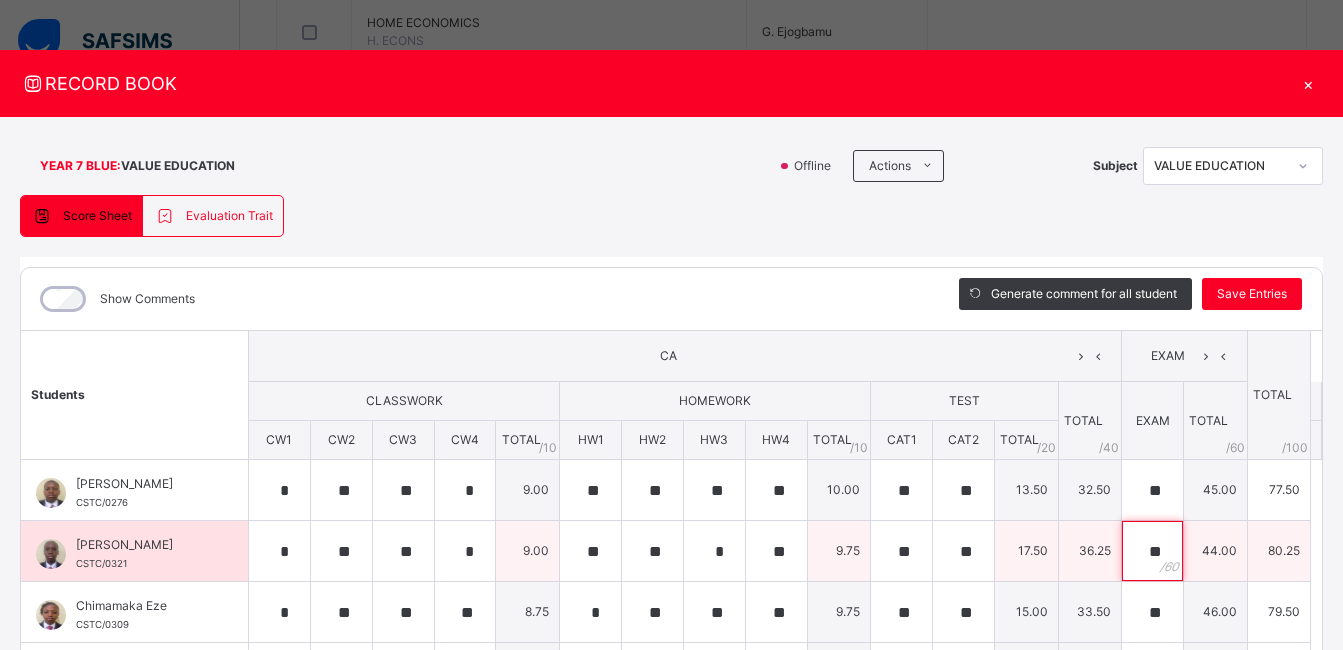 click on "**" at bounding box center (1152, 551) 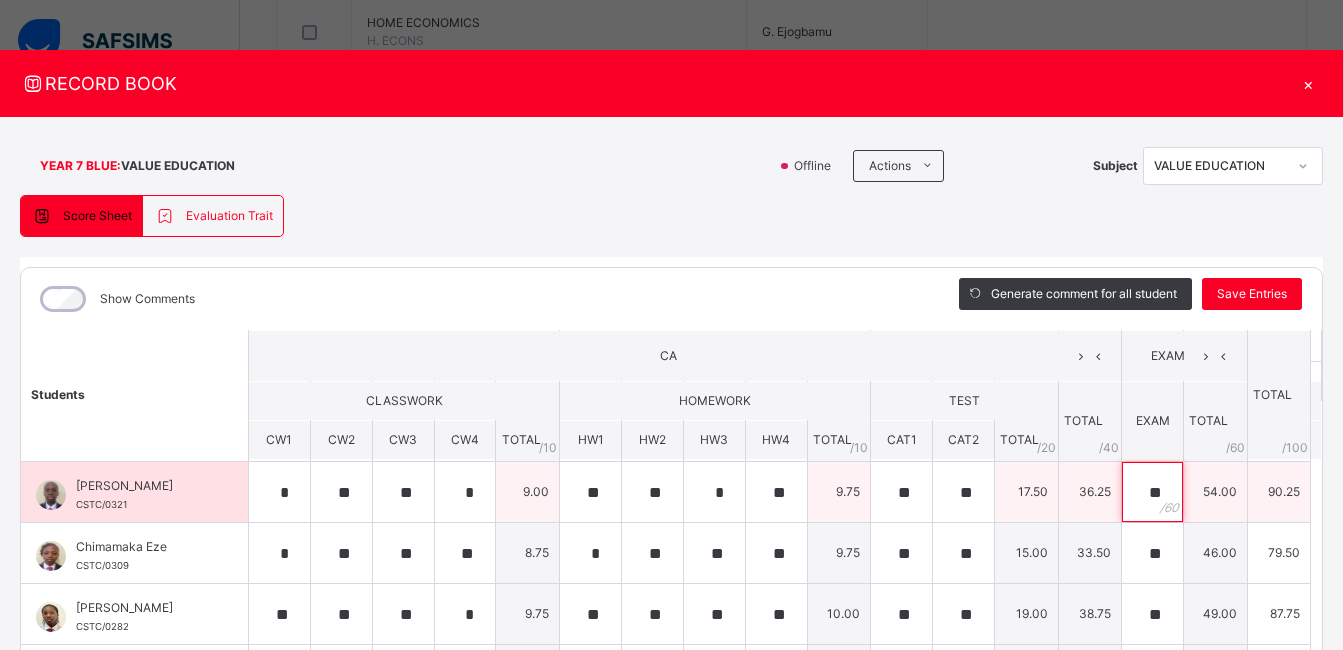 scroll, scrollTop: 60, scrollLeft: 0, axis: vertical 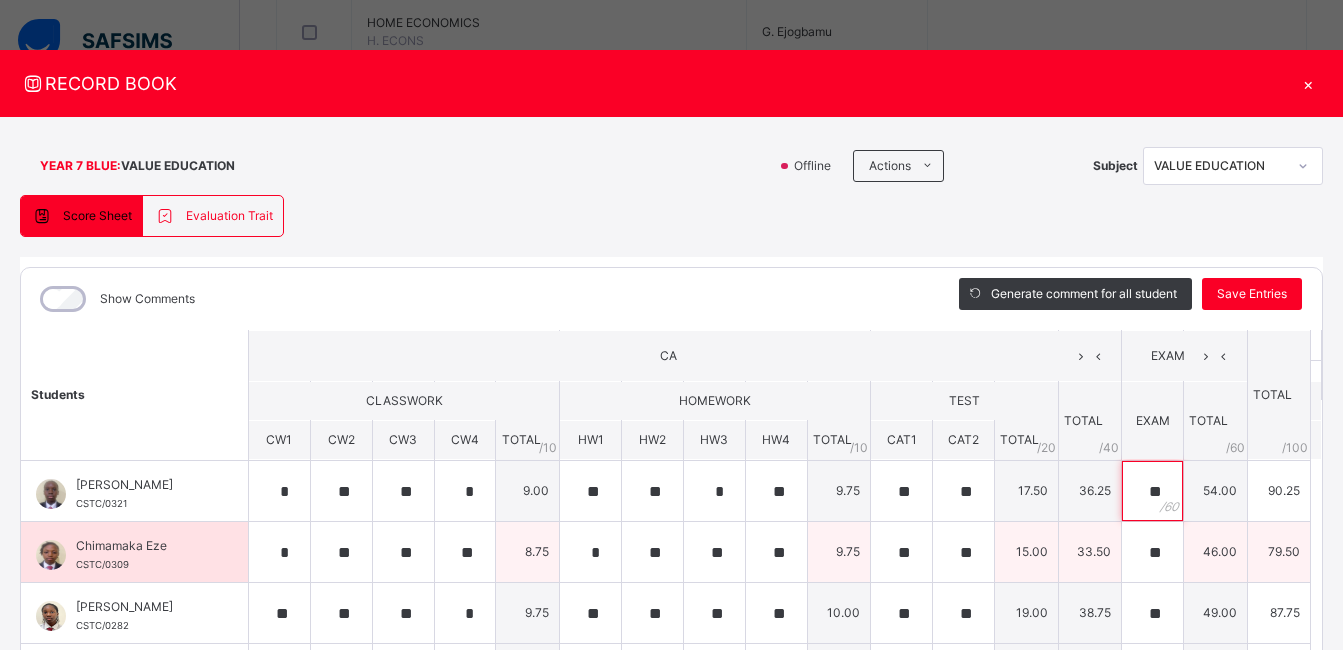 type on "**" 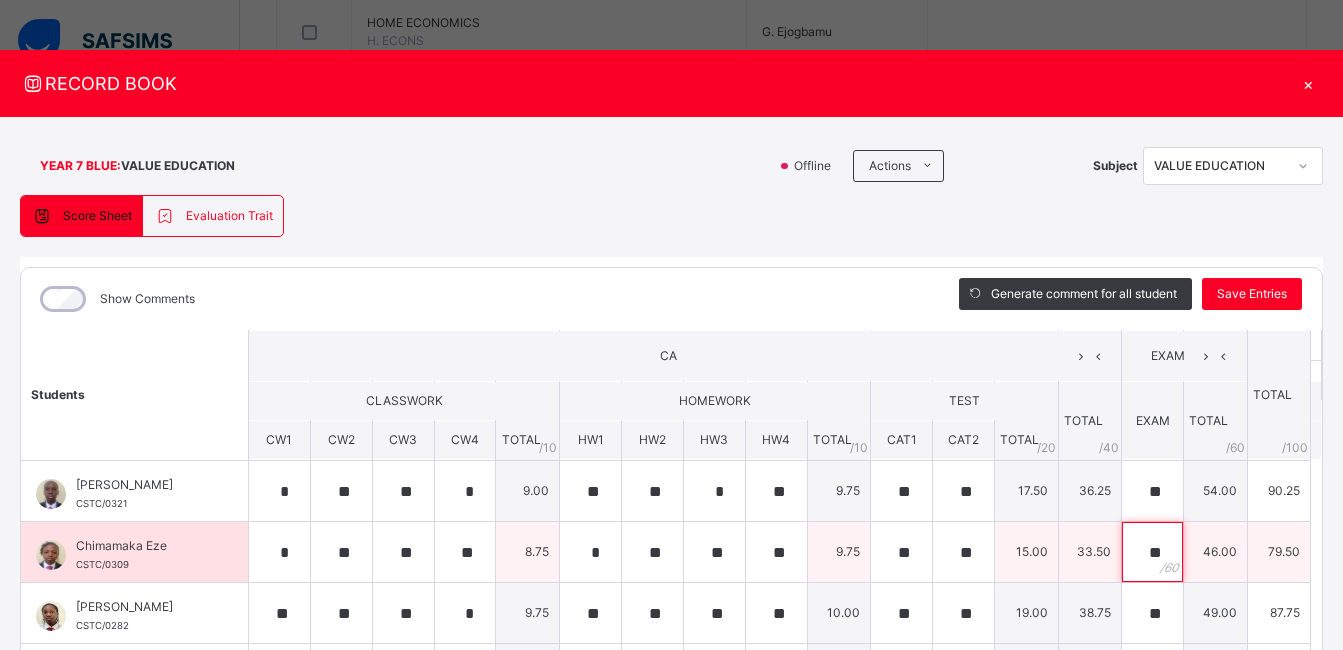 click on "**" at bounding box center [1152, 552] 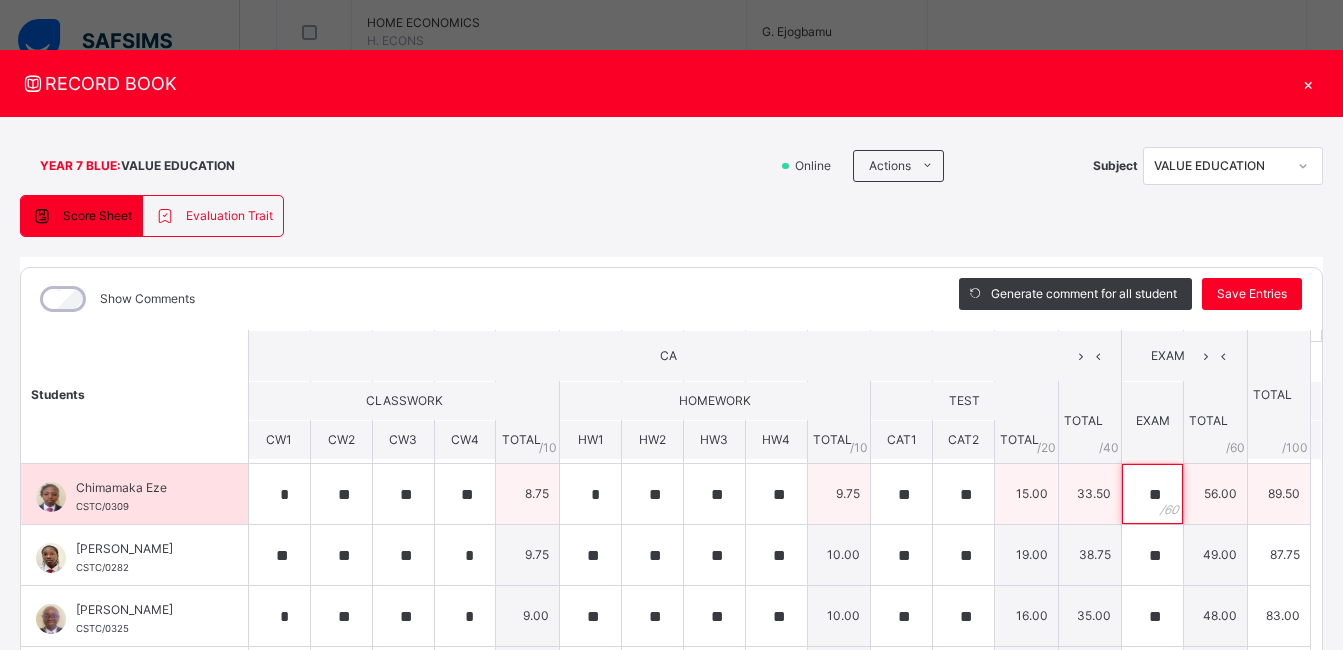 scroll, scrollTop: 124, scrollLeft: 0, axis: vertical 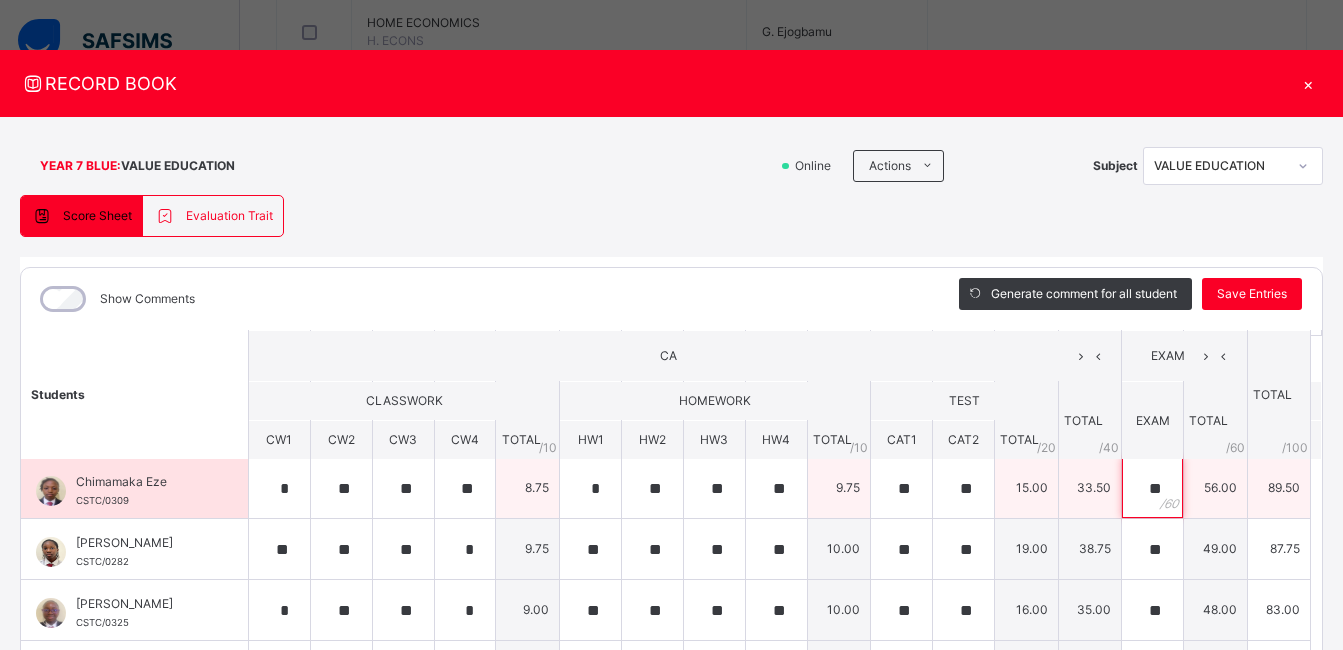 type on "**" 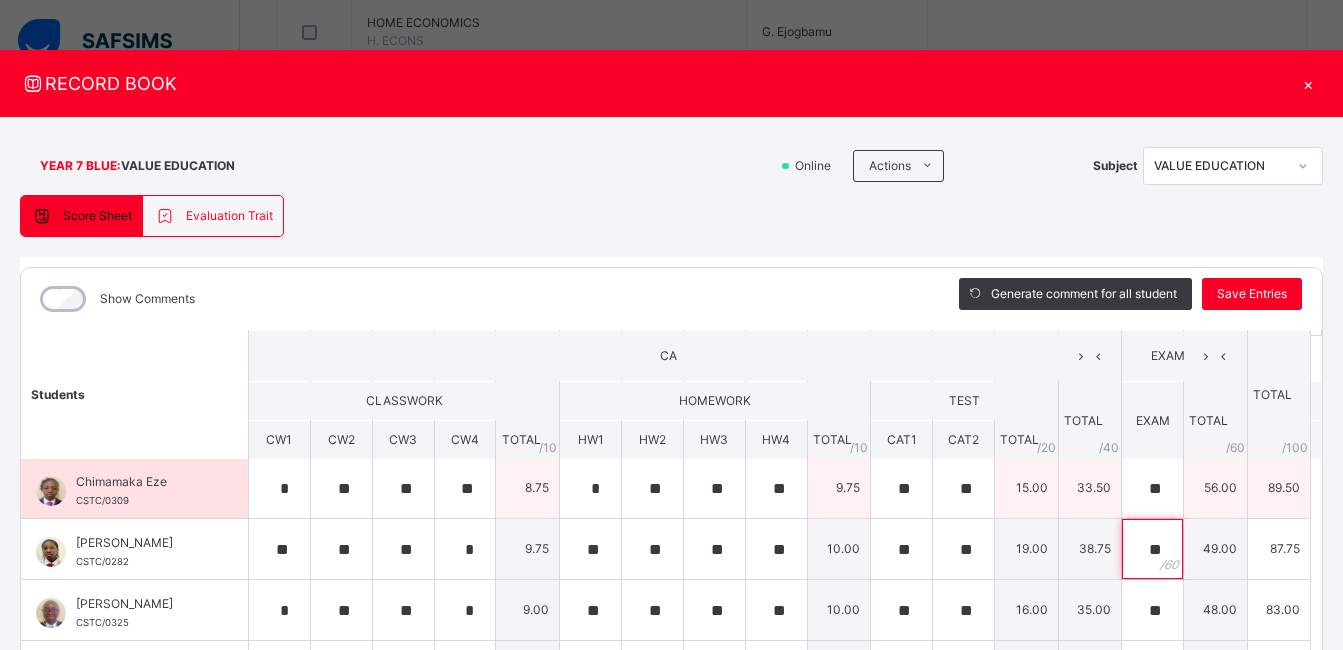 click on "**" at bounding box center [1152, 549] 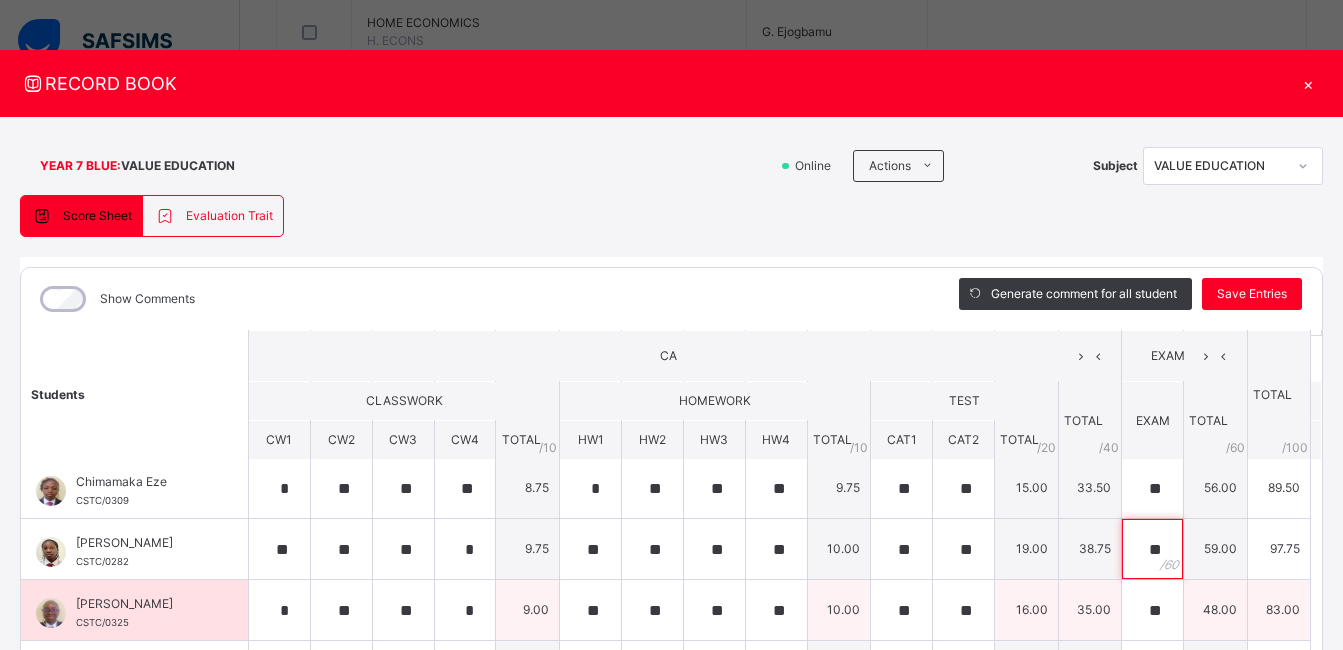 type on "**" 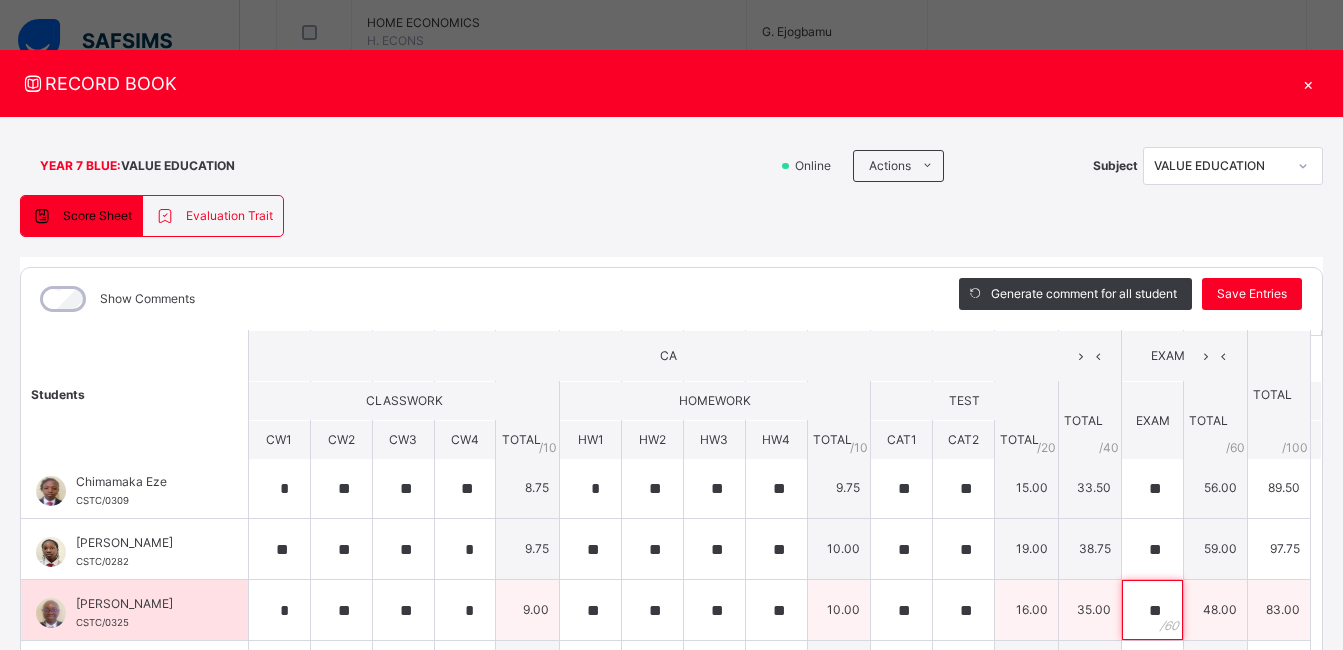 click on "**" at bounding box center (1152, 610) 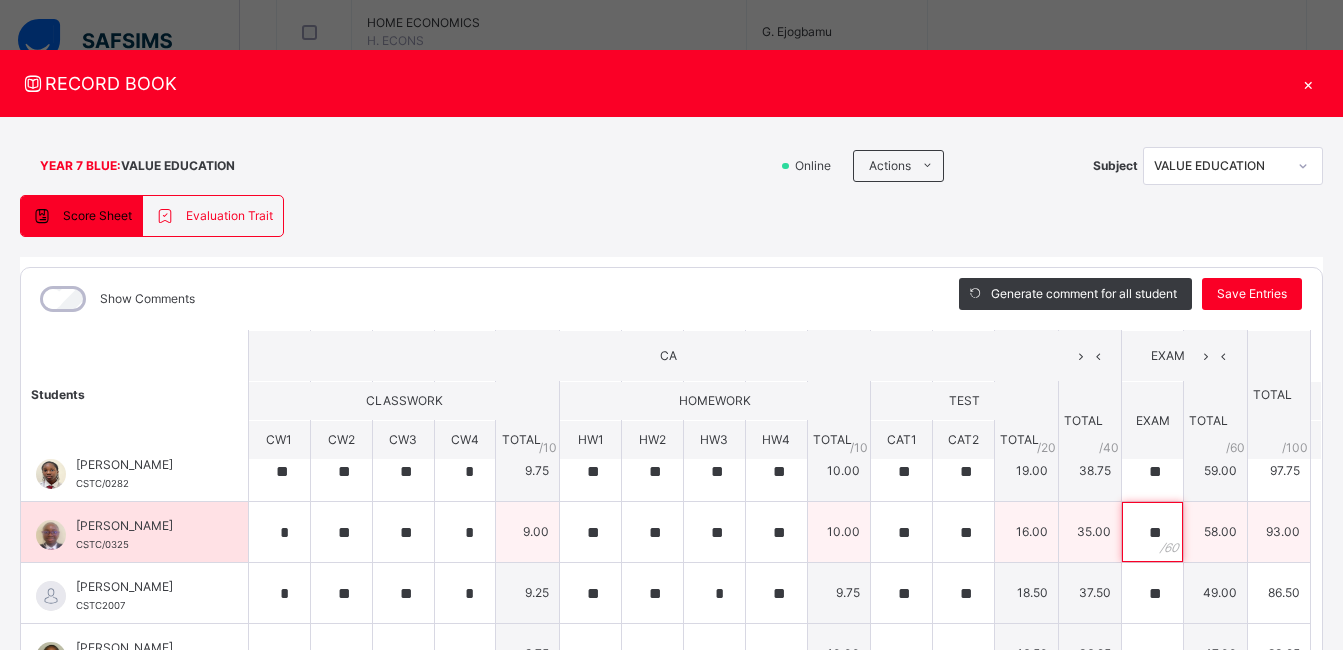 scroll, scrollTop: 203, scrollLeft: 0, axis: vertical 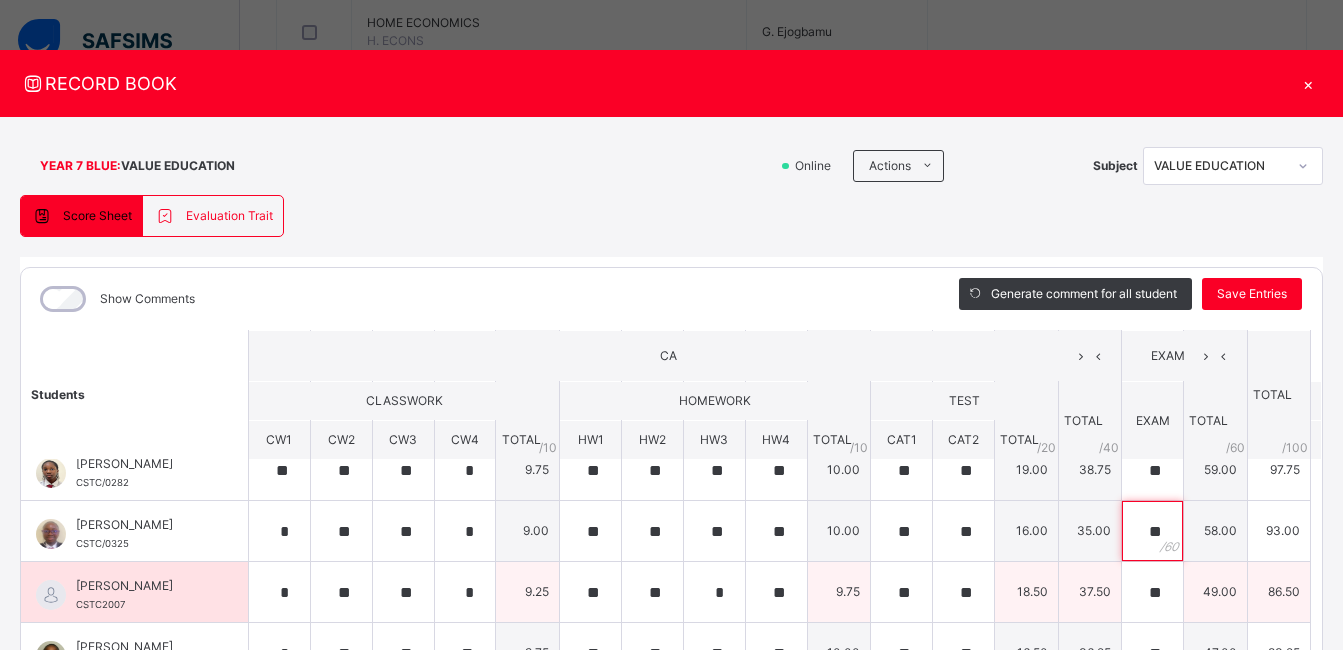 type on "**" 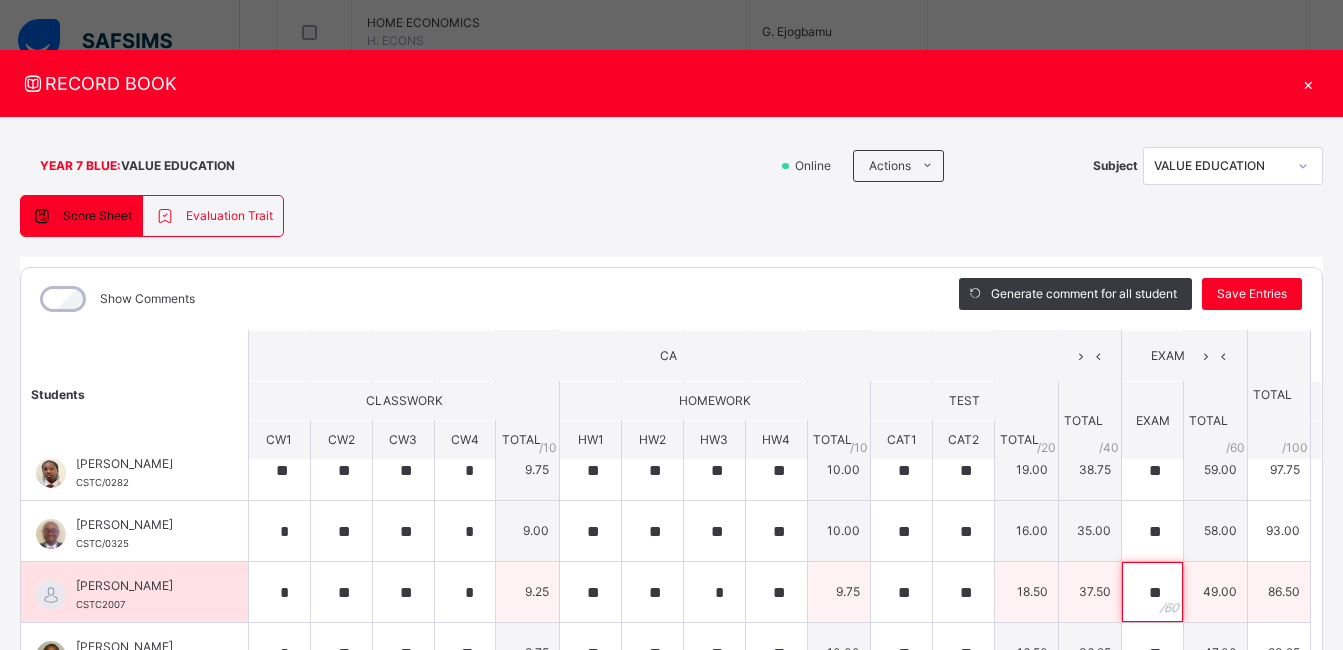 click on "**" at bounding box center (1152, 592) 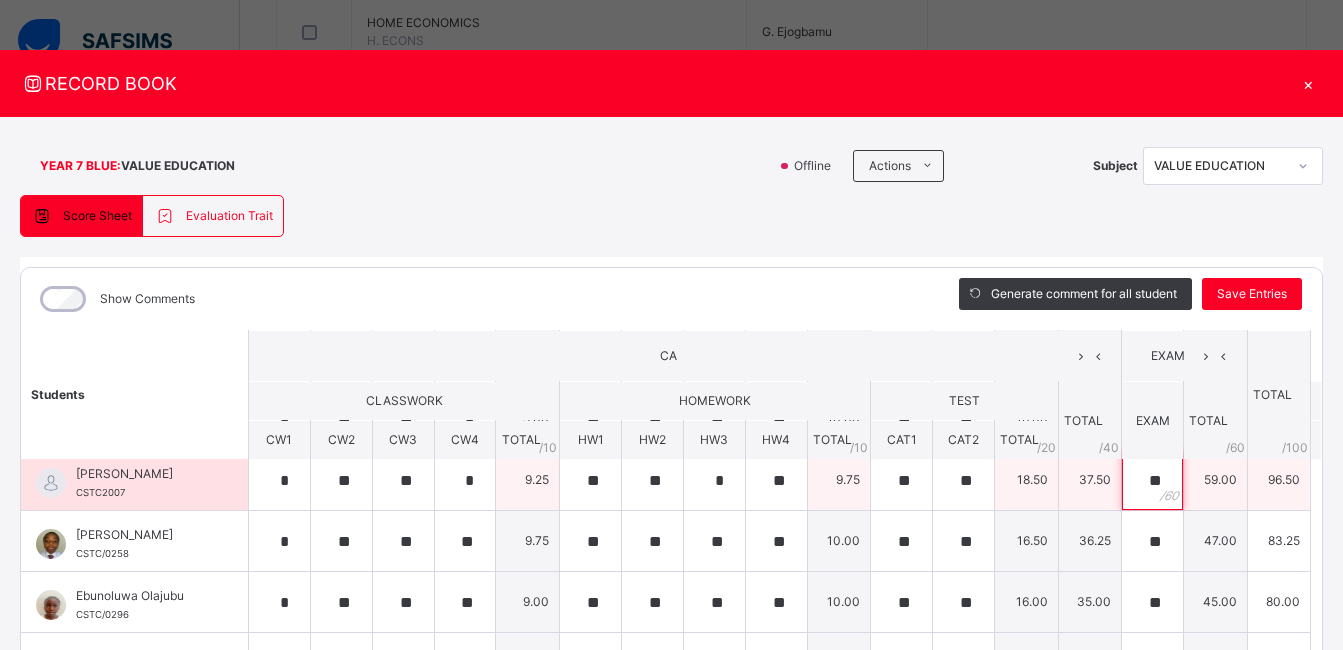 scroll, scrollTop: 321, scrollLeft: 0, axis: vertical 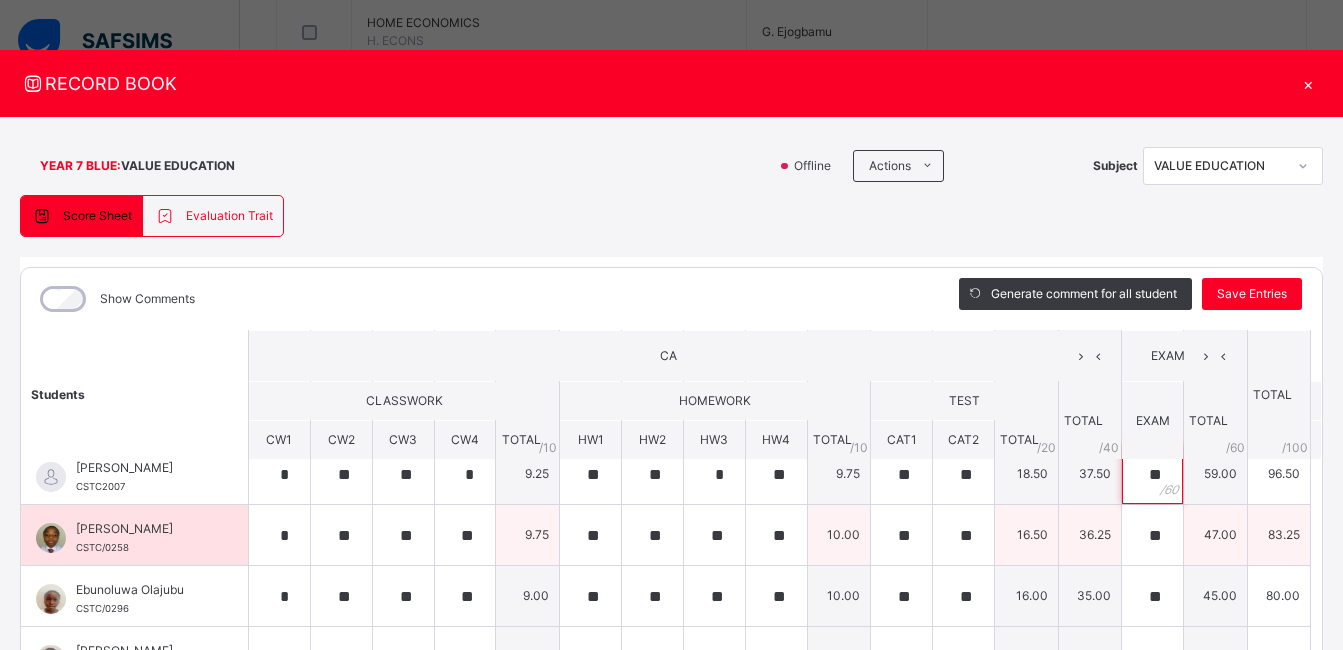 type on "**" 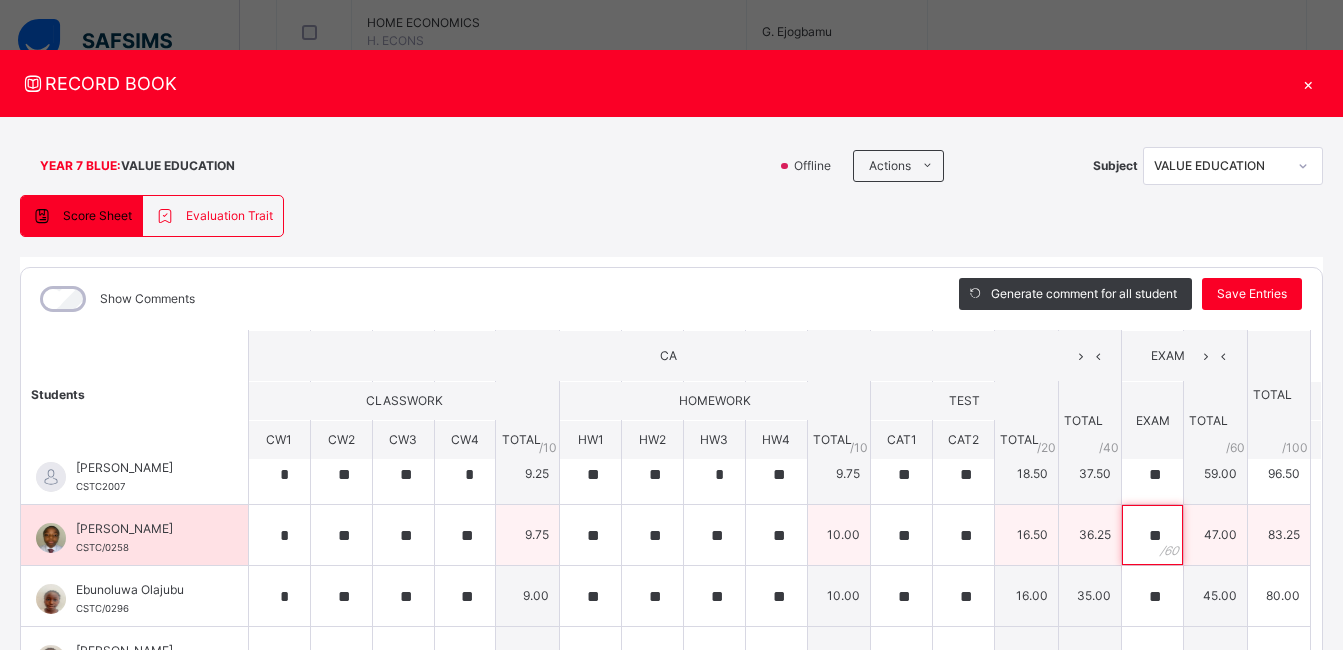 click on "**" at bounding box center (1152, 535) 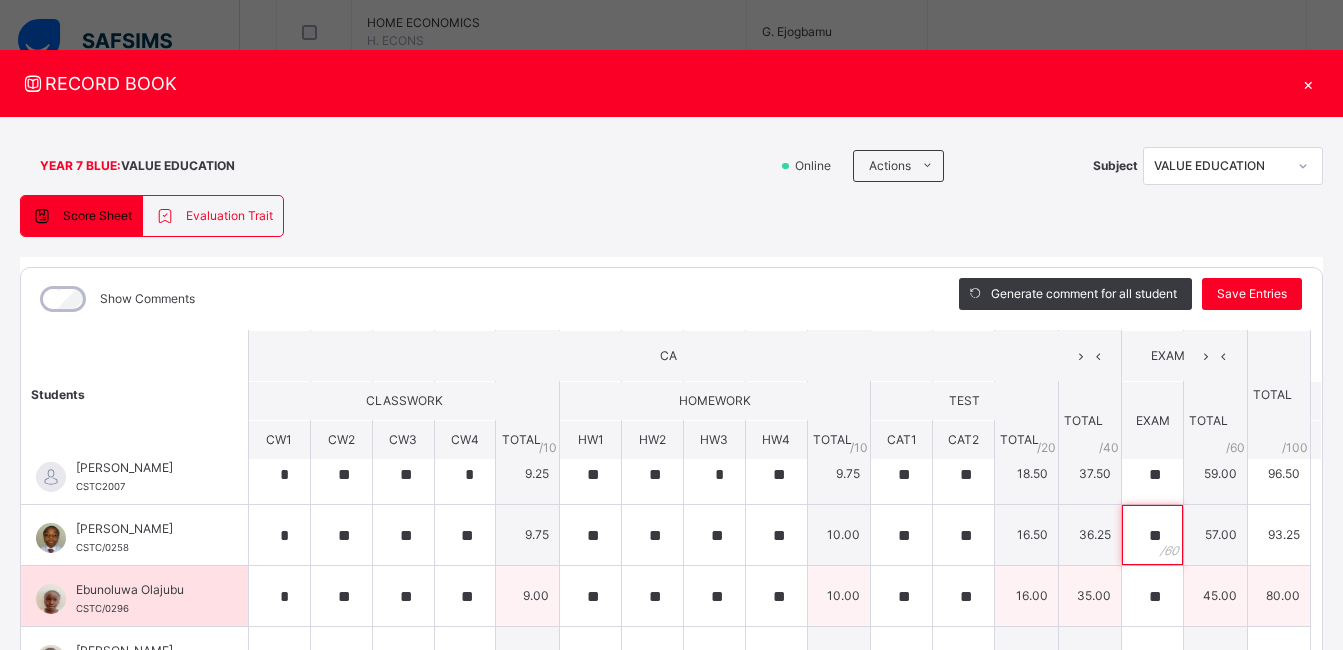 type on "**" 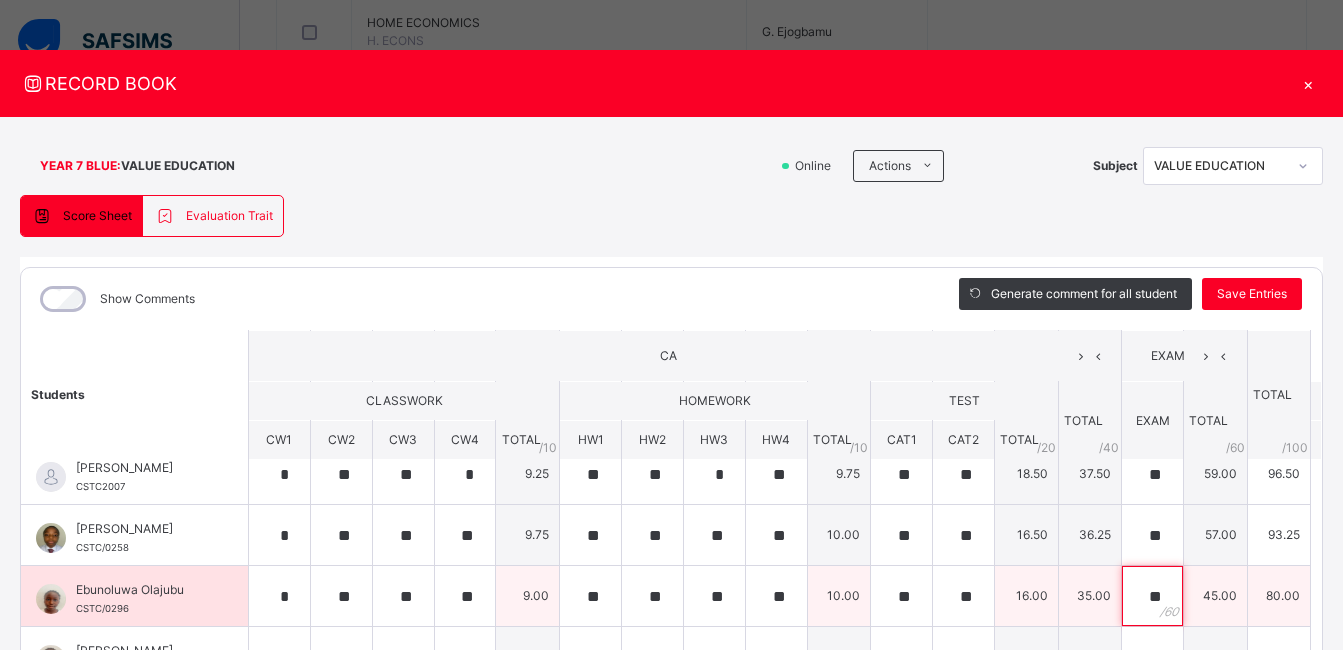 click on "**" at bounding box center (1152, 596) 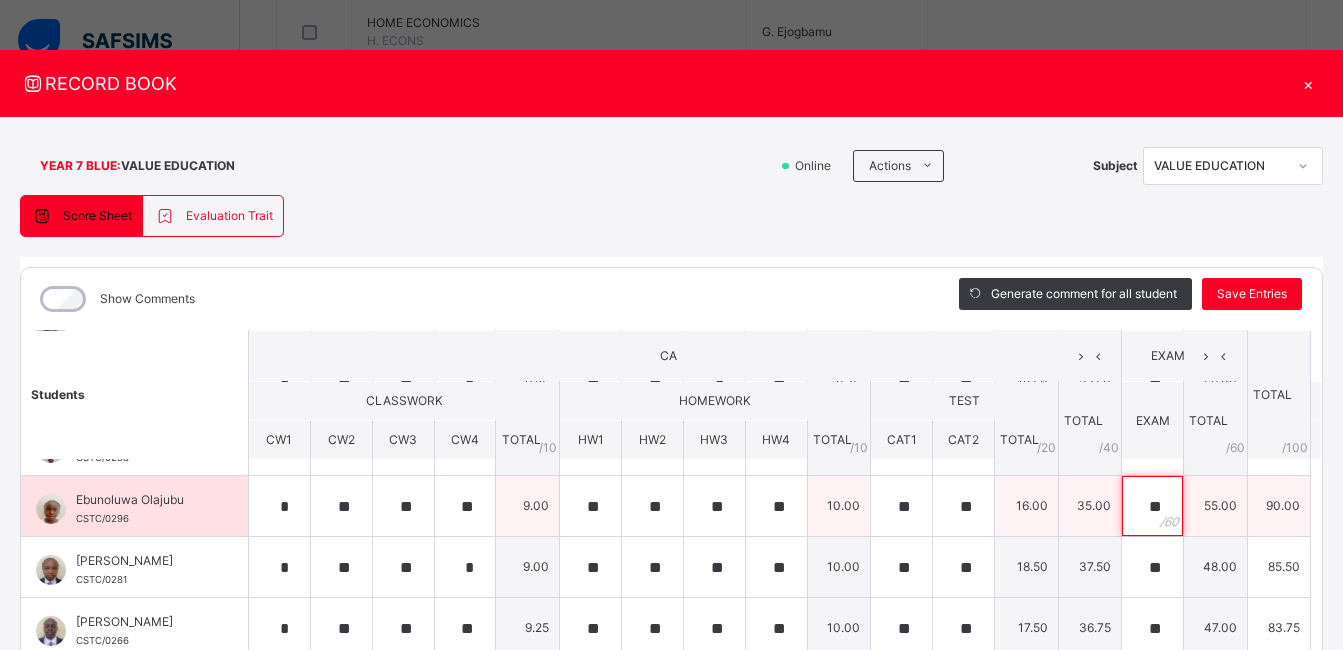 scroll, scrollTop: 412, scrollLeft: 0, axis: vertical 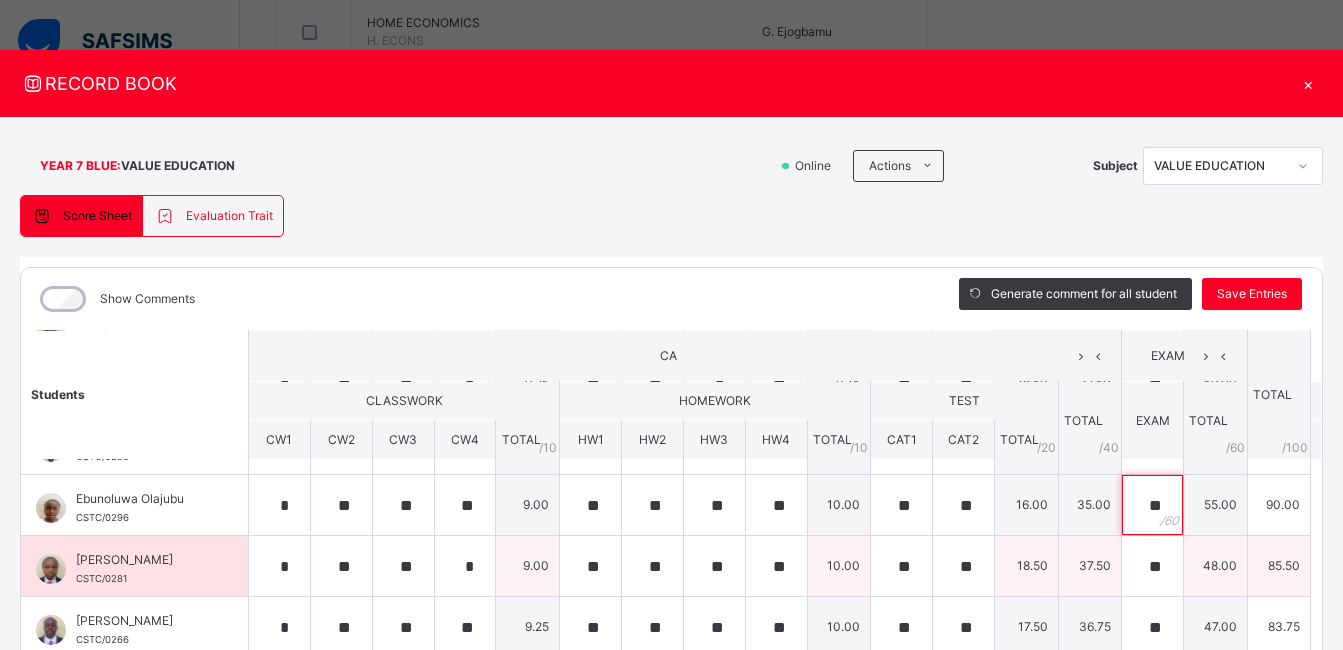 type on "**" 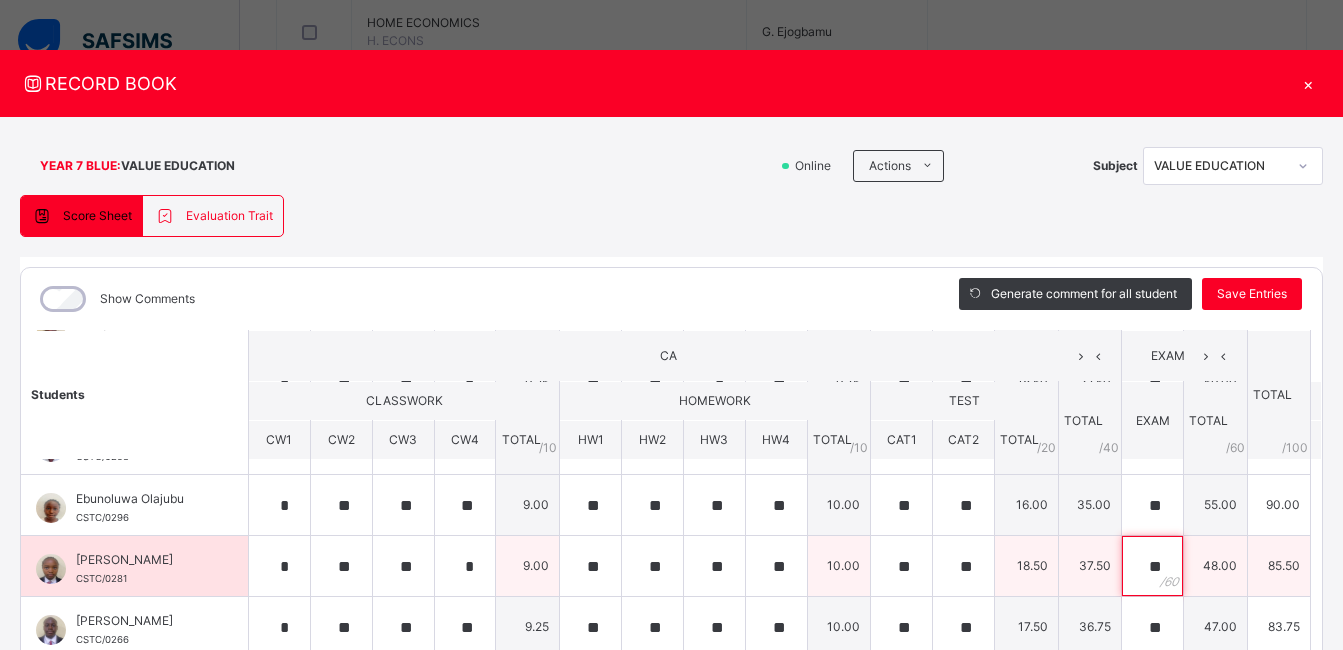 click on "**" at bounding box center [1152, 566] 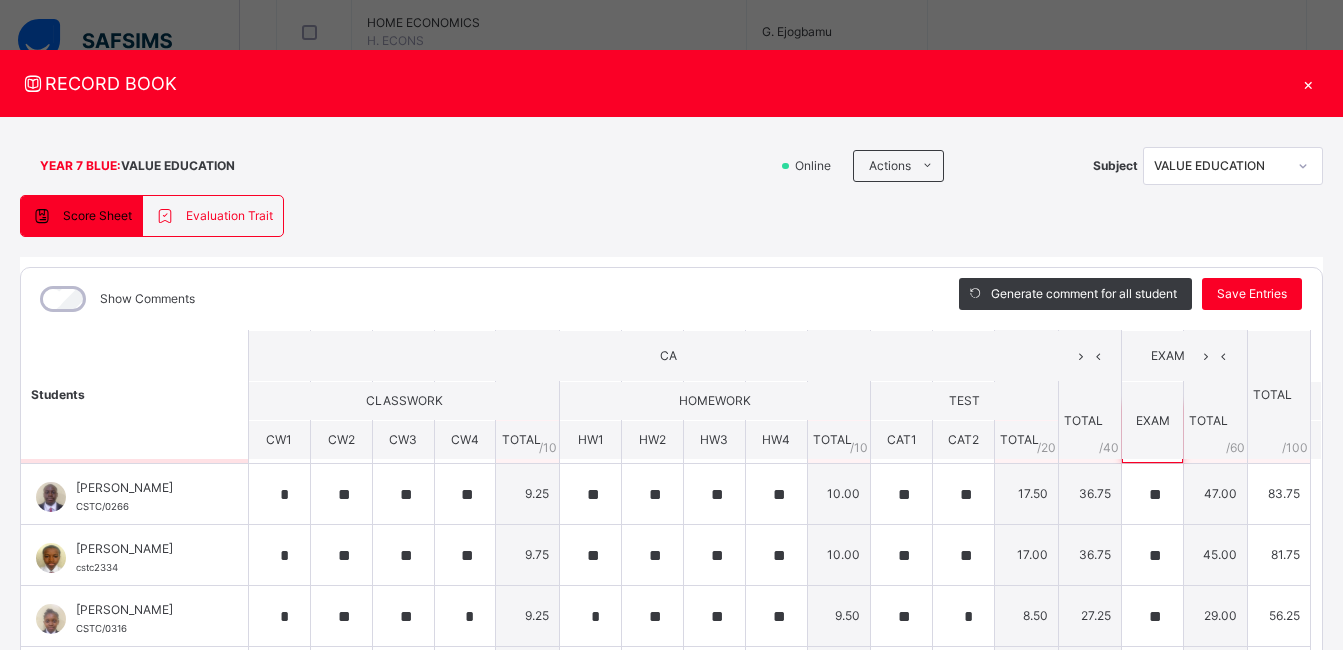 scroll, scrollTop: 546, scrollLeft: 0, axis: vertical 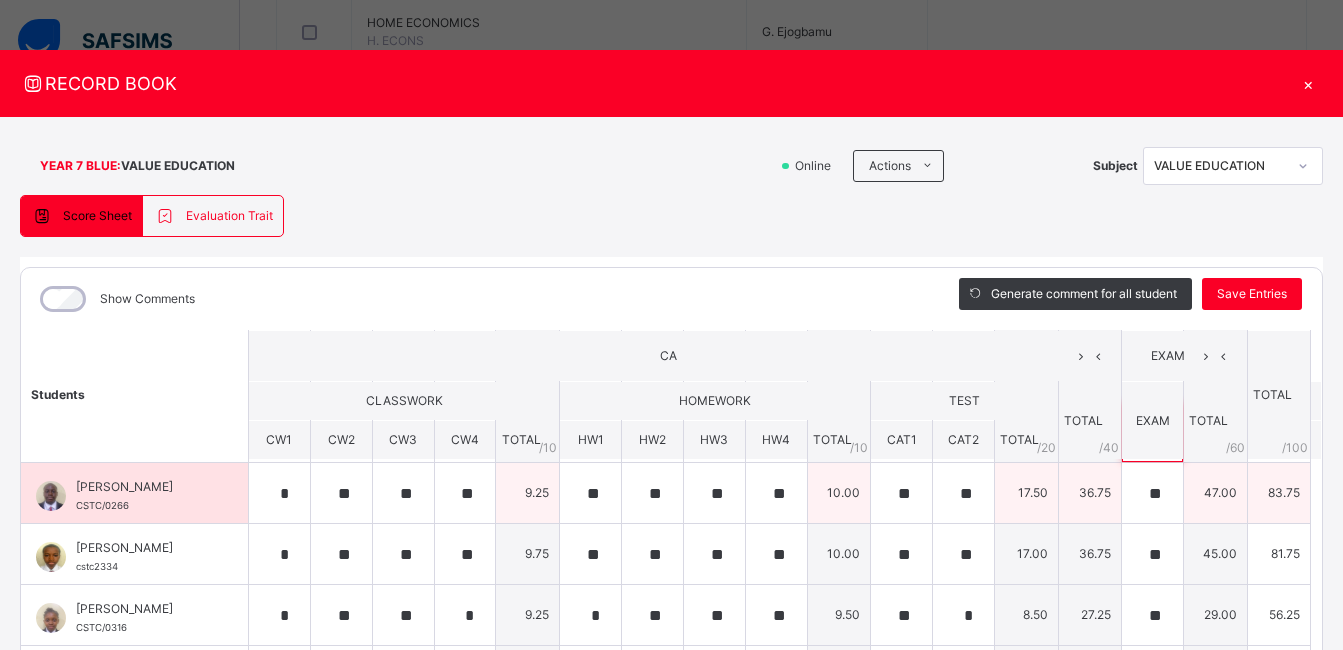 type on "**" 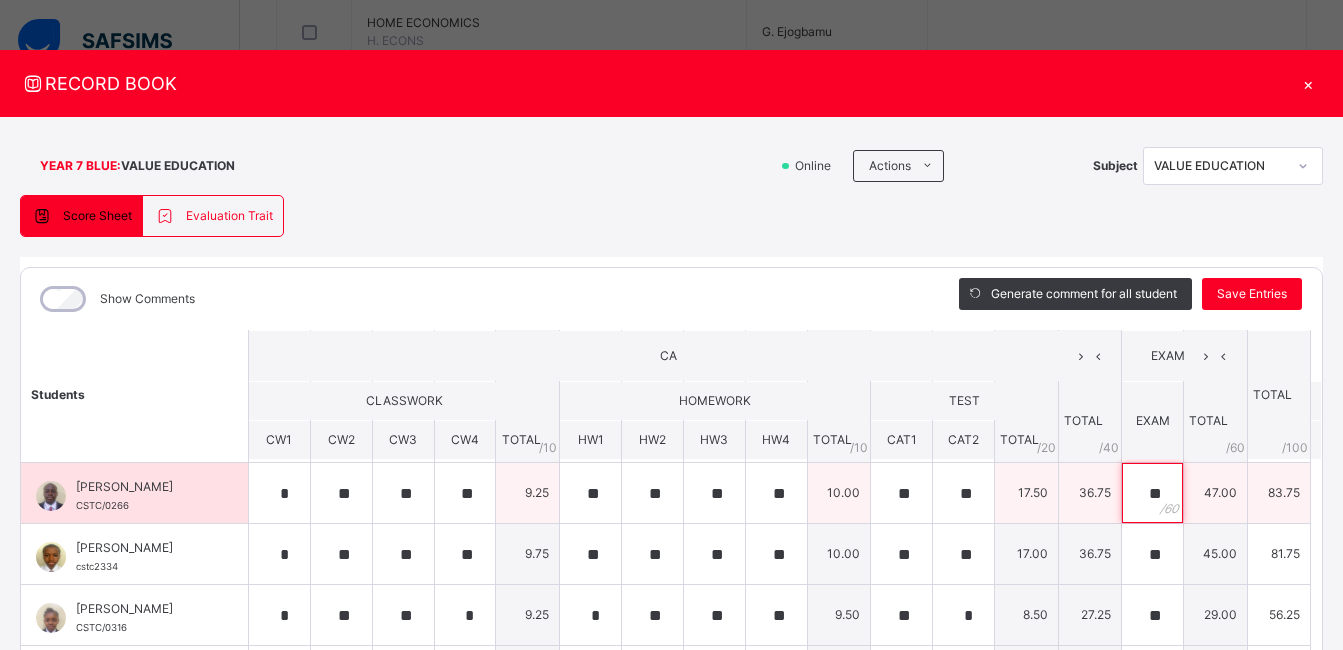 click on "**" at bounding box center [1152, 493] 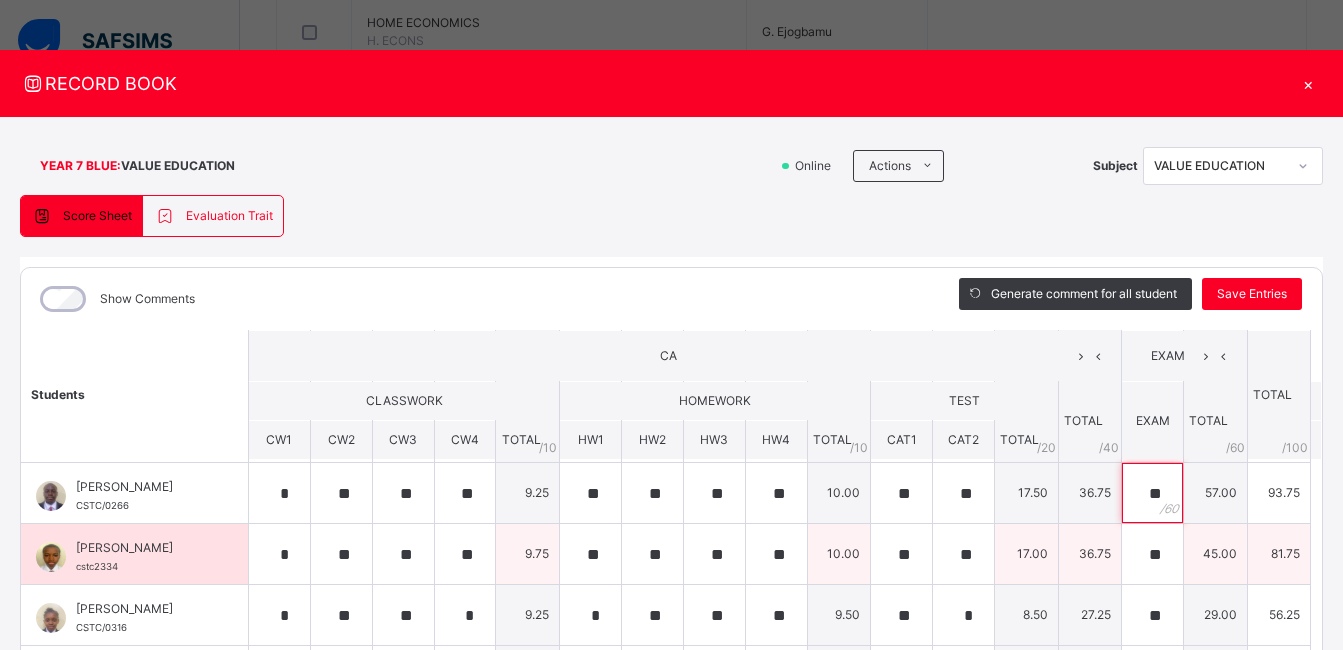 type on "**" 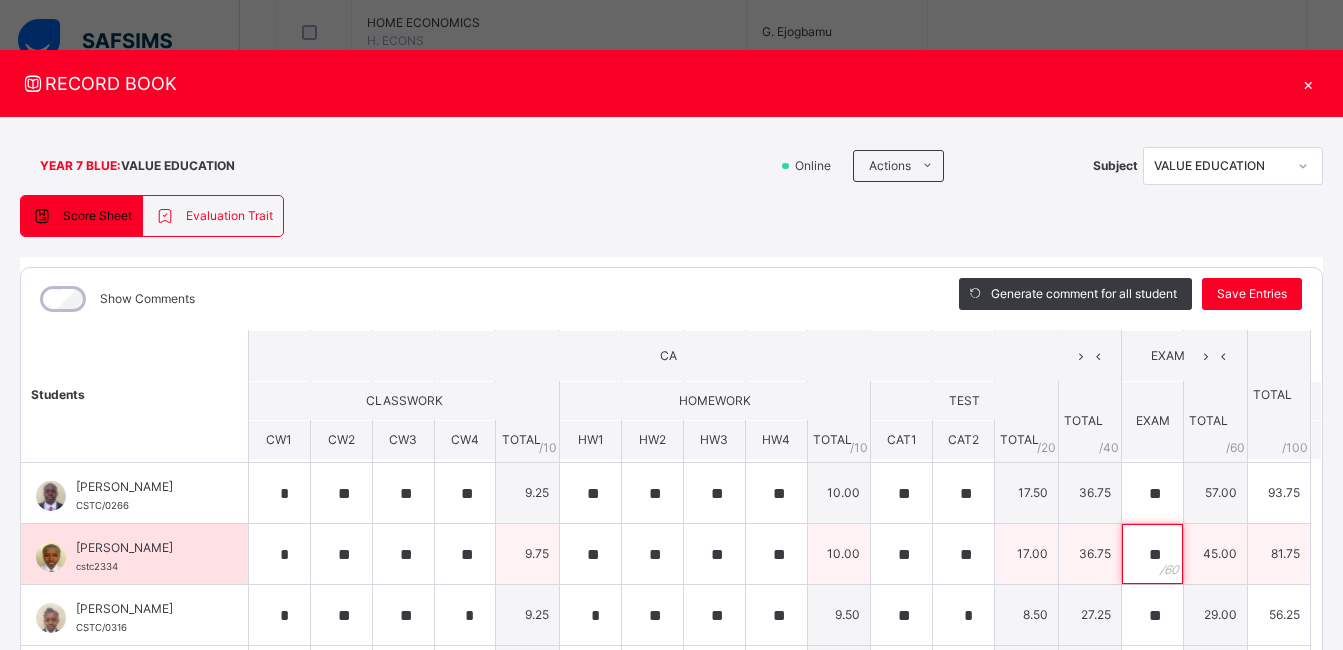 click on "**" at bounding box center (1152, 554) 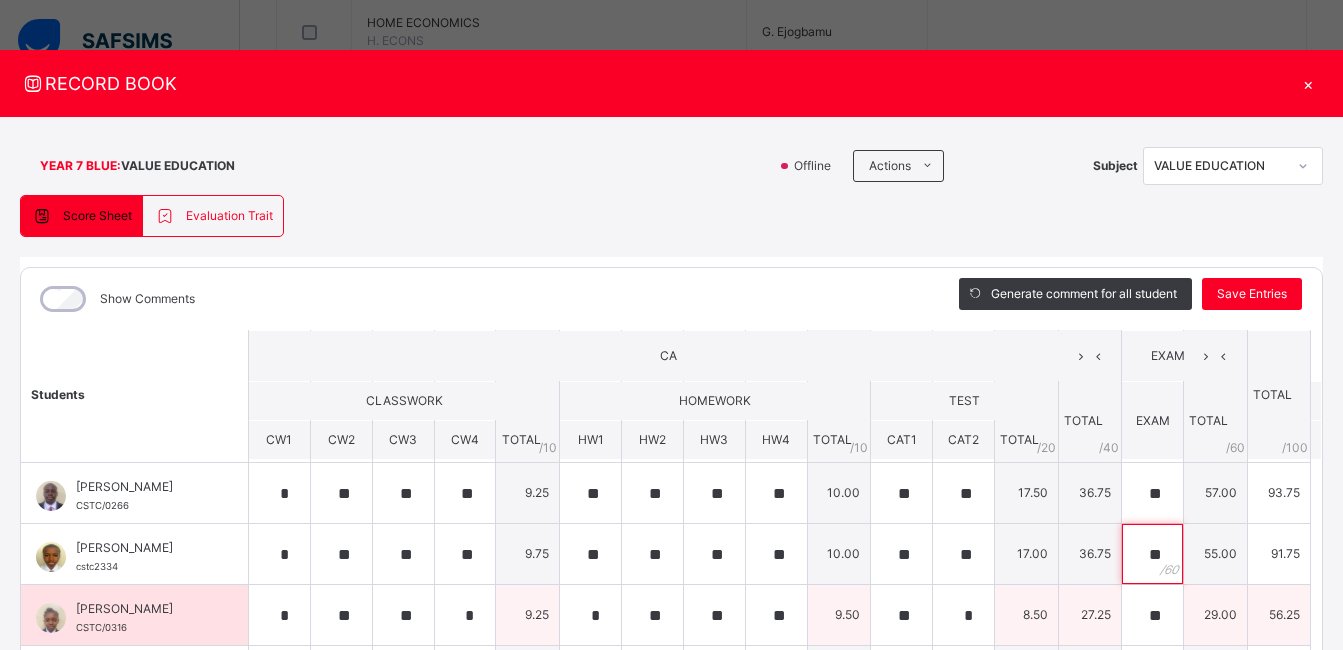 type on "**" 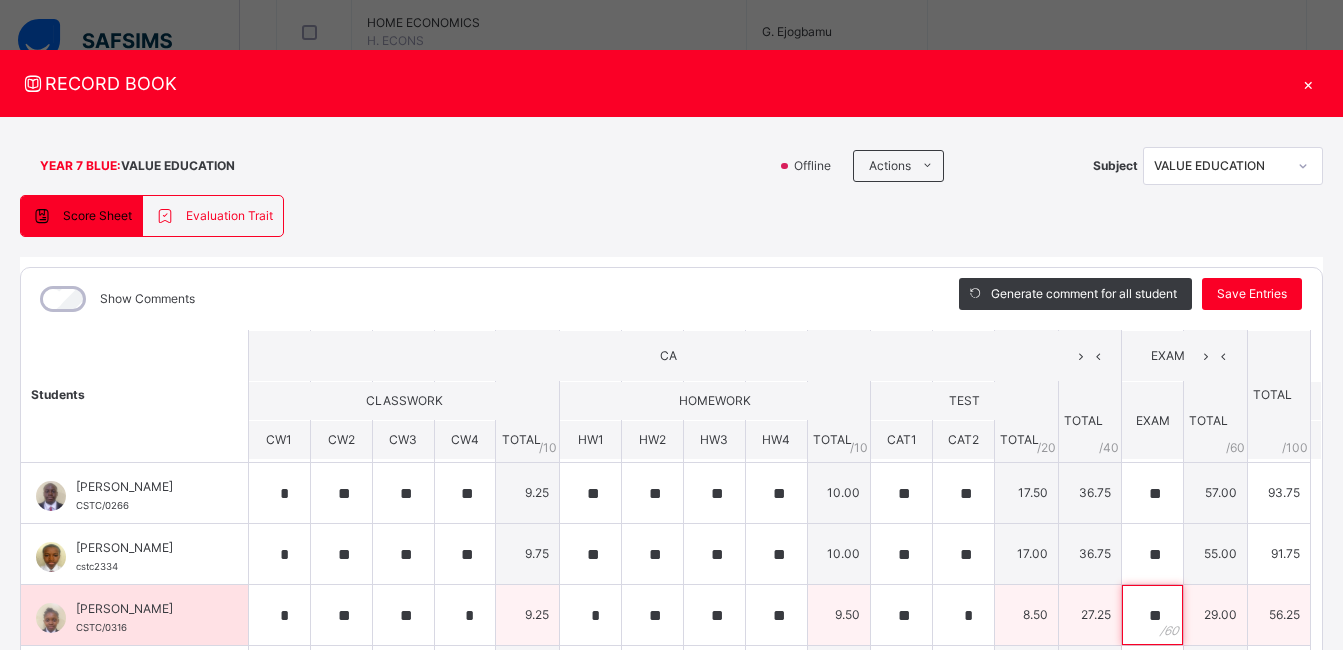 click on "**" at bounding box center [1152, 615] 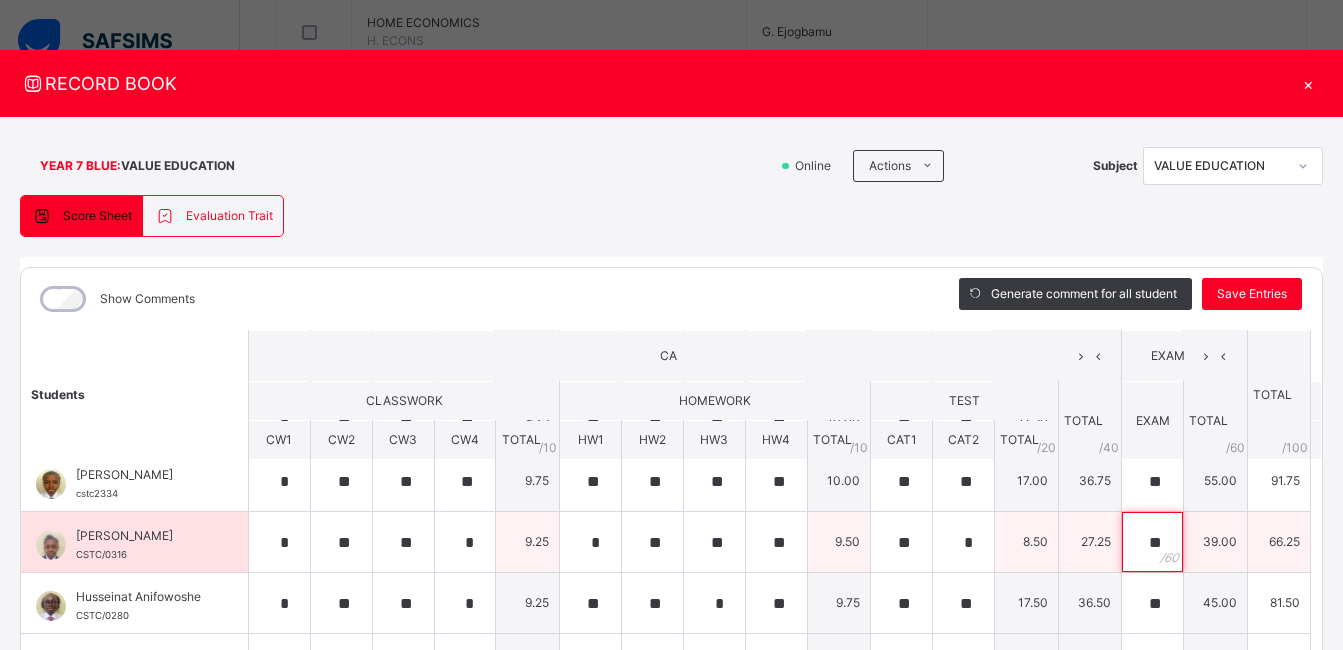 scroll, scrollTop: 624, scrollLeft: 0, axis: vertical 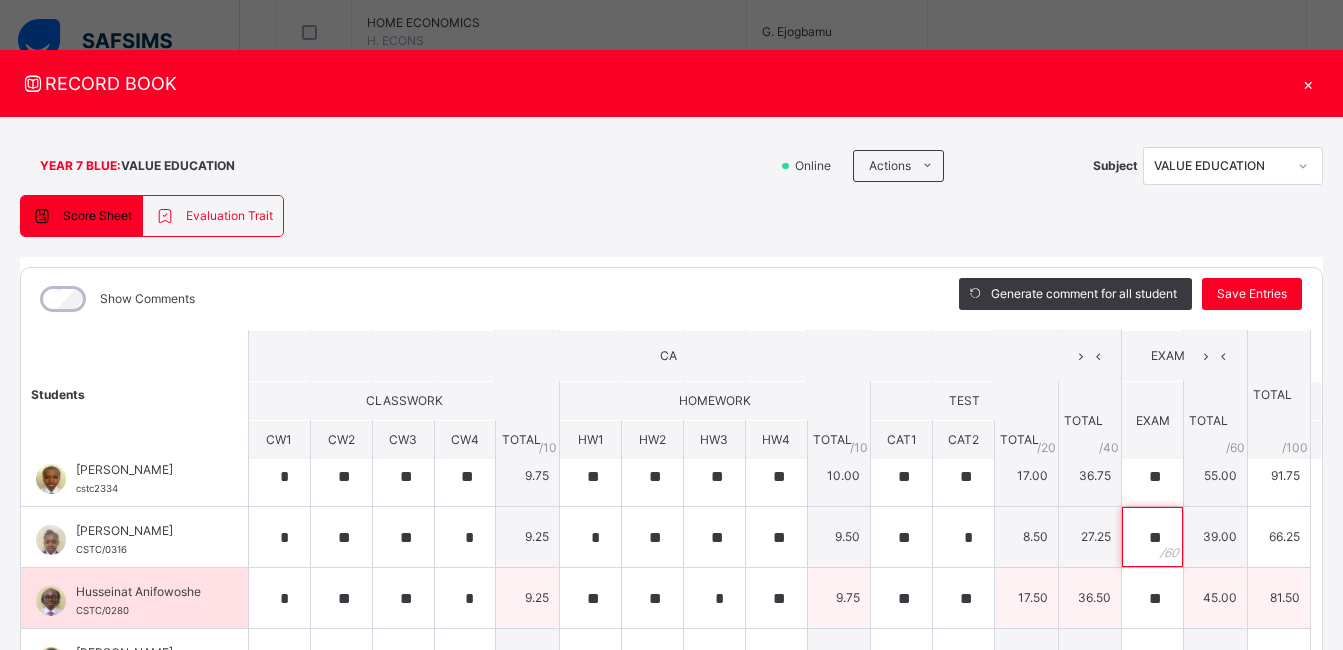 type on "**" 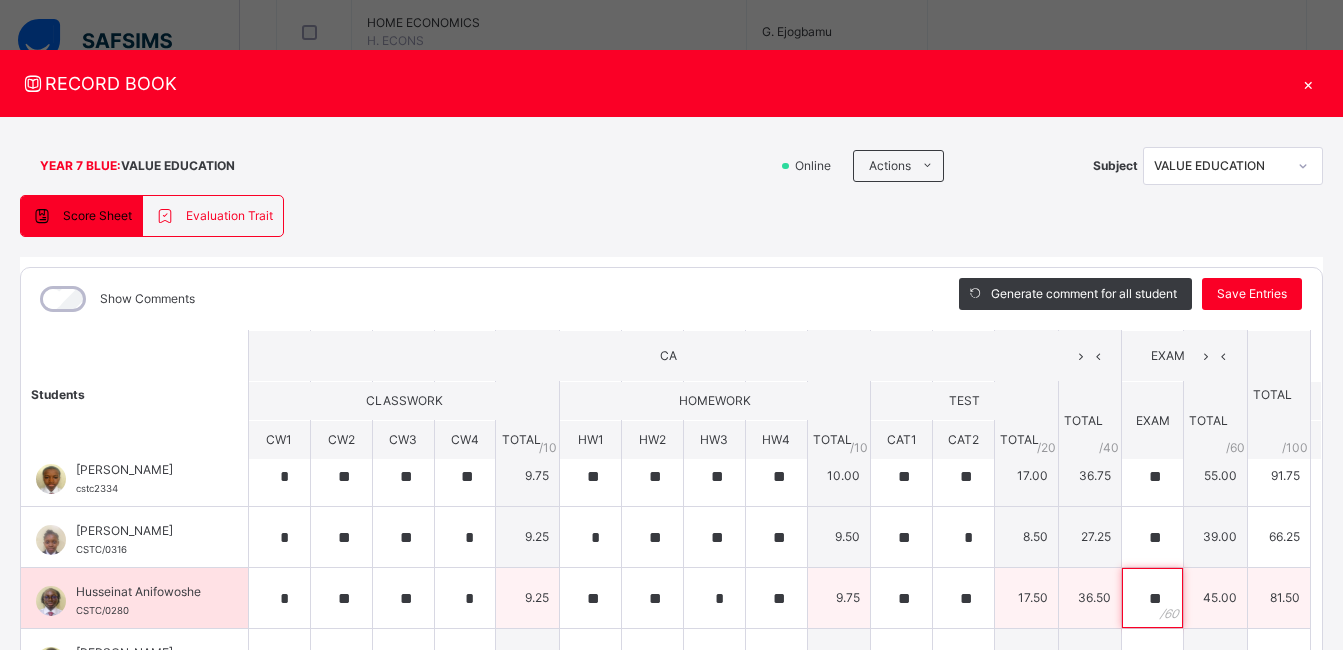 click on "**" at bounding box center (1152, 598) 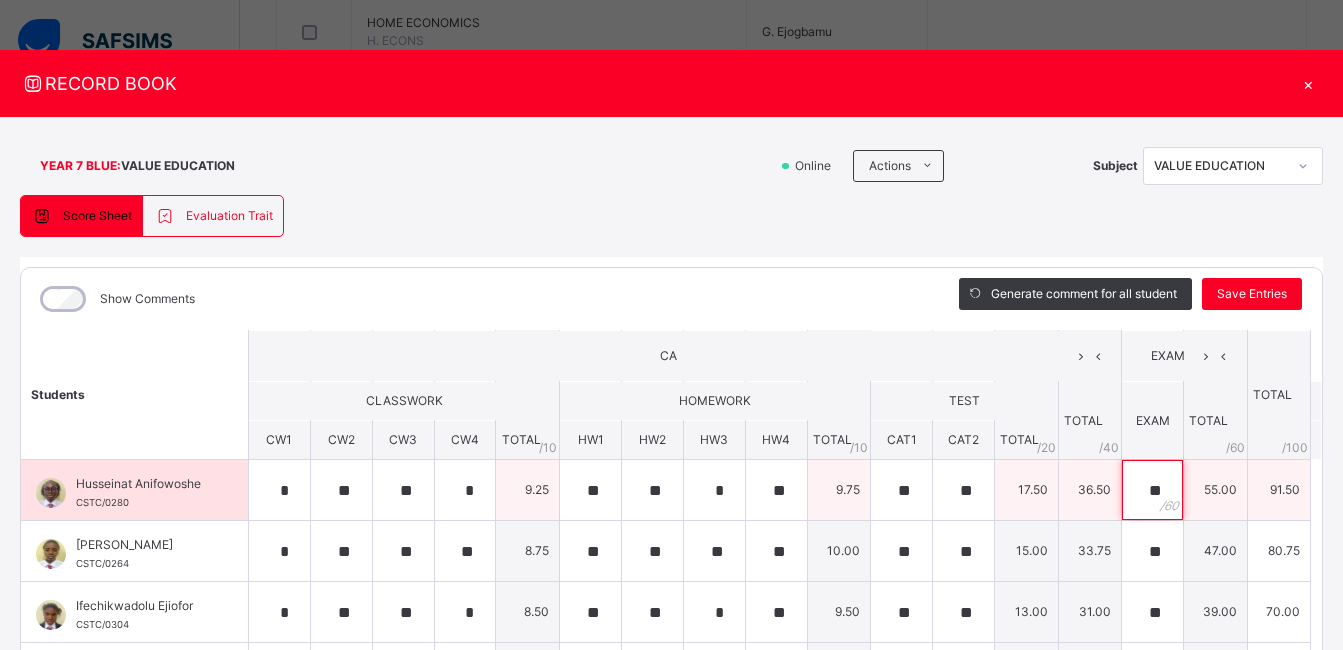 scroll, scrollTop: 735, scrollLeft: 0, axis: vertical 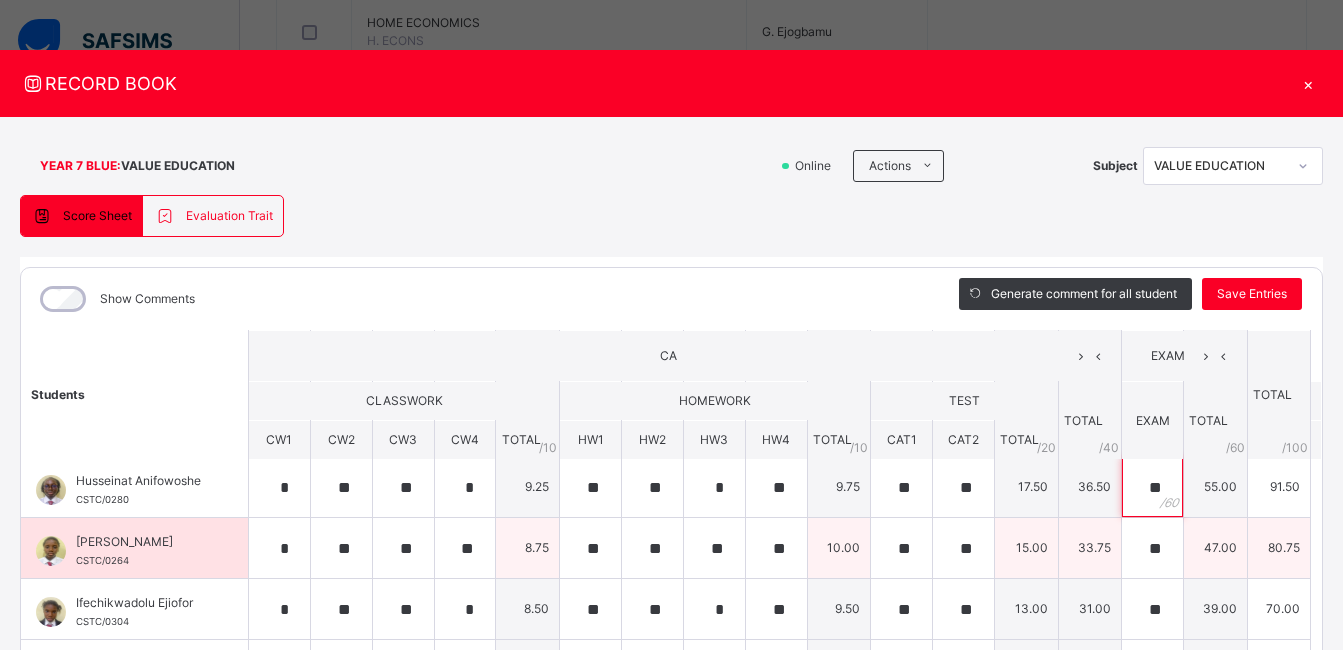 type on "**" 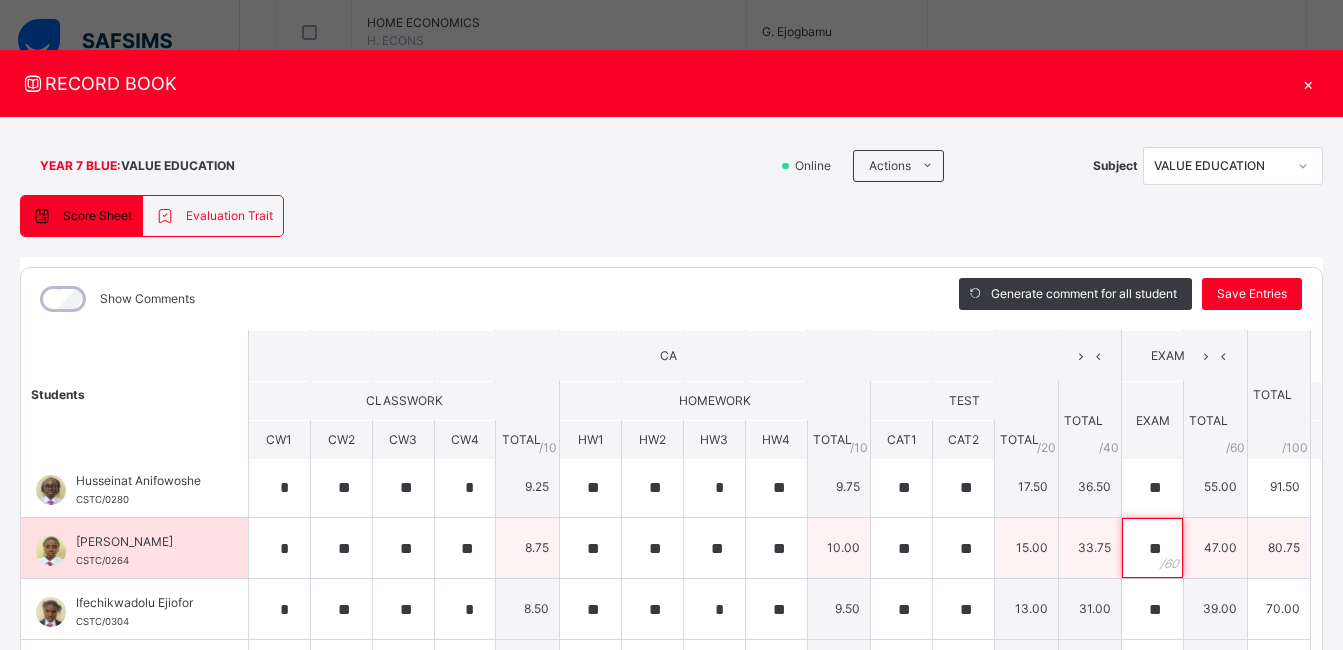 click on "**" at bounding box center [1152, 548] 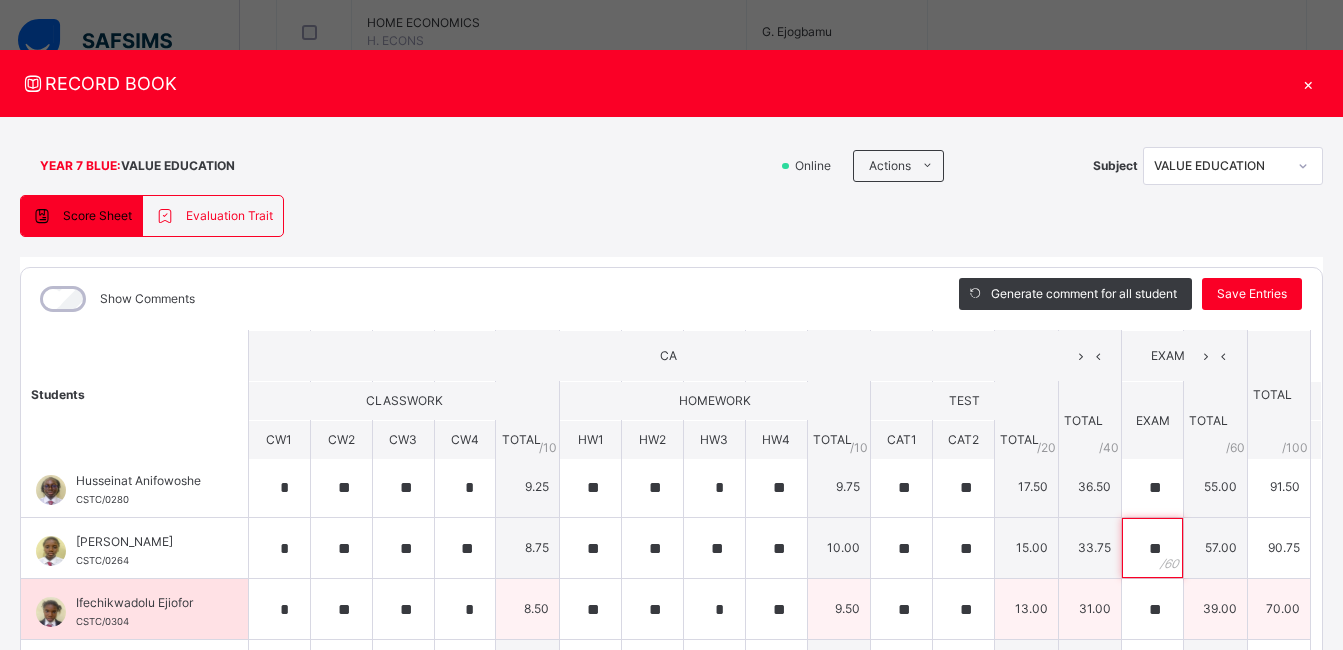 type on "**" 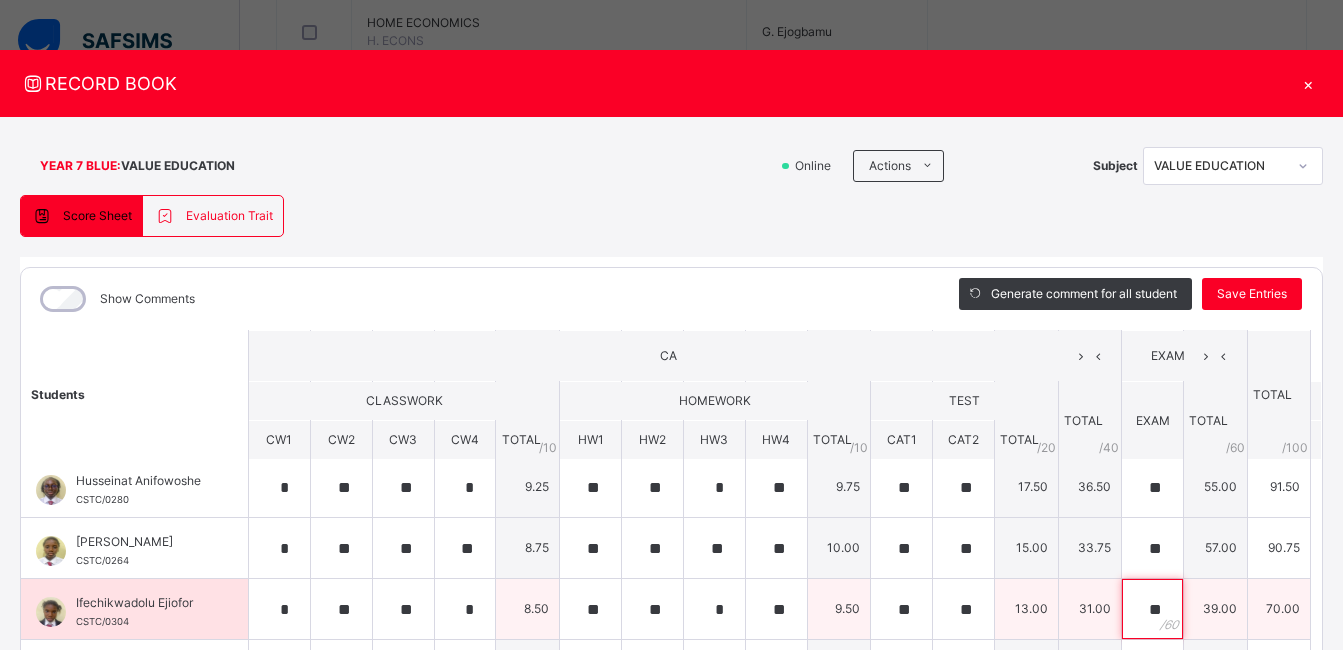 click on "**" at bounding box center (1152, 609) 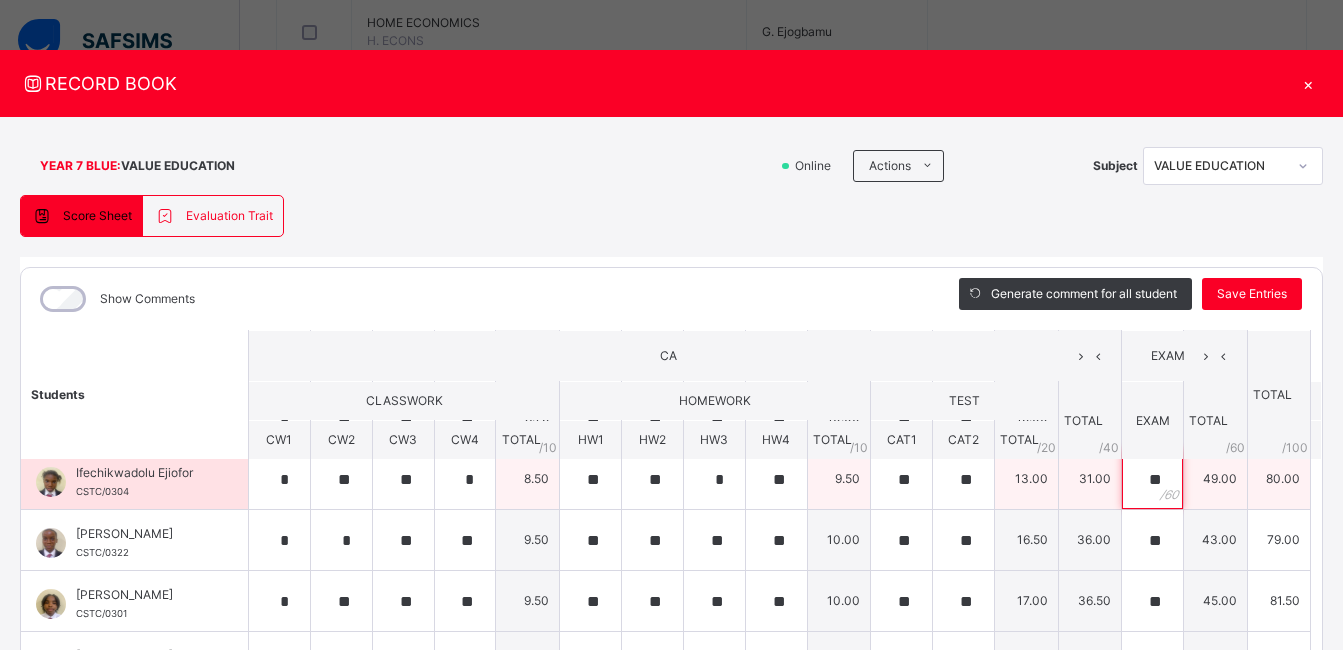 scroll, scrollTop: 867, scrollLeft: 0, axis: vertical 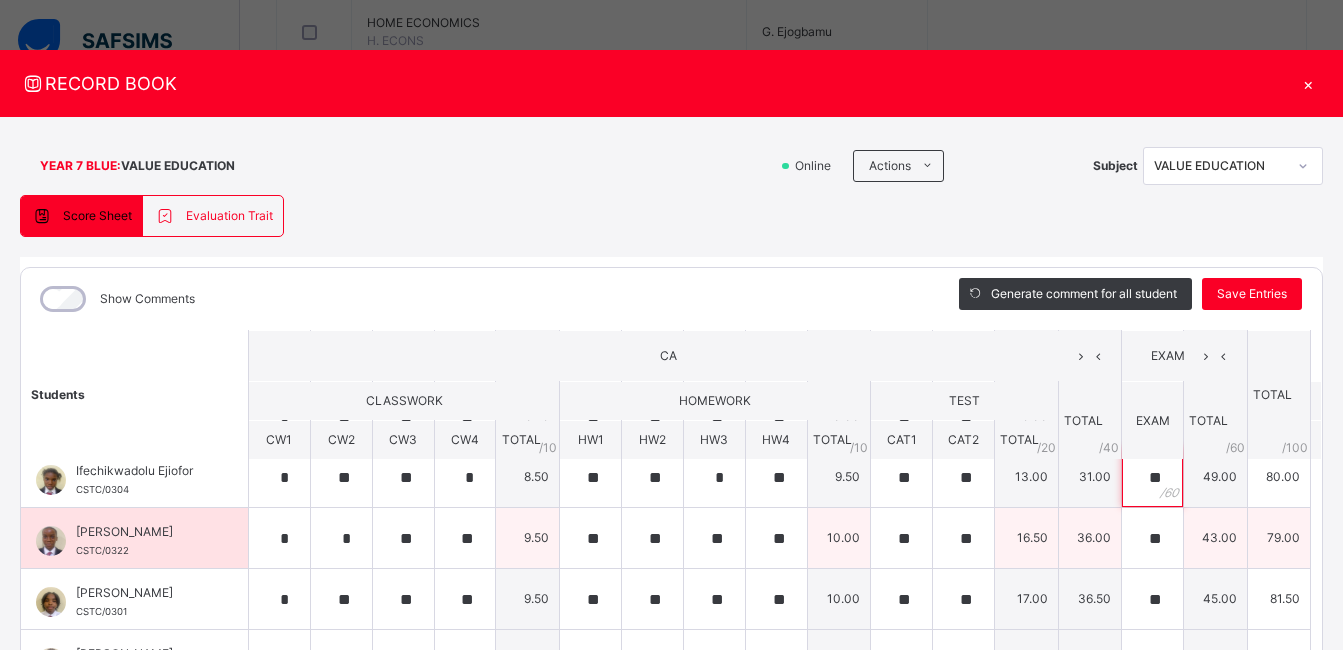 type on "**" 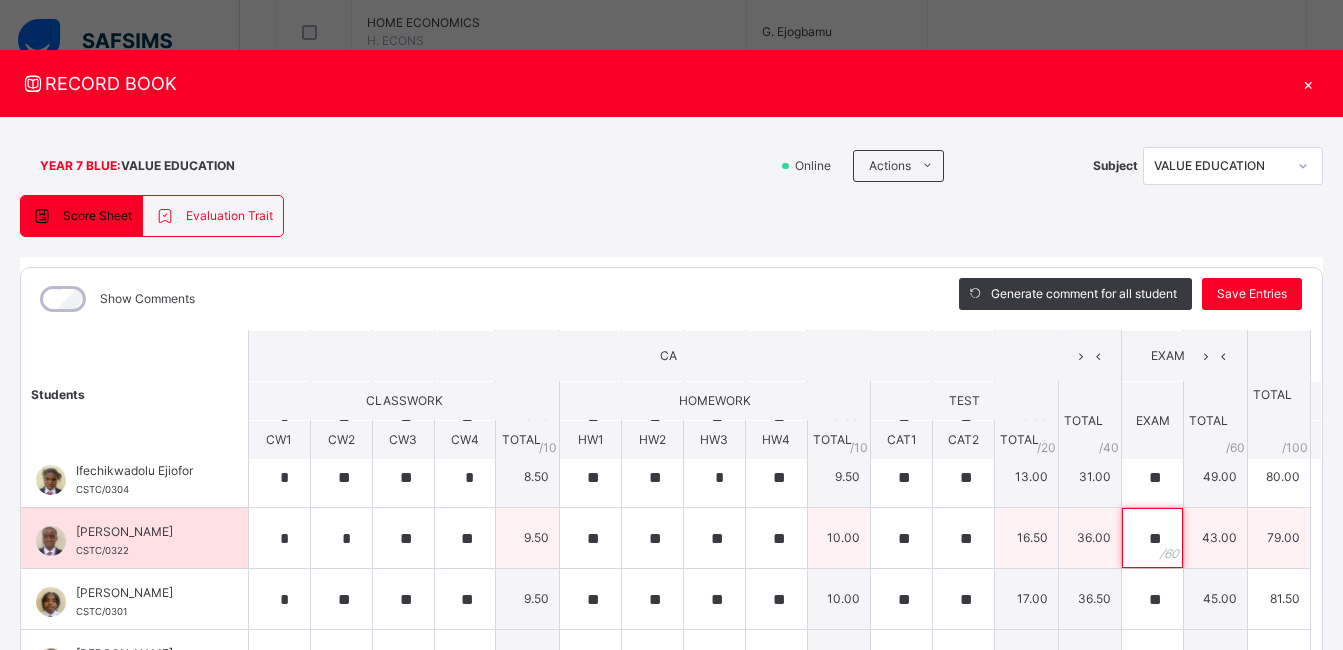 click on "**" at bounding box center [1152, 538] 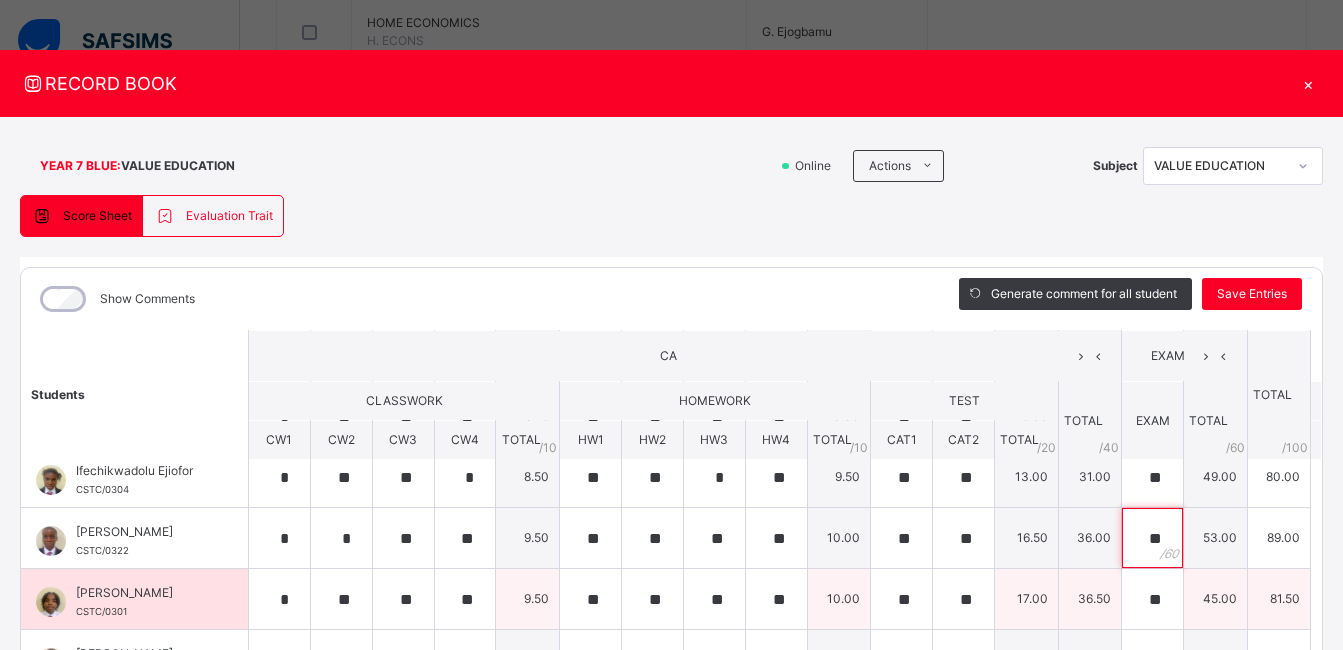 type on "**" 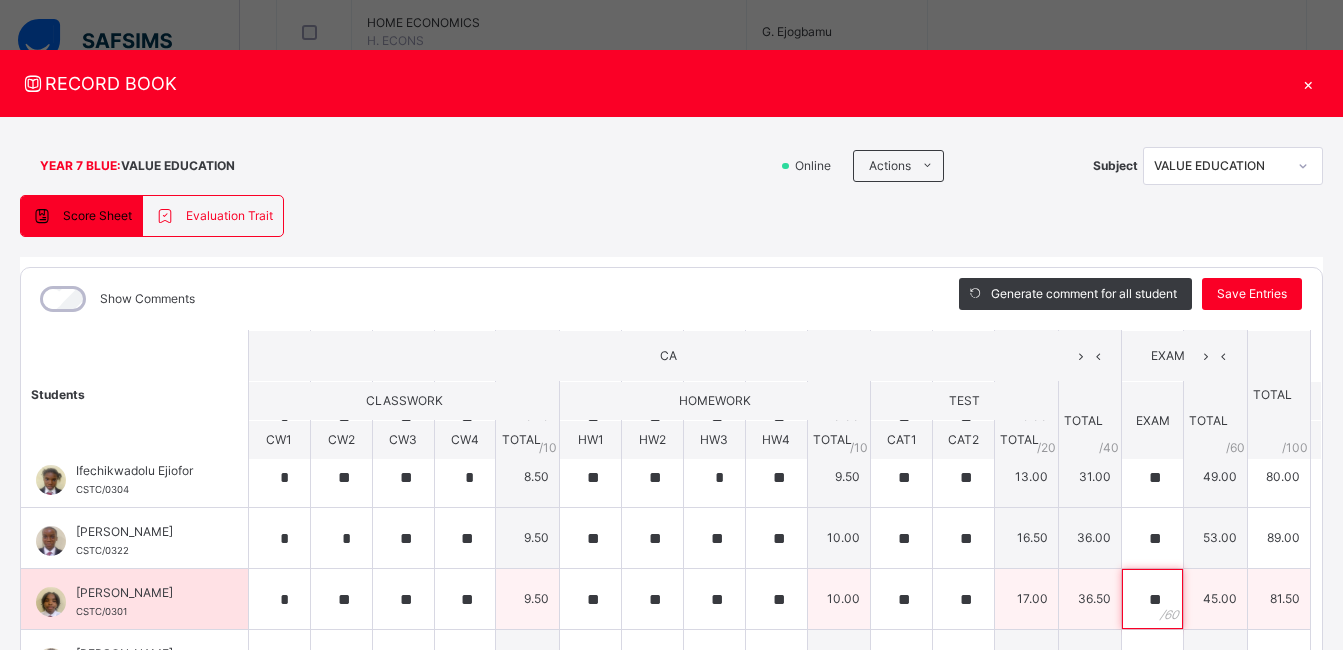 click on "**" at bounding box center (1152, 599) 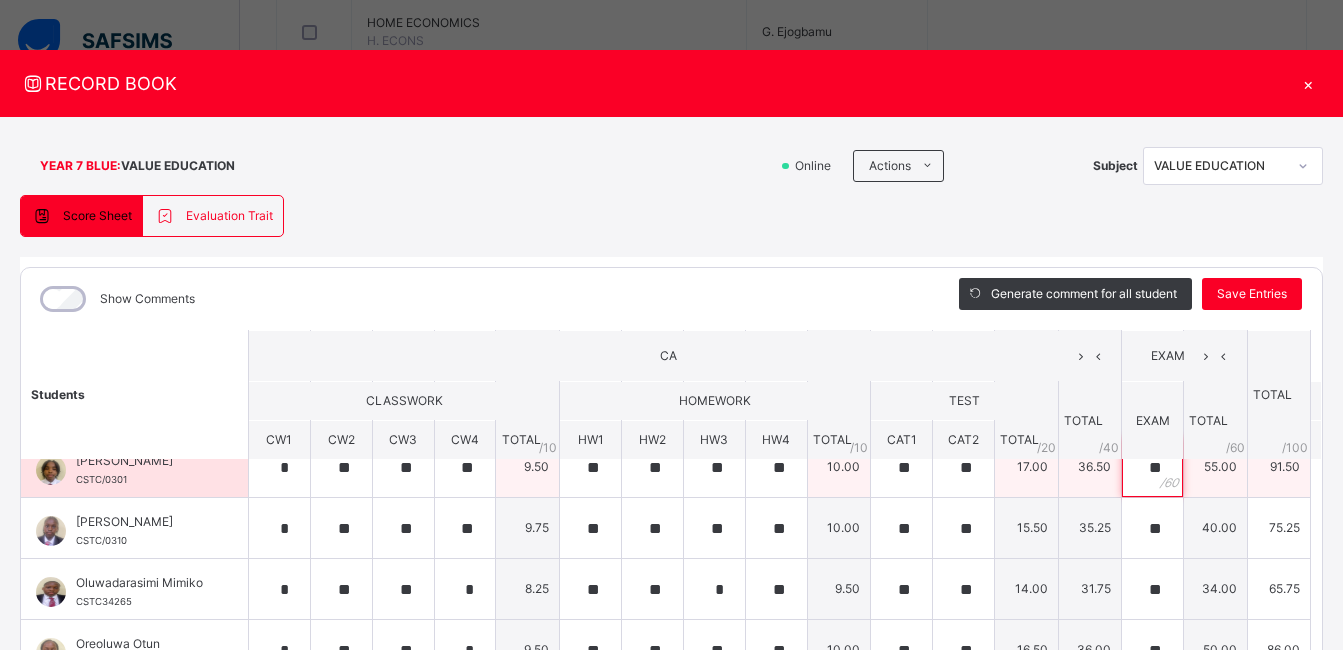 scroll, scrollTop: 1000, scrollLeft: 0, axis: vertical 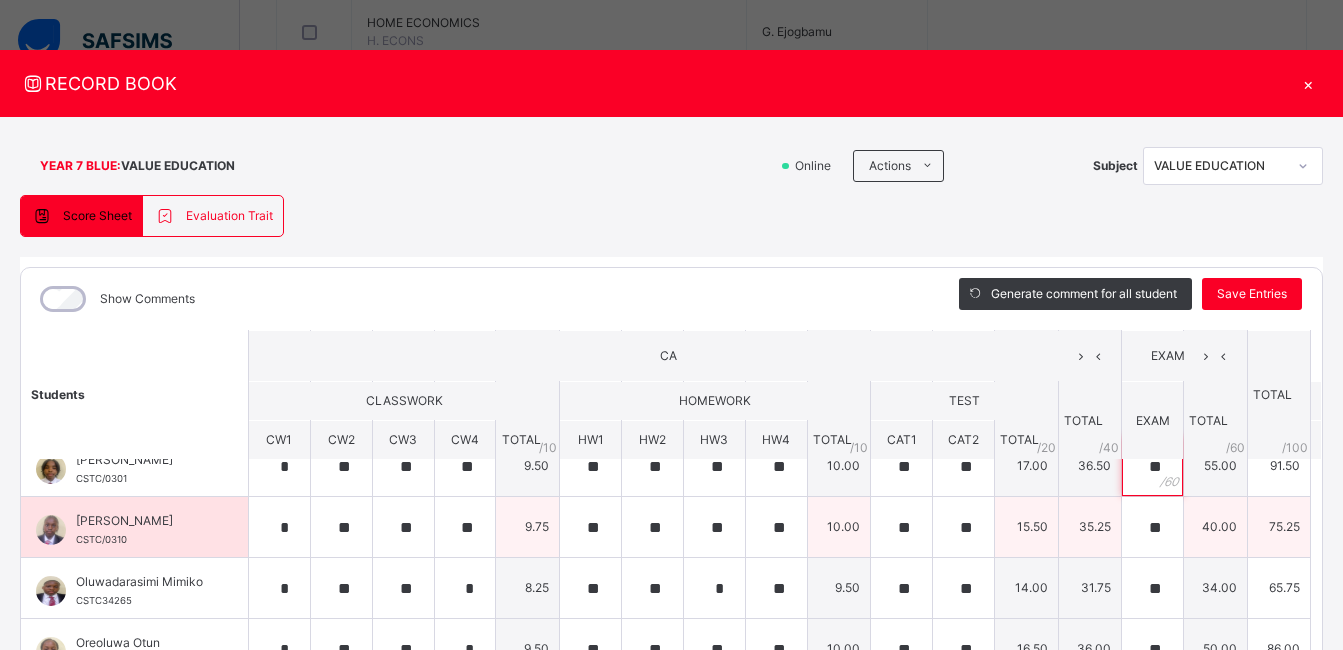 type on "**" 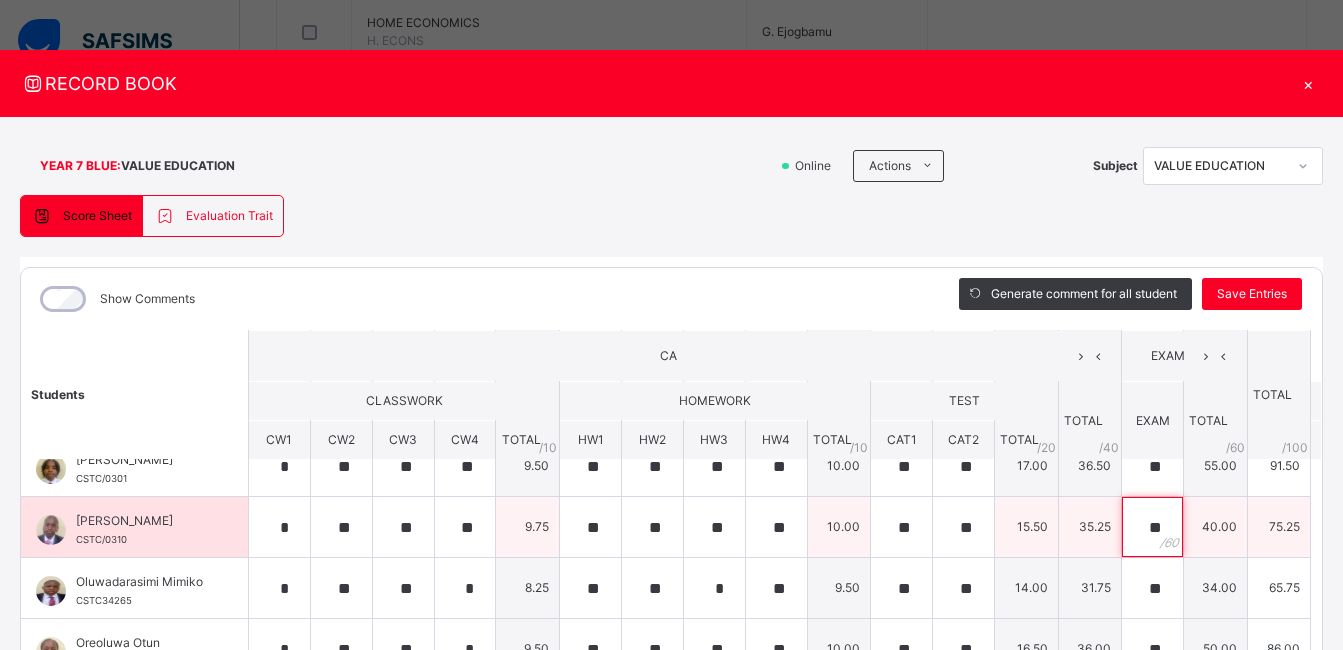 click on "**" at bounding box center [1152, 527] 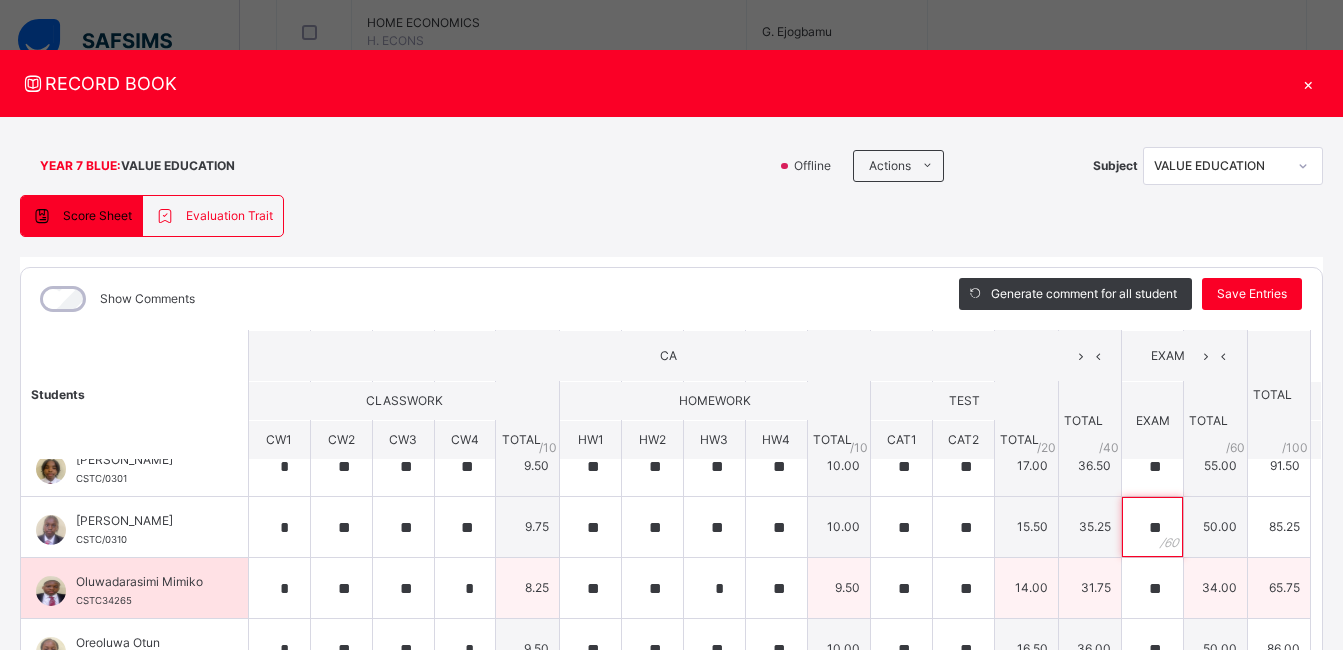 type on "**" 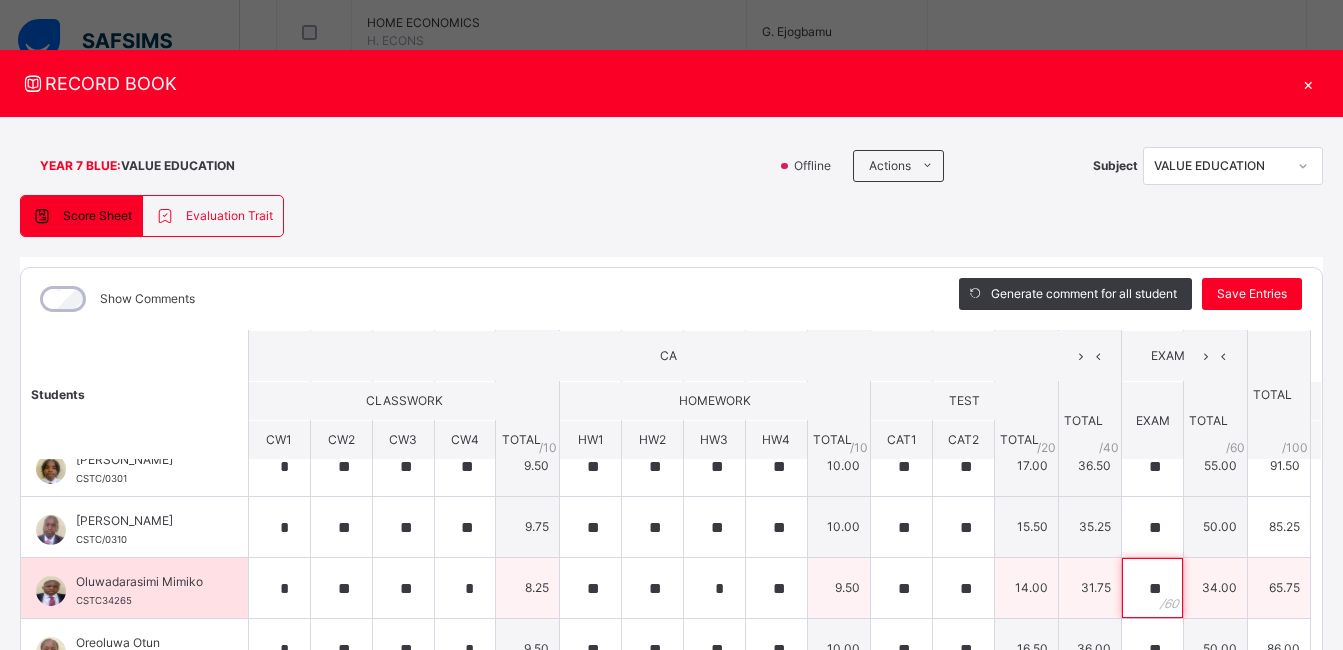 click on "**" at bounding box center [1152, 588] 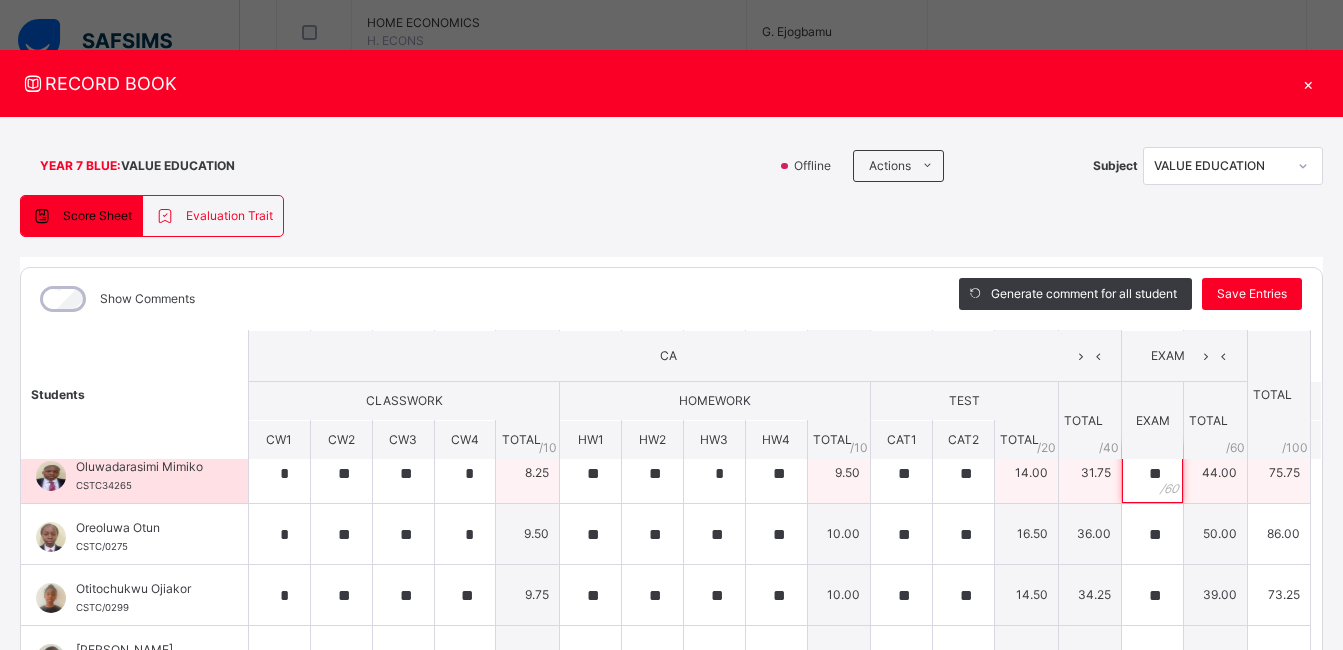scroll, scrollTop: 1116, scrollLeft: 0, axis: vertical 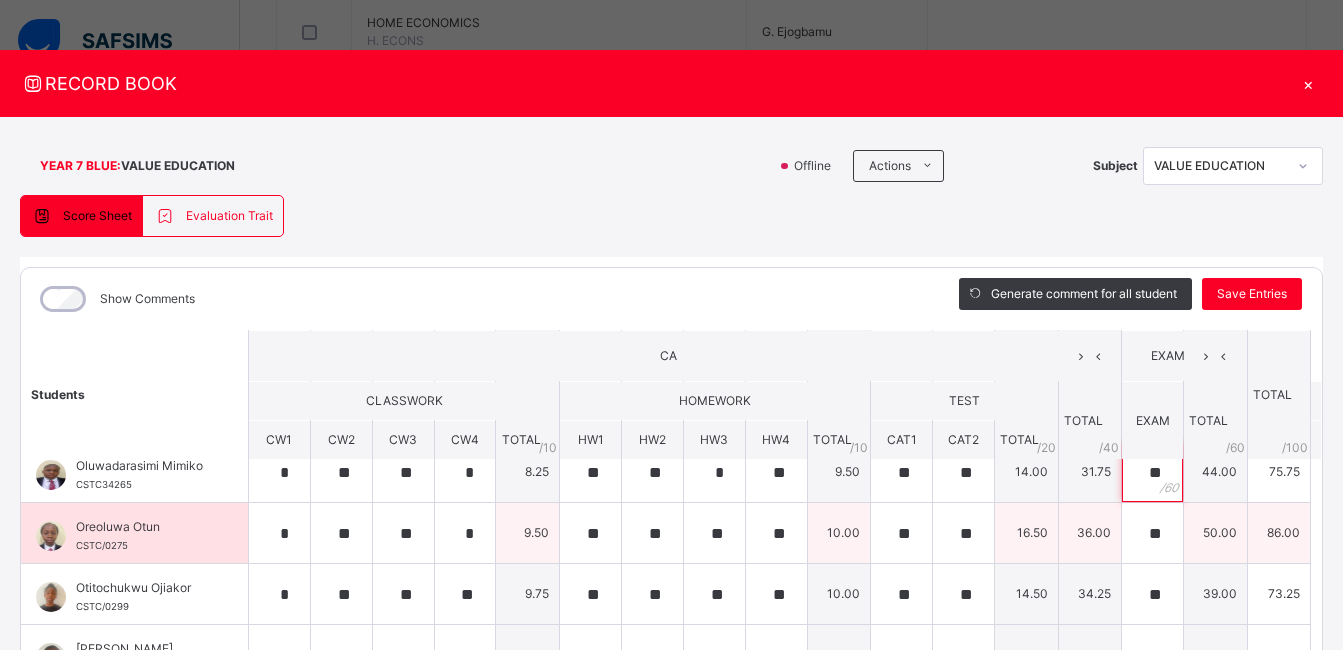 type on "**" 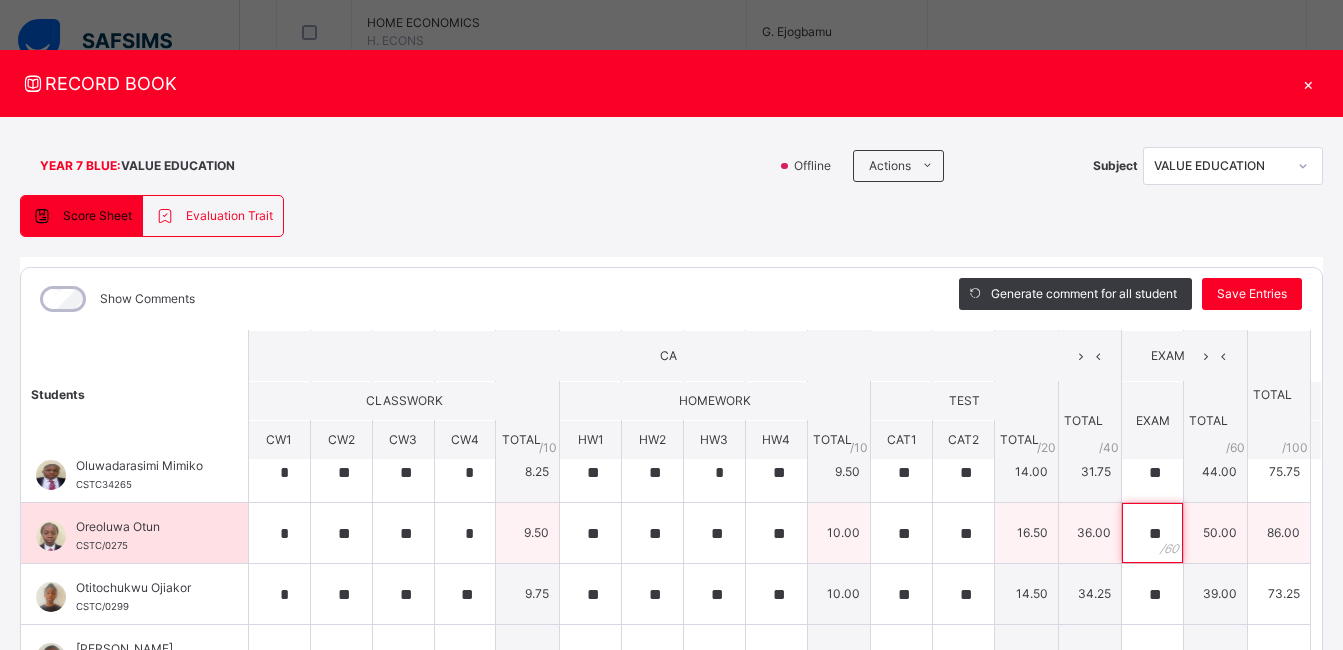 click on "**" at bounding box center (1152, 533) 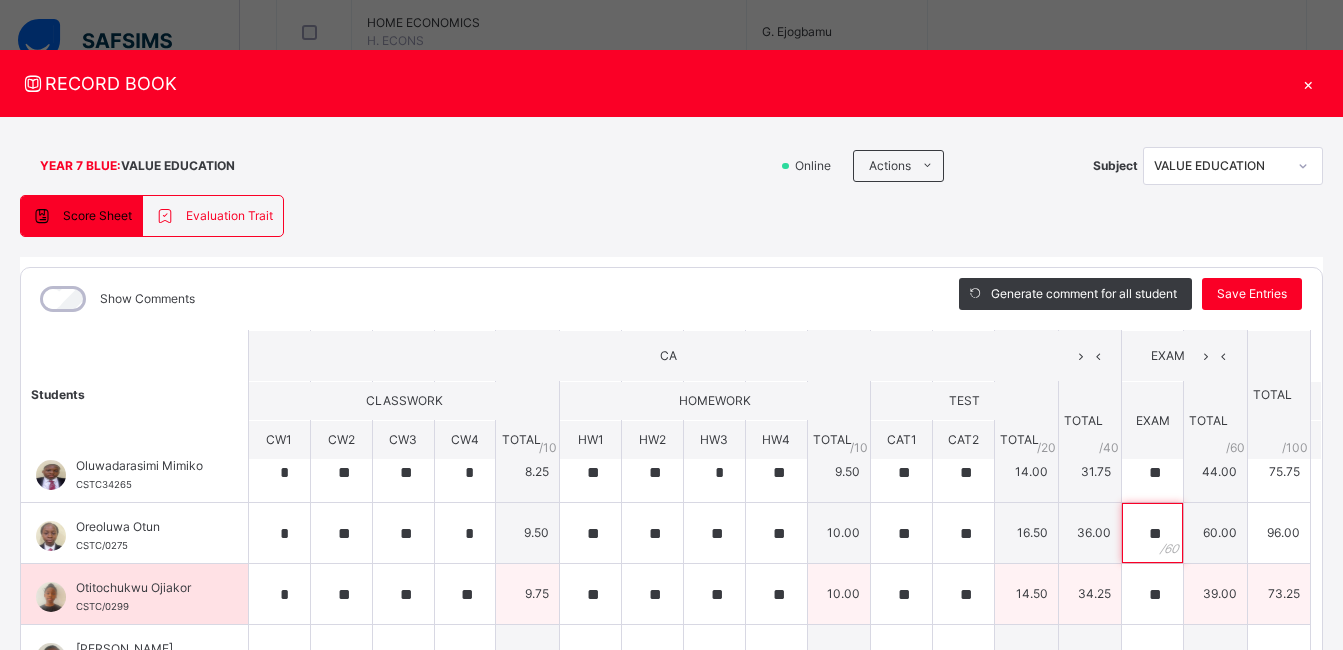 type on "**" 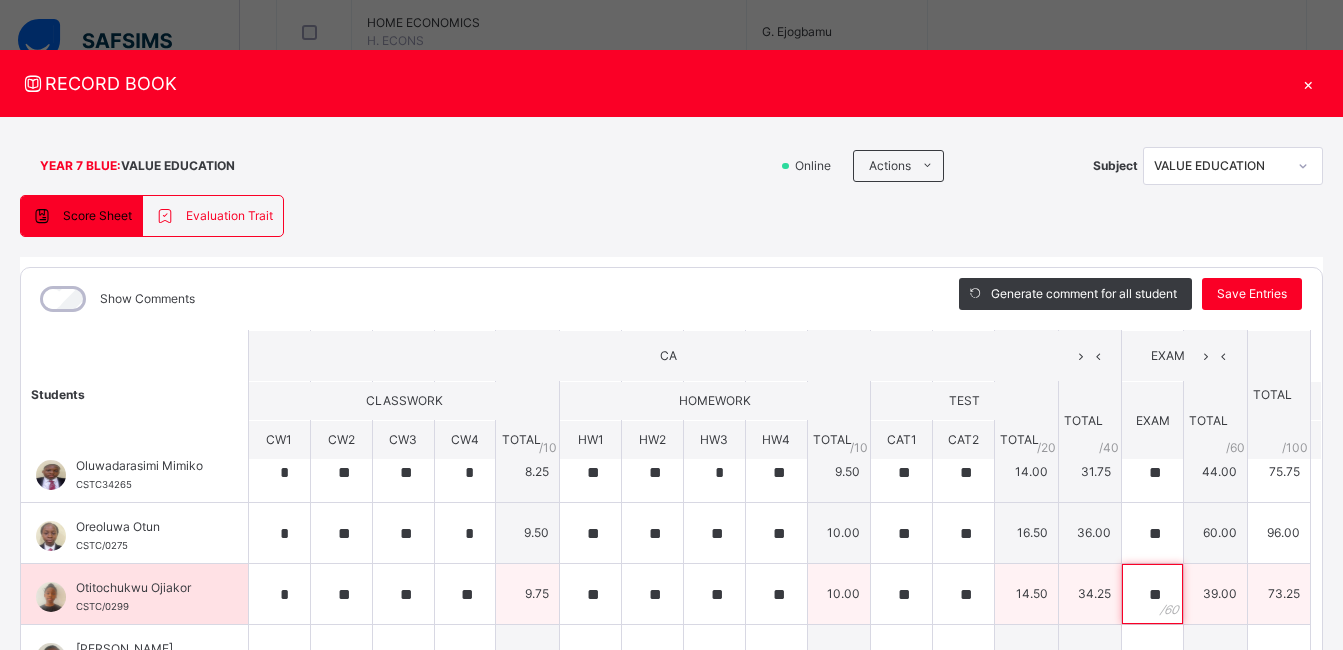 click on "**" at bounding box center [1152, 594] 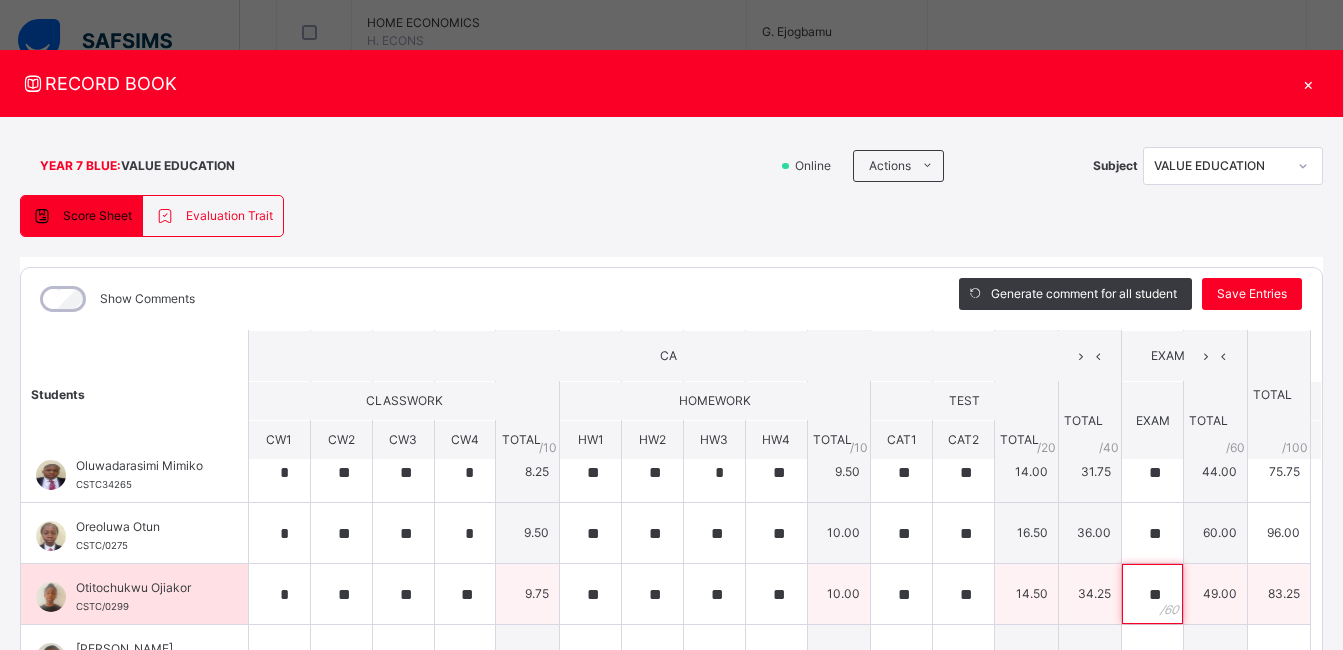 scroll, scrollTop: 1155, scrollLeft: 0, axis: vertical 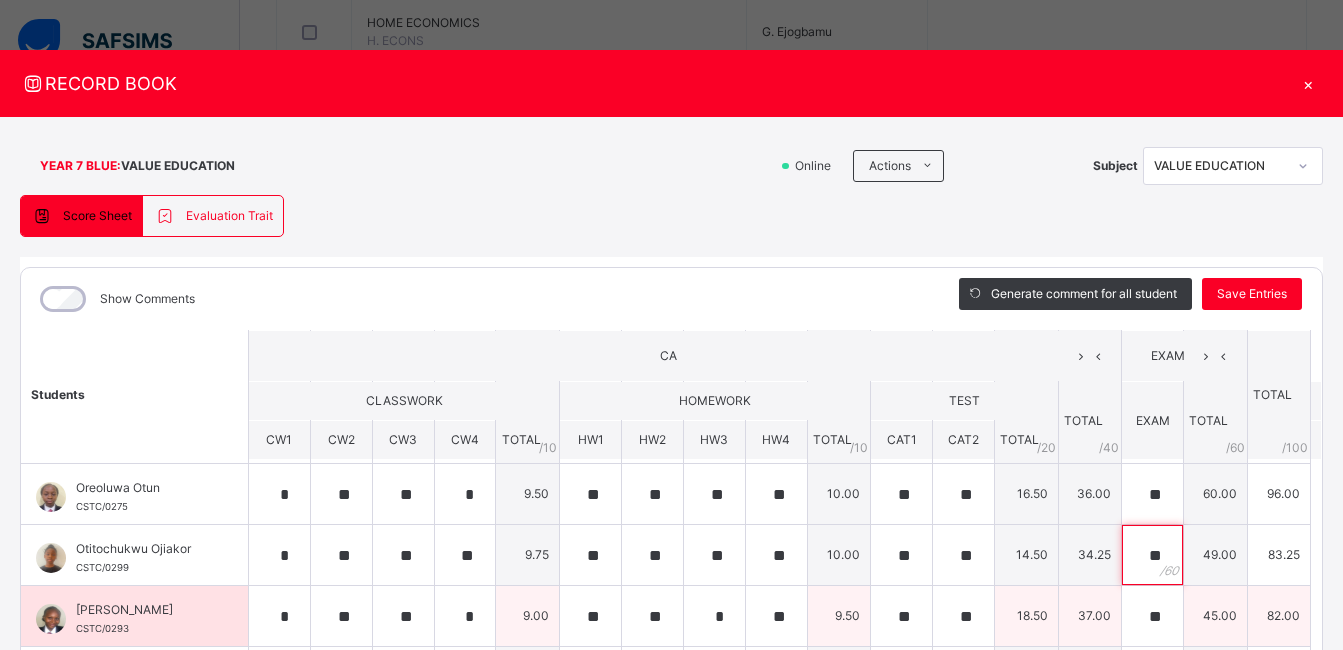 type on "**" 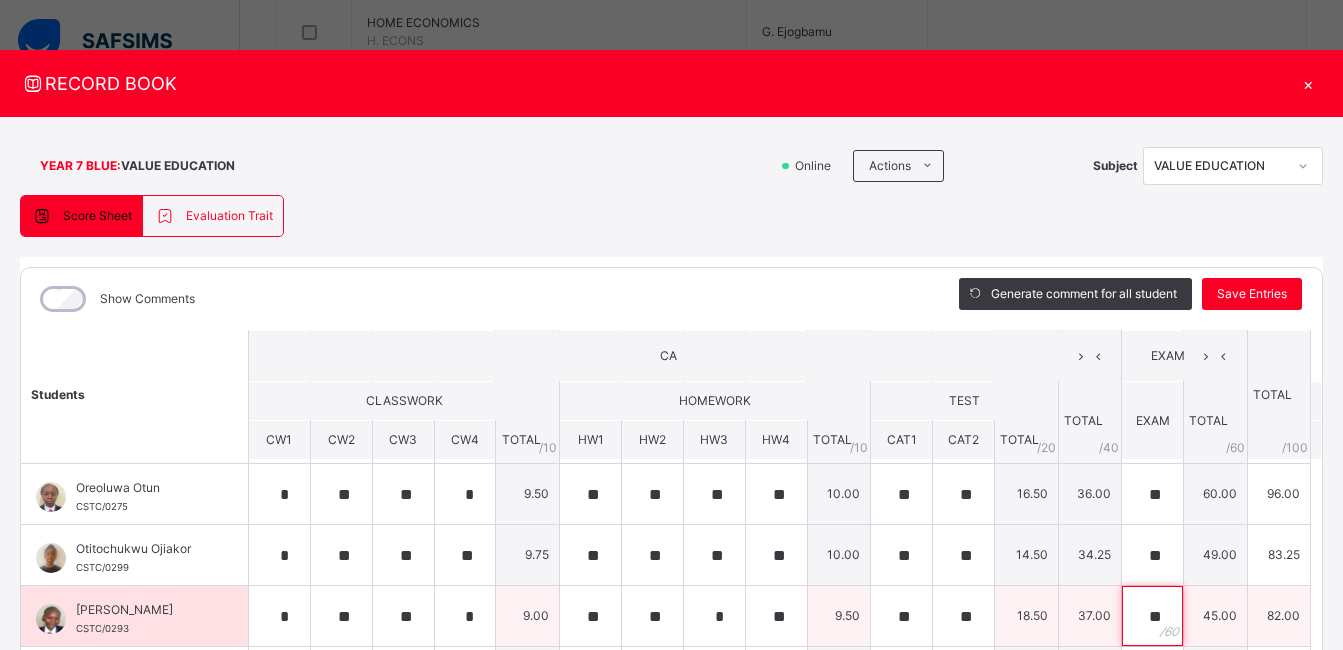 click on "**" at bounding box center [1152, 616] 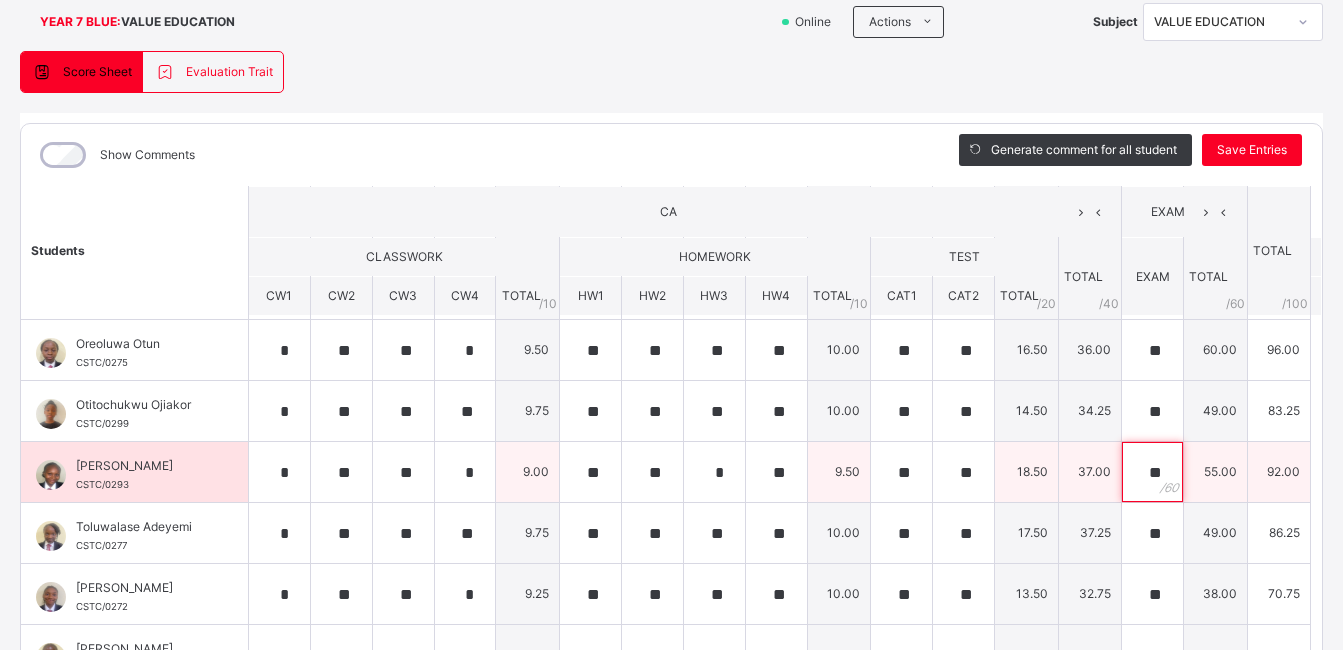 scroll, scrollTop: 146, scrollLeft: 0, axis: vertical 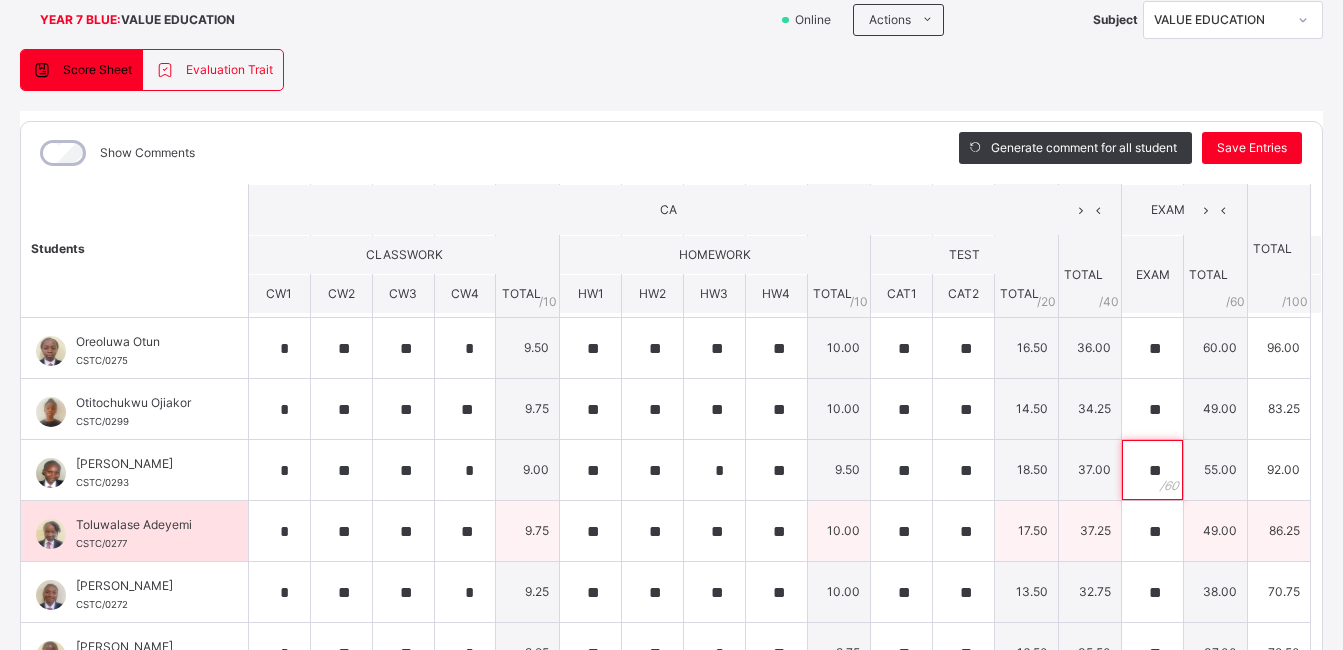 type on "**" 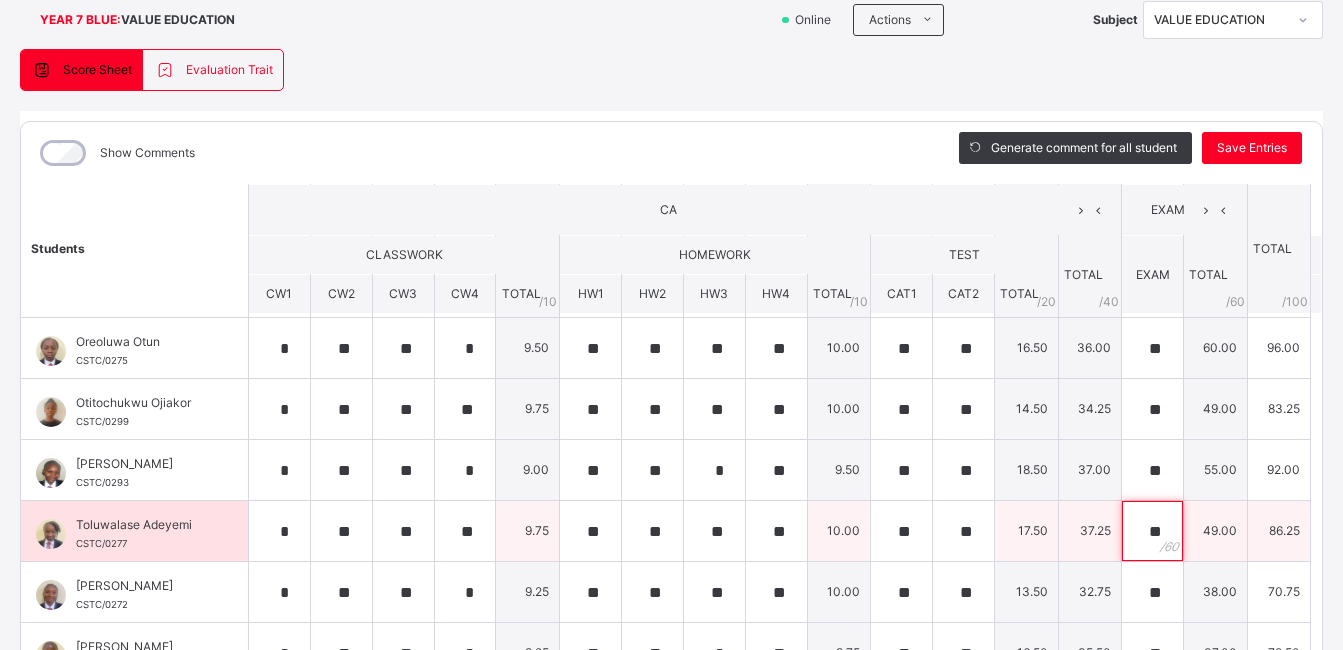 click on "**" at bounding box center (1152, 531) 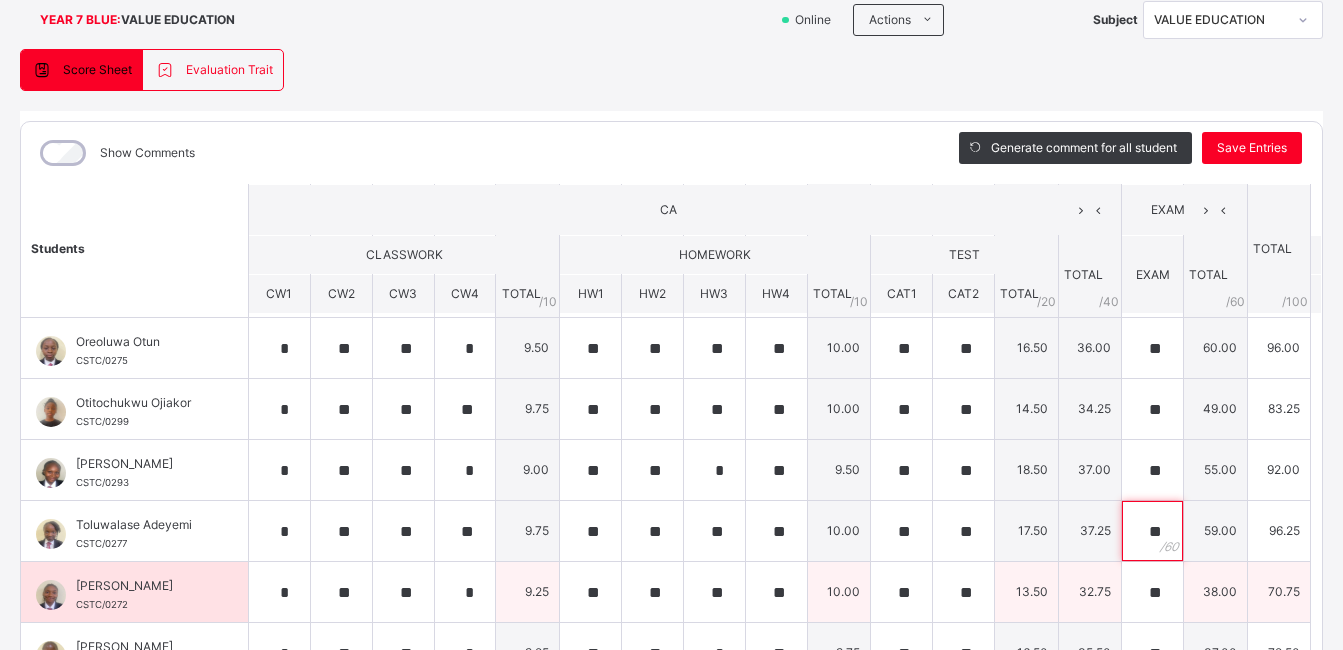 type on "**" 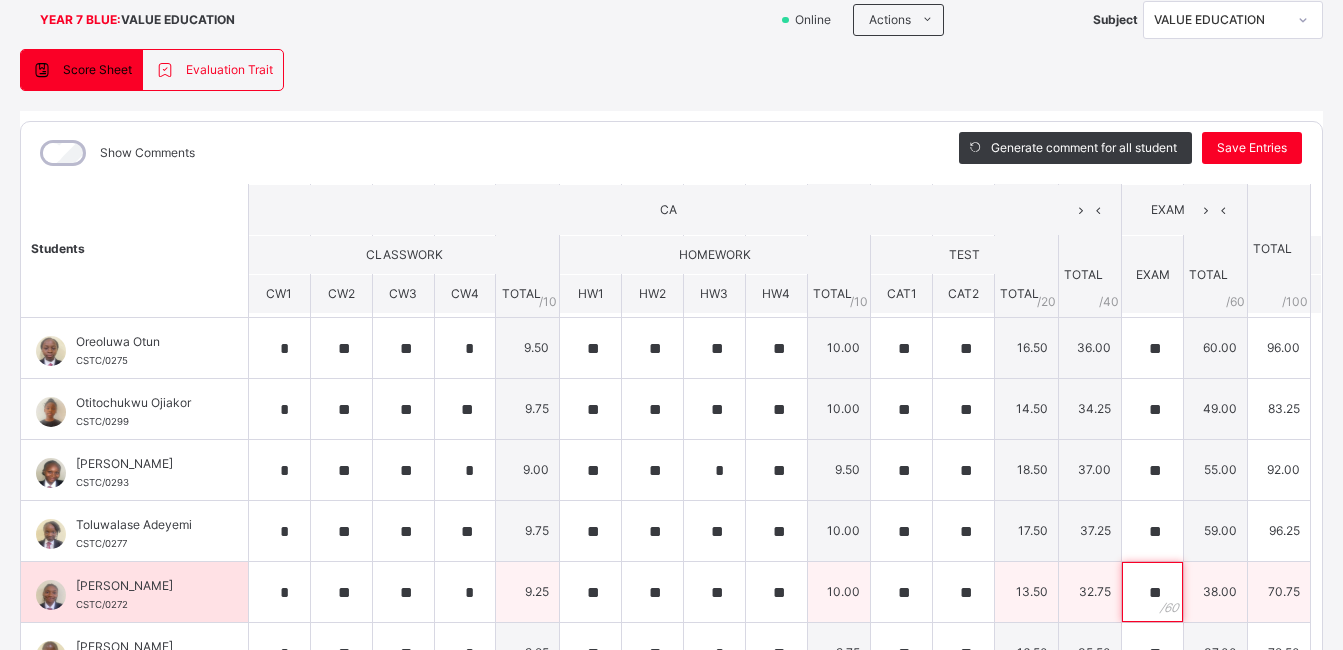 click on "**" at bounding box center (1152, 592) 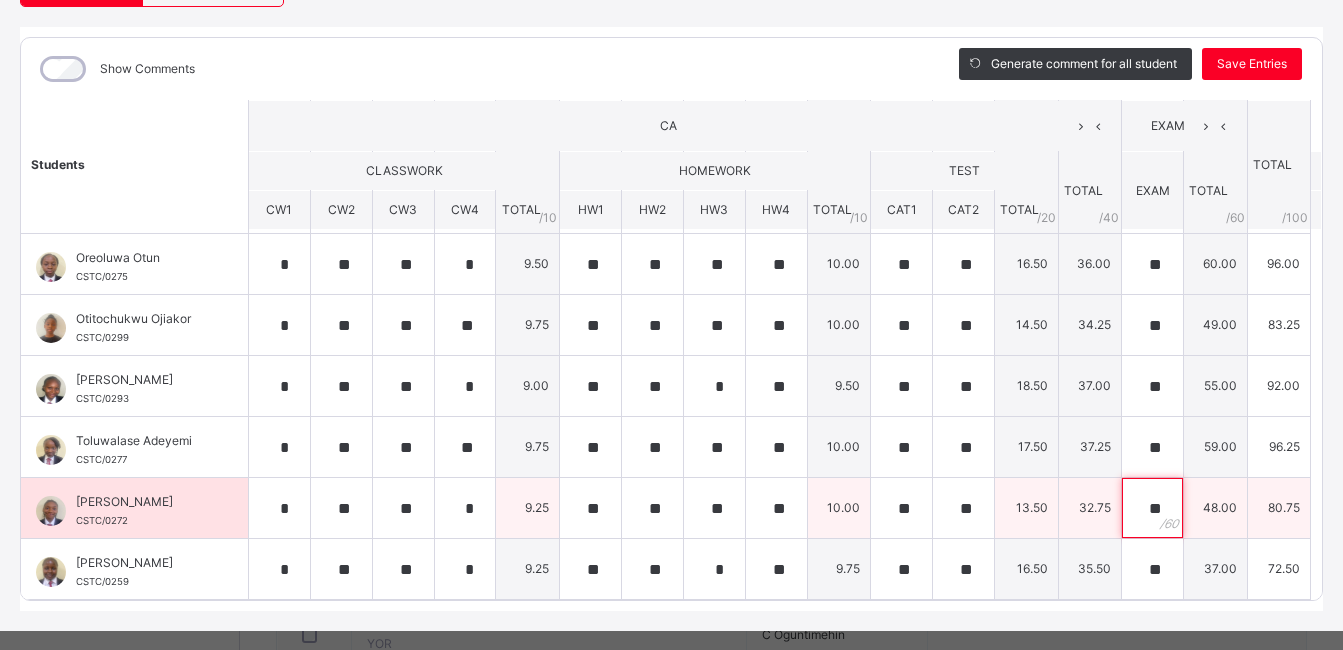 scroll, scrollTop: 276, scrollLeft: 0, axis: vertical 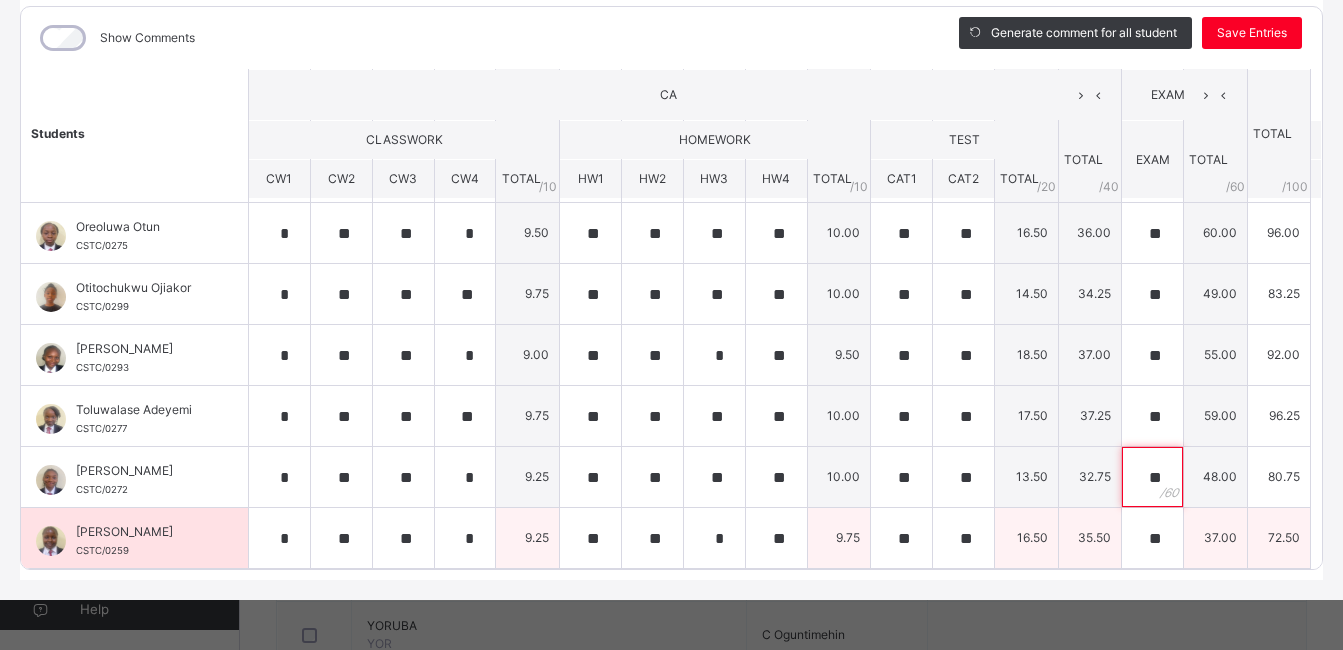 type on "**" 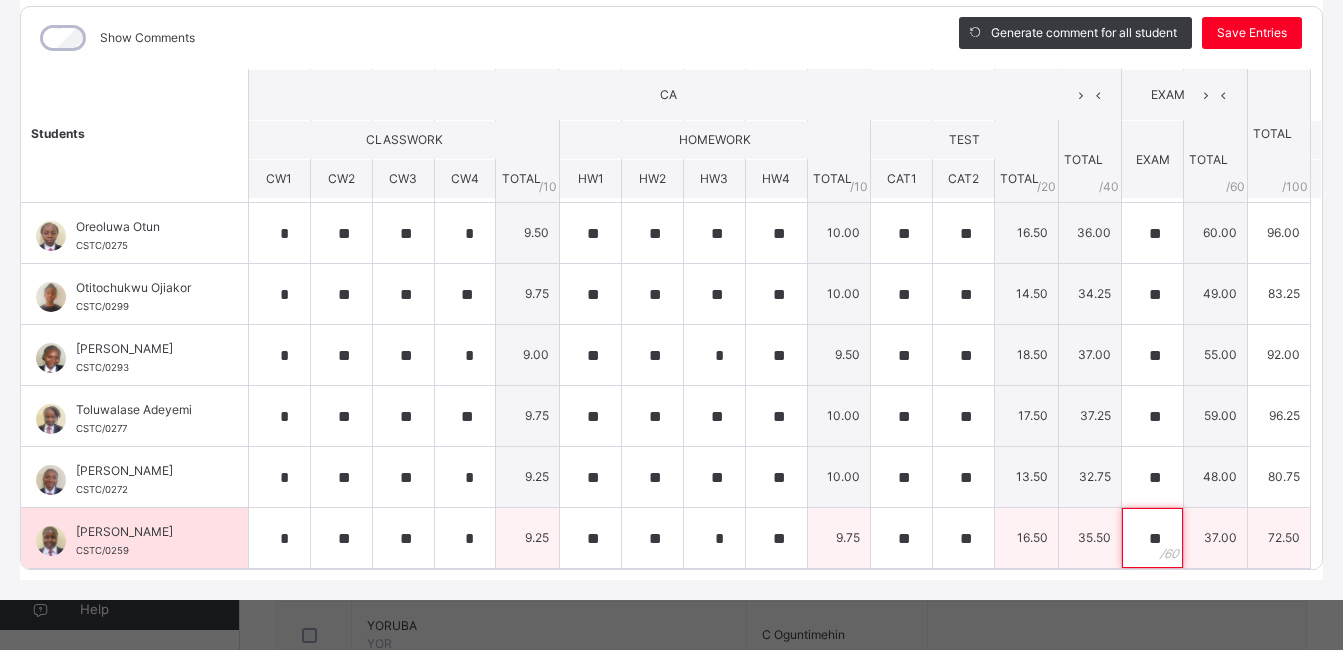 click on "**" at bounding box center (1152, 538) 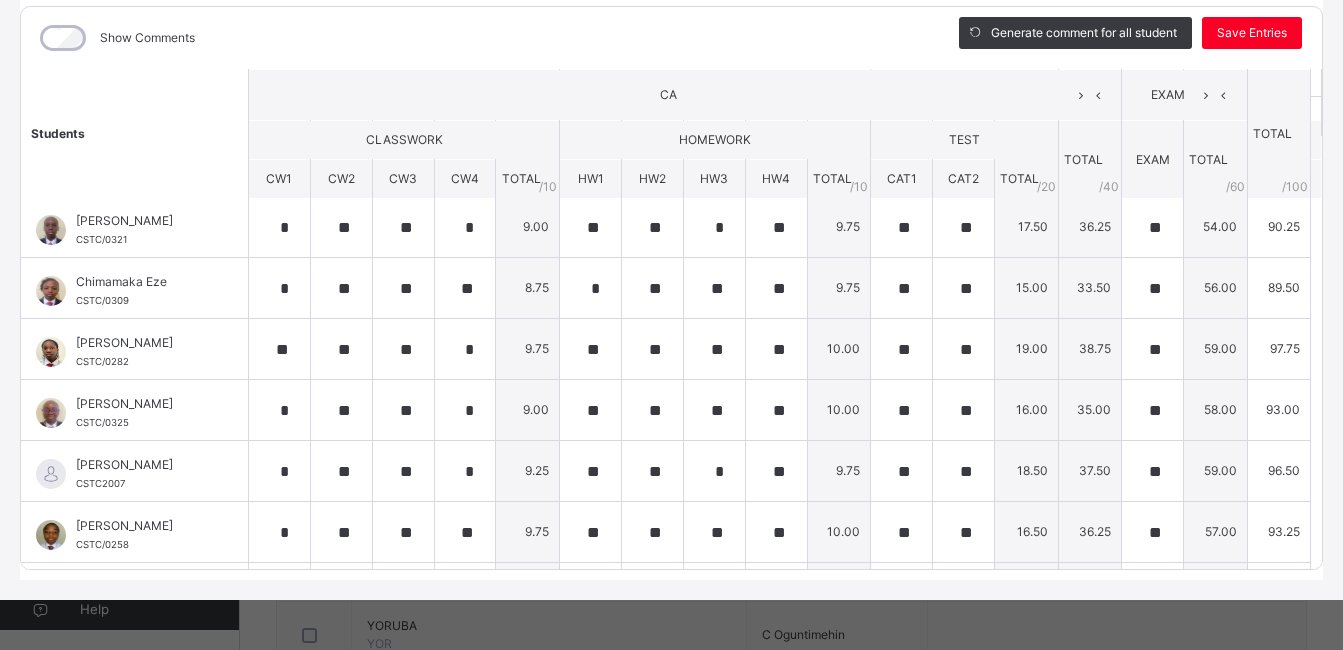 scroll, scrollTop: 0, scrollLeft: 0, axis: both 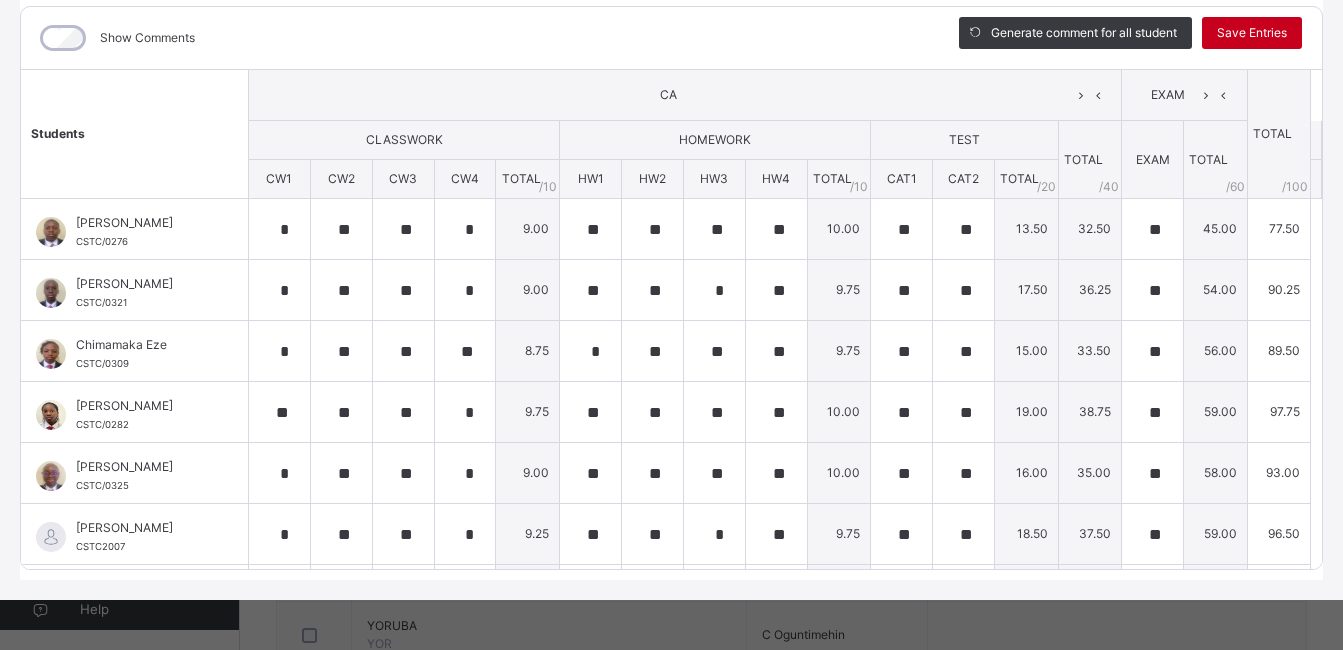 type on "**" 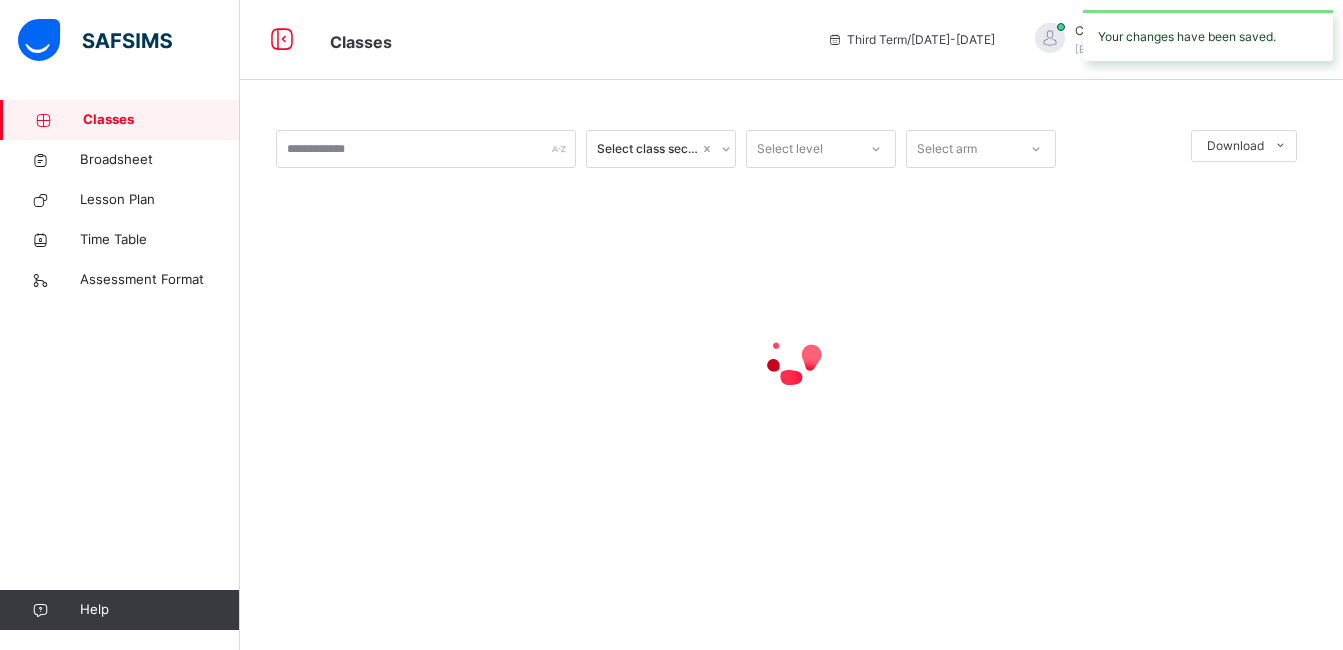 scroll, scrollTop: 0, scrollLeft: 0, axis: both 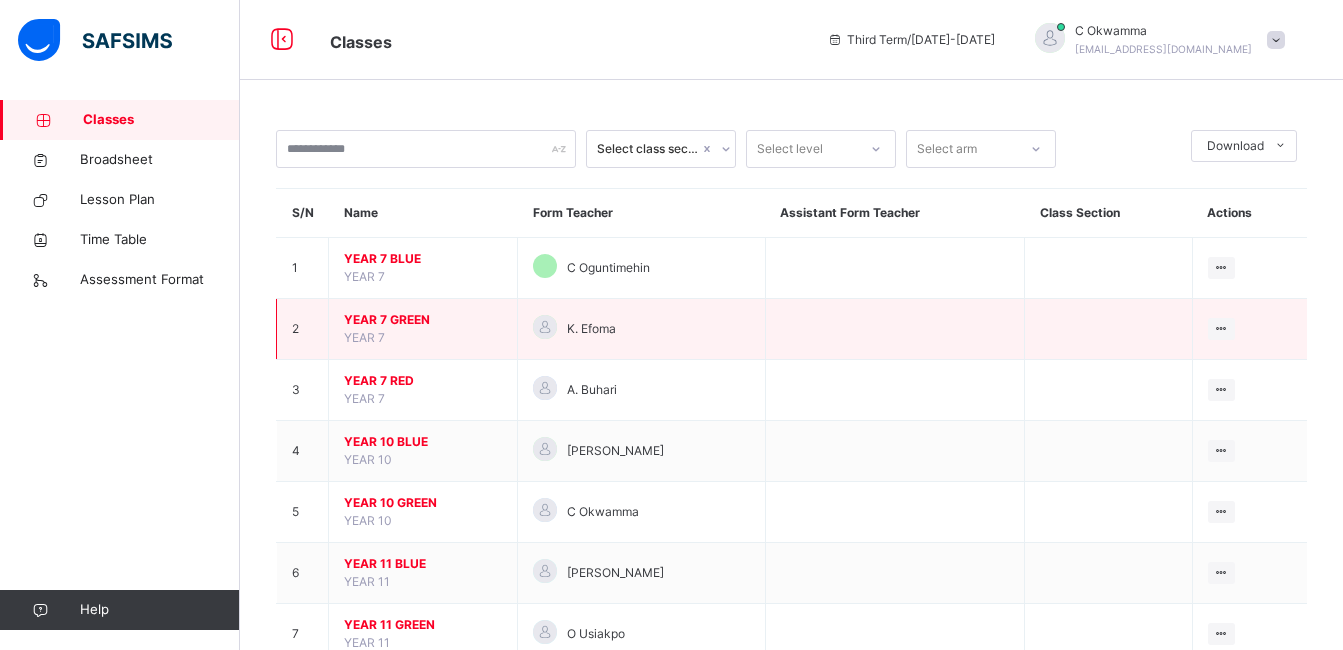 click on "YEAR 7   GREEN" at bounding box center [423, 320] 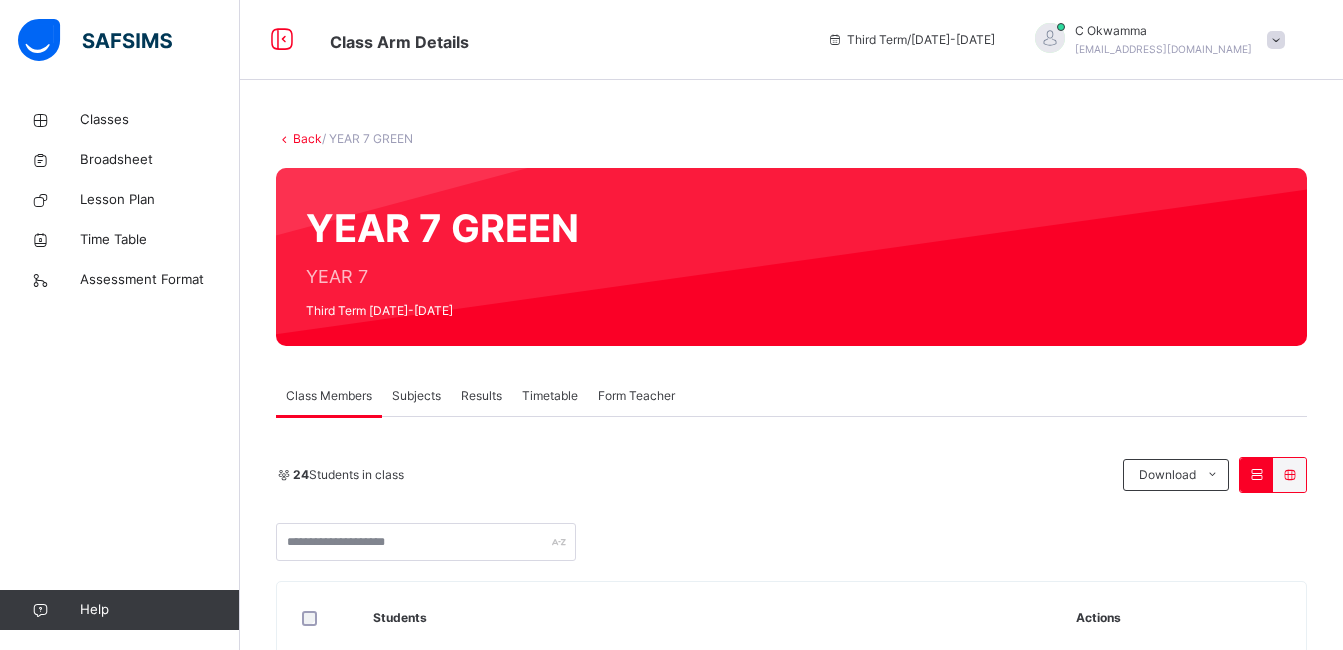click on "Subjects" at bounding box center (416, 396) 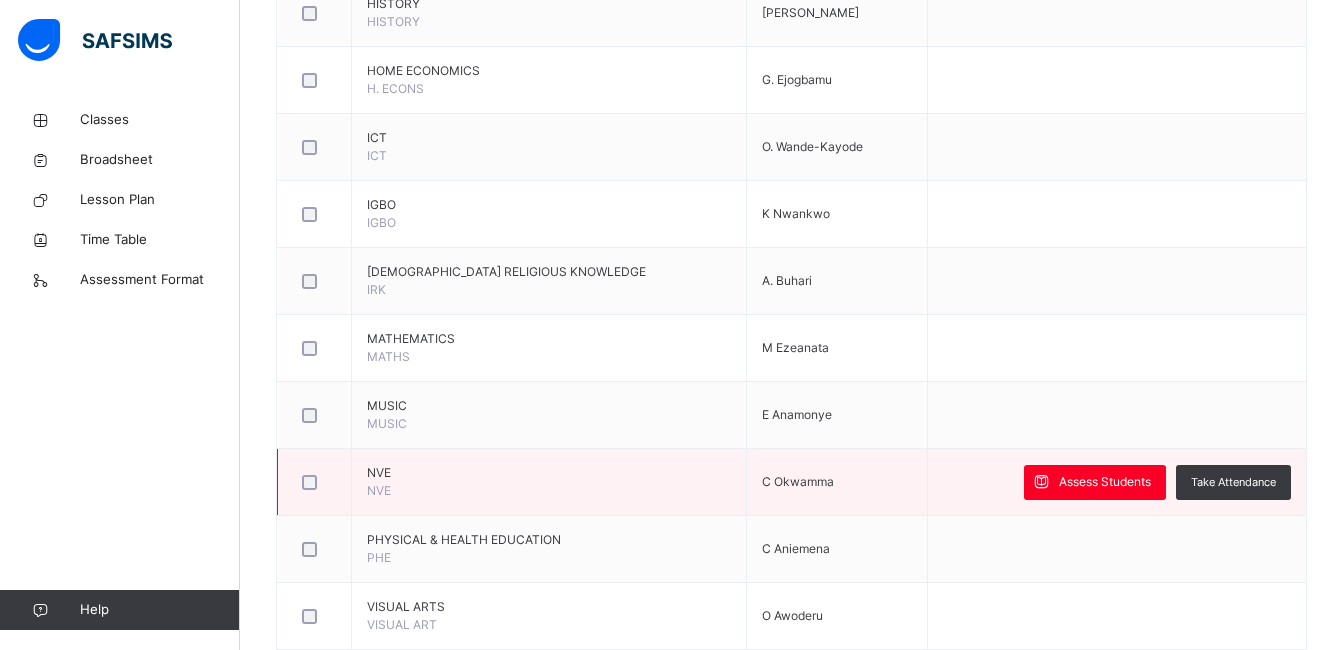 scroll, scrollTop: 1200, scrollLeft: 0, axis: vertical 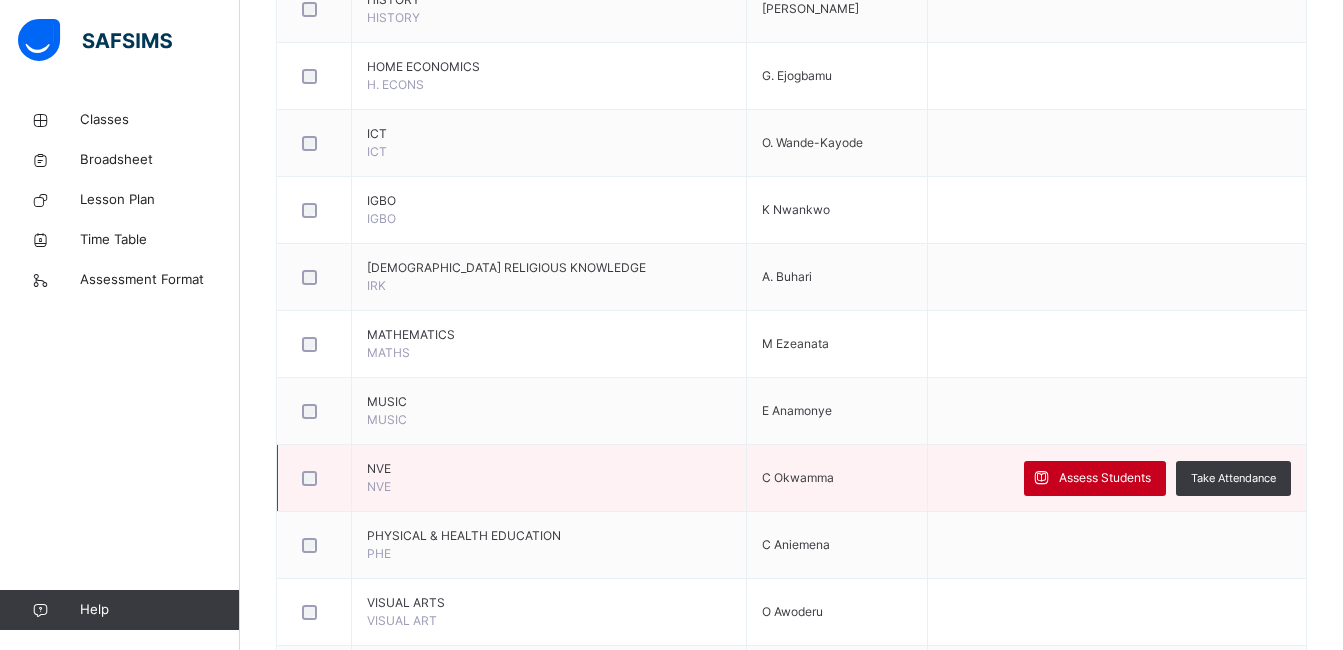click on "Assess Students" at bounding box center (1105, 478) 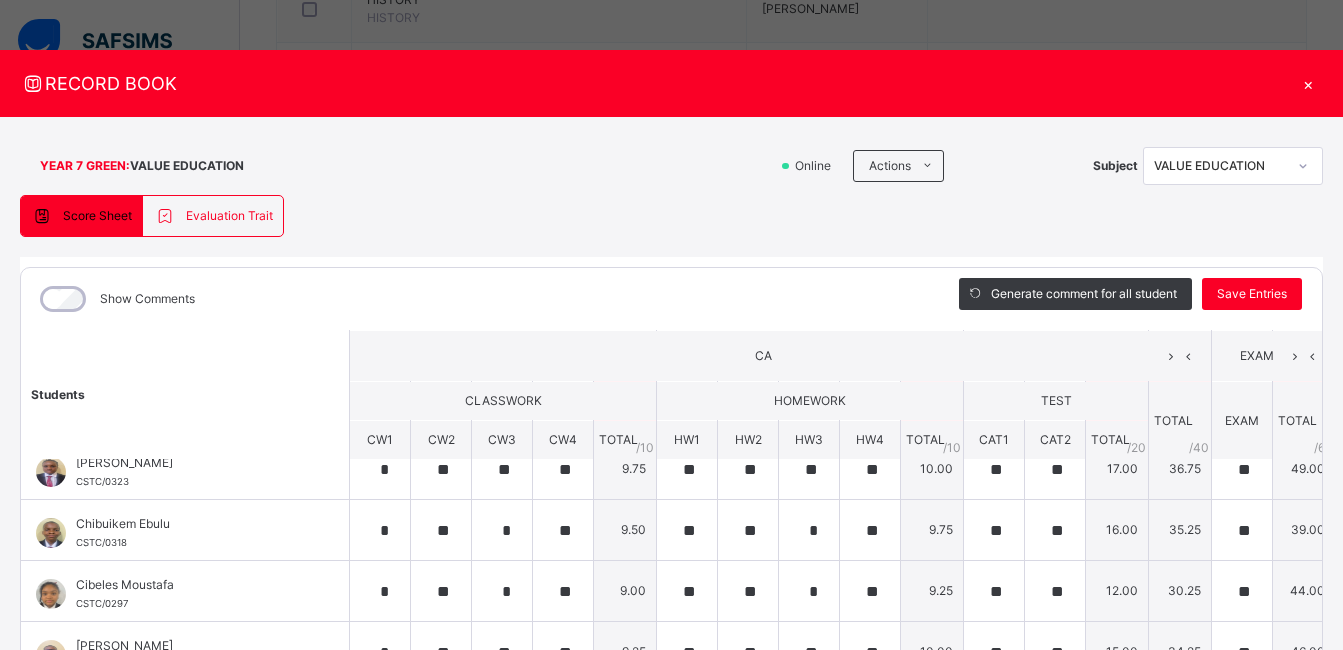 scroll, scrollTop: 0, scrollLeft: 0, axis: both 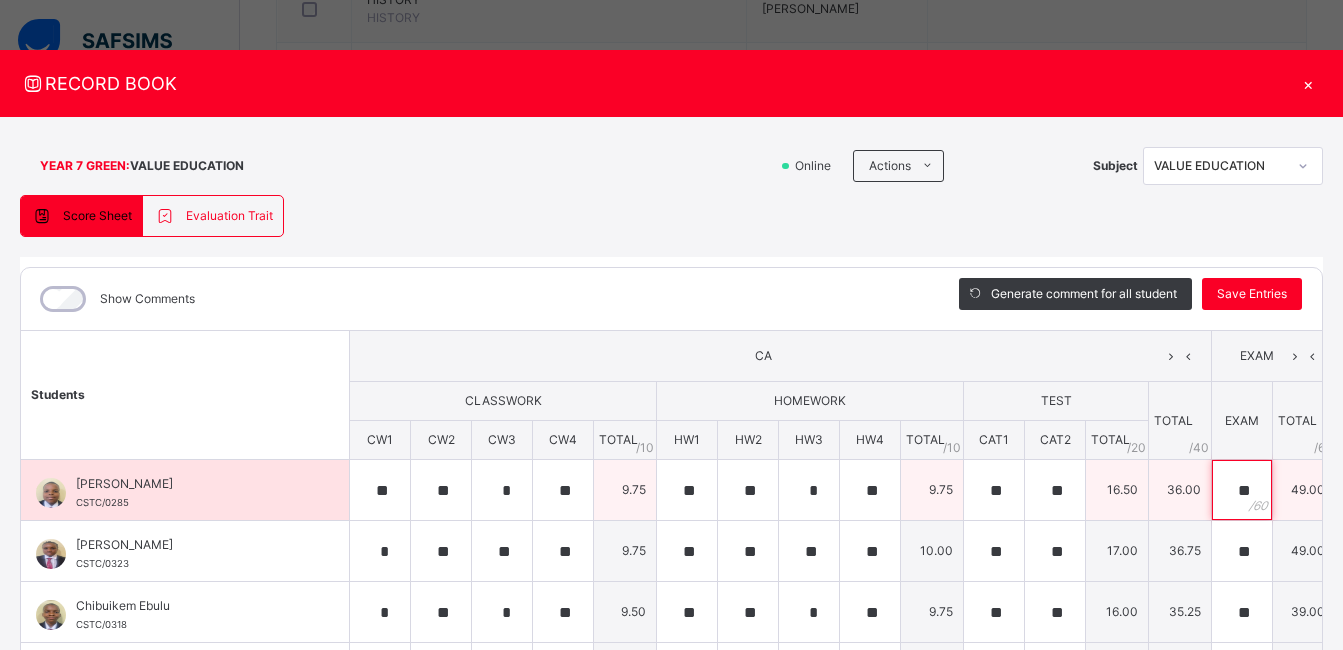 click on "**" at bounding box center (1242, 490) 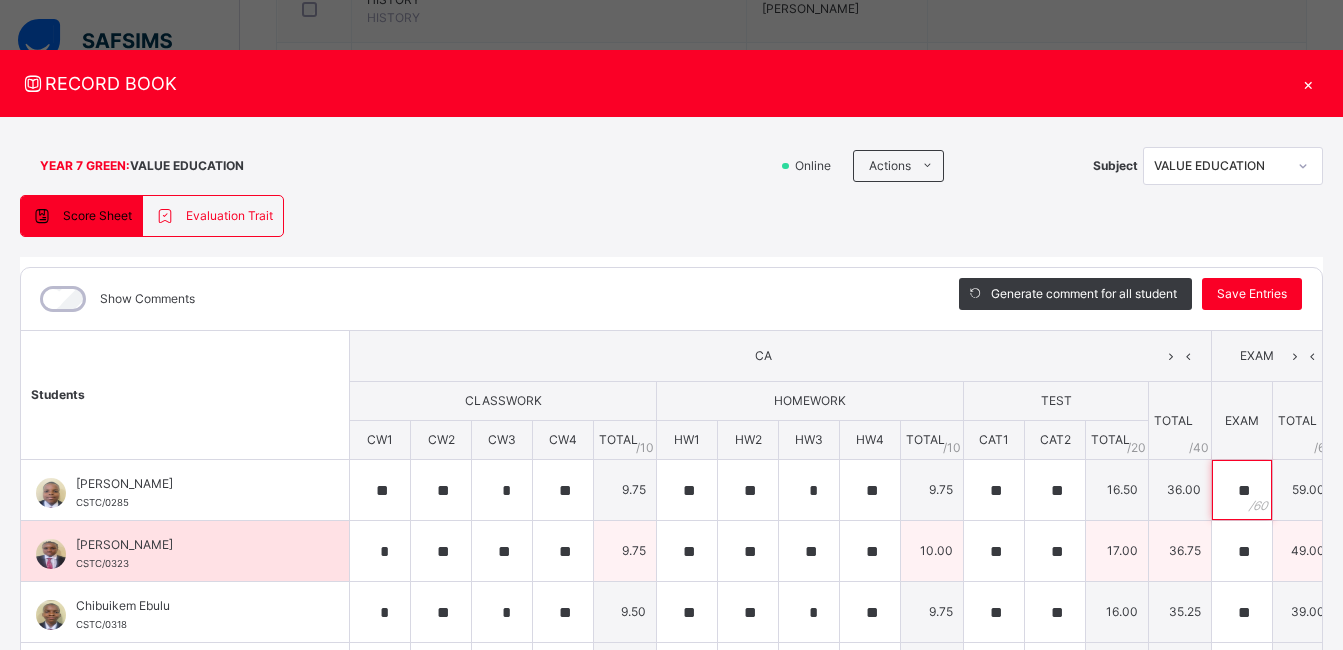 type on "**" 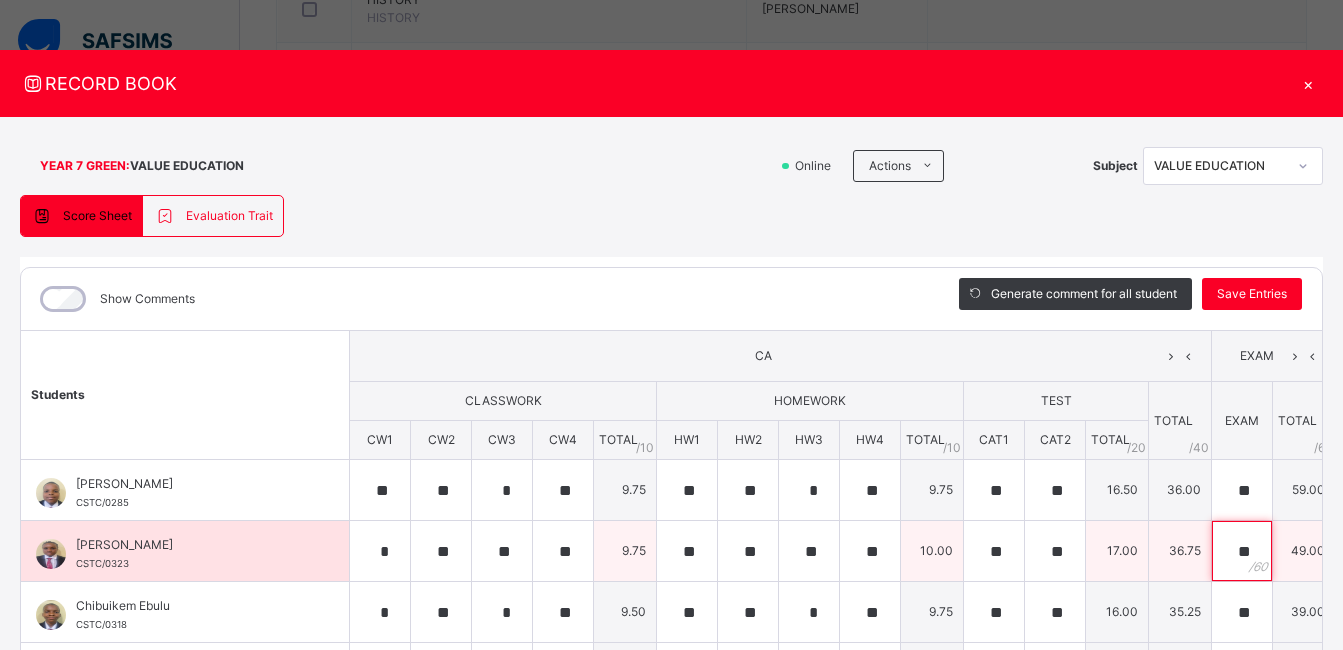 click on "**" at bounding box center [1242, 551] 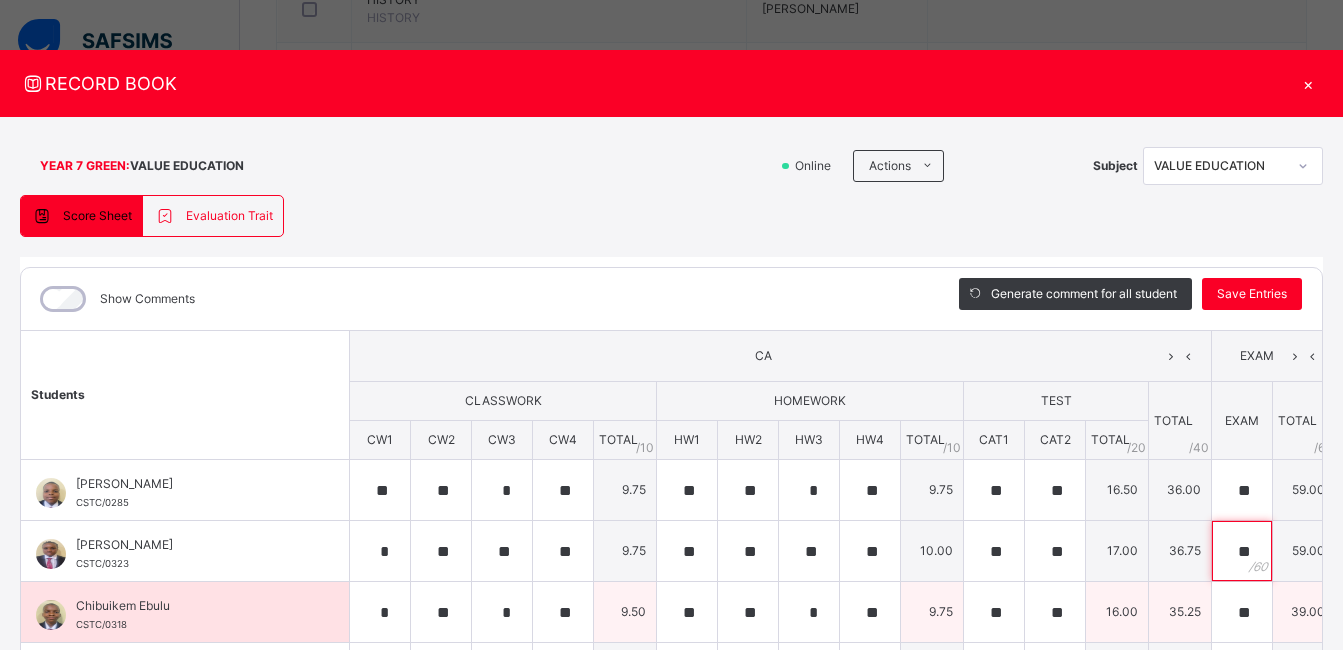 type on "**" 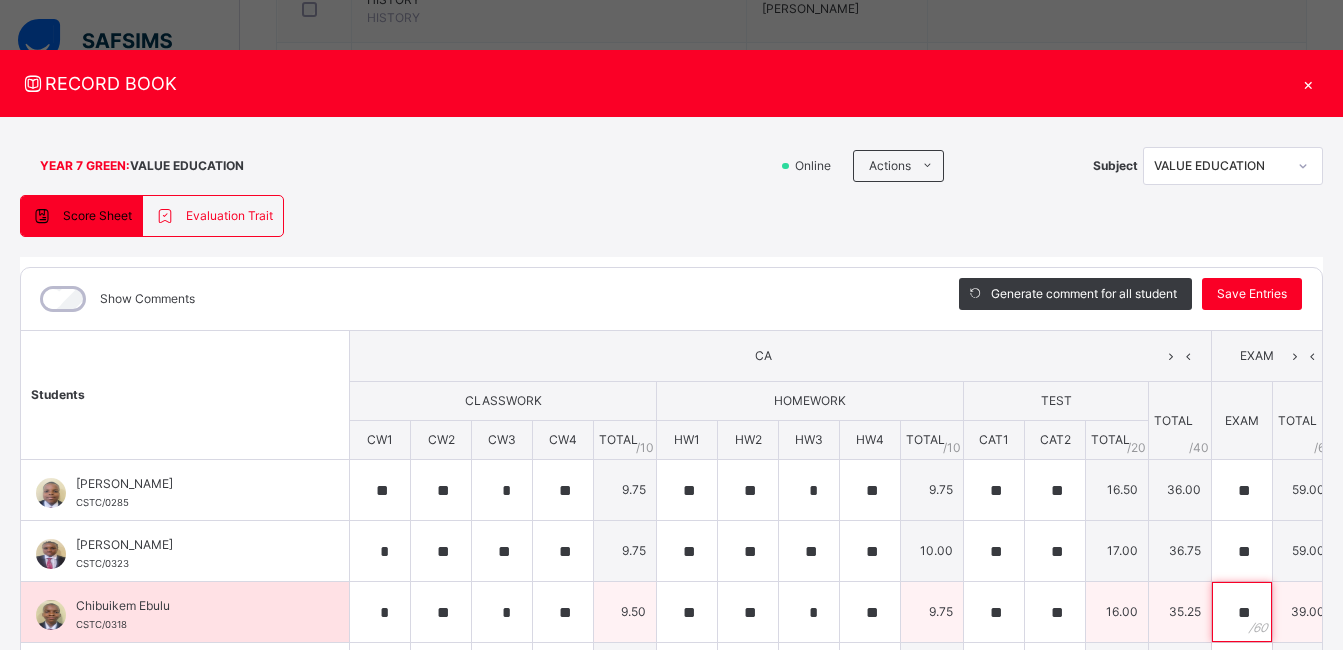 click on "**" at bounding box center [1242, 612] 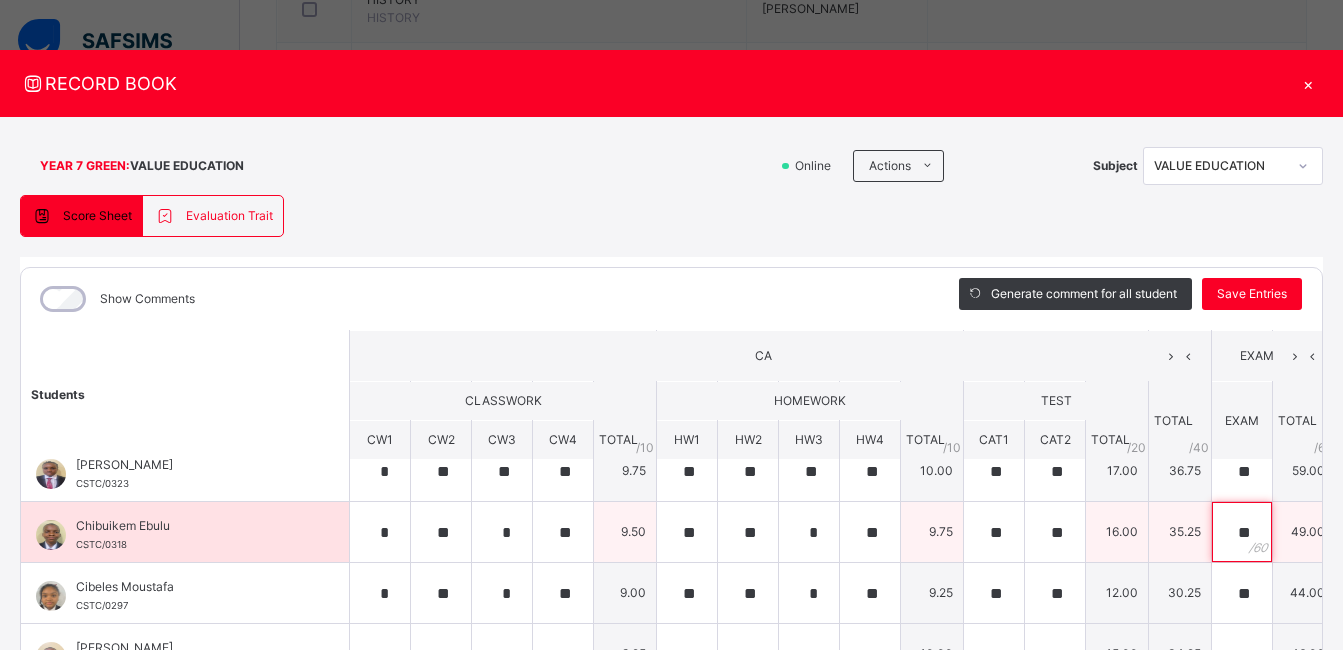 scroll, scrollTop: 82, scrollLeft: 0, axis: vertical 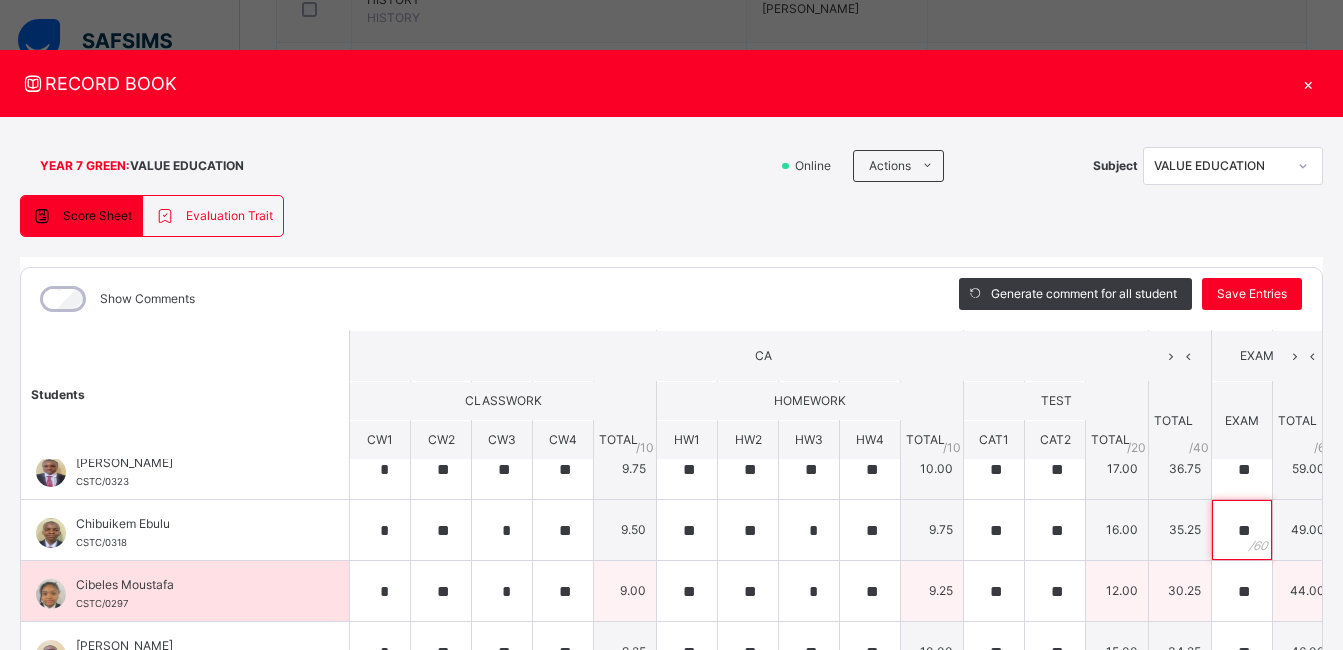 type on "**" 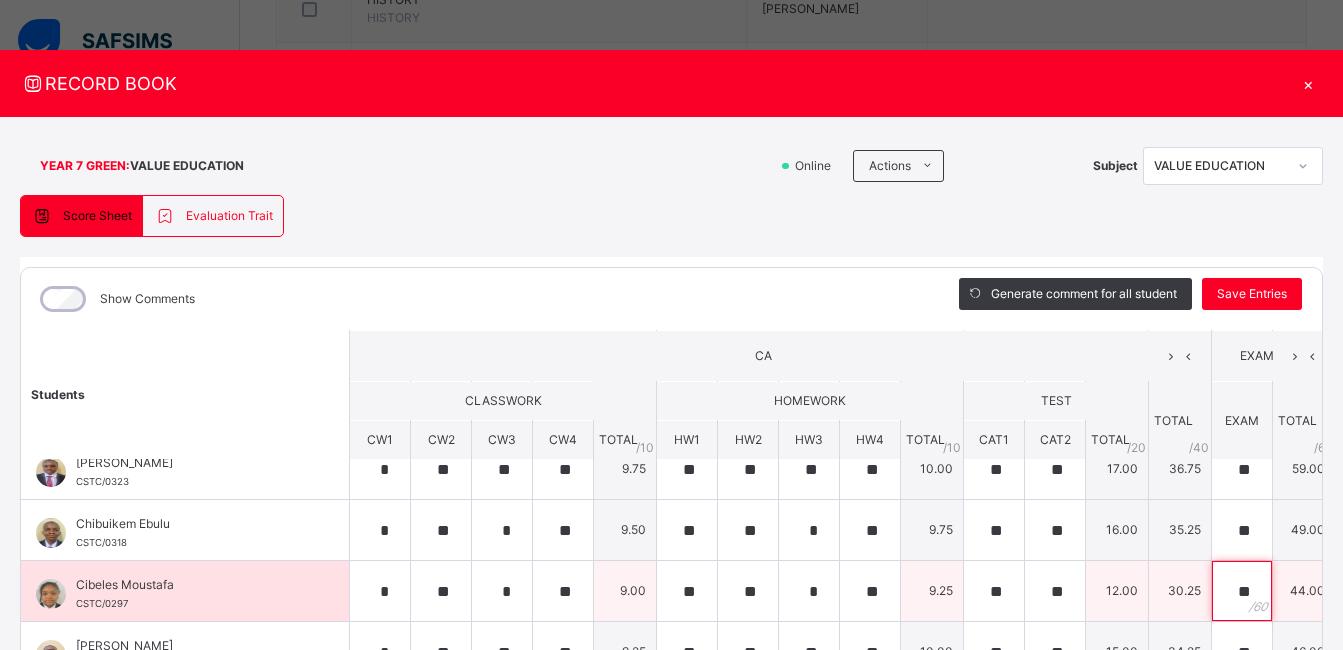 click on "**" at bounding box center [1242, 591] 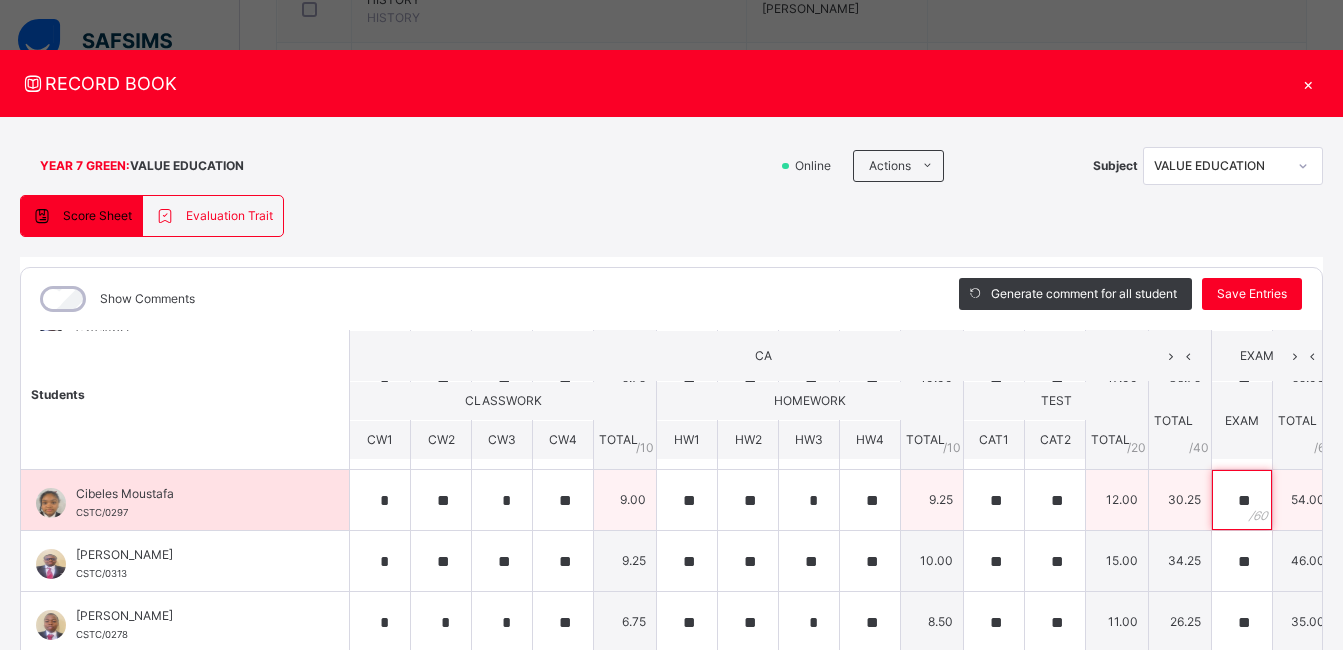 scroll, scrollTop: 174, scrollLeft: 0, axis: vertical 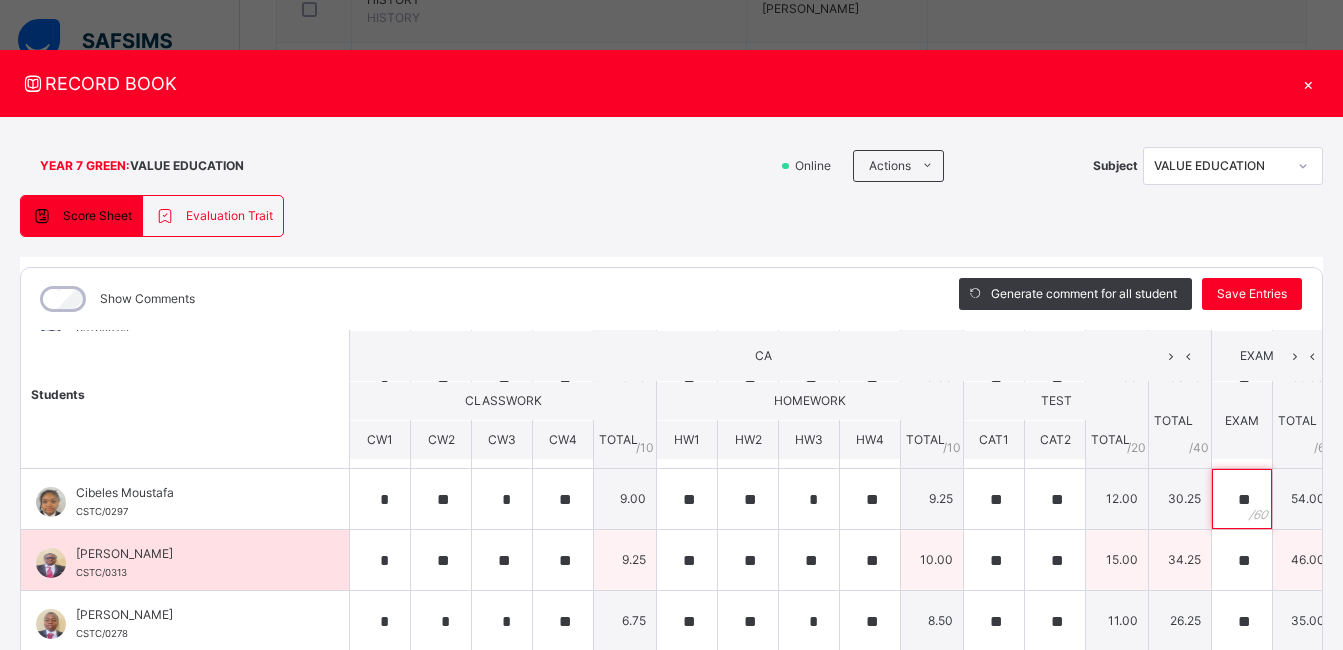 type on "**" 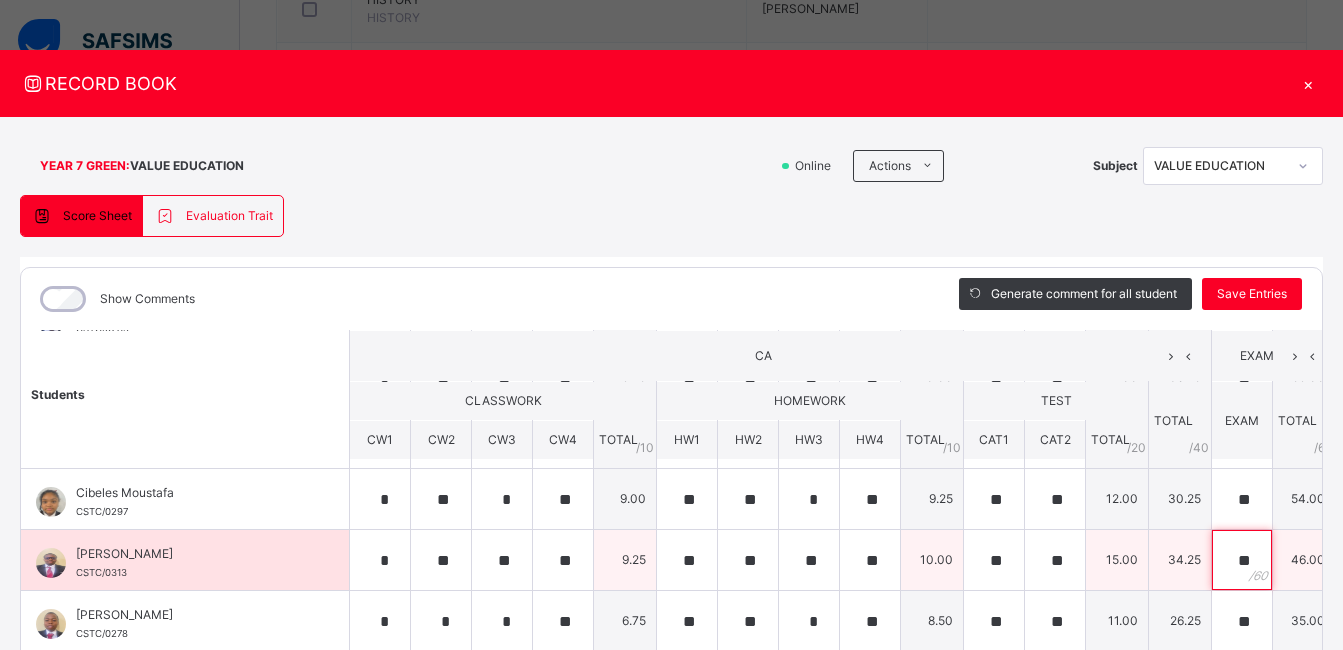 click on "**" at bounding box center (1242, 560) 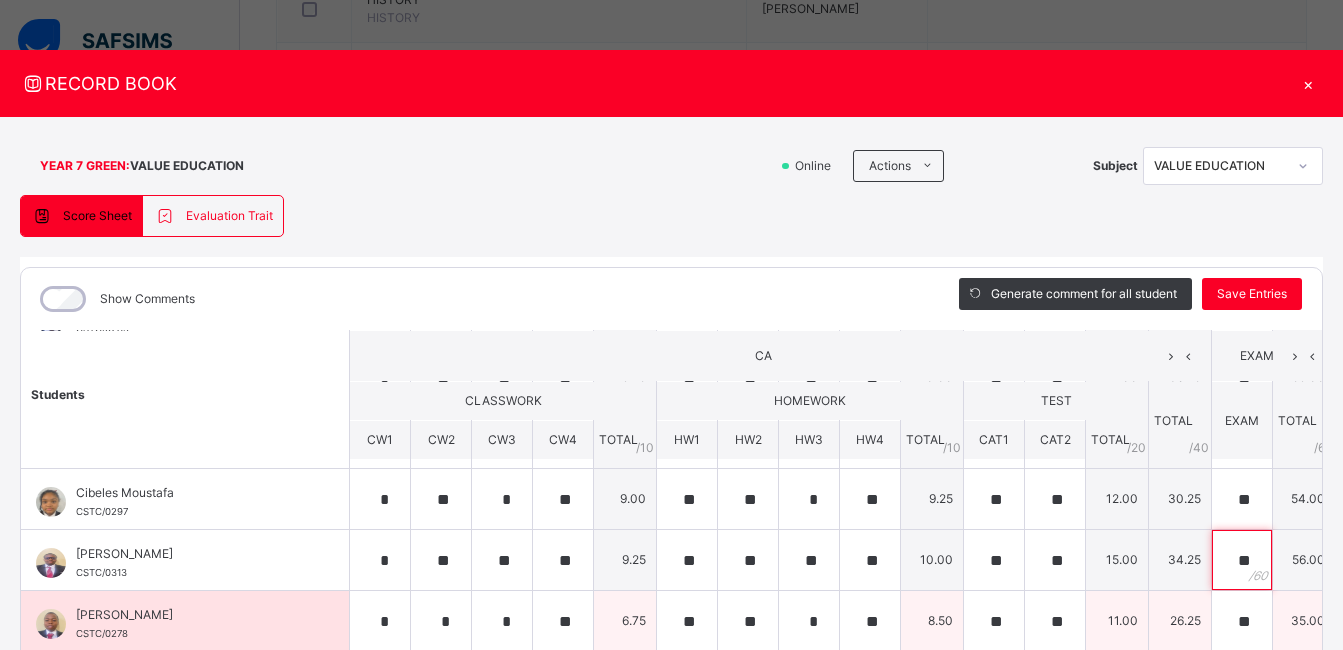 type on "**" 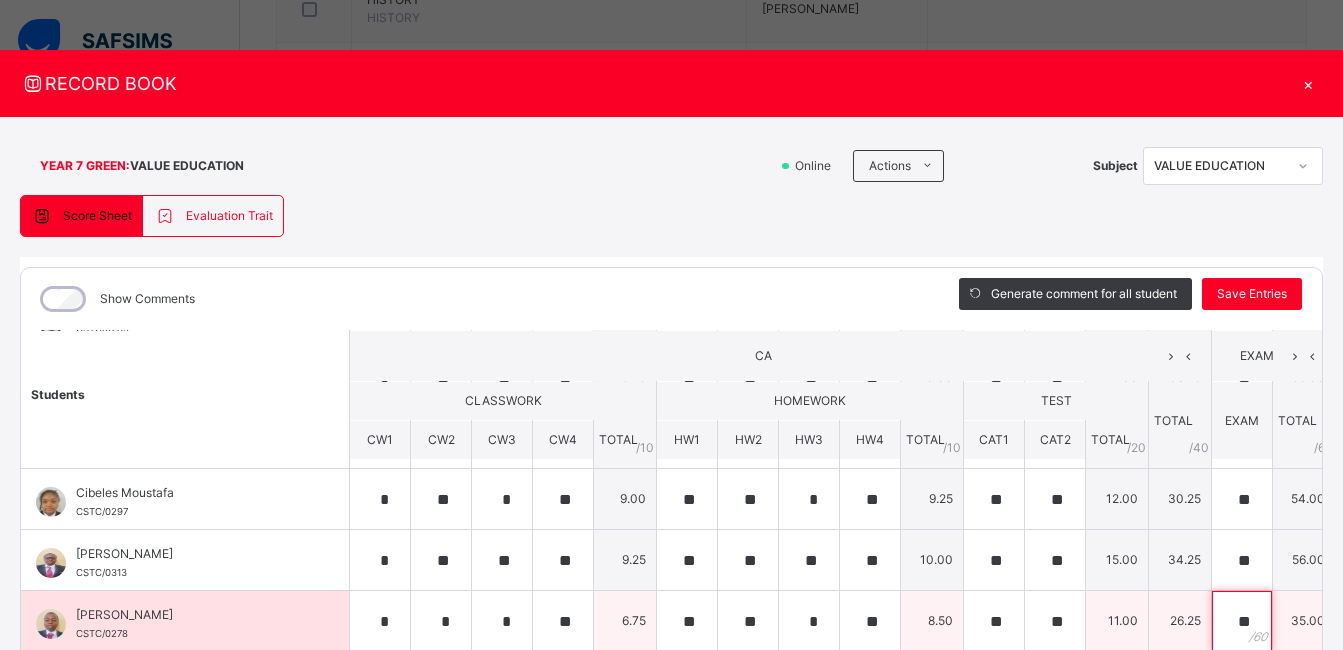 click on "**" at bounding box center (1242, 621) 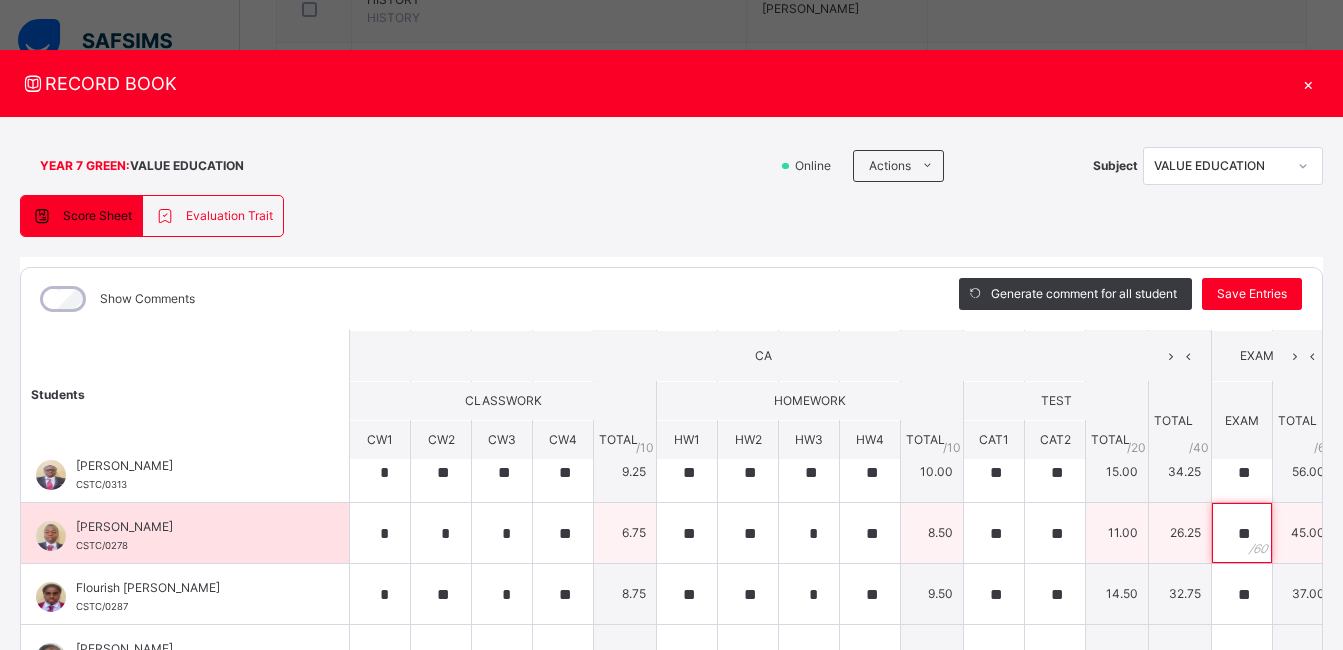 scroll, scrollTop: 268, scrollLeft: 0, axis: vertical 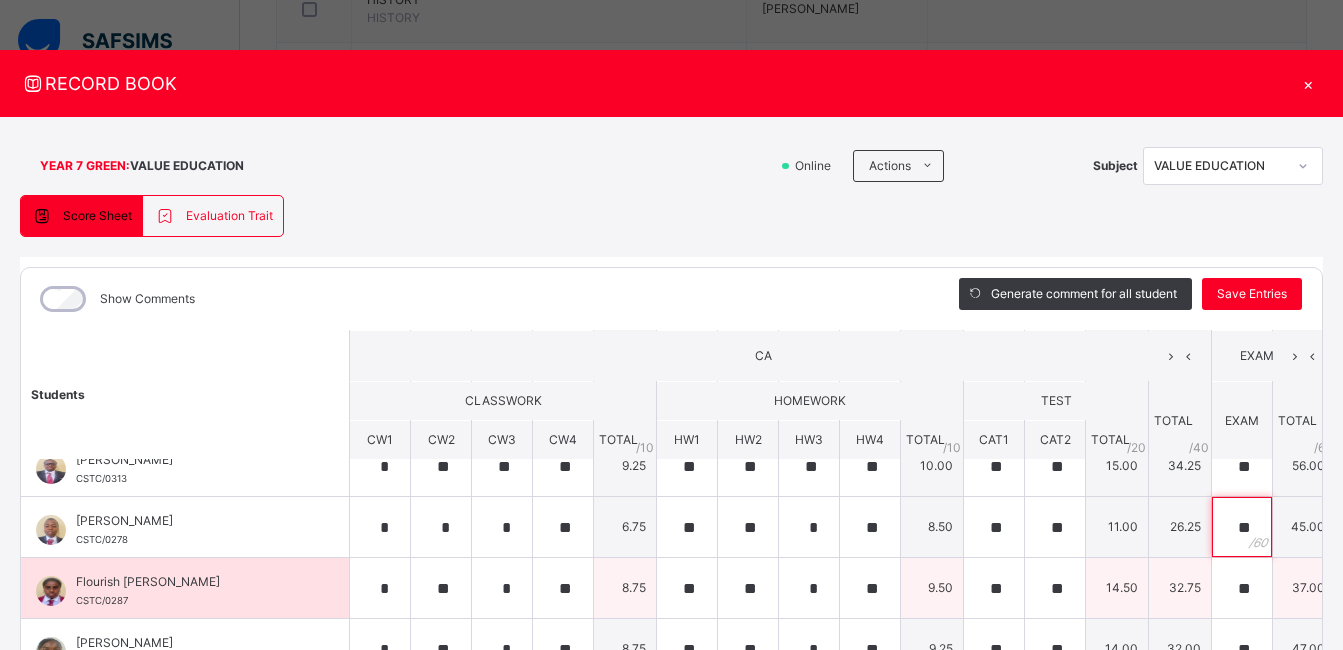 type on "**" 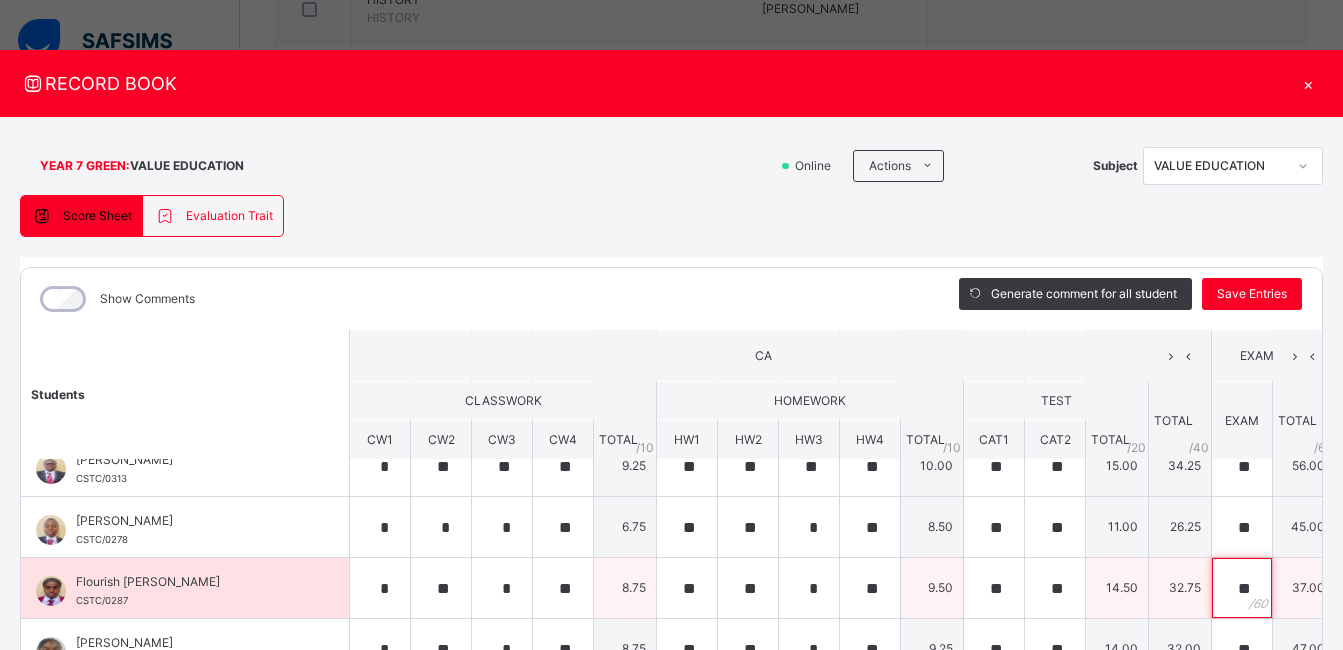 click on "**" at bounding box center [1242, 588] 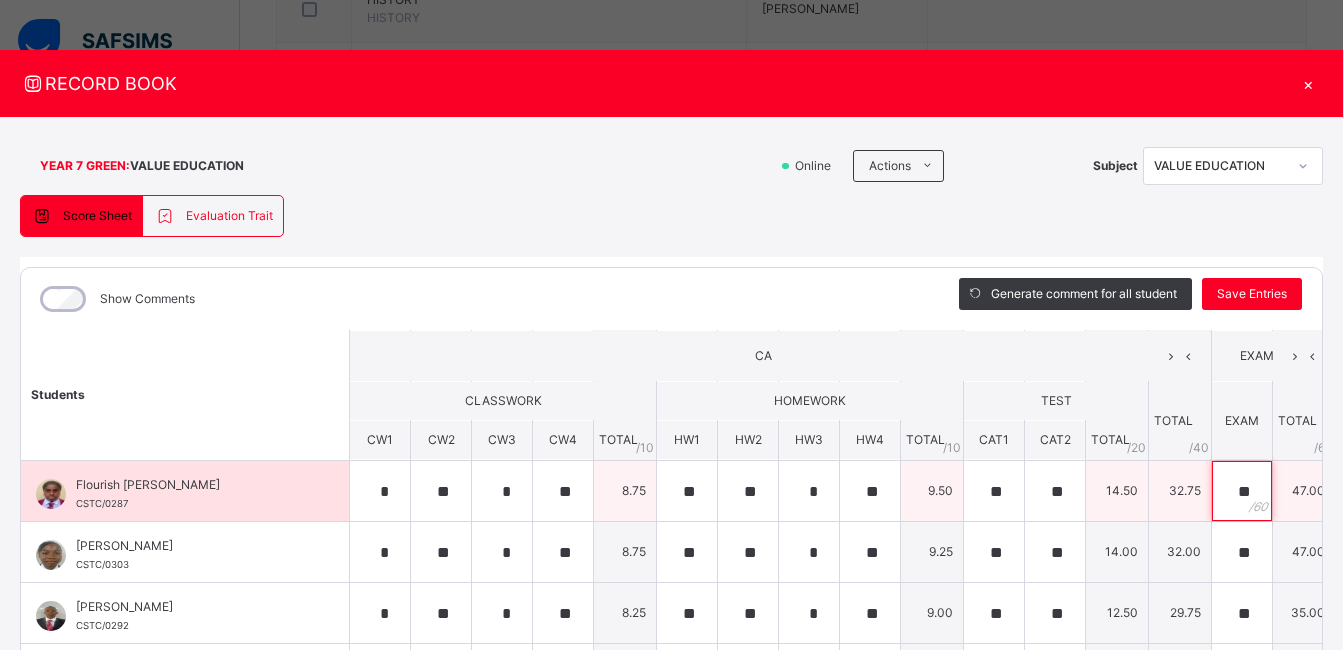 scroll, scrollTop: 366, scrollLeft: 0, axis: vertical 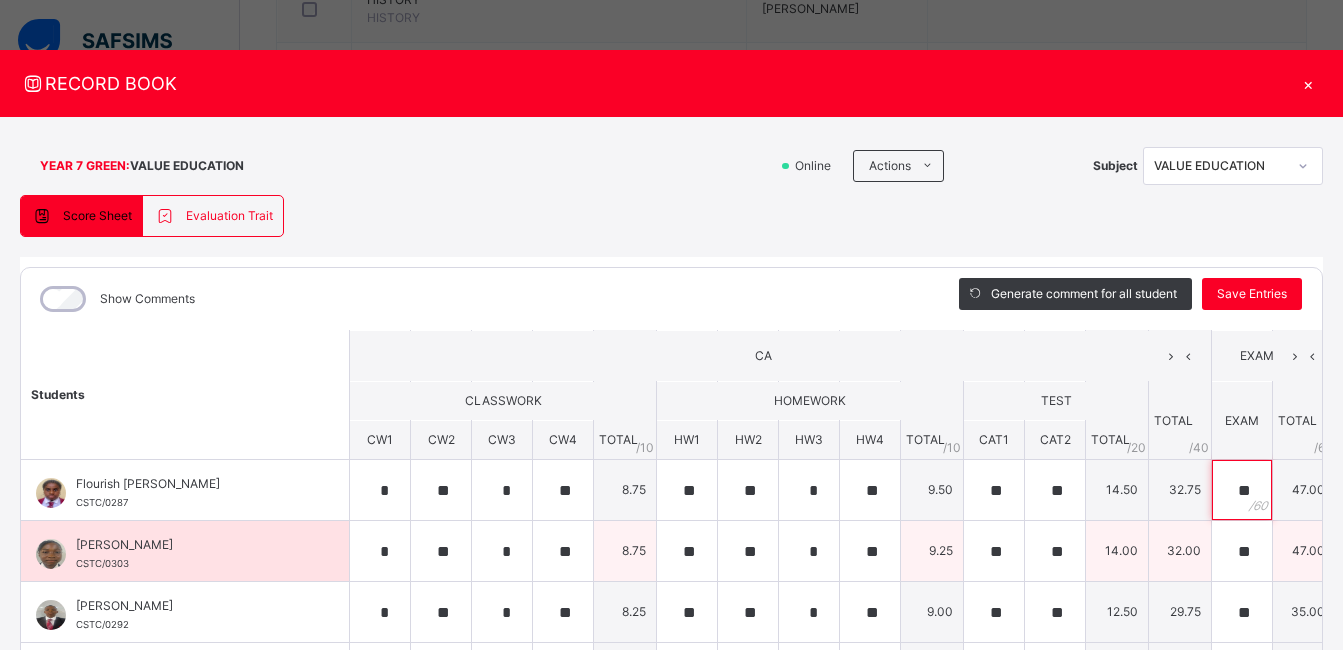 type on "**" 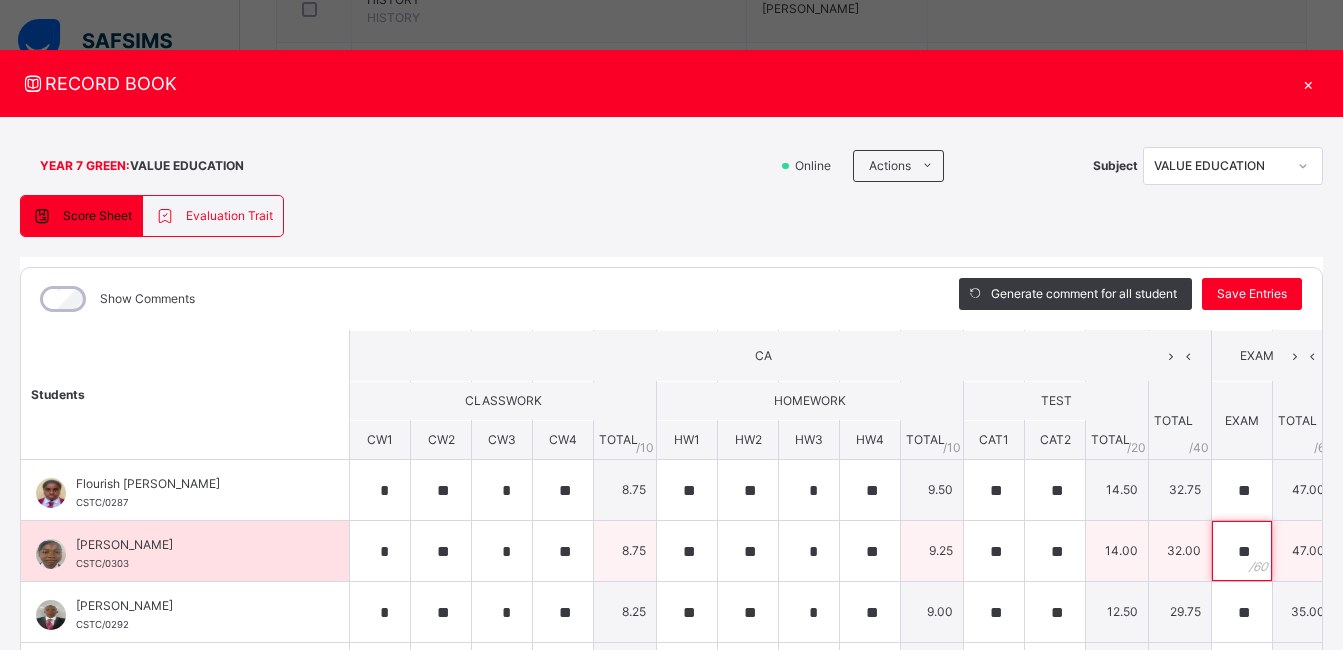 click on "**" at bounding box center [1242, 551] 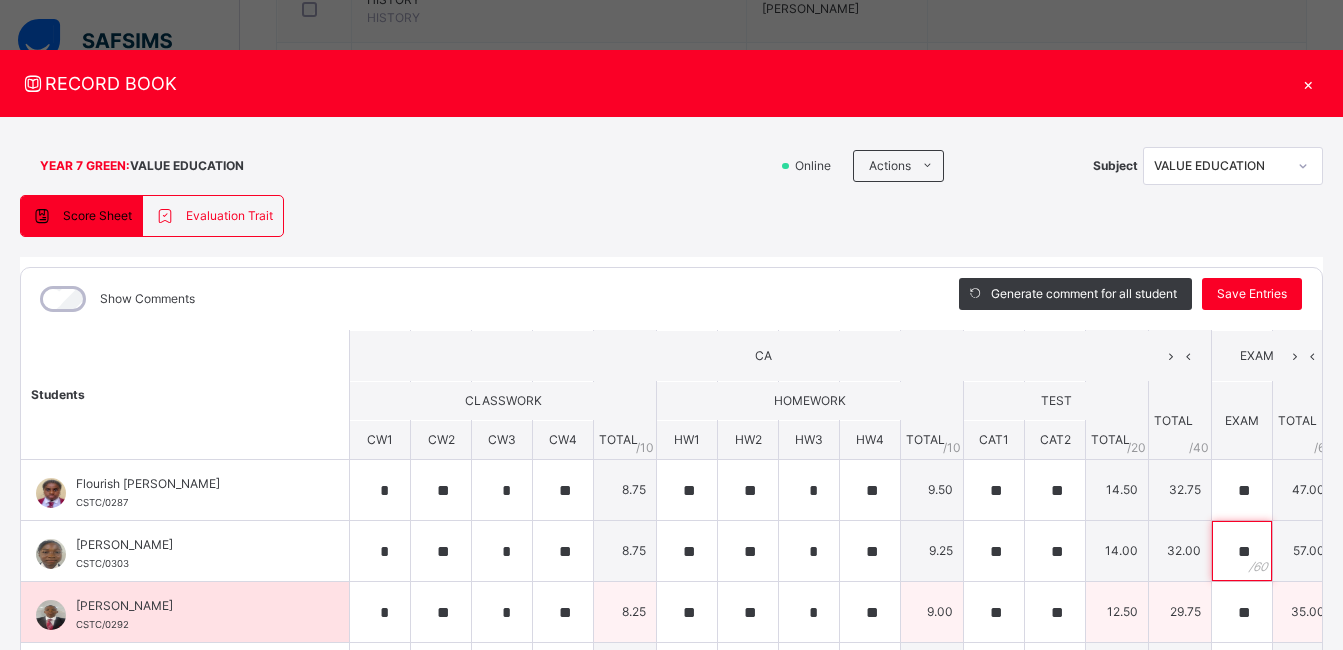 type on "**" 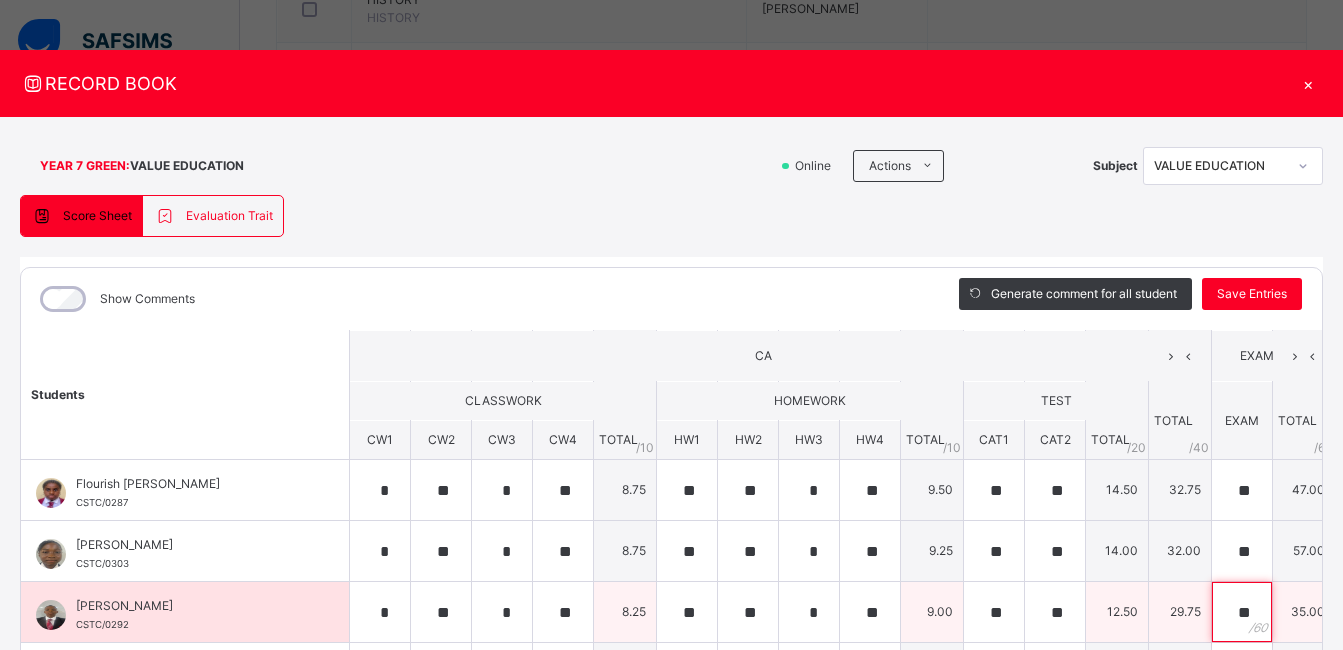 click on "**" at bounding box center [1242, 612] 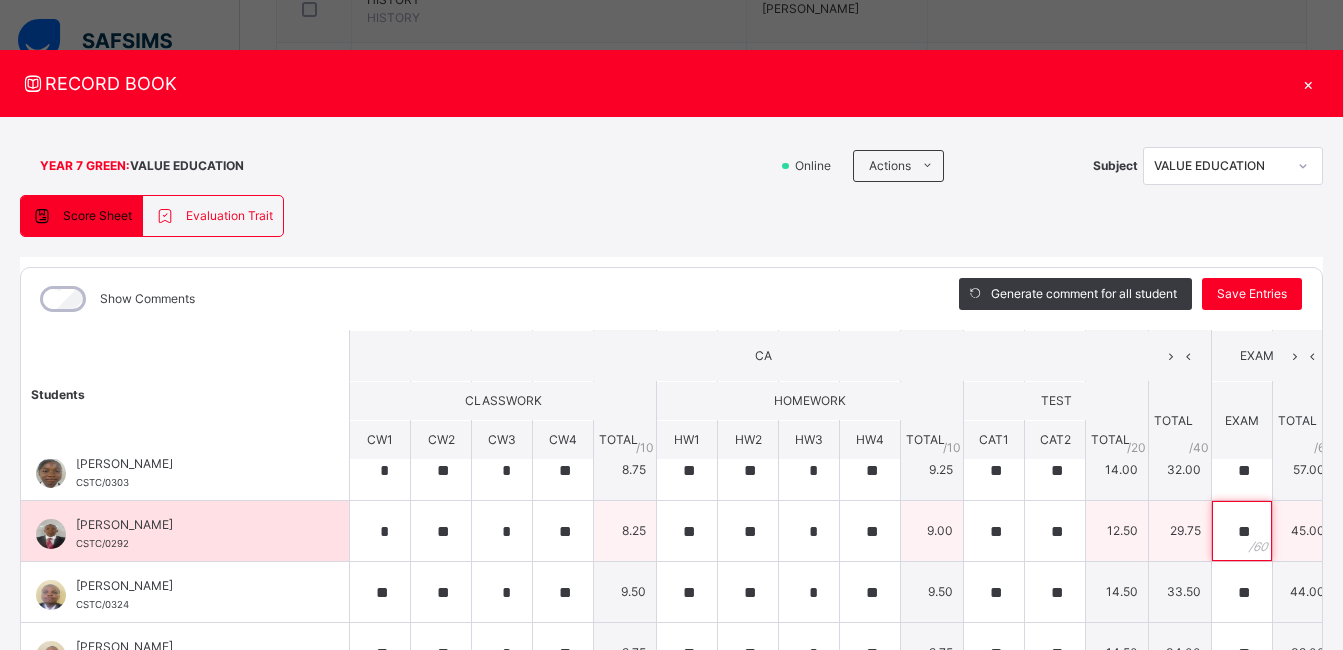 scroll, scrollTop: 448, scrollLeft: 0, axis: vertical 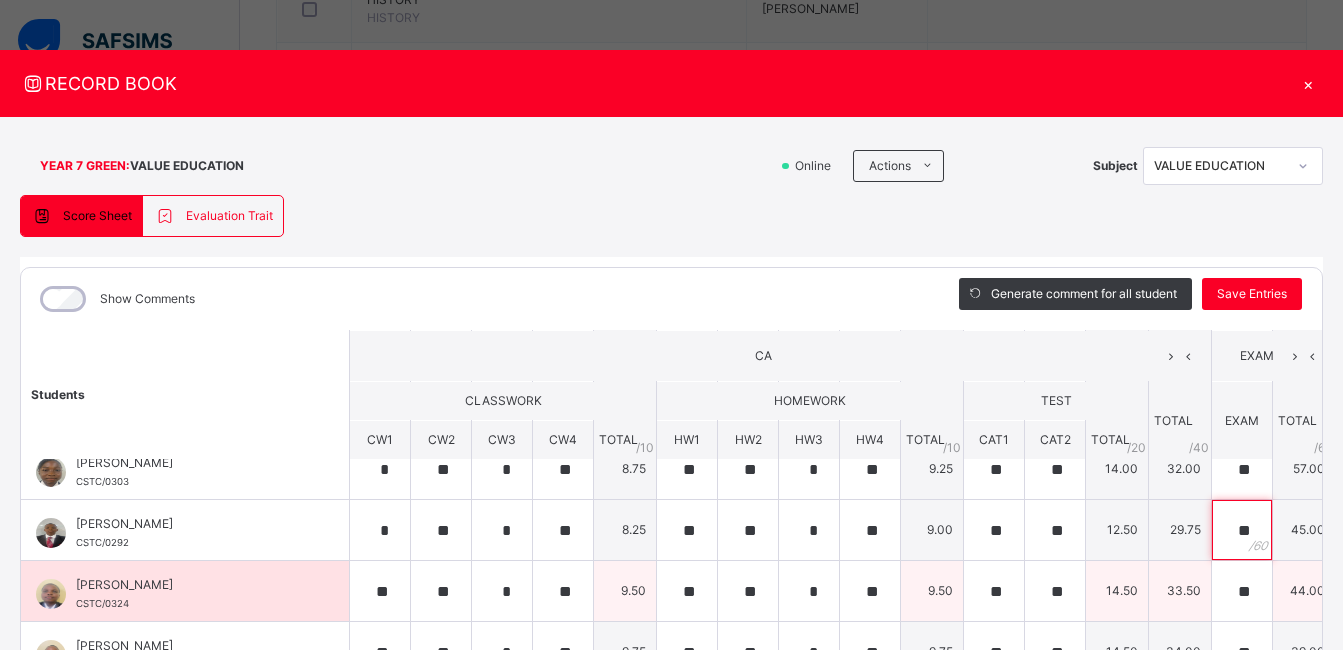 type on "**" 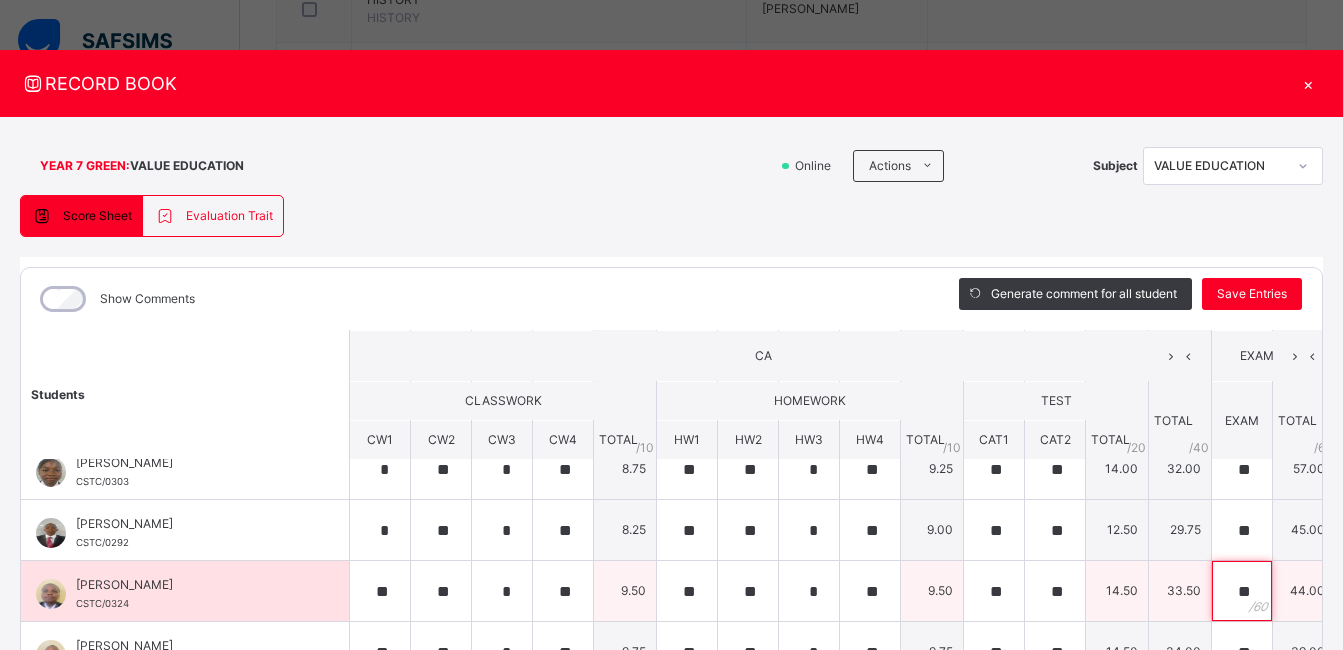 click on "**" at bounding box center (1242, 591) 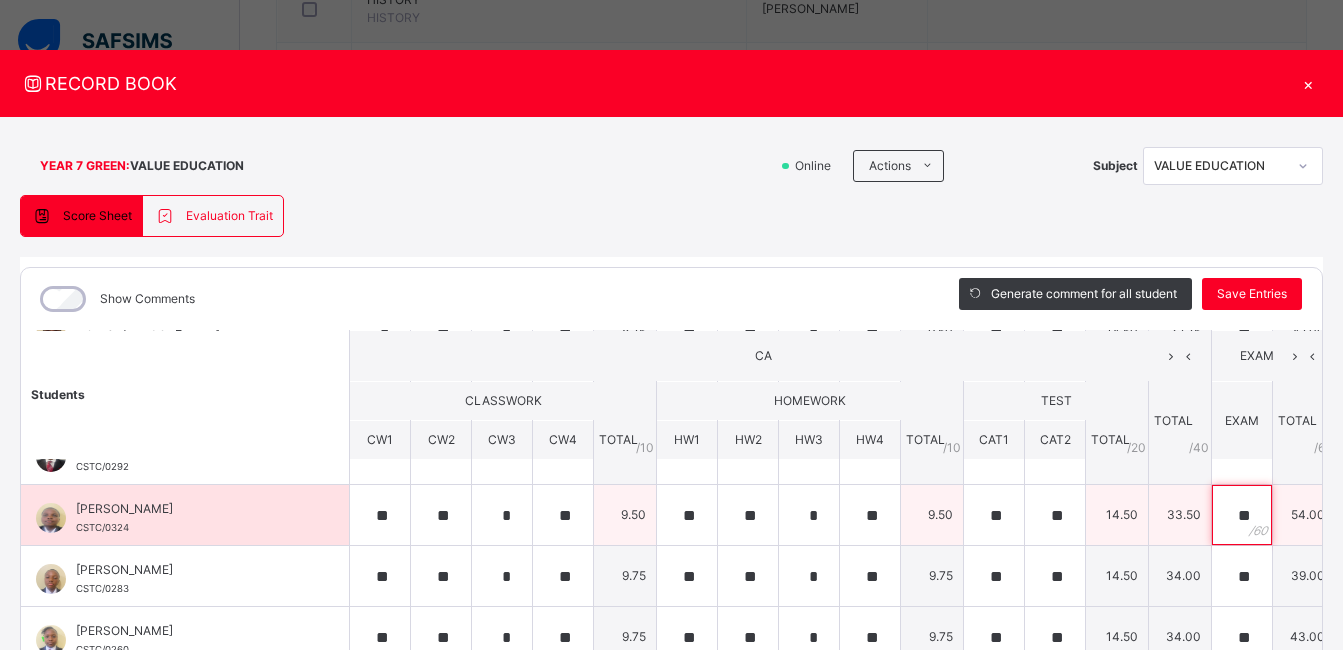 scroll, scrollTop: 525, scrollLeft: 0, axis: vertical 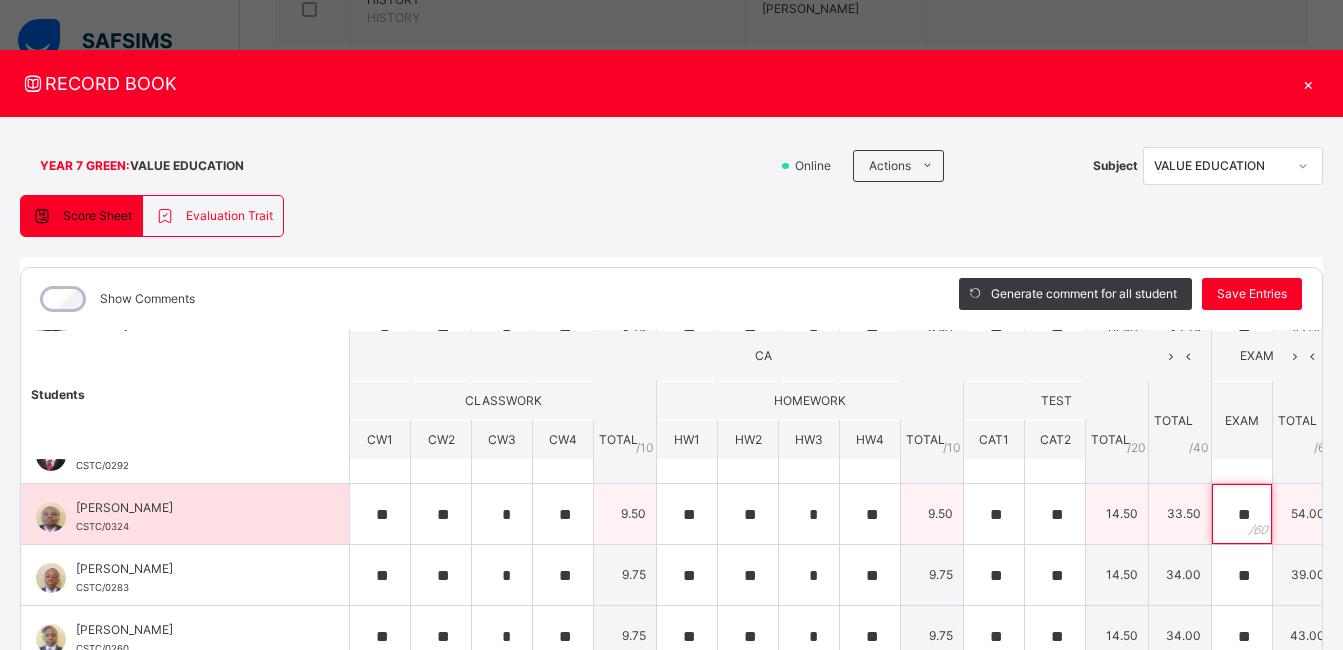 type on "**" 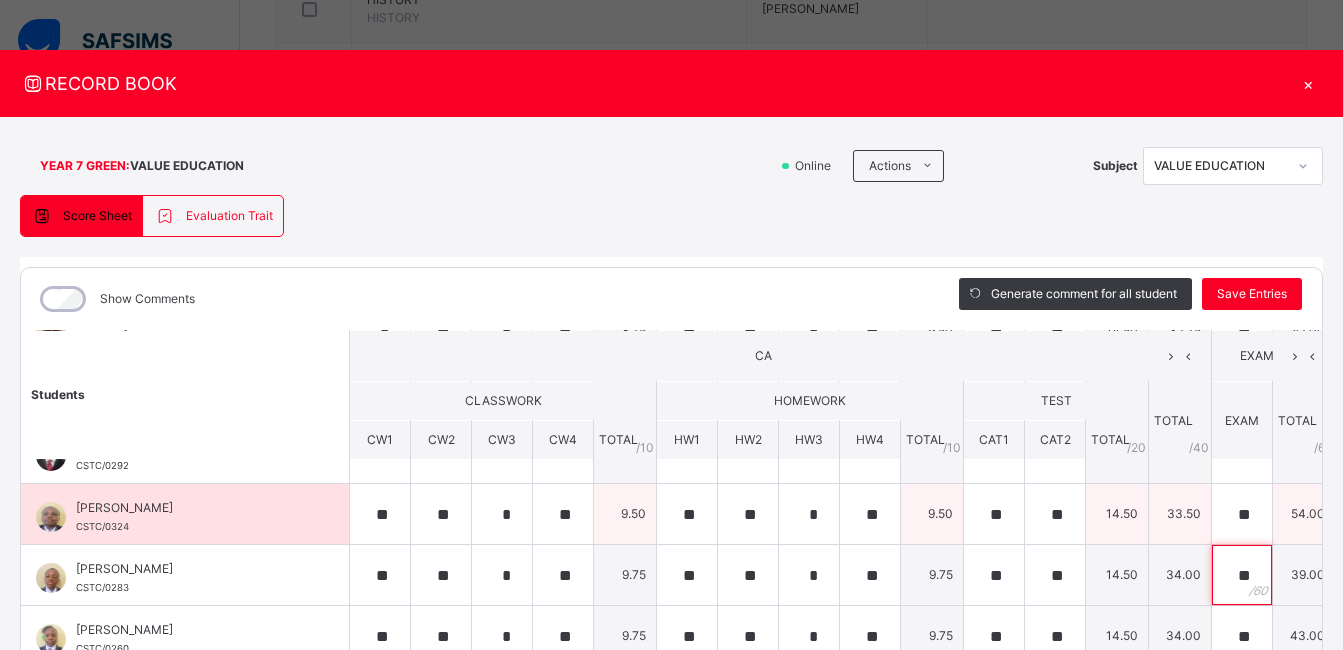 click on "**" at bounding box center (1242, 575) 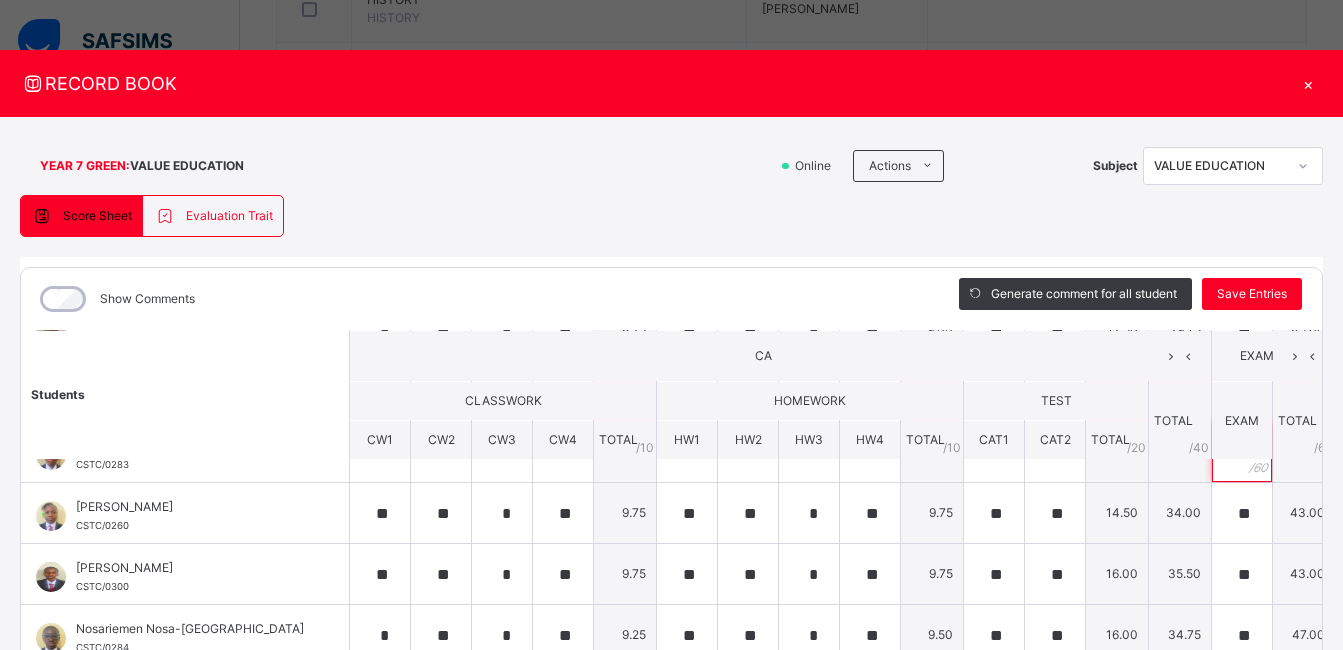 scroll, scrollTop: 649, scrollLeft: 0, axis: vertical 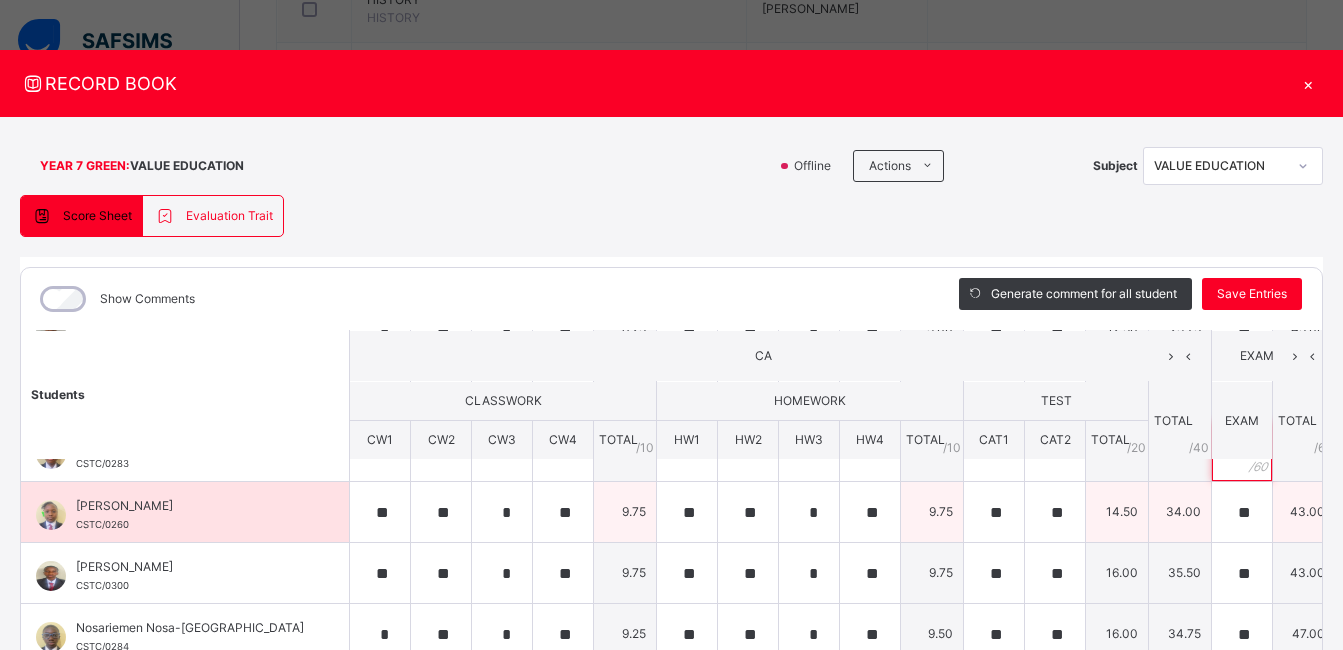 type on "**" 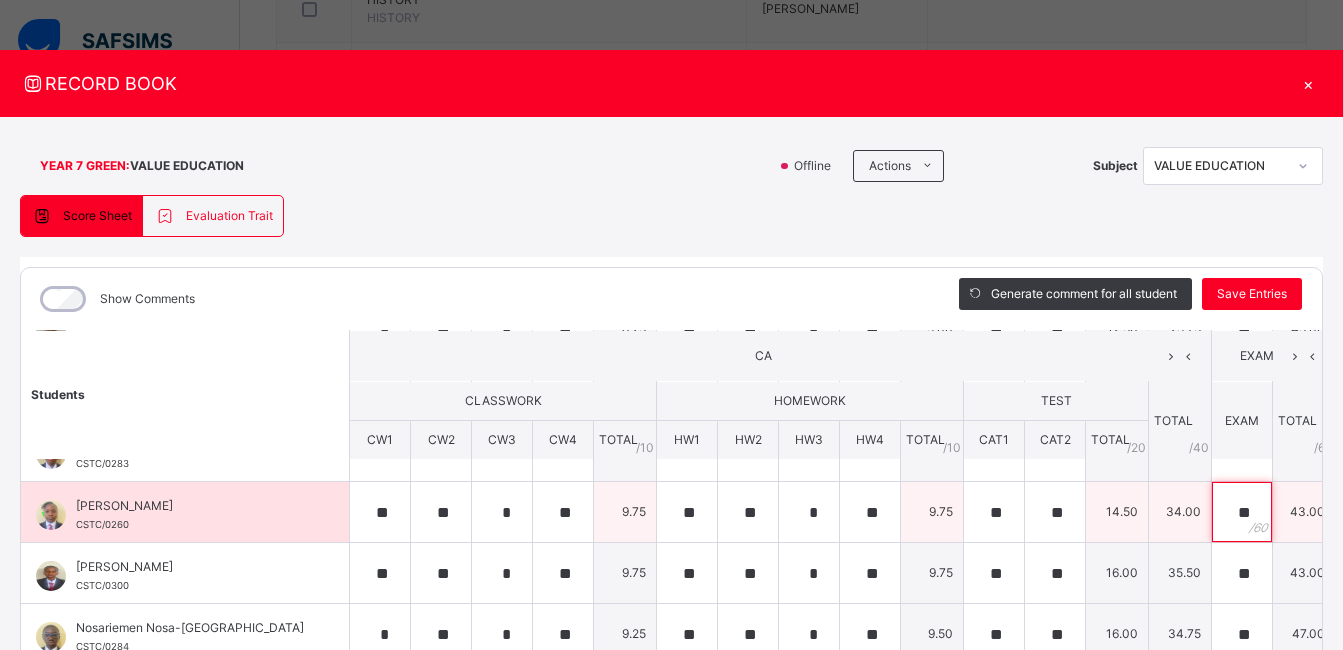 click on "**" at bounding box center (1242, 512) 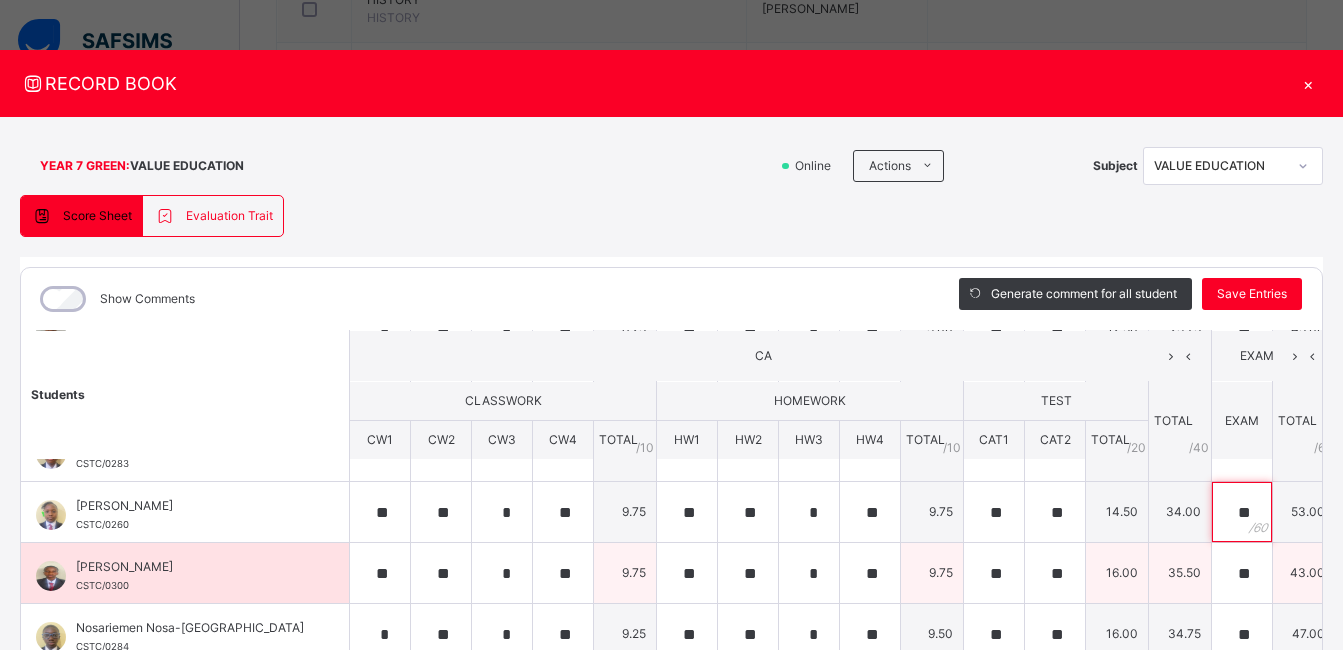 type on "**" 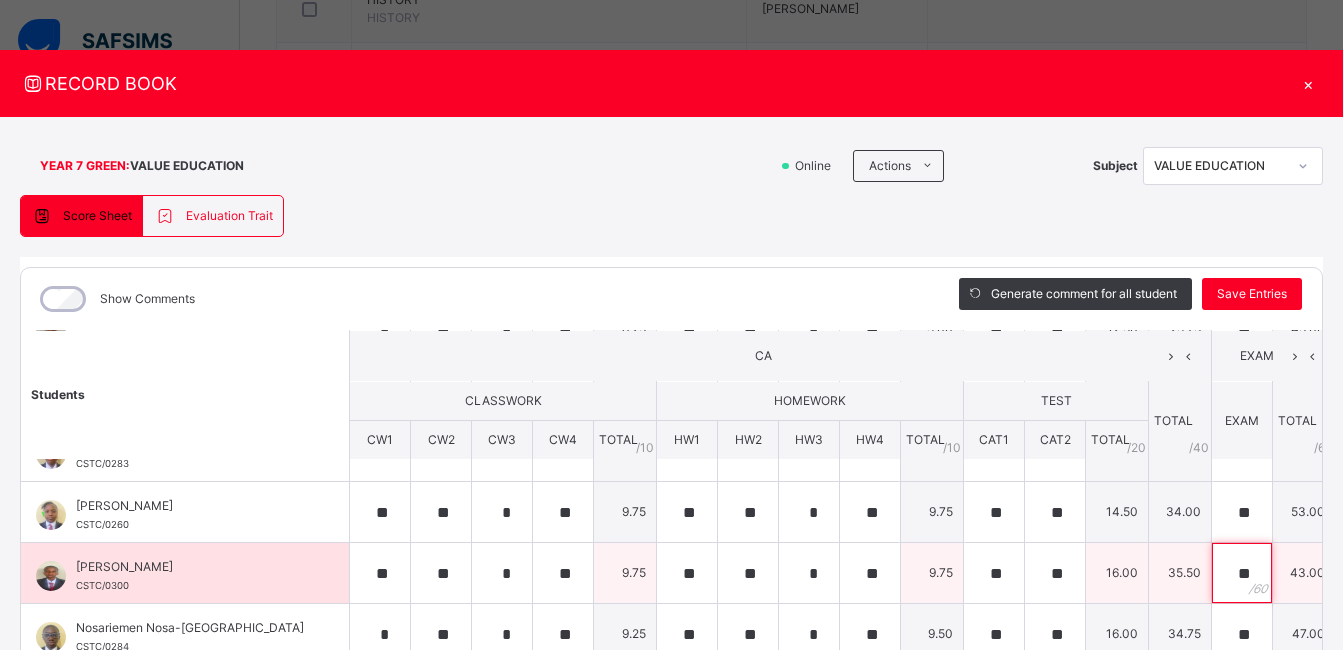 click on "**" at bounding box center (1242, 573) 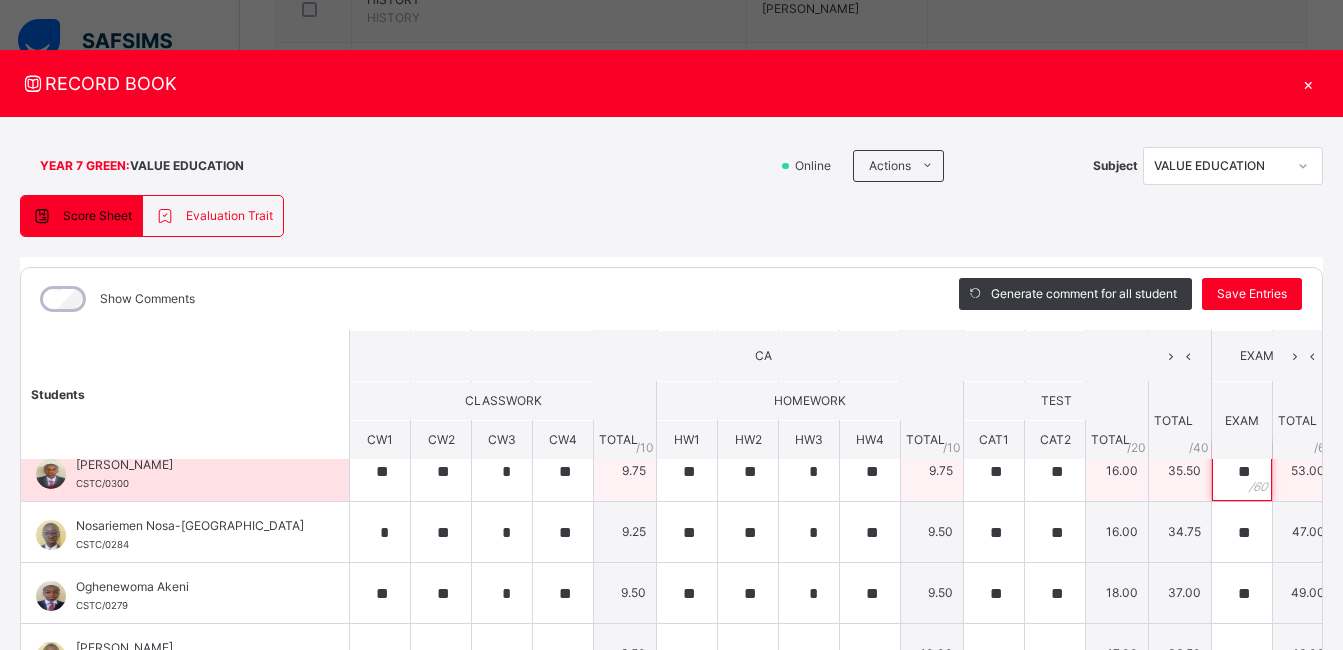 scroll, scrollTop: 753, scrollLeft: 0, axis: vertical 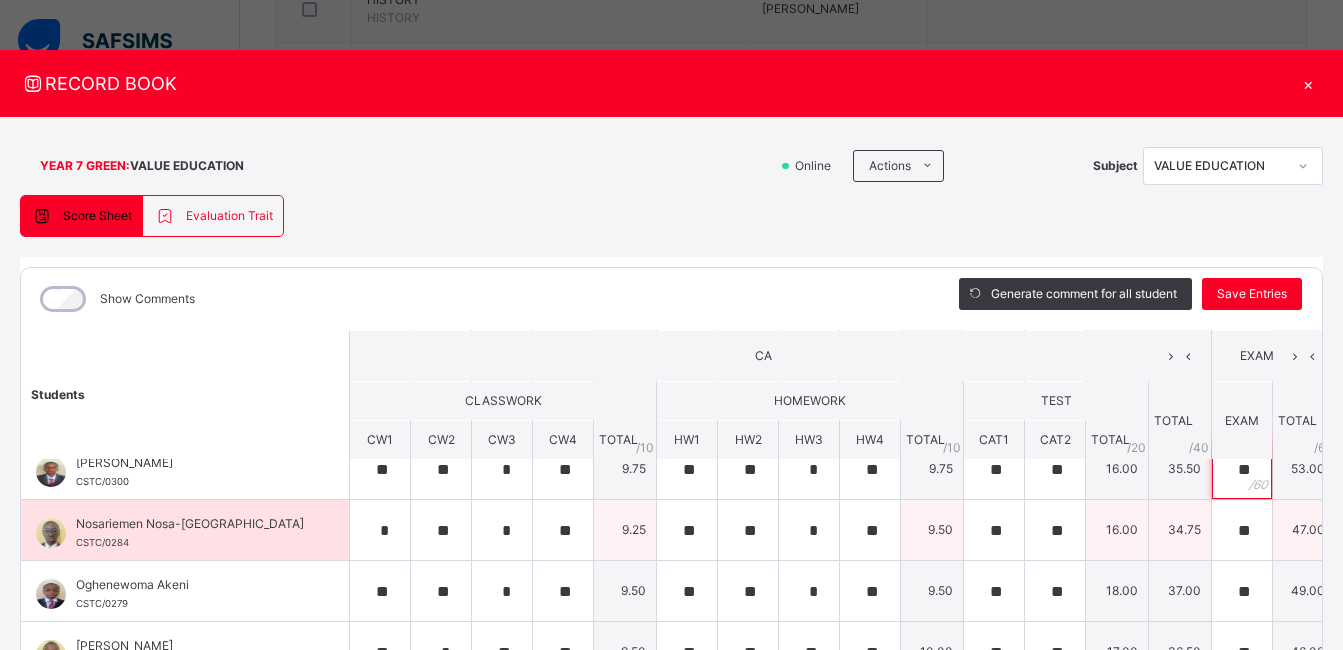 type on "**" 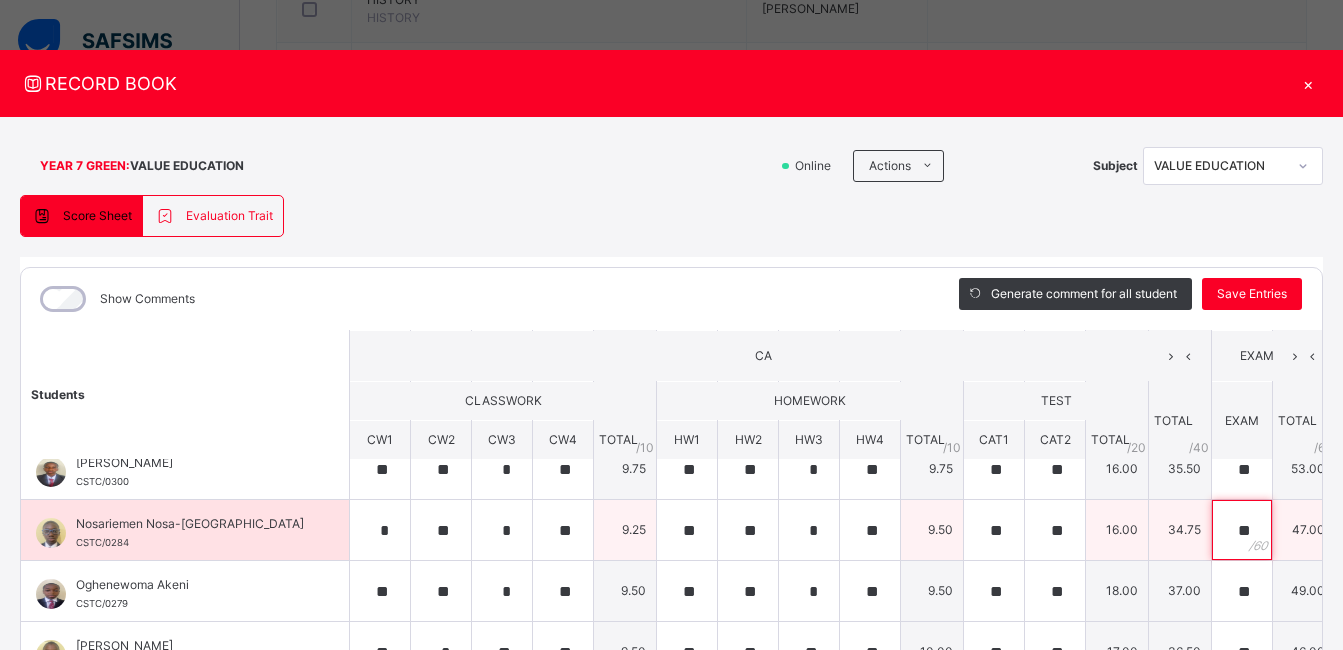 click on "**" at bounding box center (1242, 530) 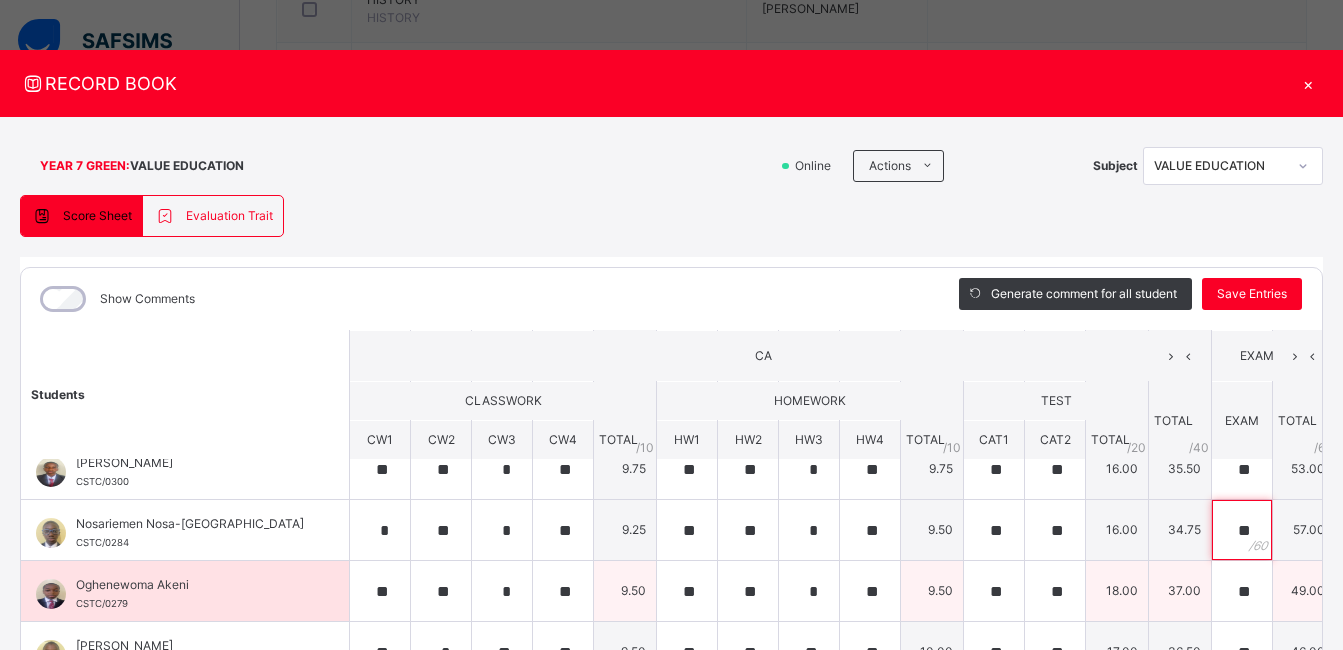 type on "**" 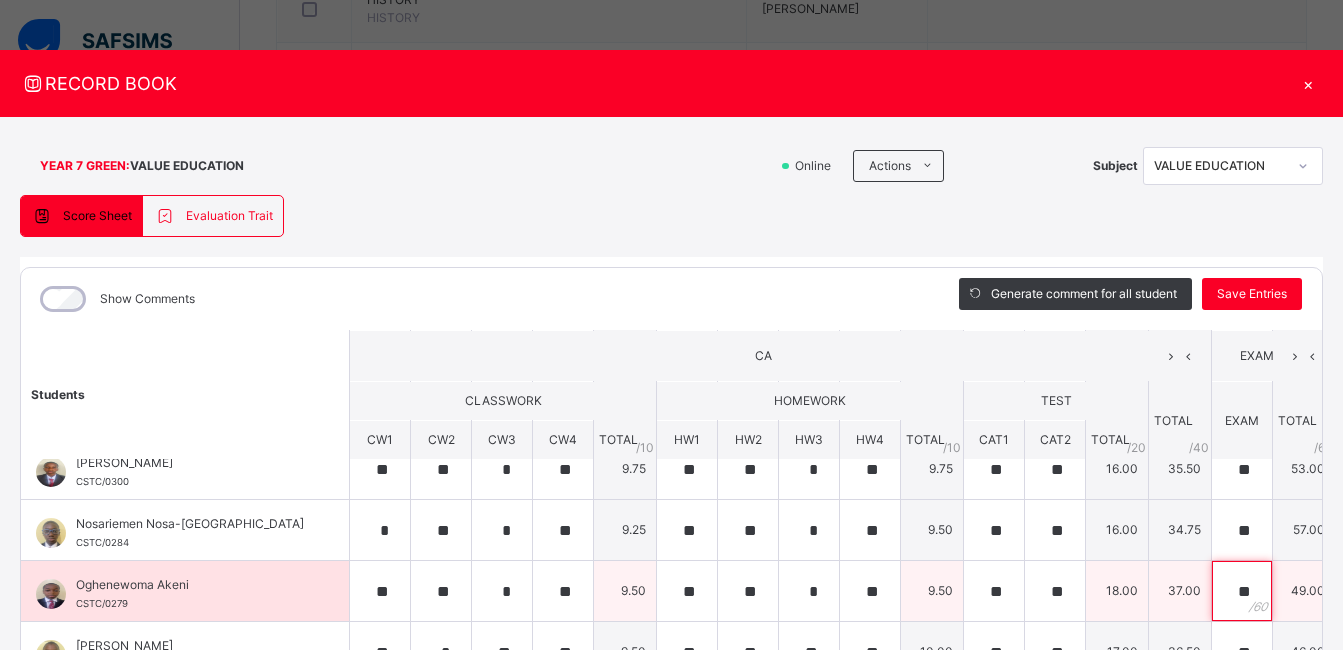 click on "**" at bounding box center (1242, 591) 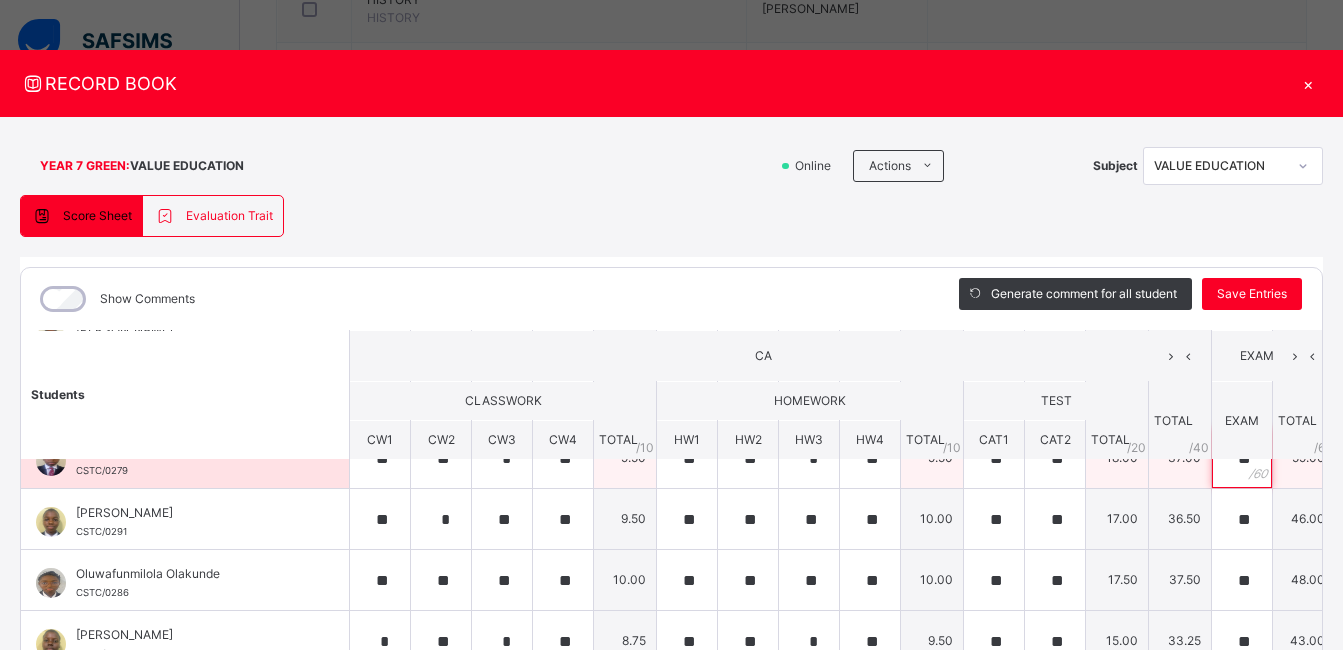 scroll, scrollTop: 888, scrollLeft: 0, axis: vertical 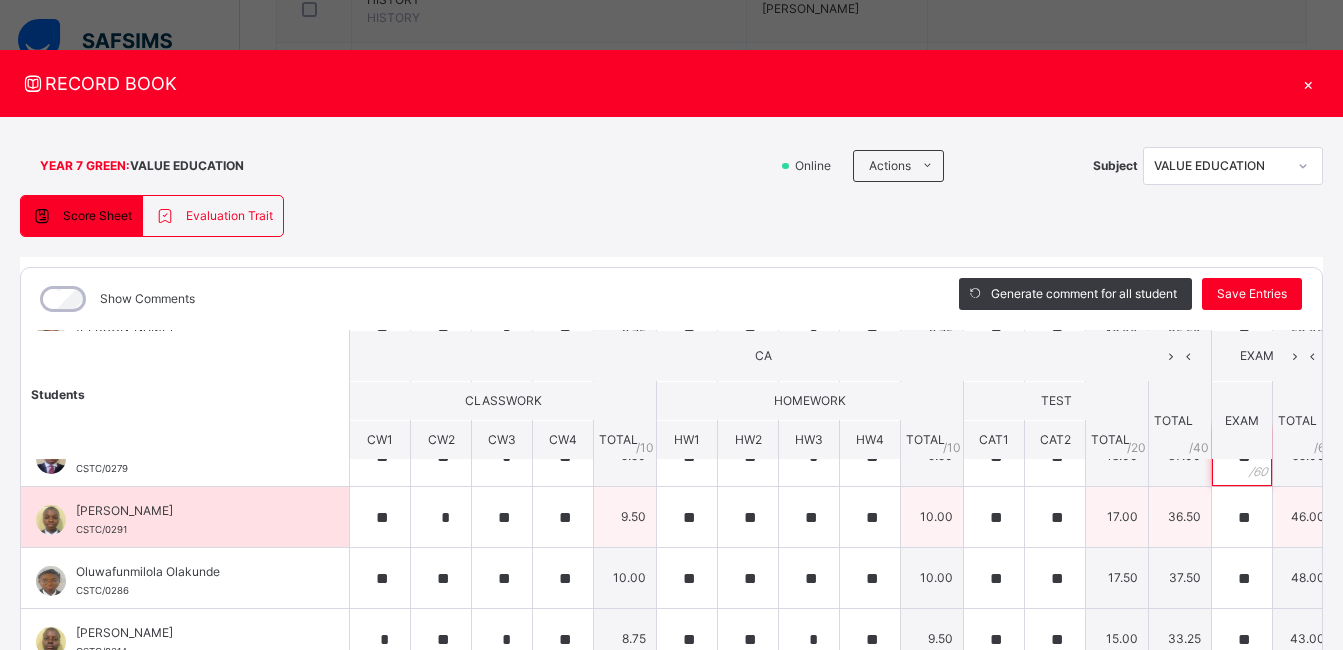 type on "**" 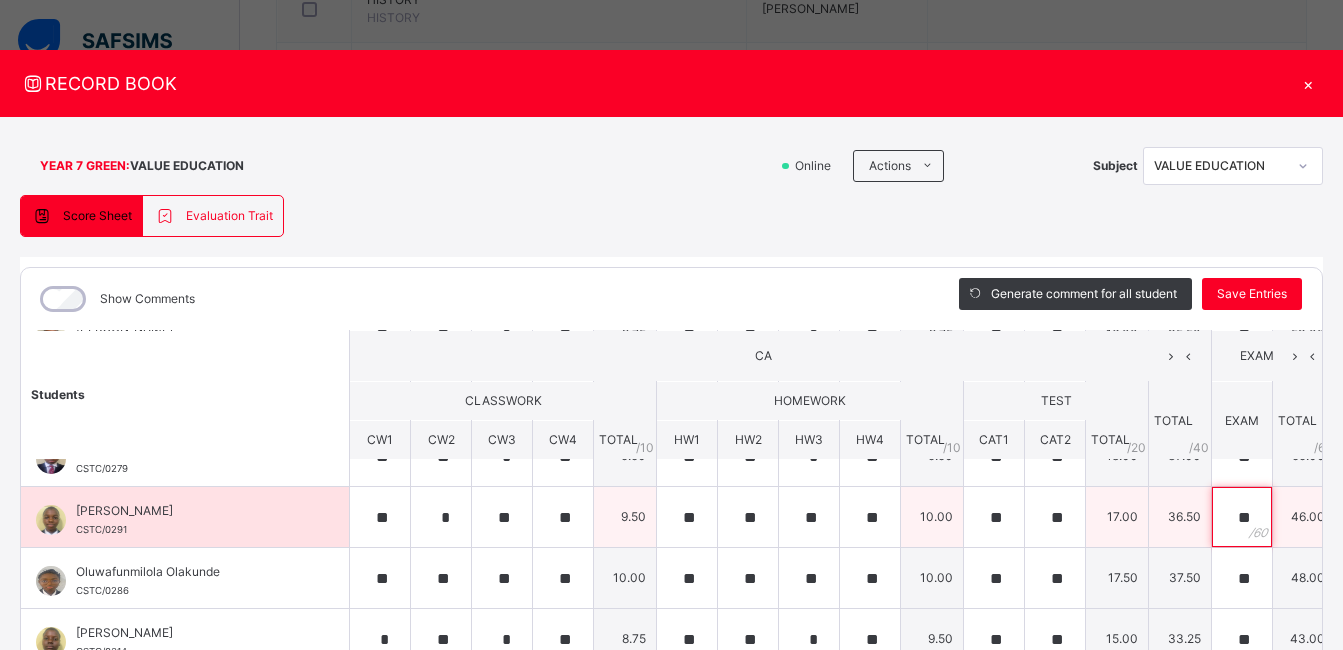 click on "**" at bounding box center (1242, 517) 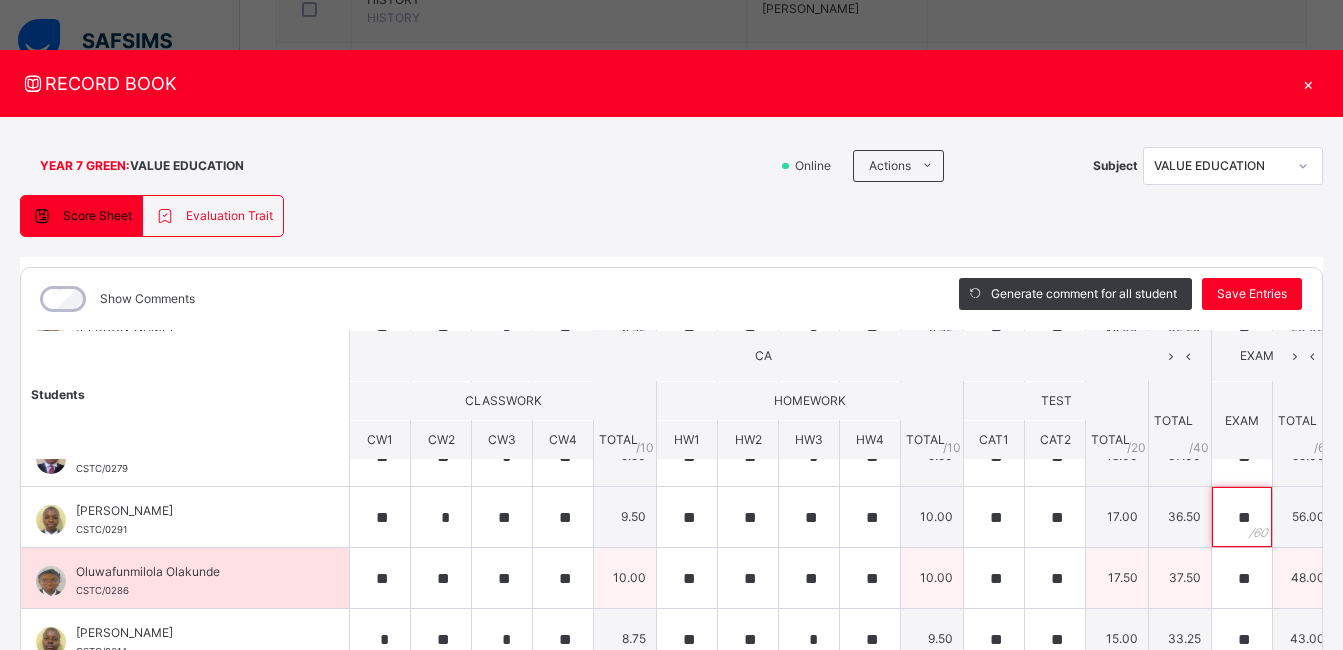 type on "**" 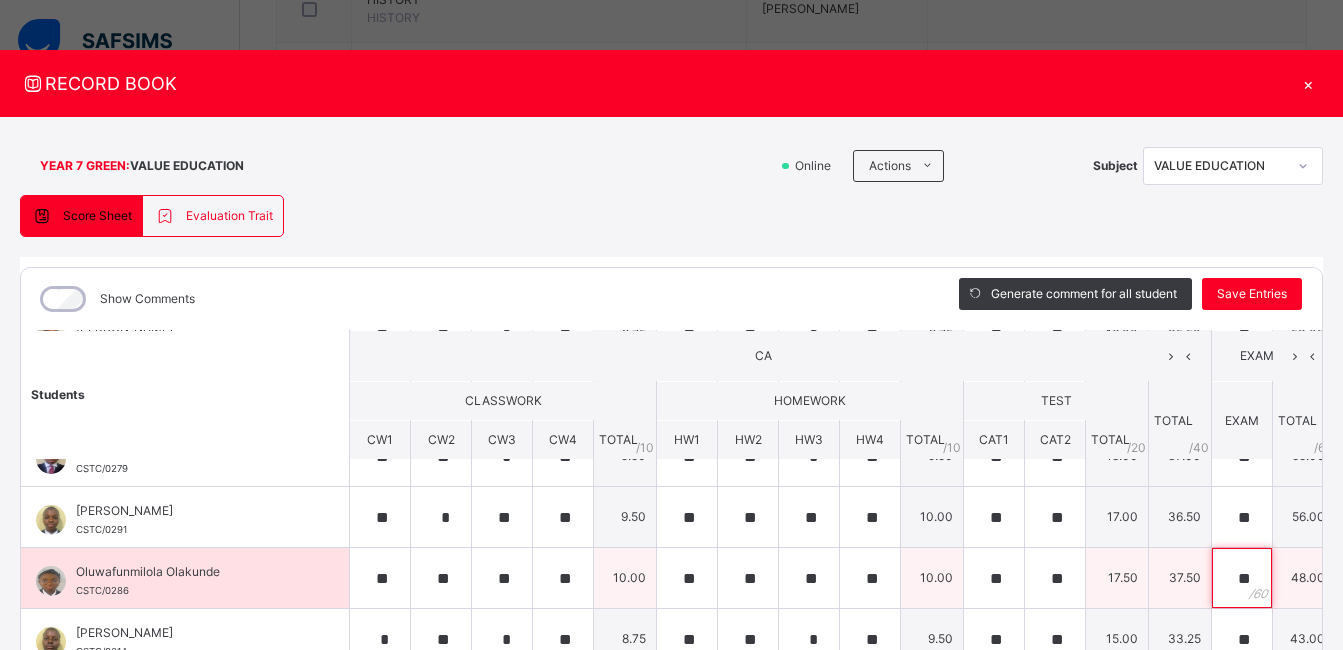 click on "**" at bounding box center [1242, 578] 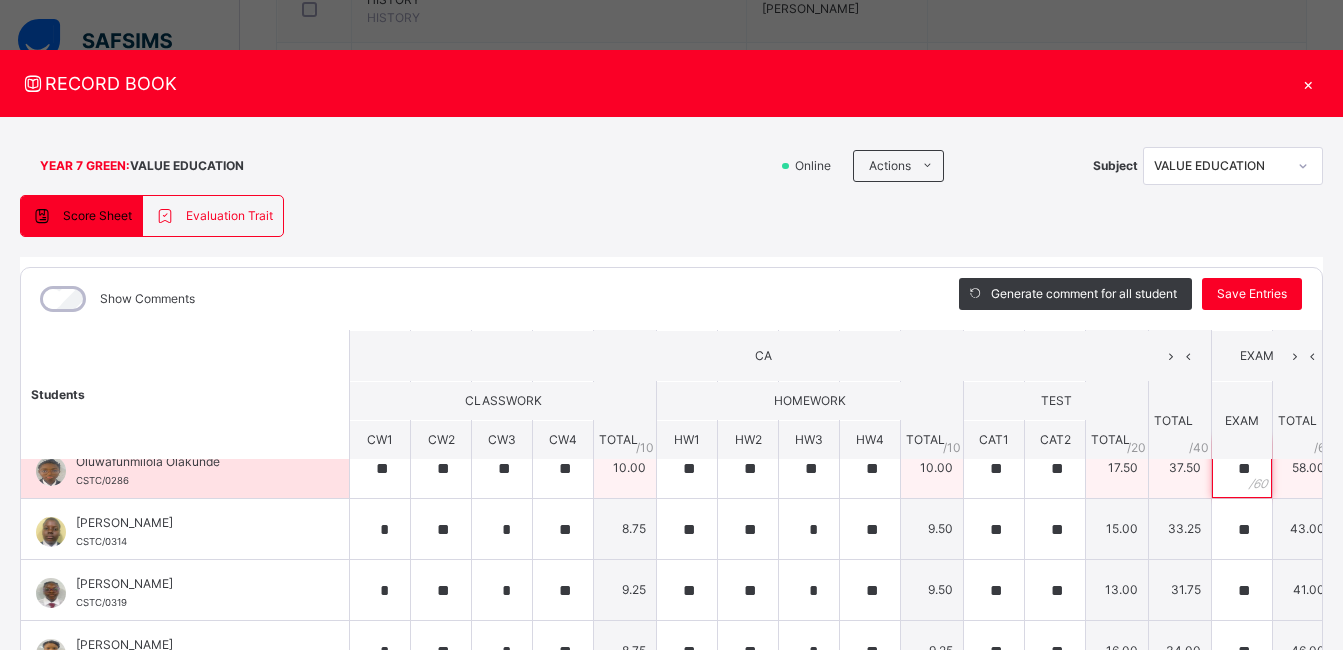 scroll, scrollTop: 1001, scrollLeft: 0, axis: vertical 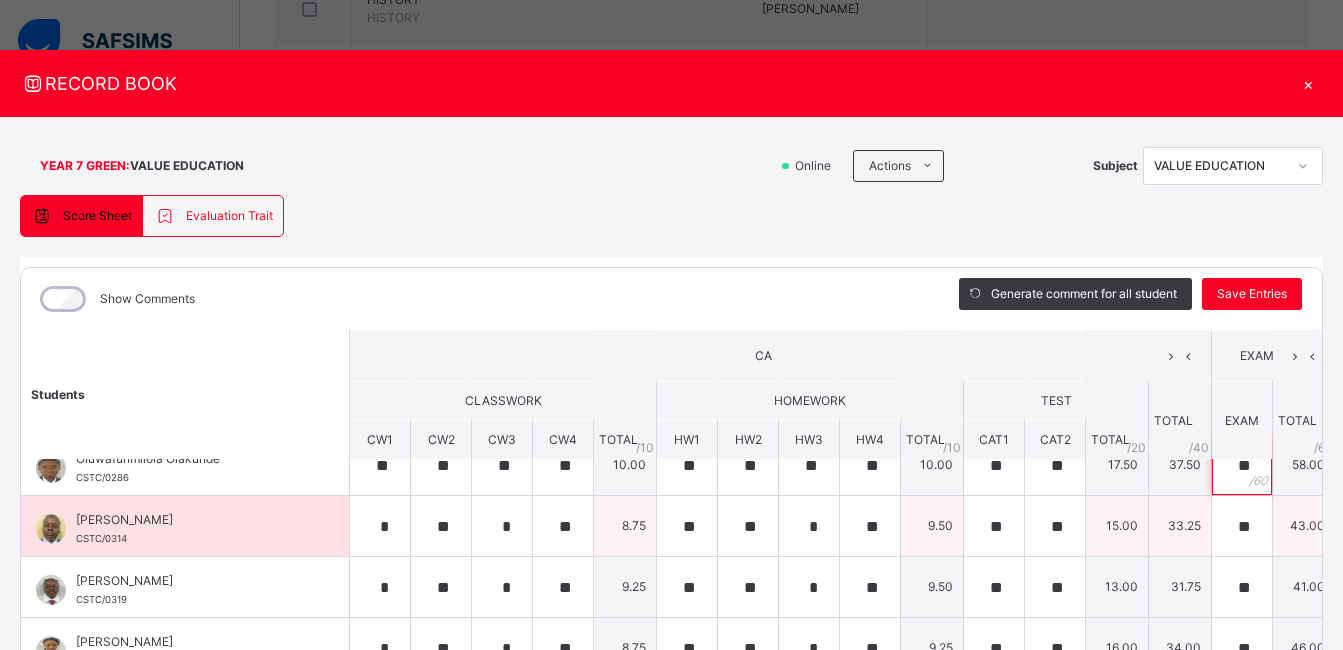 type on "**" 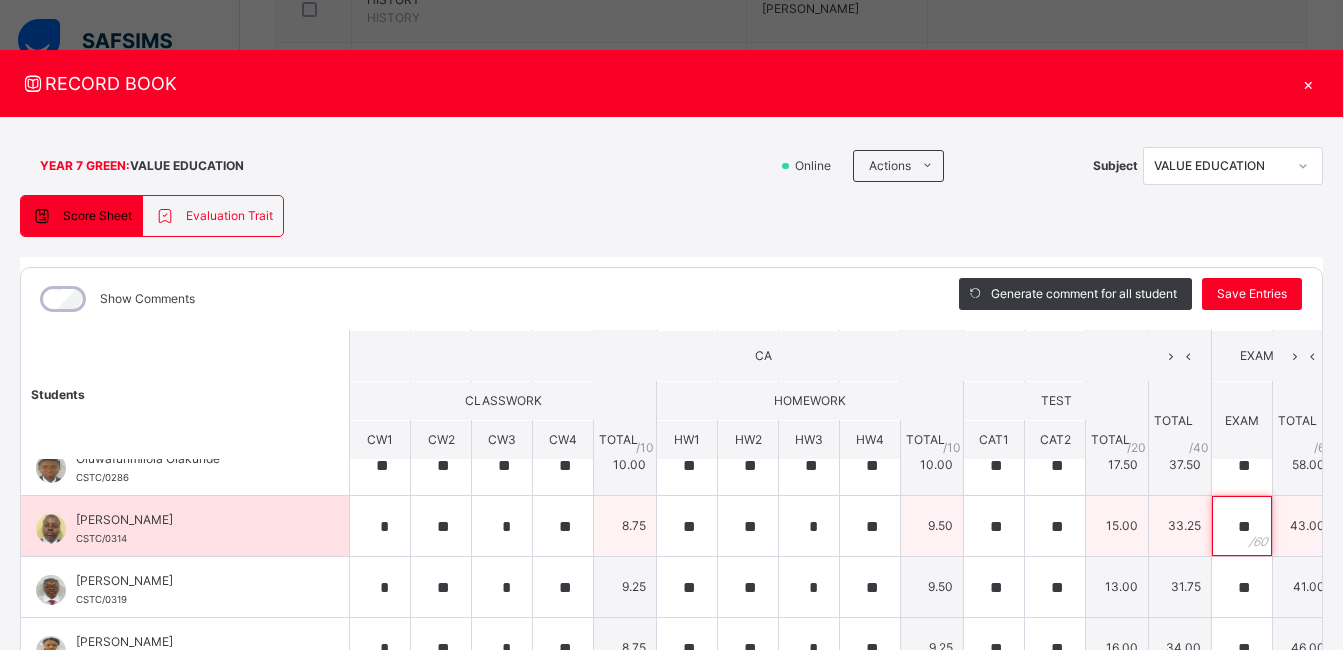 click on "**" at bounding box center [1242, 526] 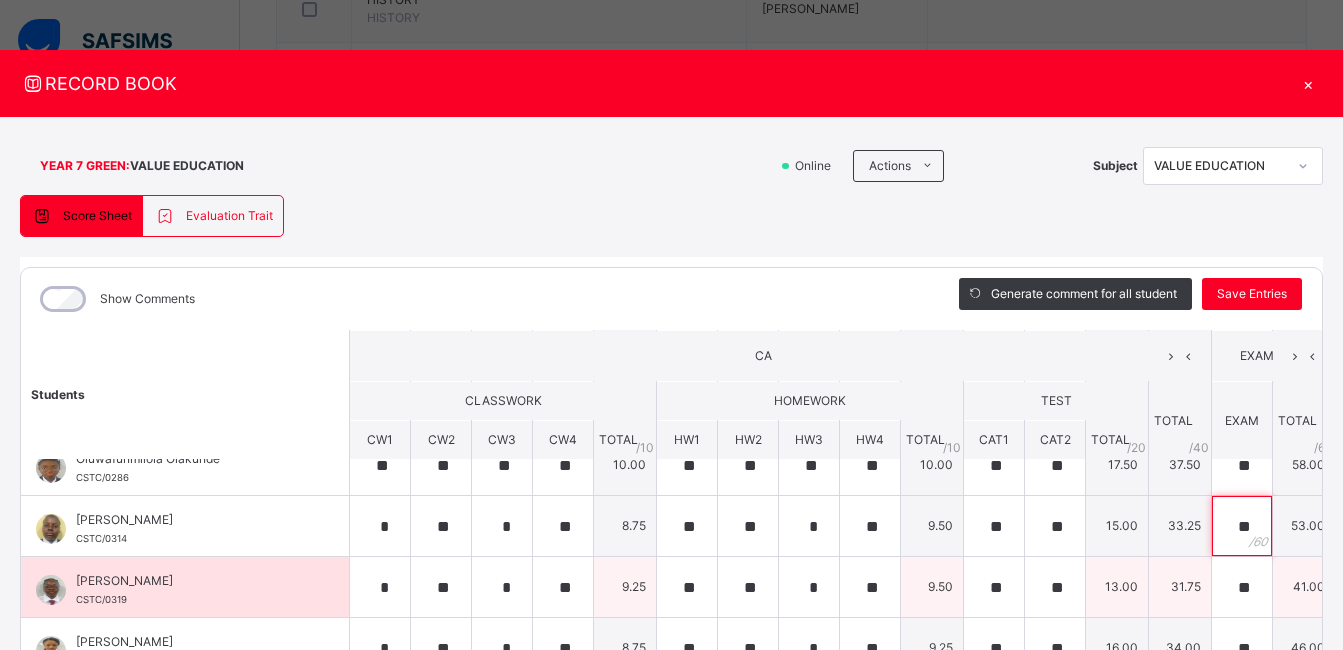 type on "**" 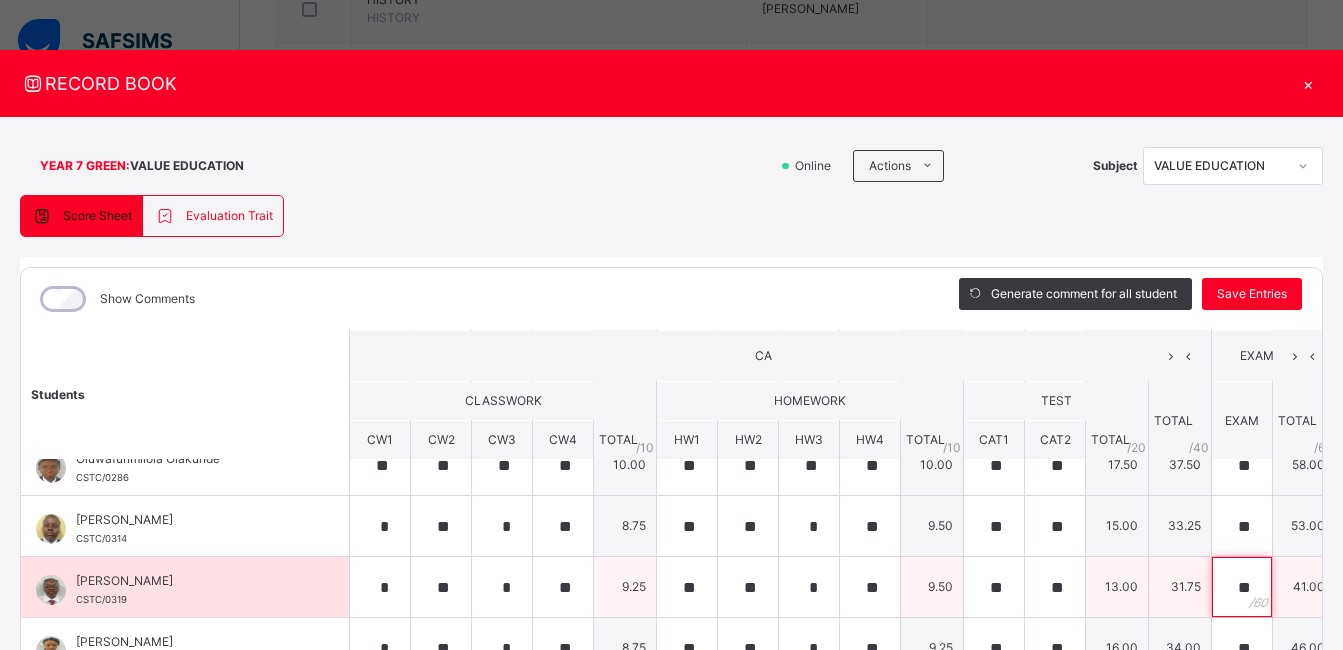 click on "**" at bounding box center [1242, 587] 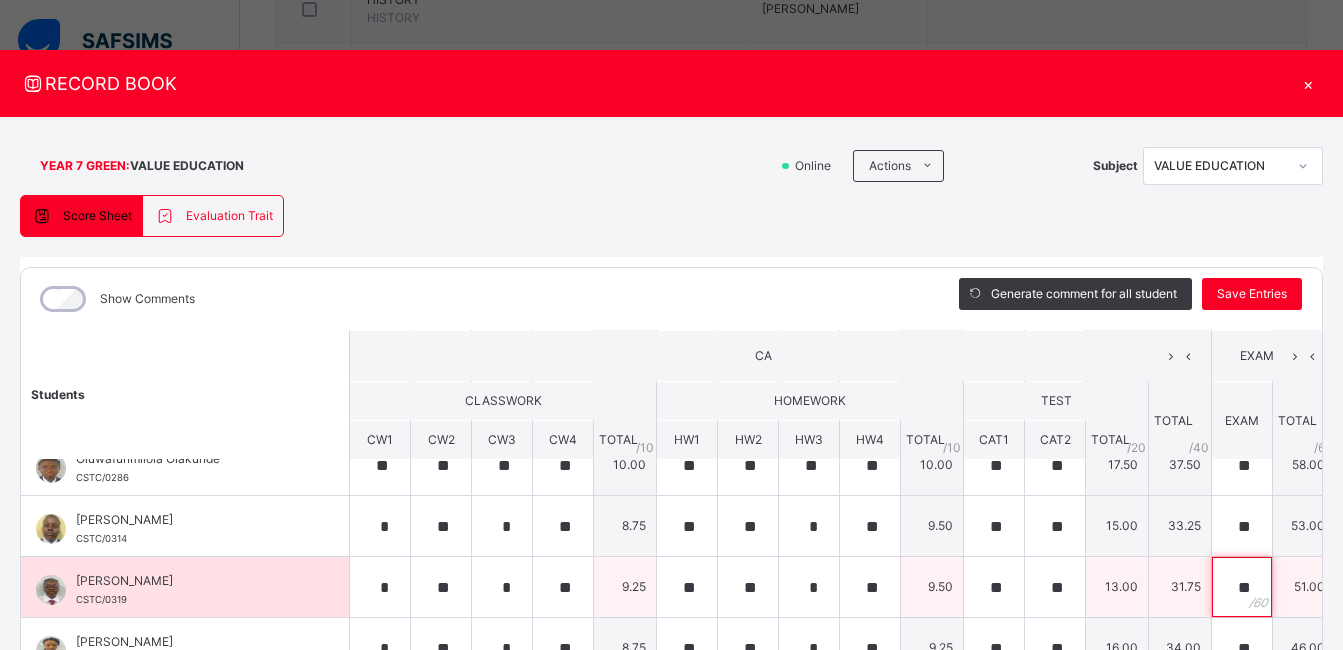 scroll, scrollTop: 1094, scrollLeft: 0, axis: vertical 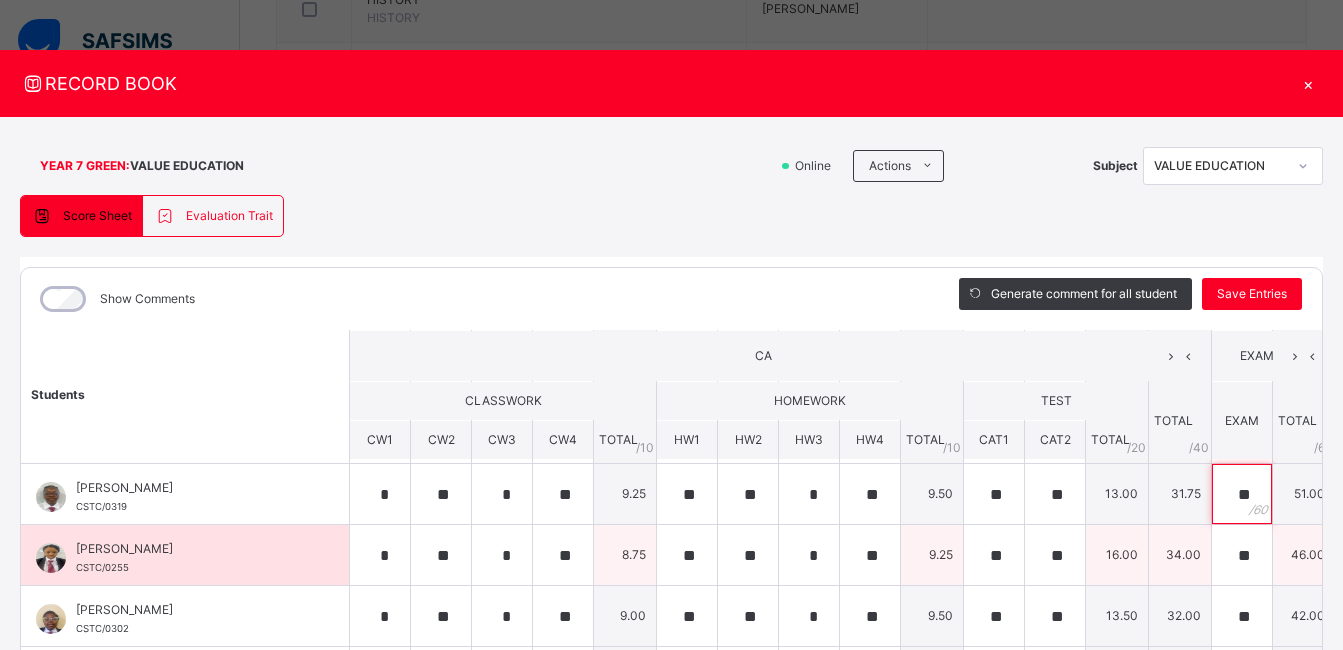 type on "**" 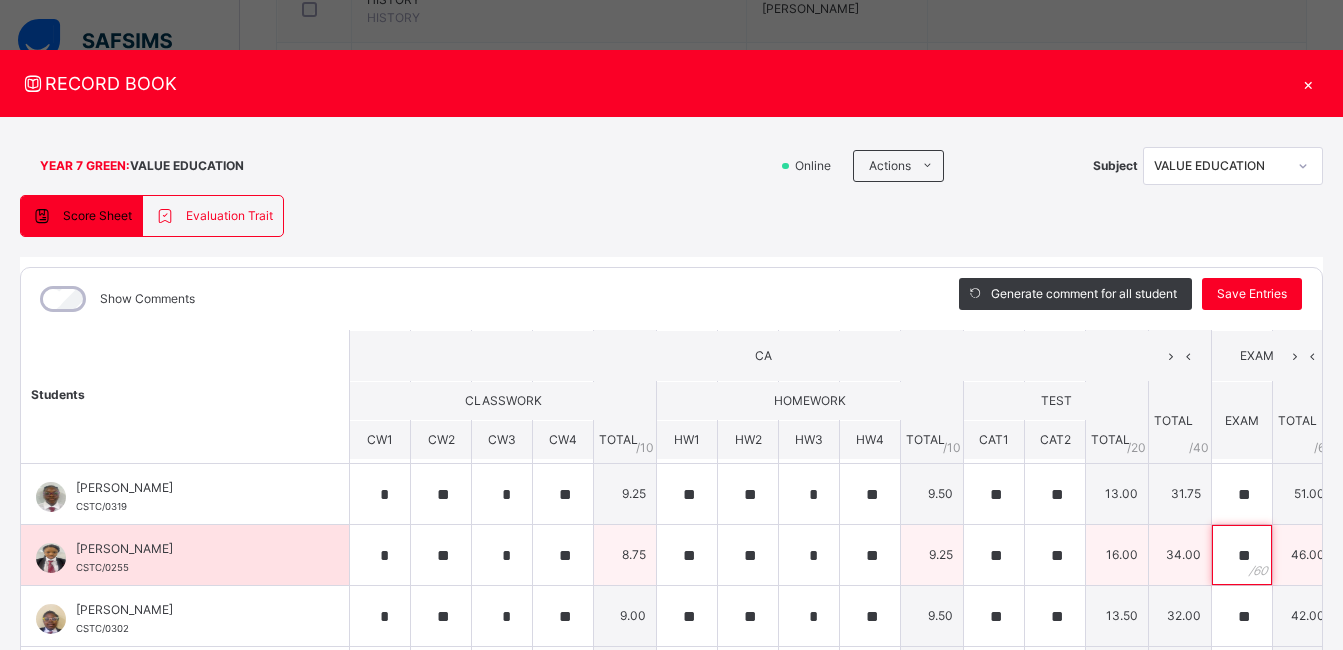 click on "**" at bounding box center (1242, 555) 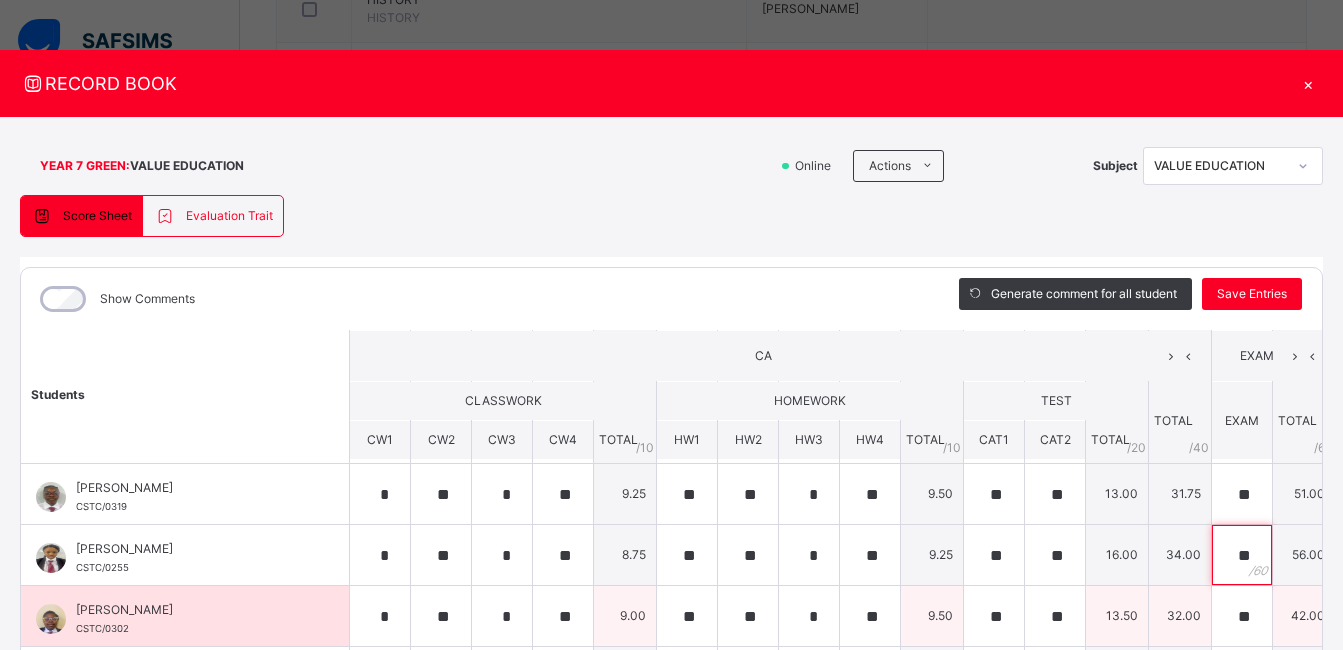 type on "**" 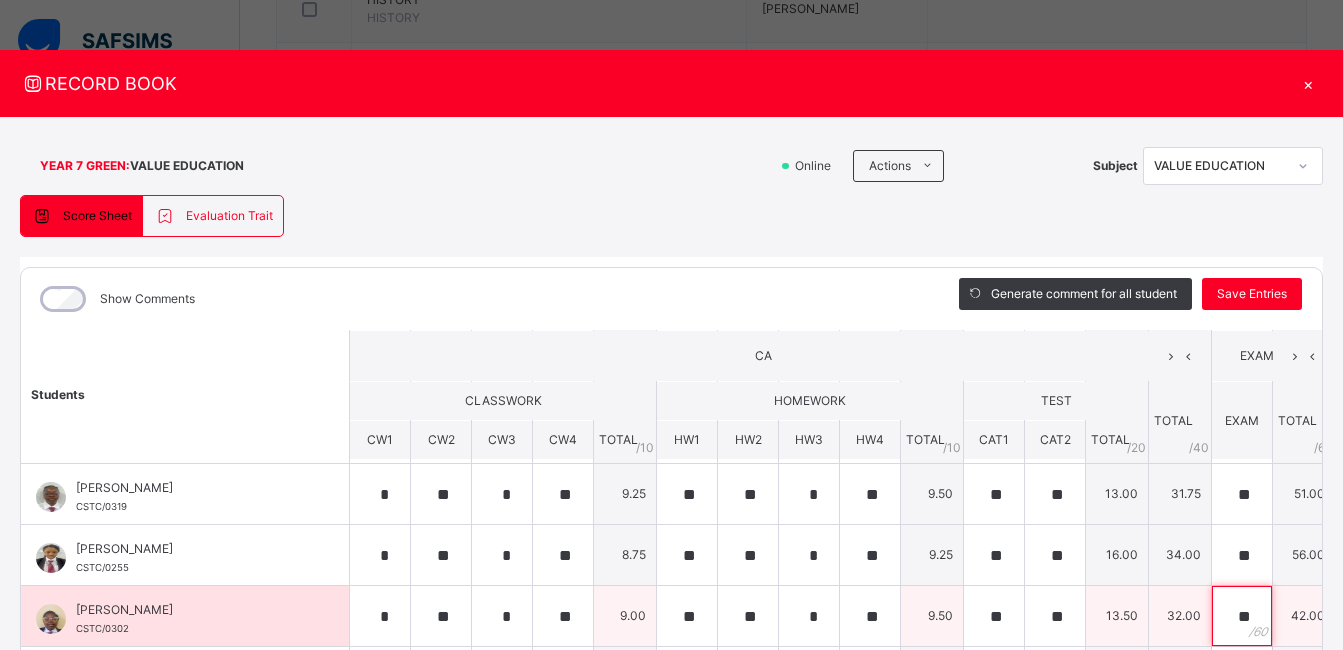 click on "**" at bounding box center (1242, 616) 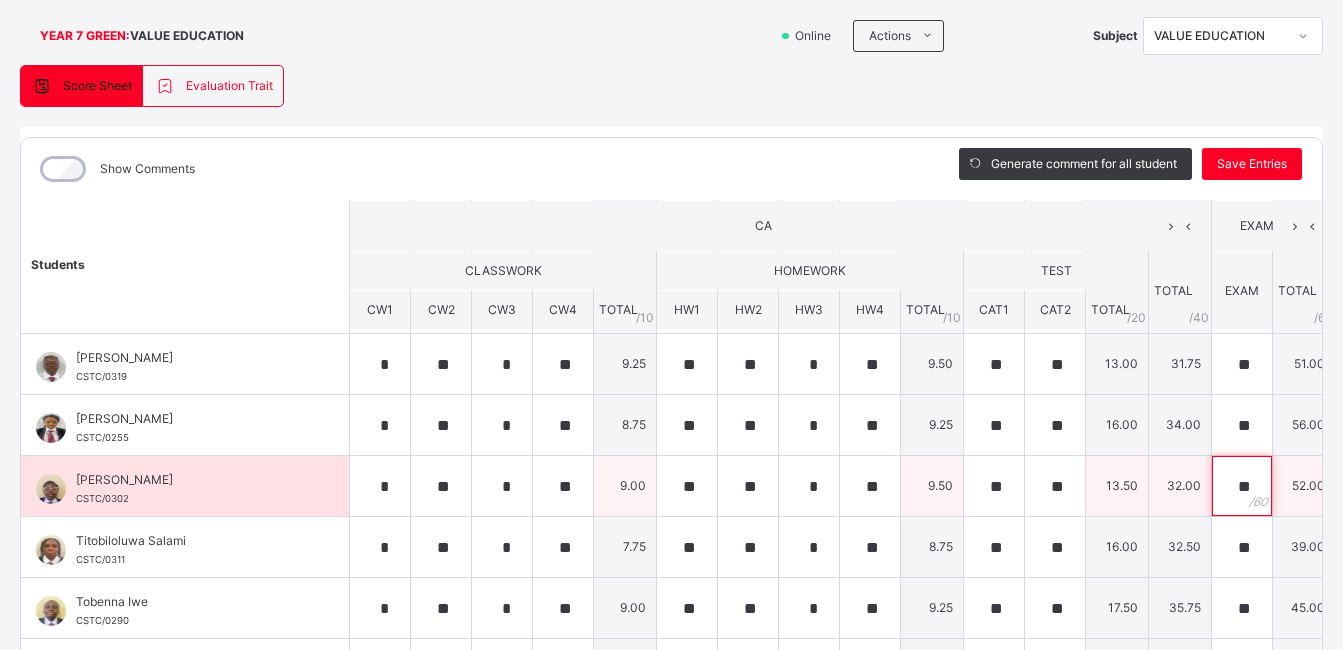 scroll, scrollTop: 133, scrollLeft: 4, axis: both 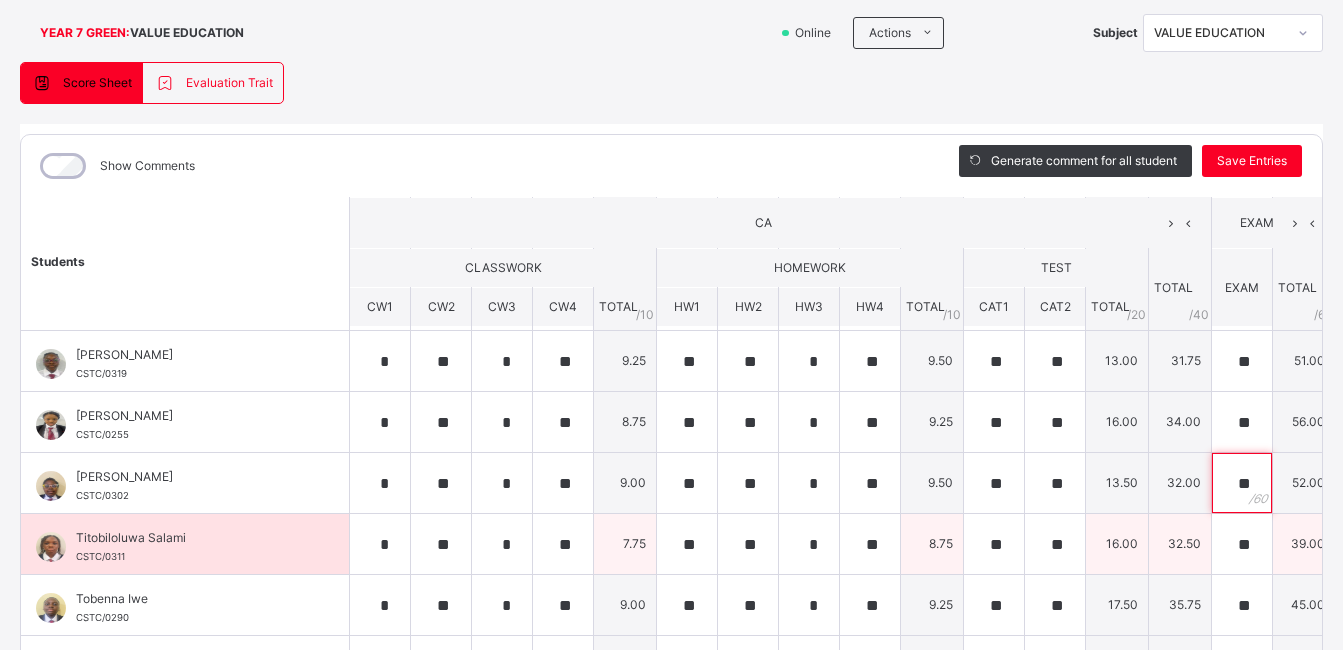 type on "**" 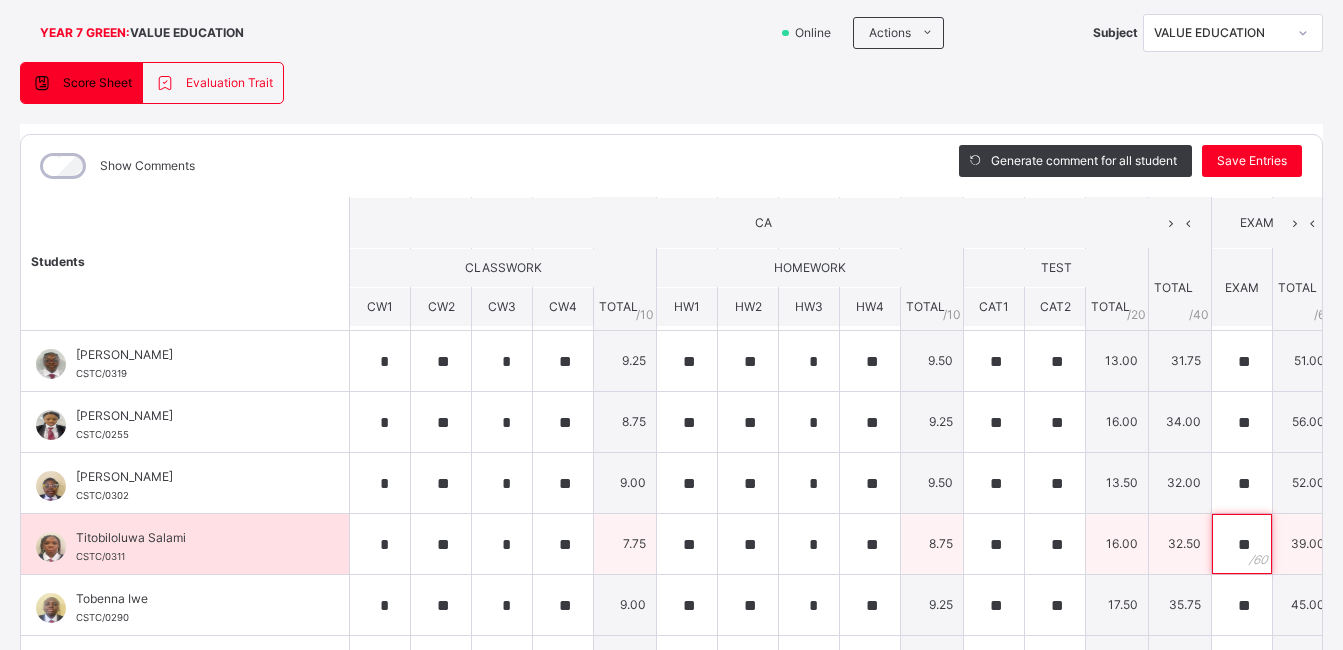 click on "**" at bounding box center (1242, 544) 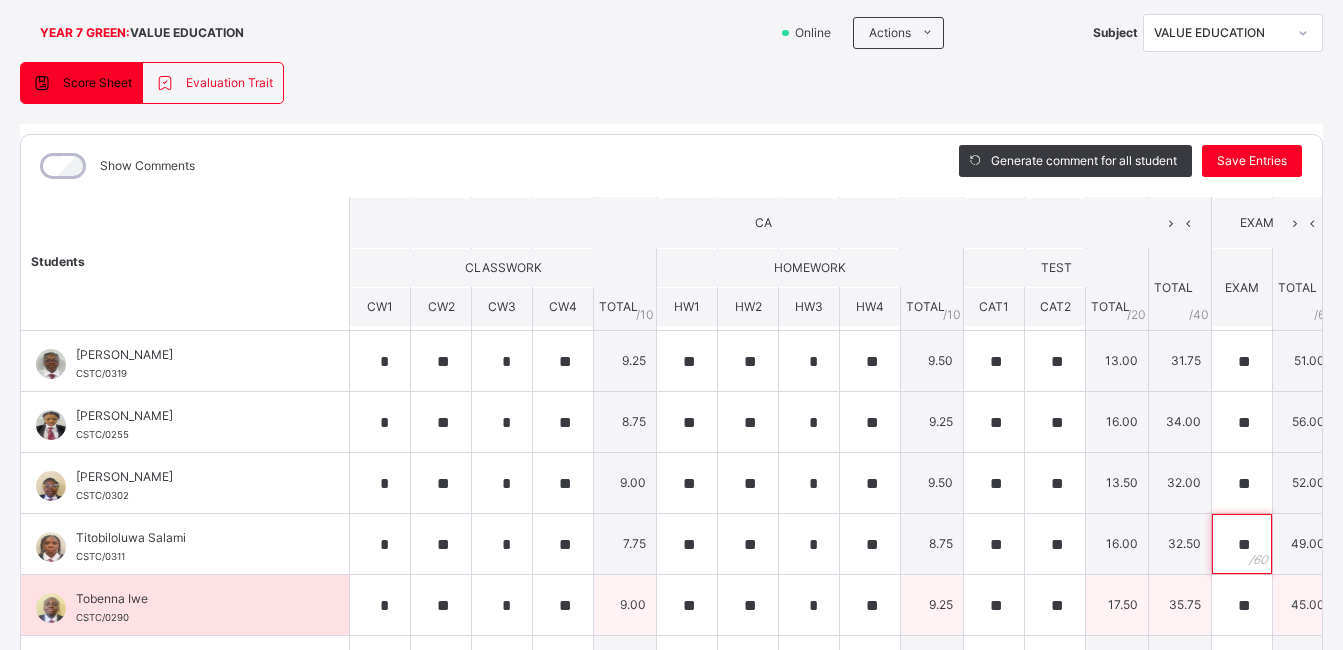 type on "**" 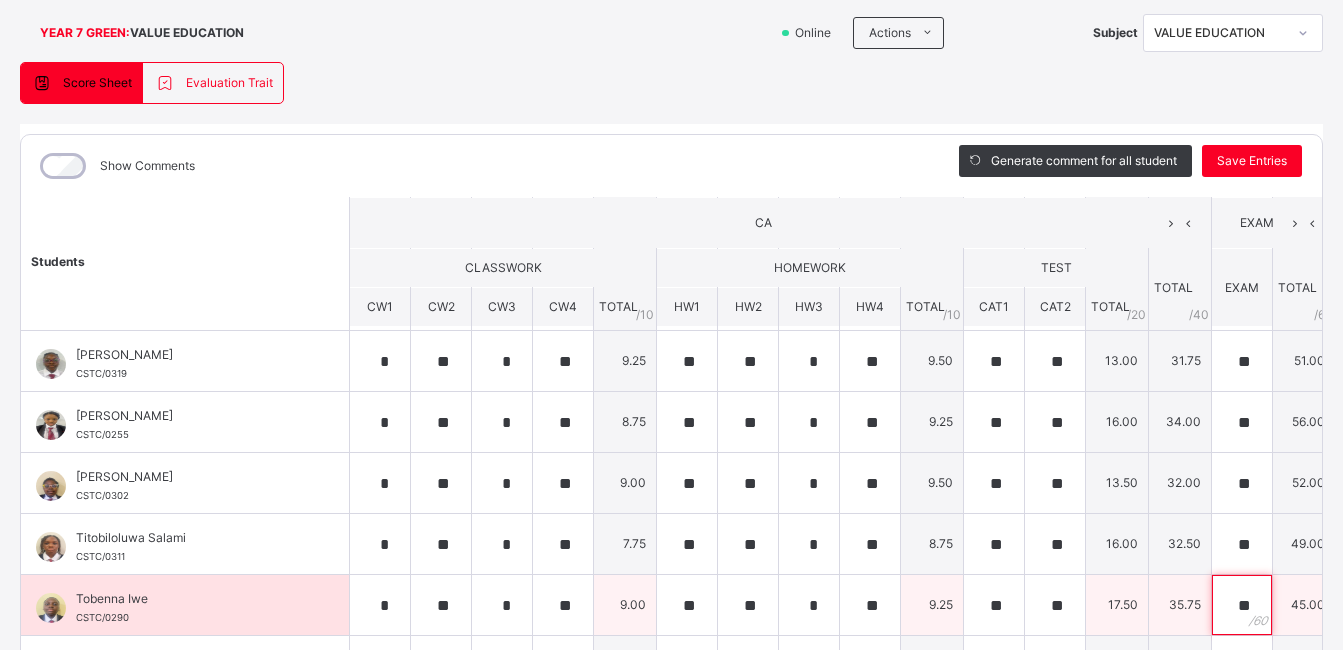 click on "**" at bounding box center (1242, 605) 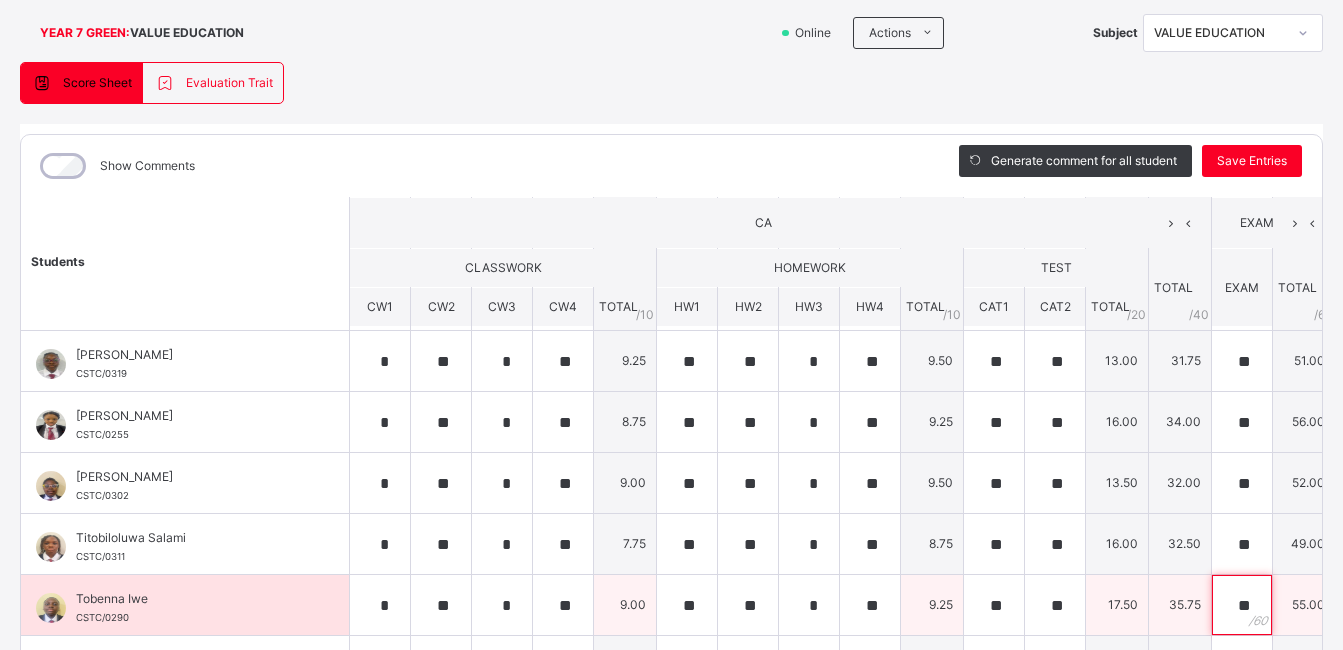 scroll, scrollTop: 276, scrollLeft: 4, axis: both 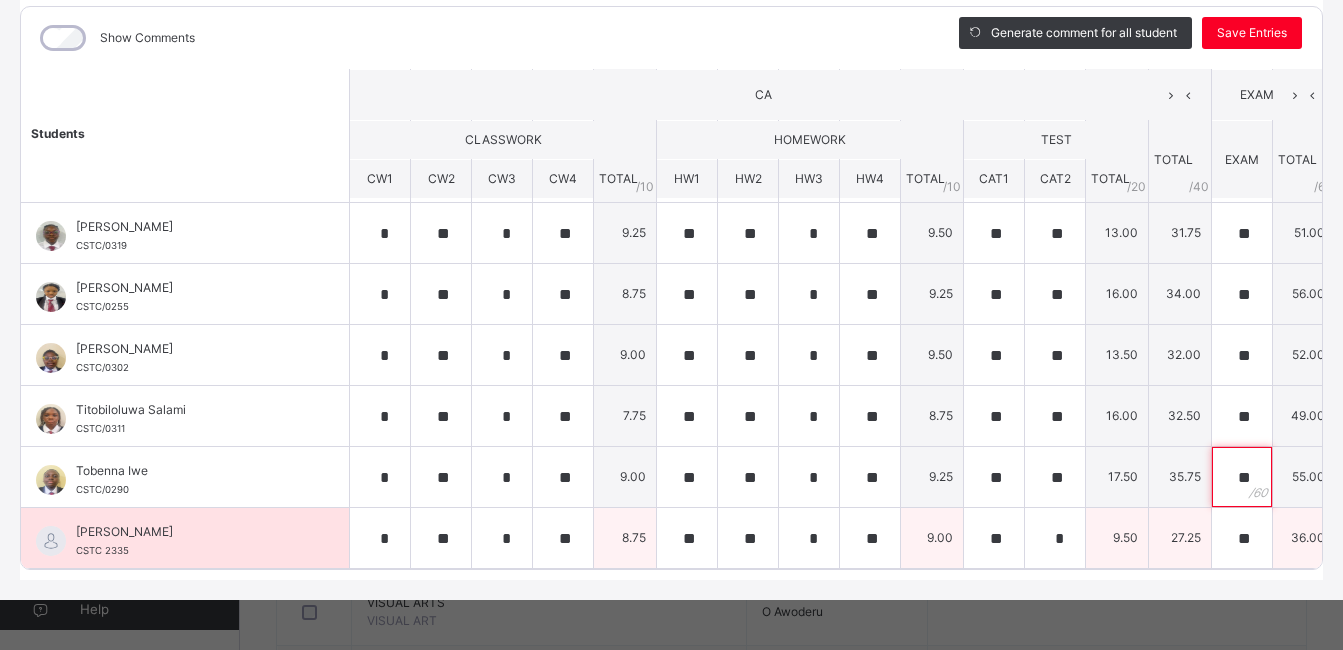 type on "**" 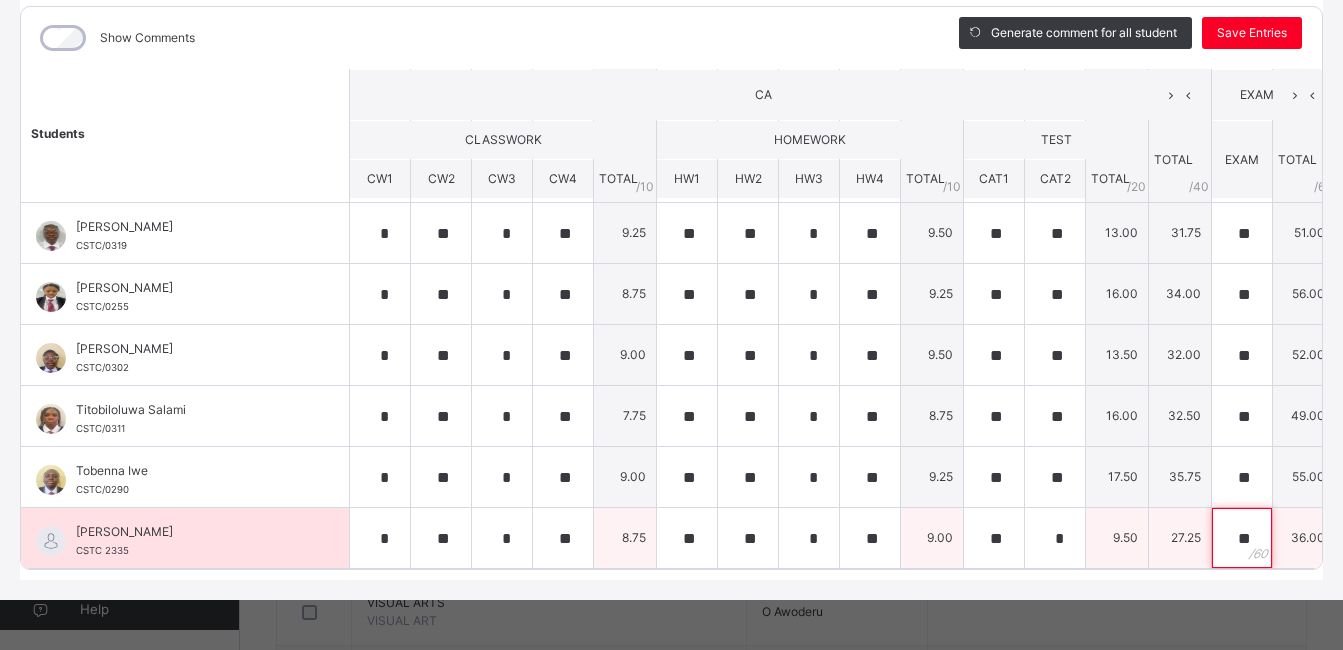 click on "**" at bounding box center [1242, 538] 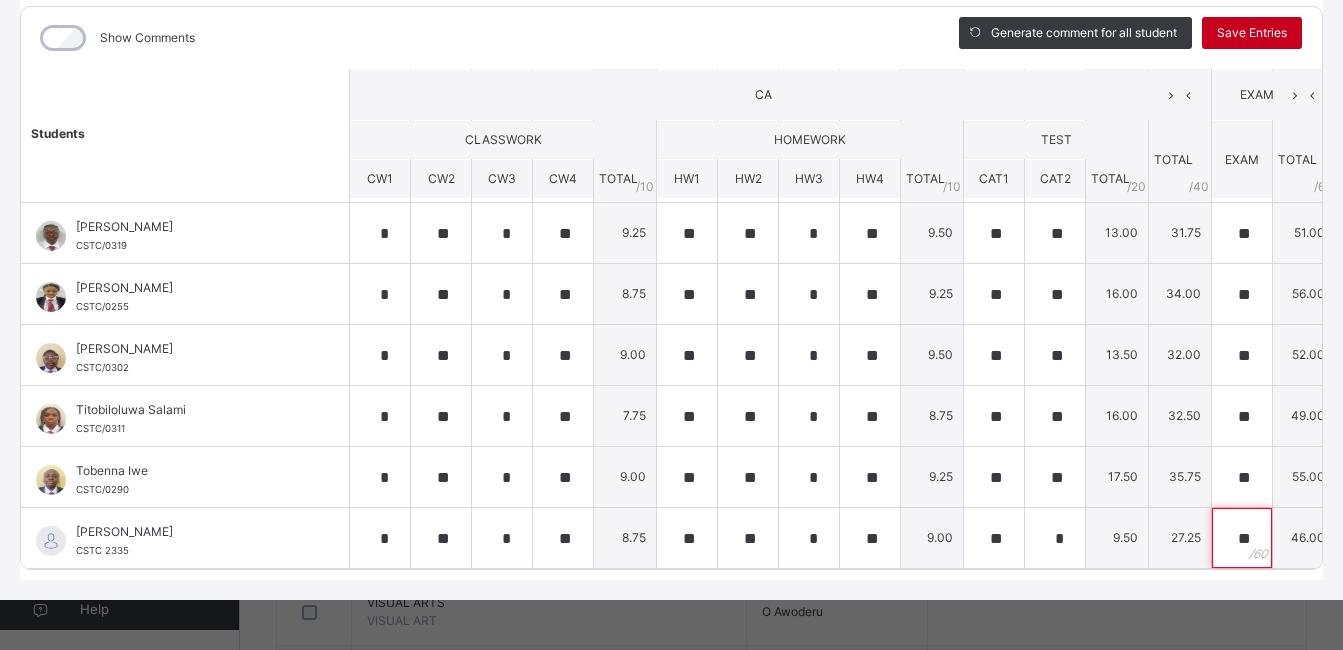 type on "**" 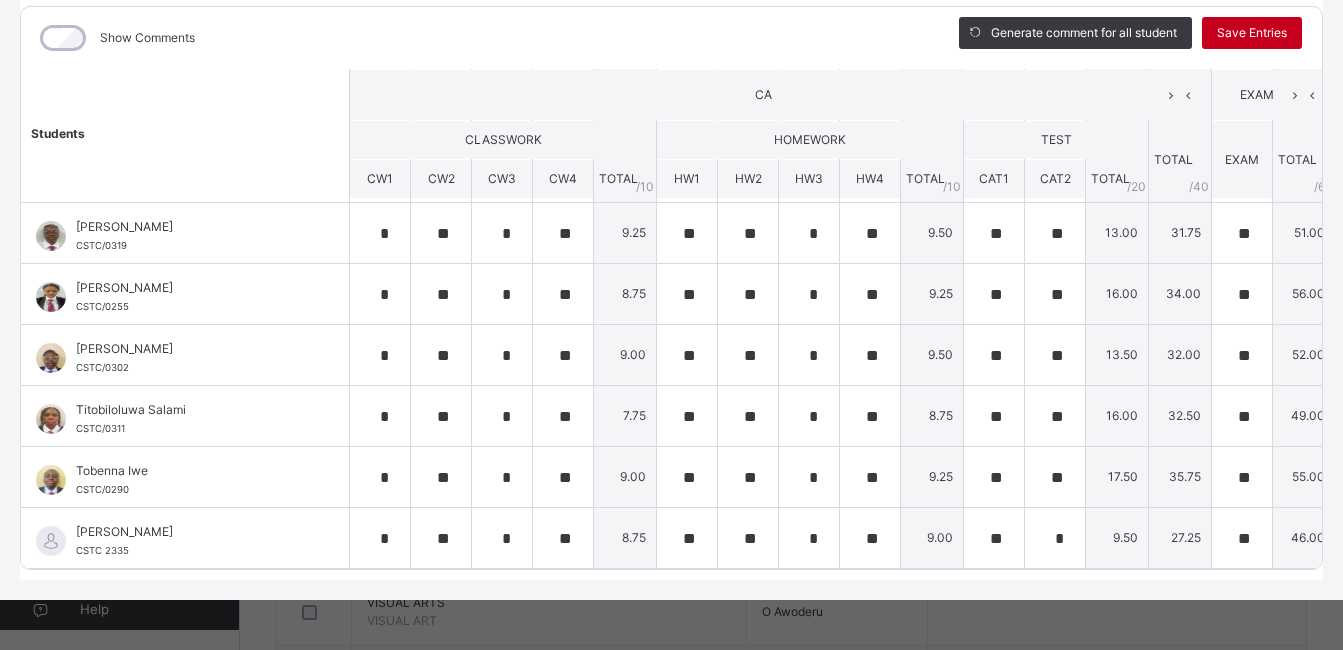click on "Save Entries" at bounding box center (1252, 33) 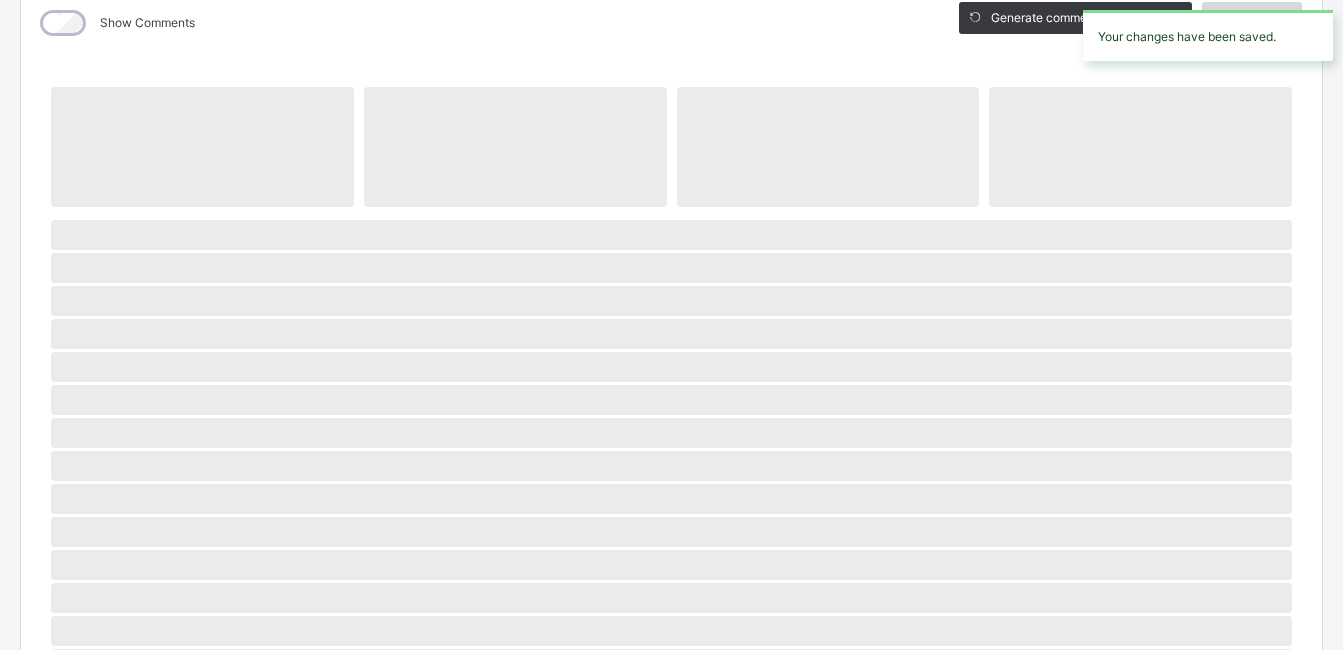 scroll, scrollTop: 276, scrollLeft: 0, axis: vertical 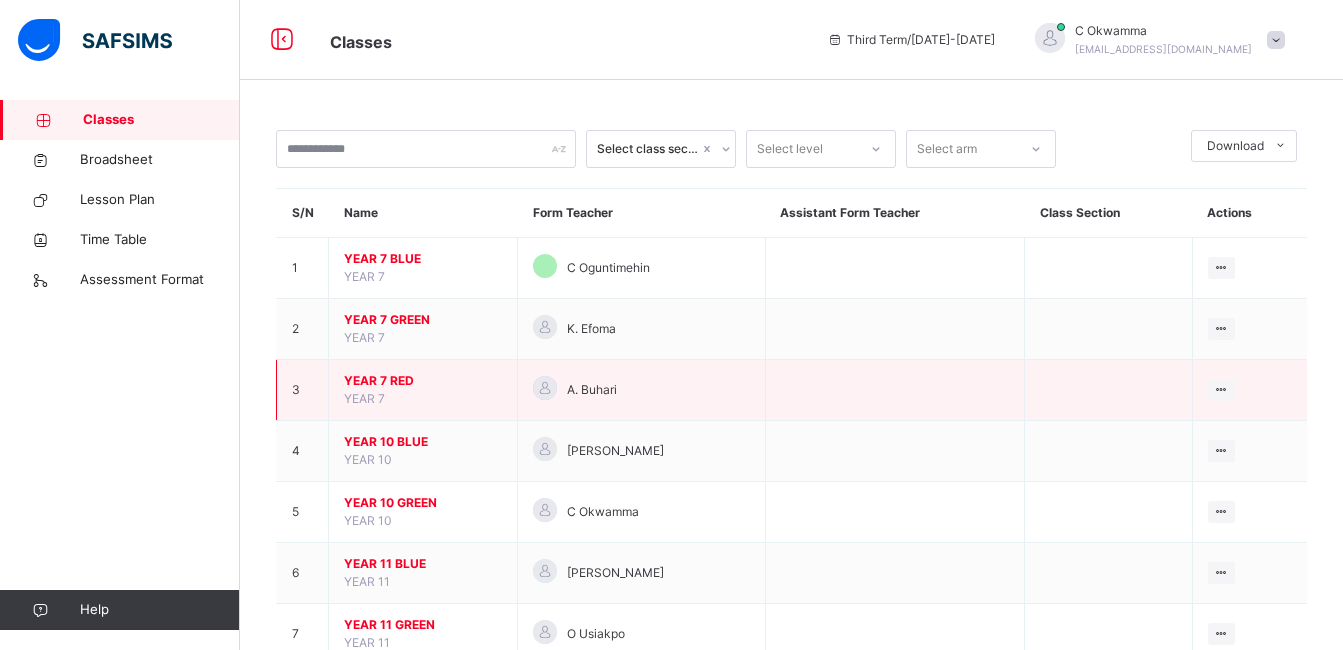 click on "YEAR 7   RED" at bounding box center (423, 381) 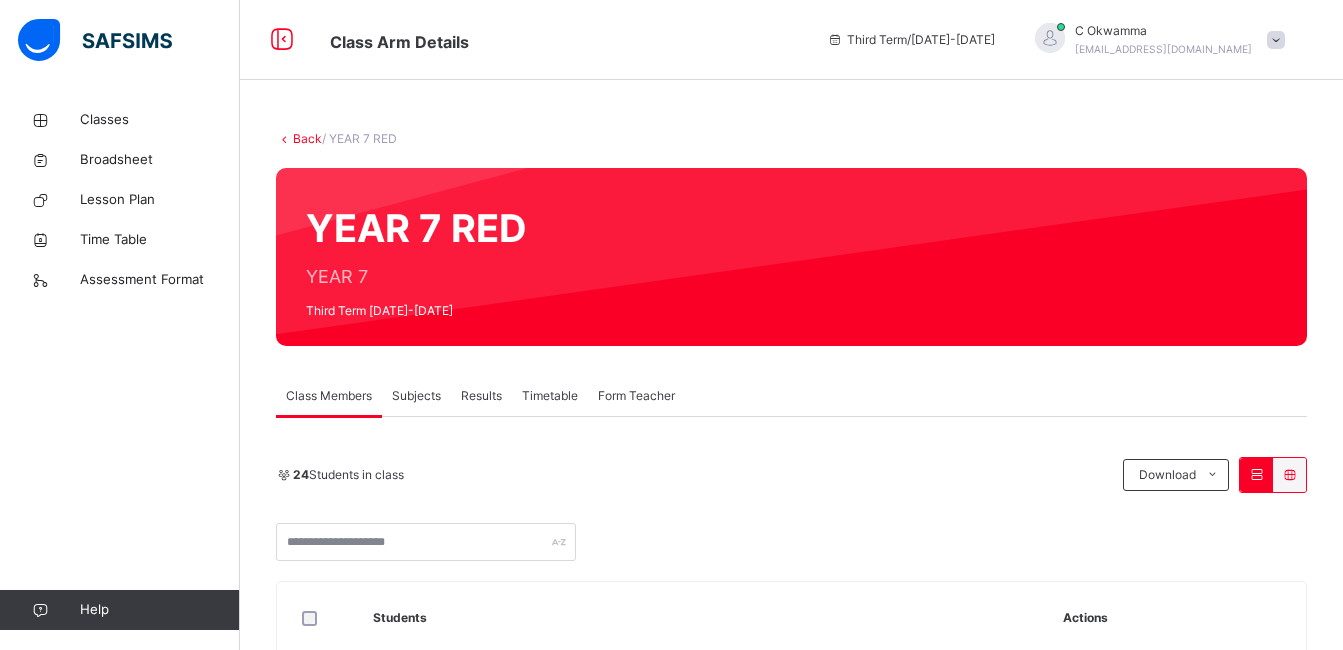 click on "Subjects" at bounding box center [416, 396] 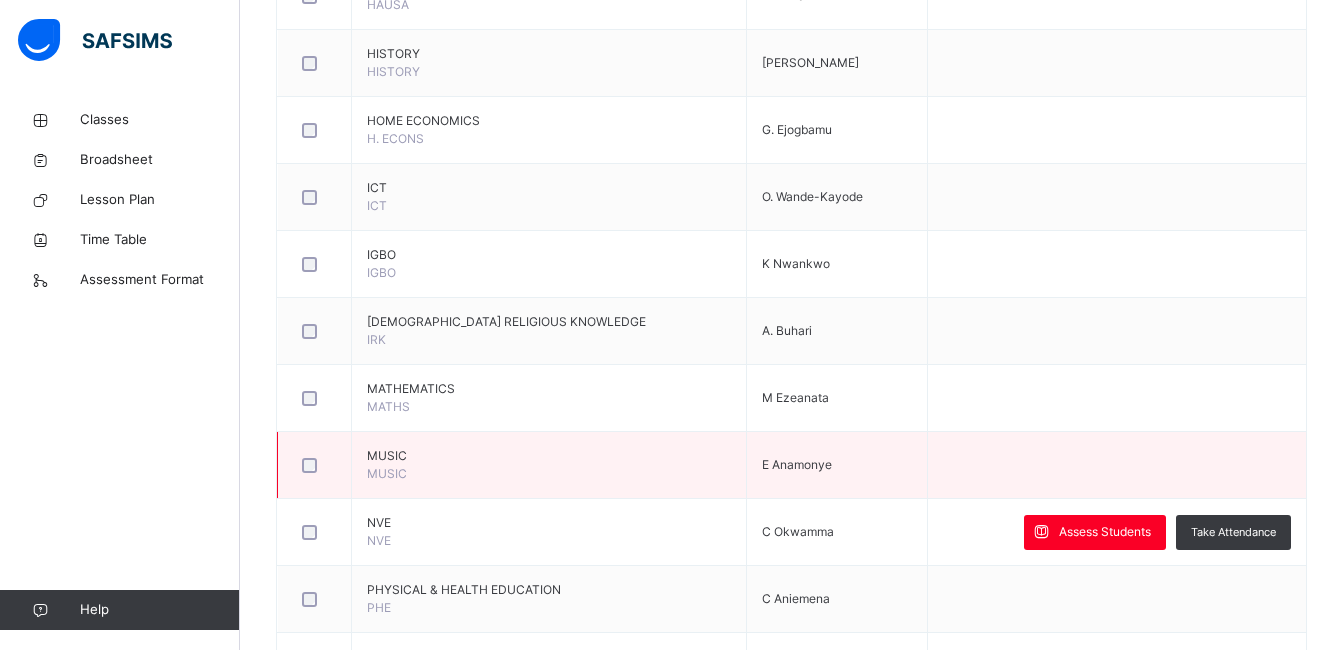 scroll, scrollTop: 1150, scrollLeft: 0, axis: vertical 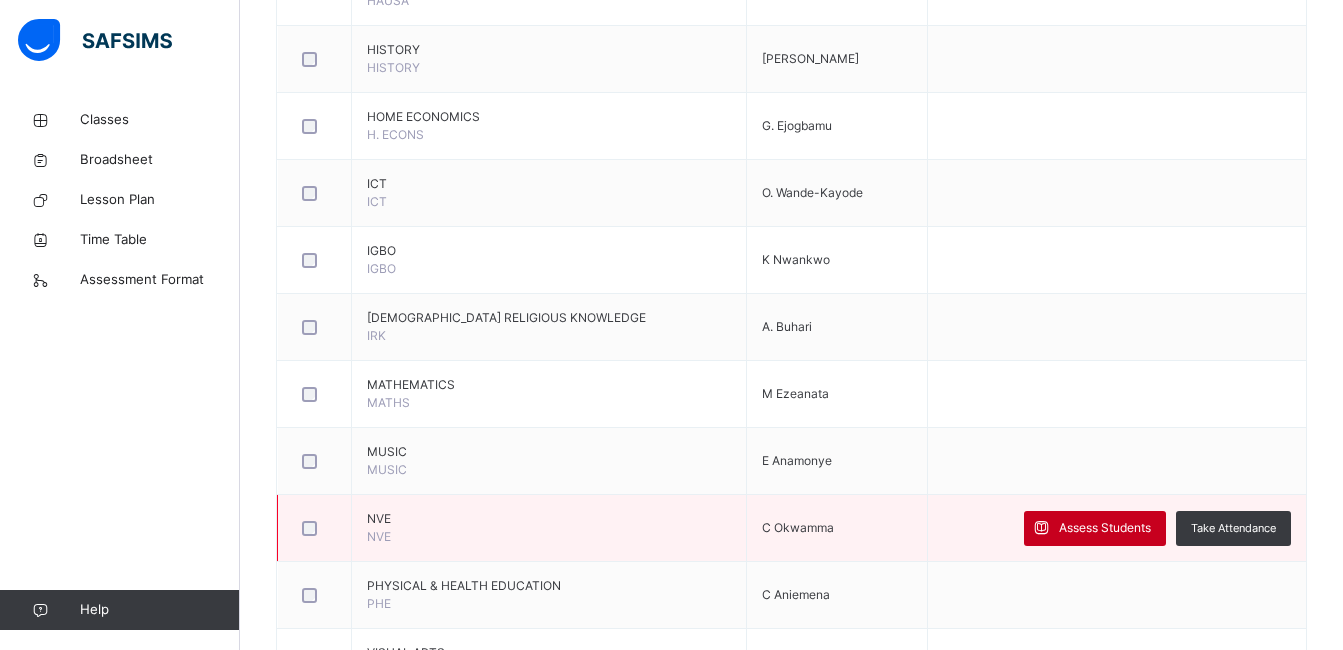 click on "Assess Students" at bounding box center (1105, 528) 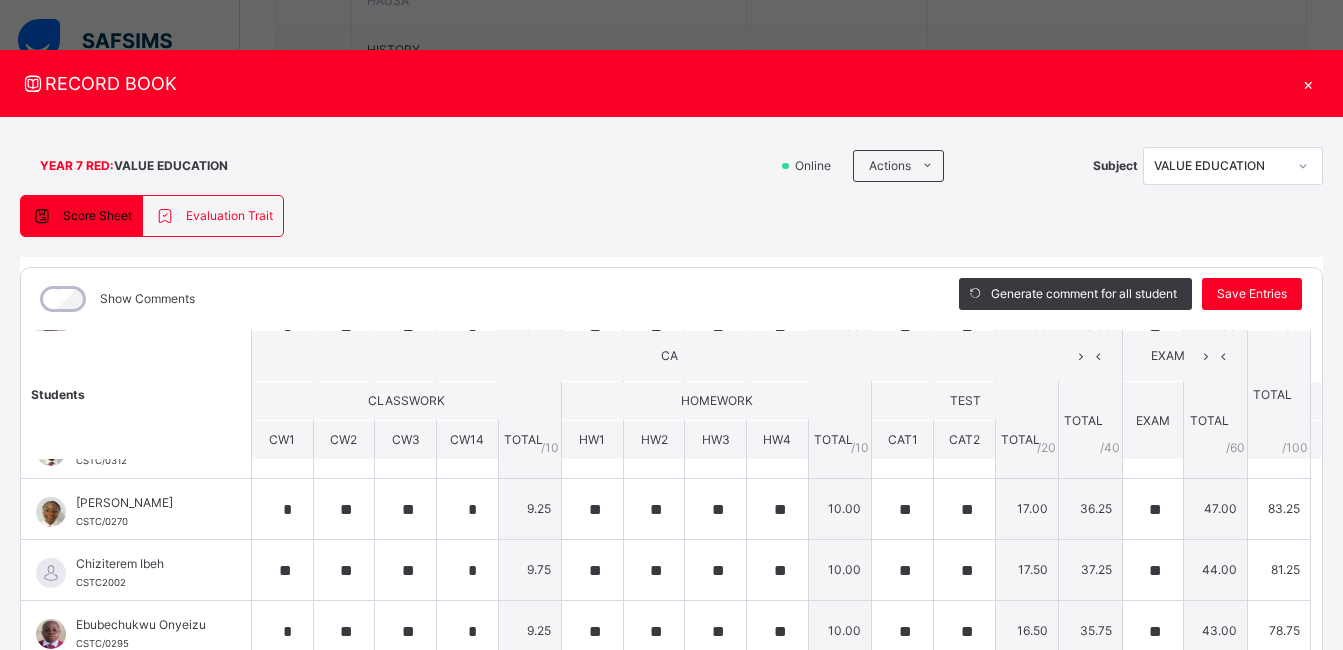 scroll, scrollTop: 0, scrollLeft: 0, axis: both 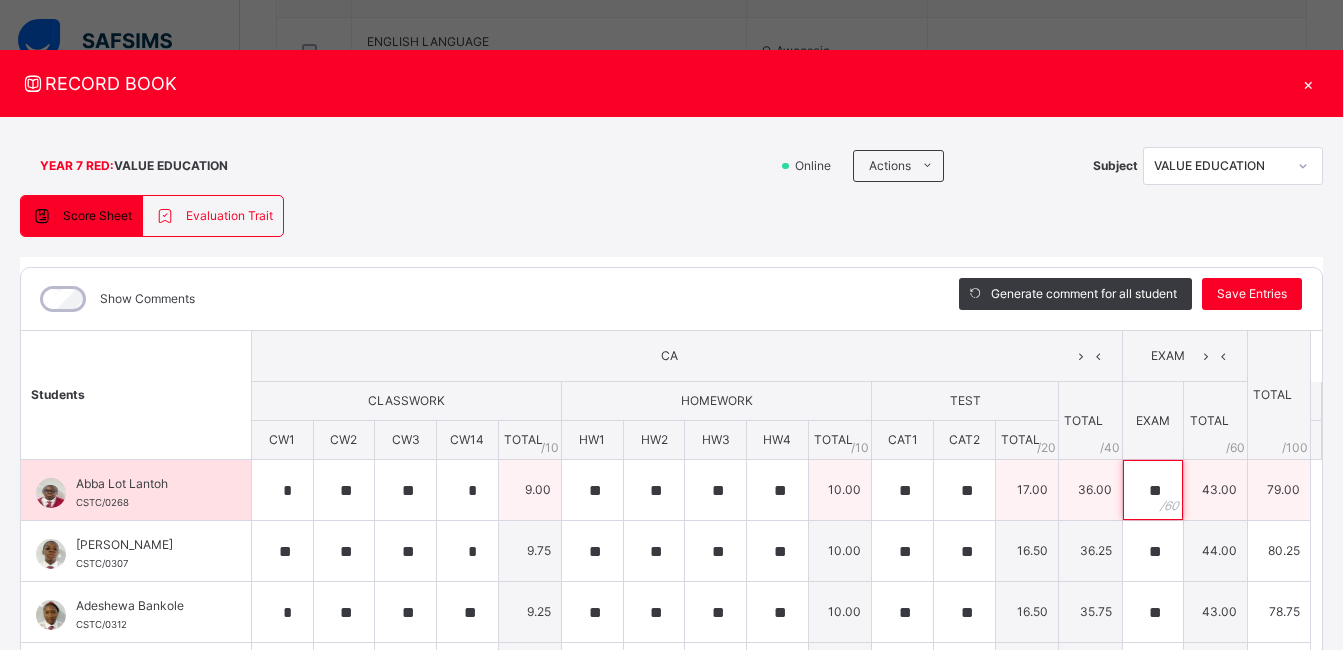 click on "**" at bounding box center [1153, 490] 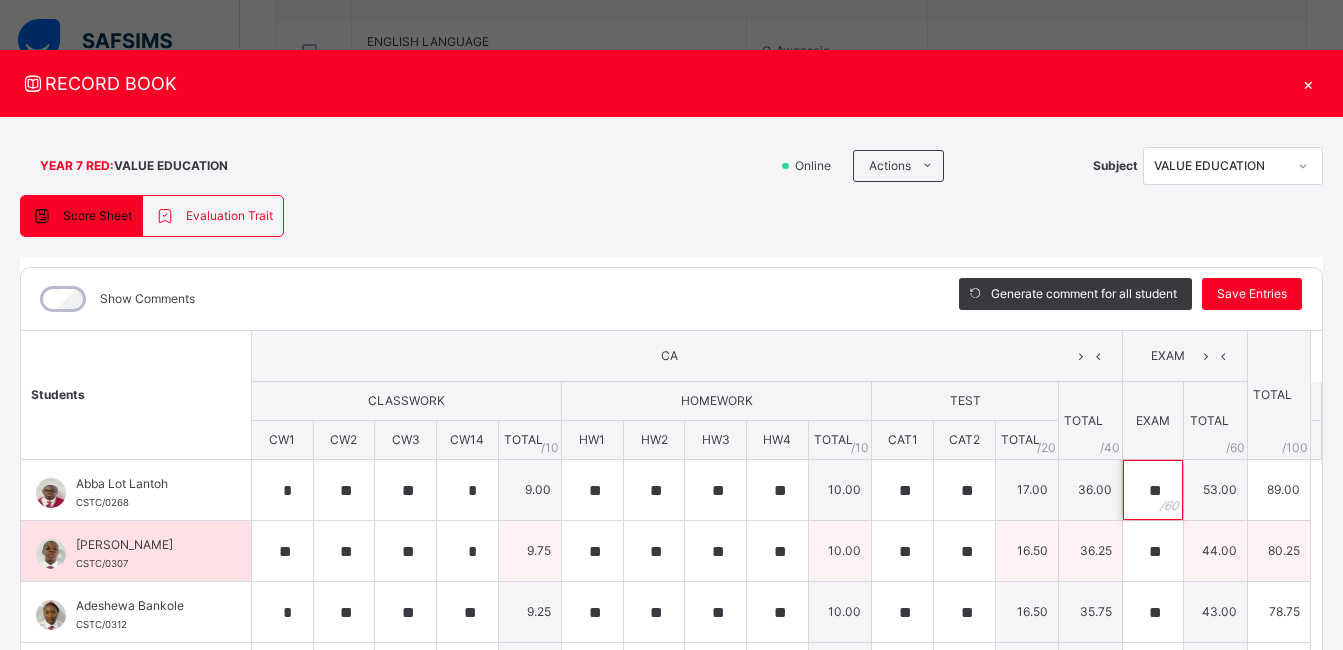 type on "**" 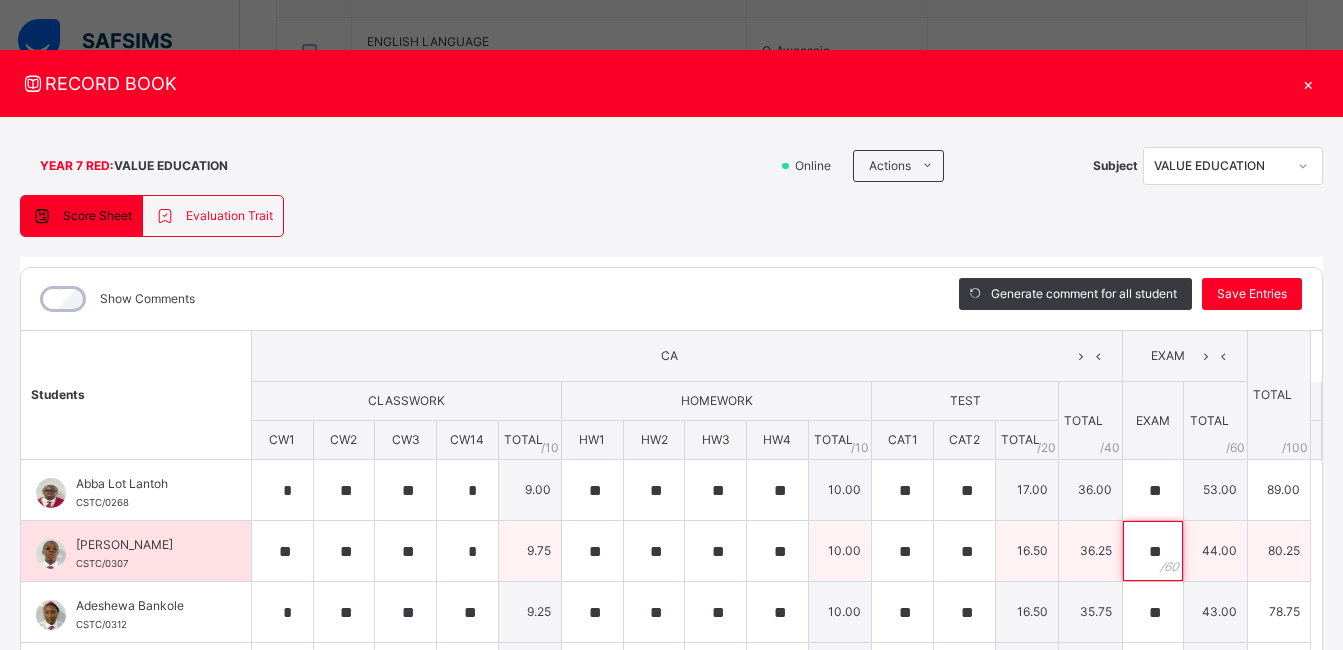 click on "**" at bounding box center (1153, 551) 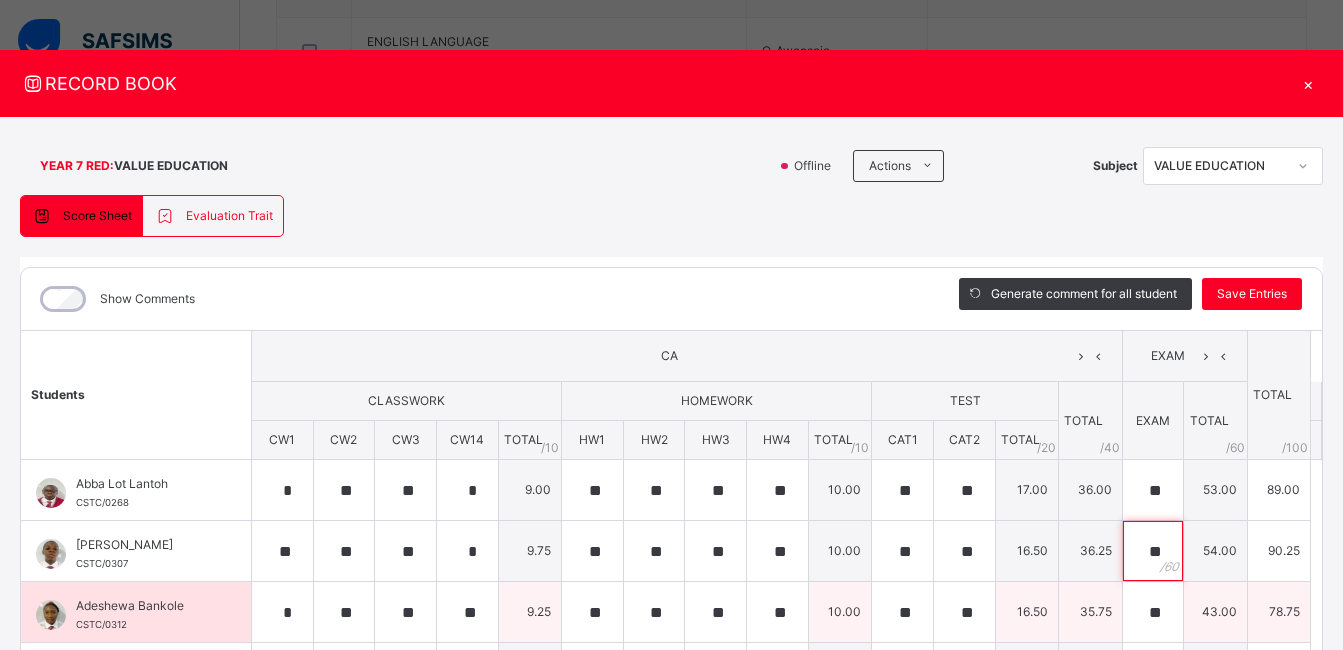 type on "**" 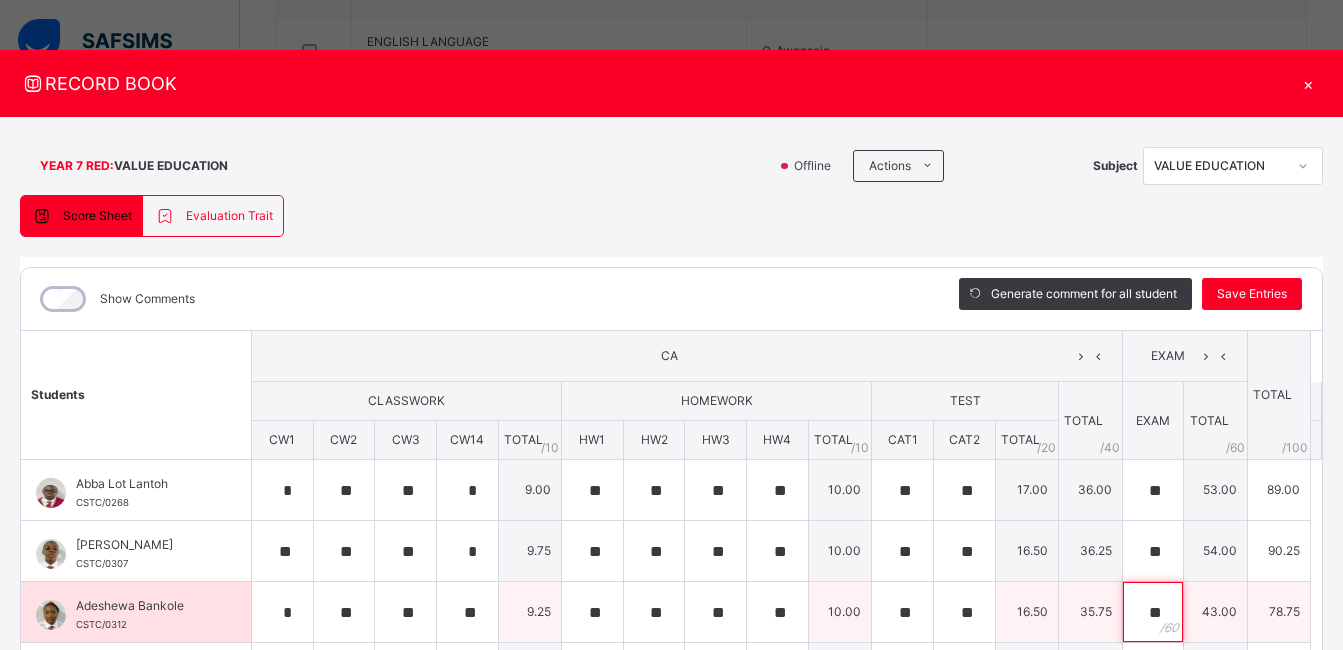 click on "**" at bounding box center (1153, 612) 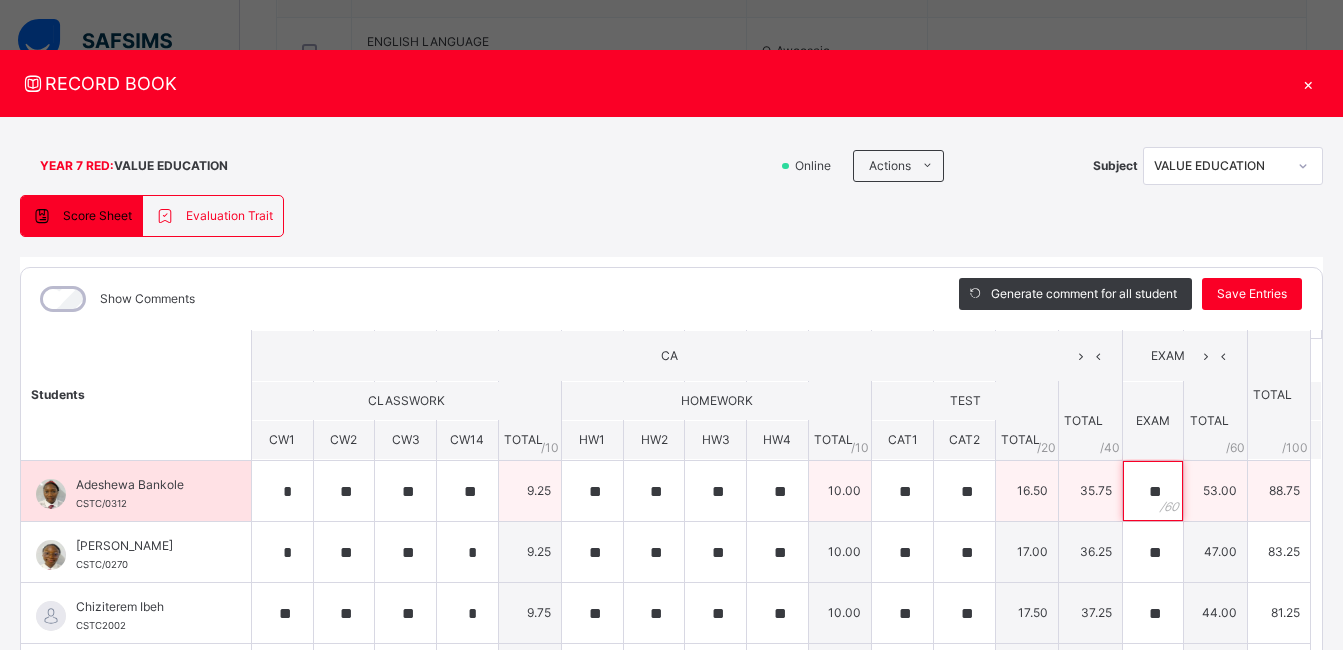 scroll, scrollTop: 124, scrollLeft: 0, axis: vertical 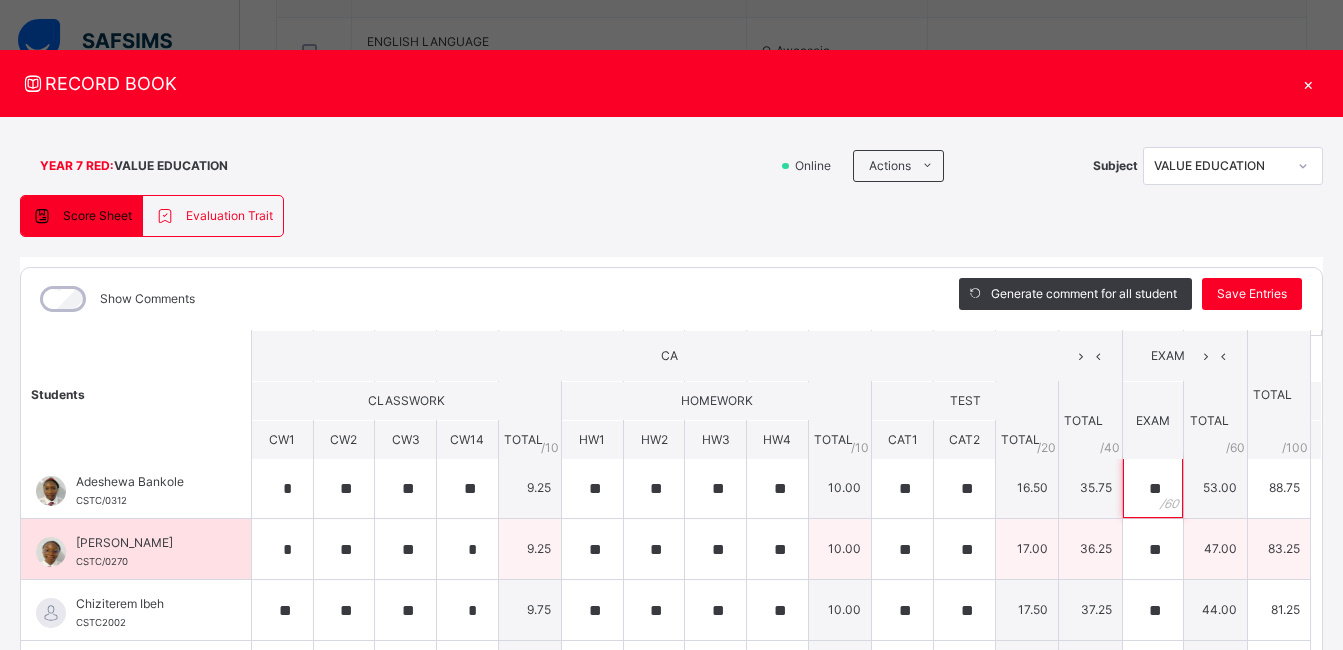 type on "**" 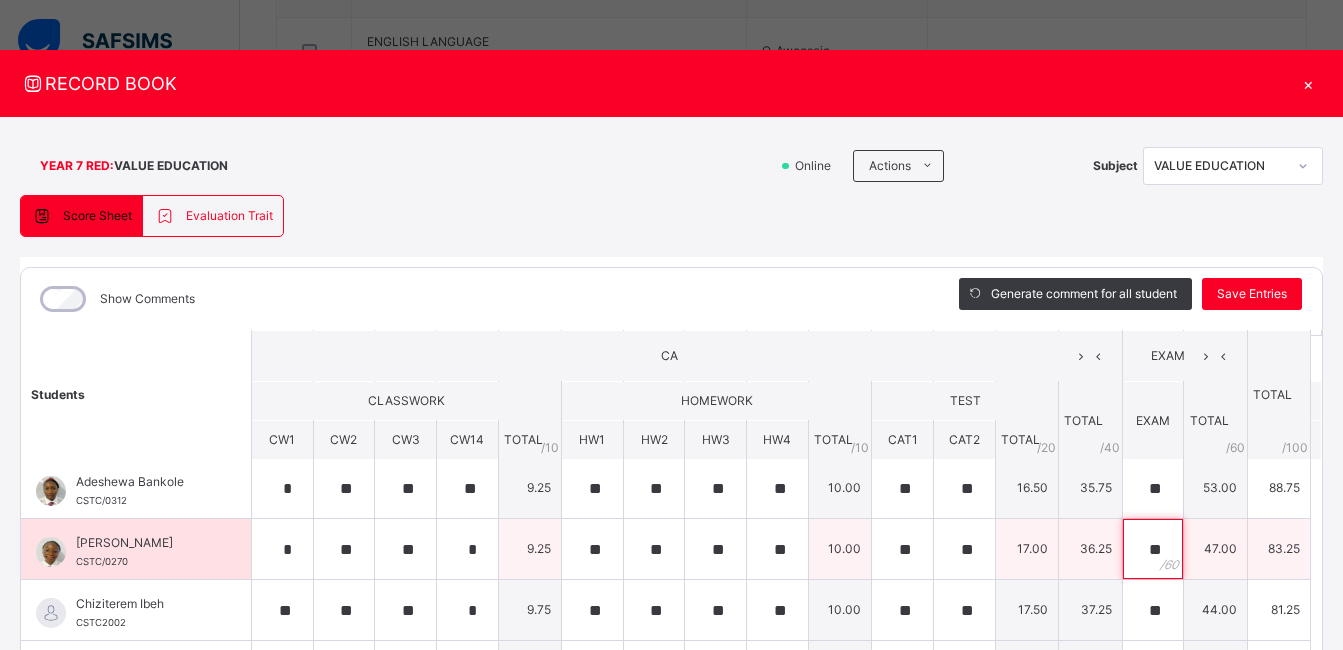 click on "**" at bounding box center [1153, 549] 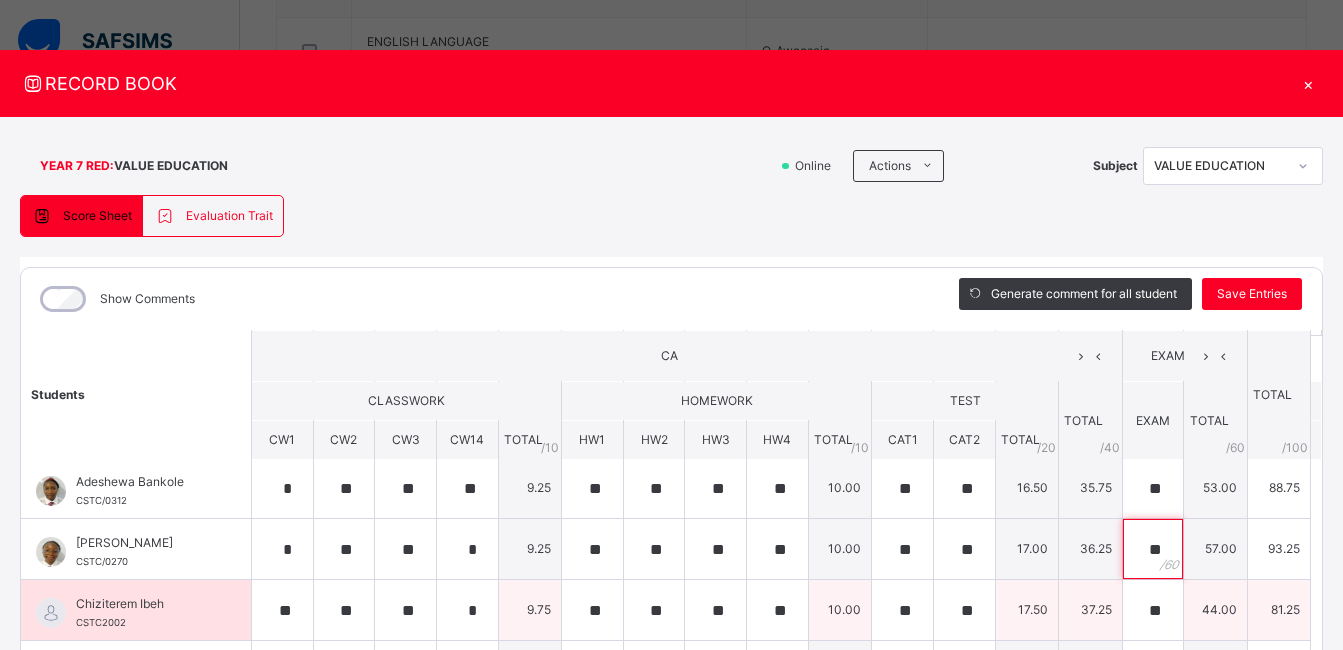 type on "**" 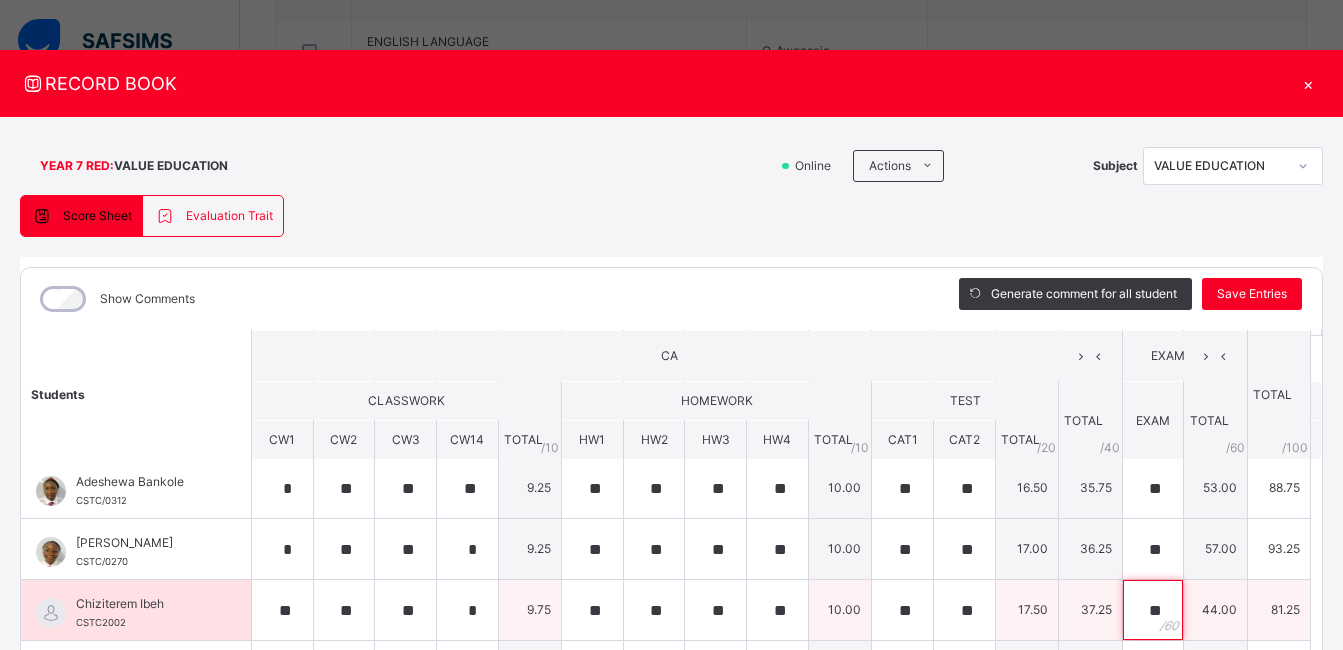 click on "**" at bounding box center [1153, 610] 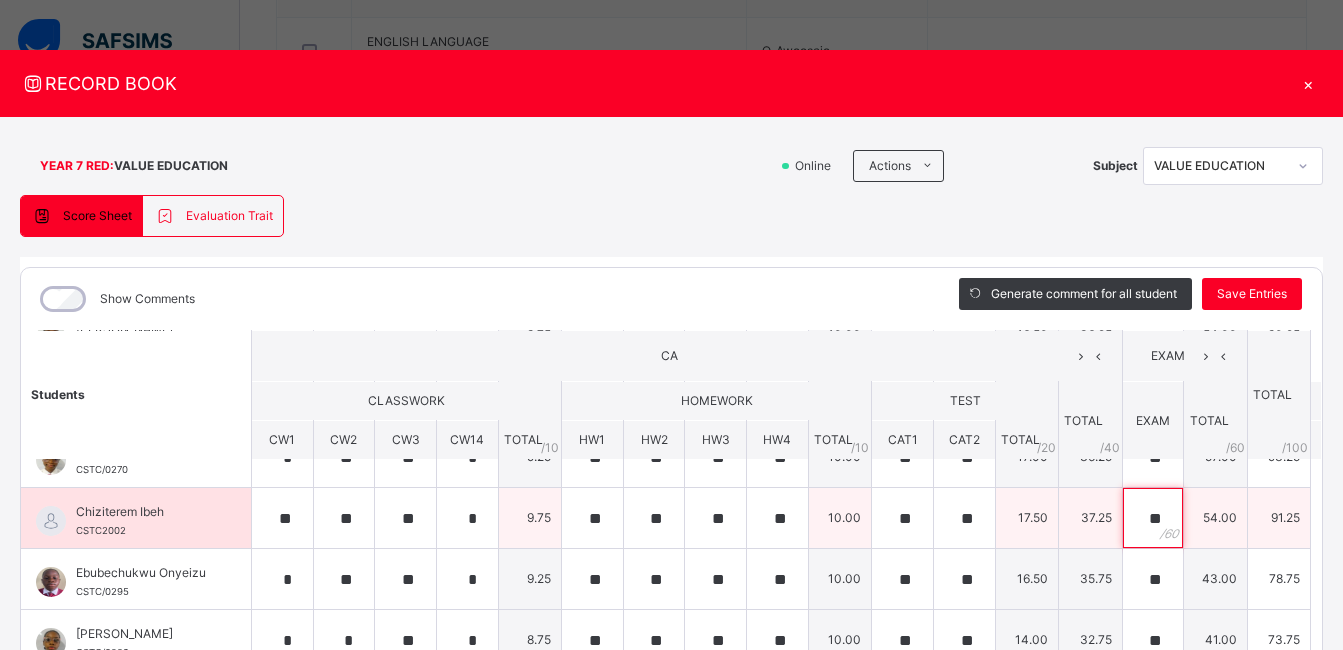 scroll, scrollTop: 230, scrollLeft: 0, axis: vertical 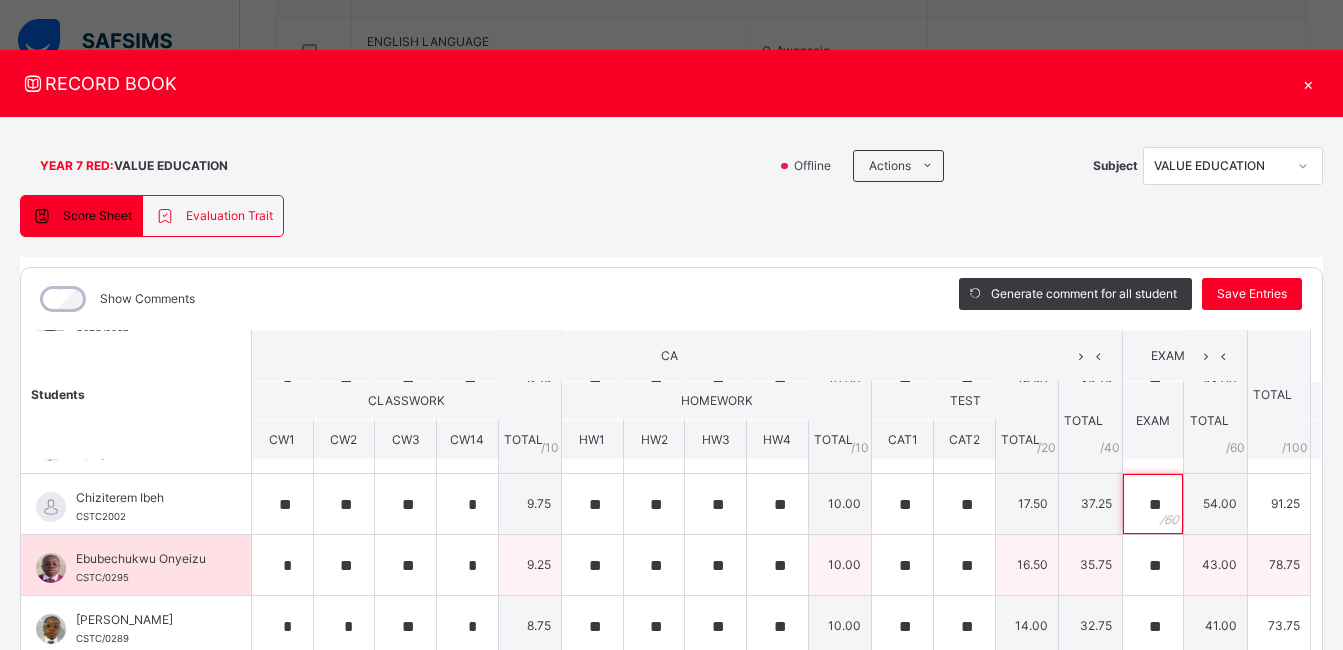 type on "**" 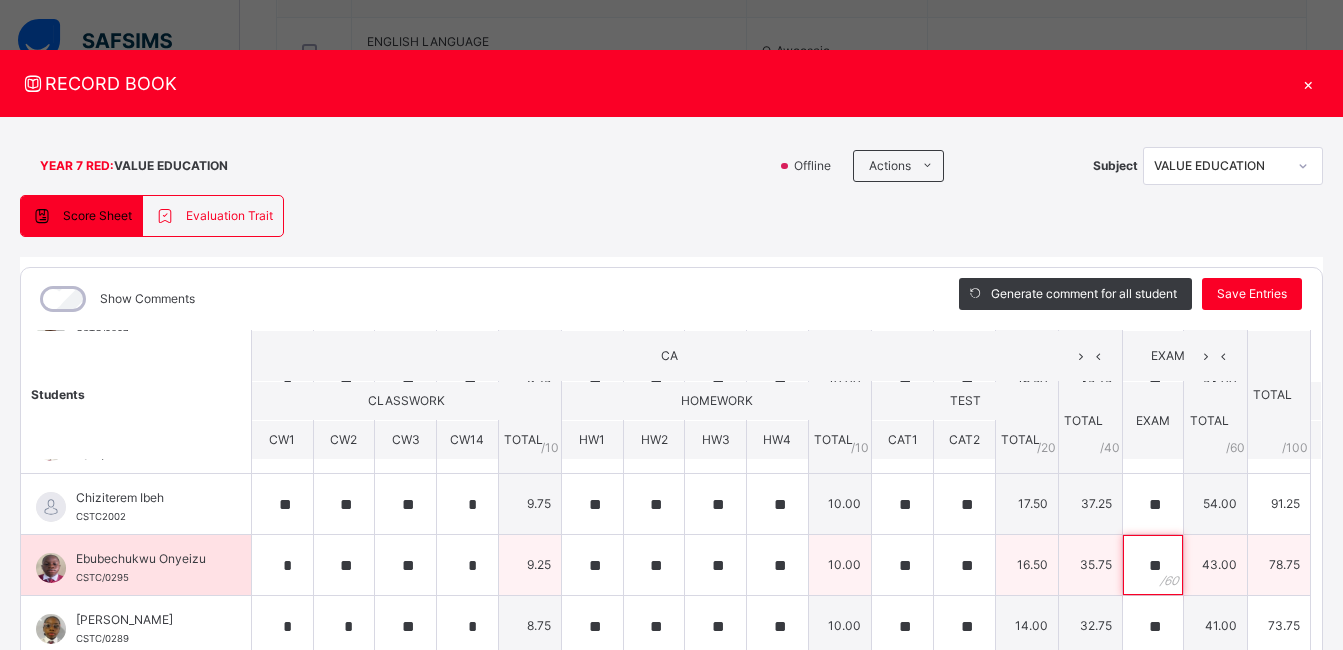 click on "**" at bounding box center [1153, 565] 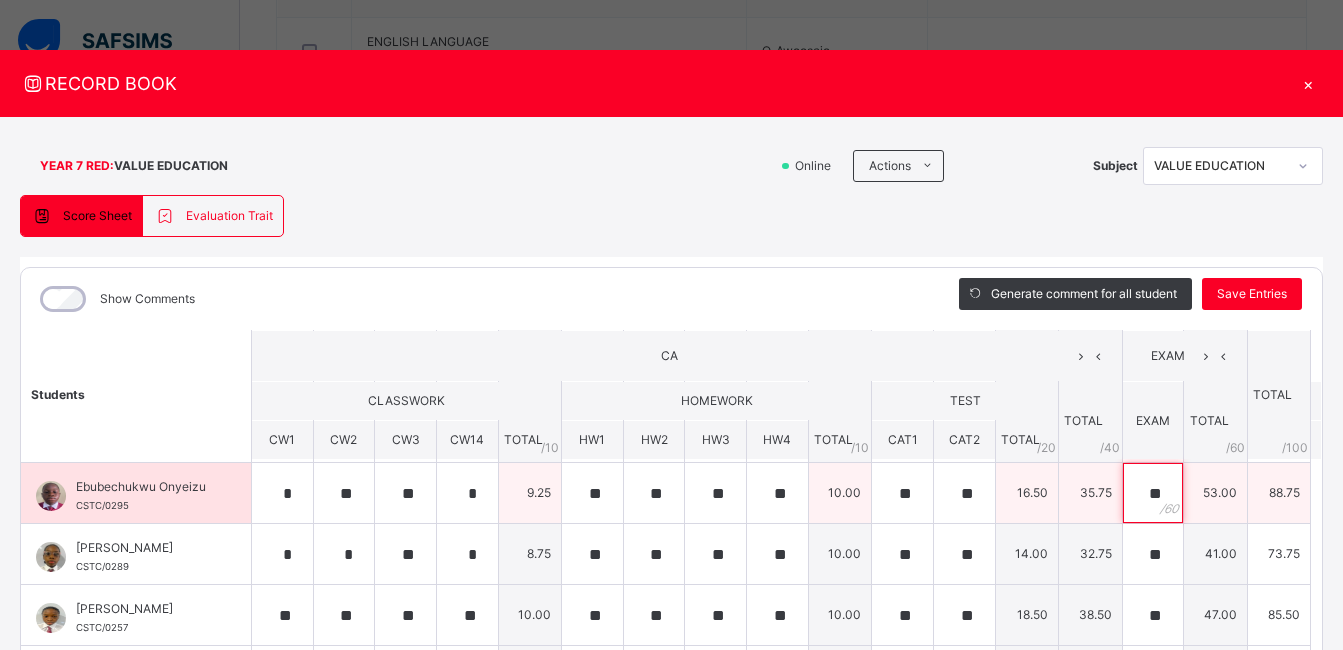 scroll, scrollTop: 303, scrollLeft: 0, axis: vertical 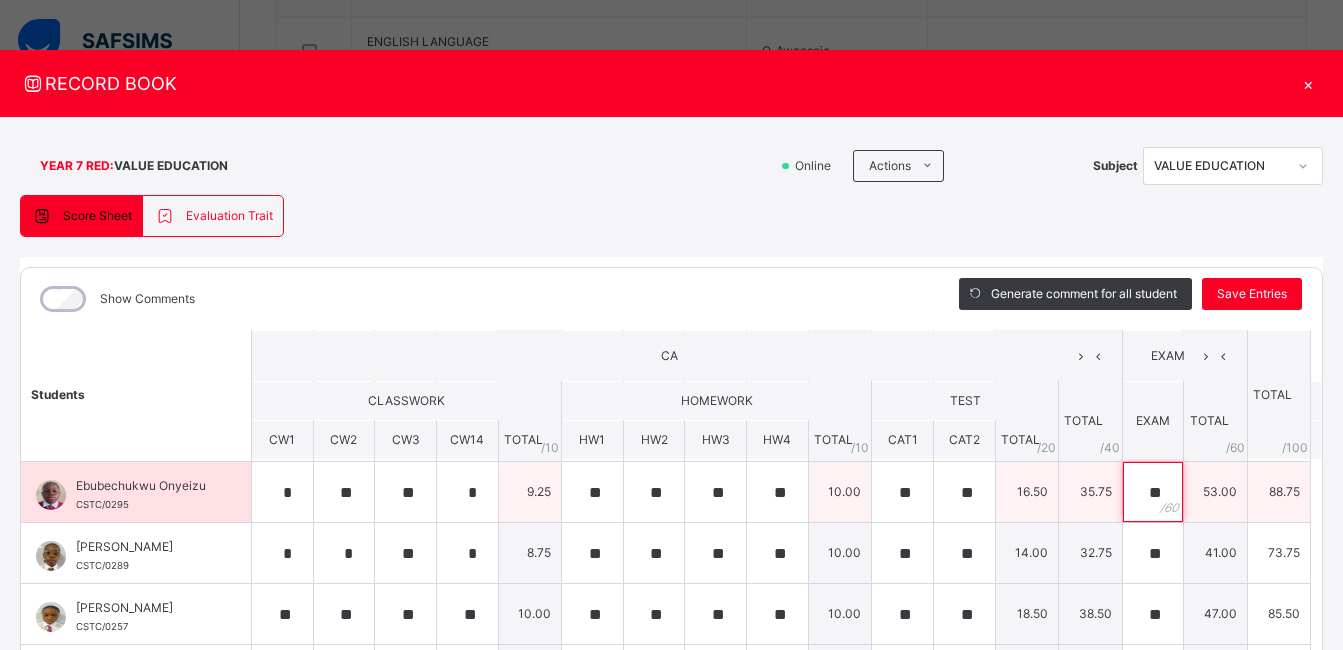 type on "**" 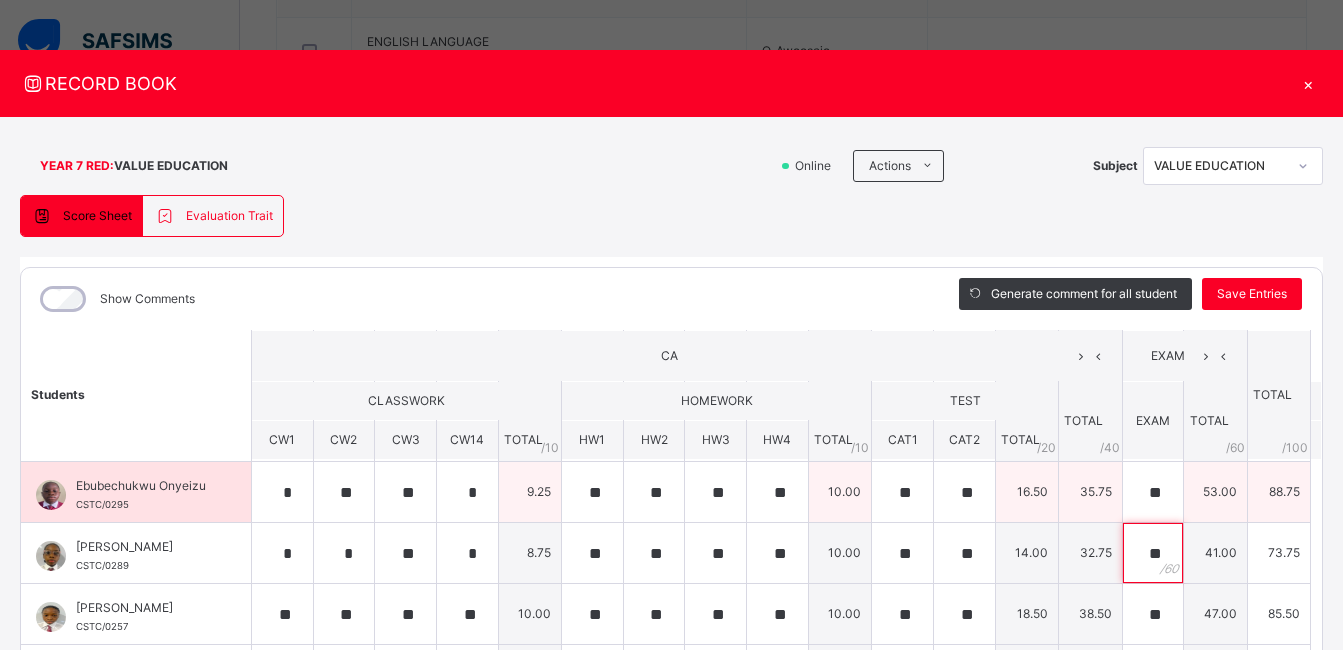 click on "**" at bounding box center [1153, 553] 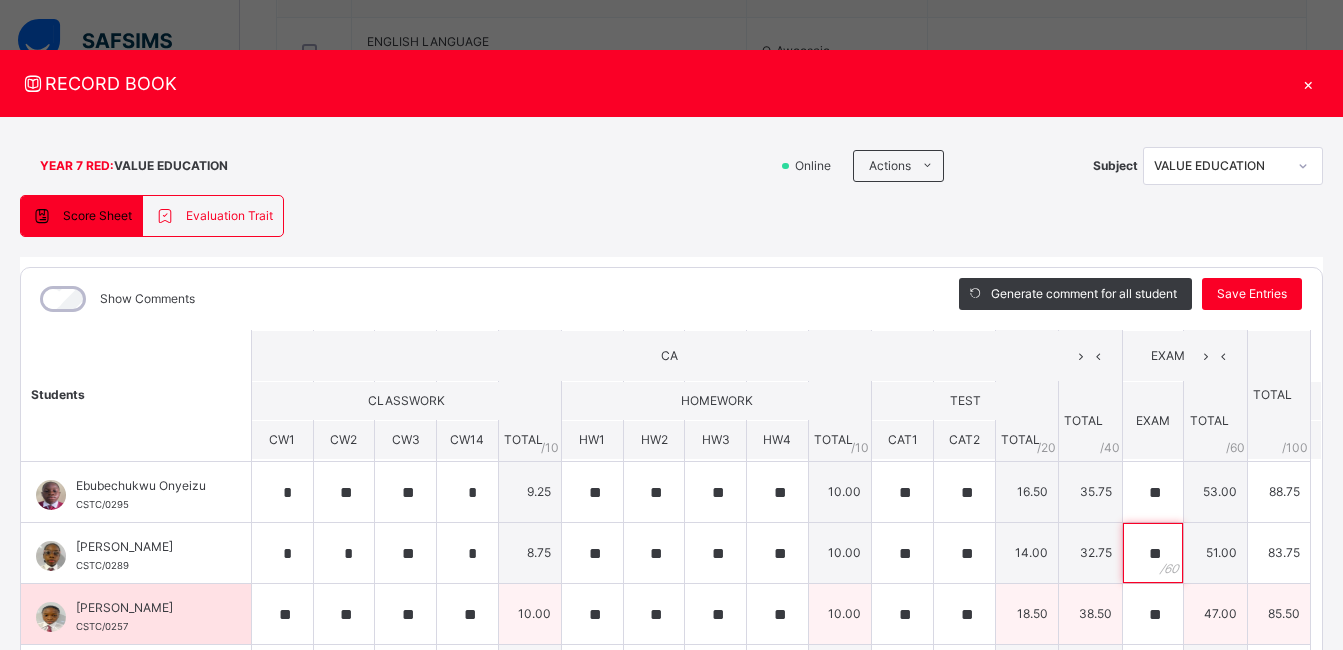 type on "**" 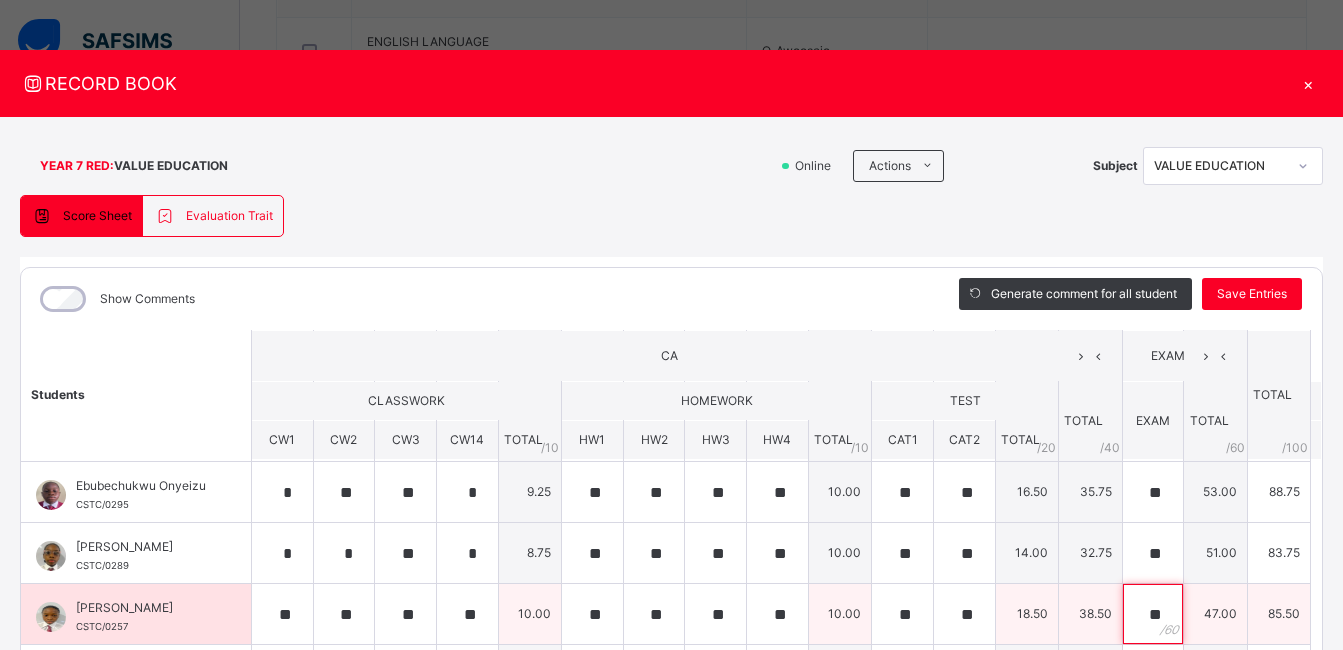 click on "**" at bounding box center [1153, 614] 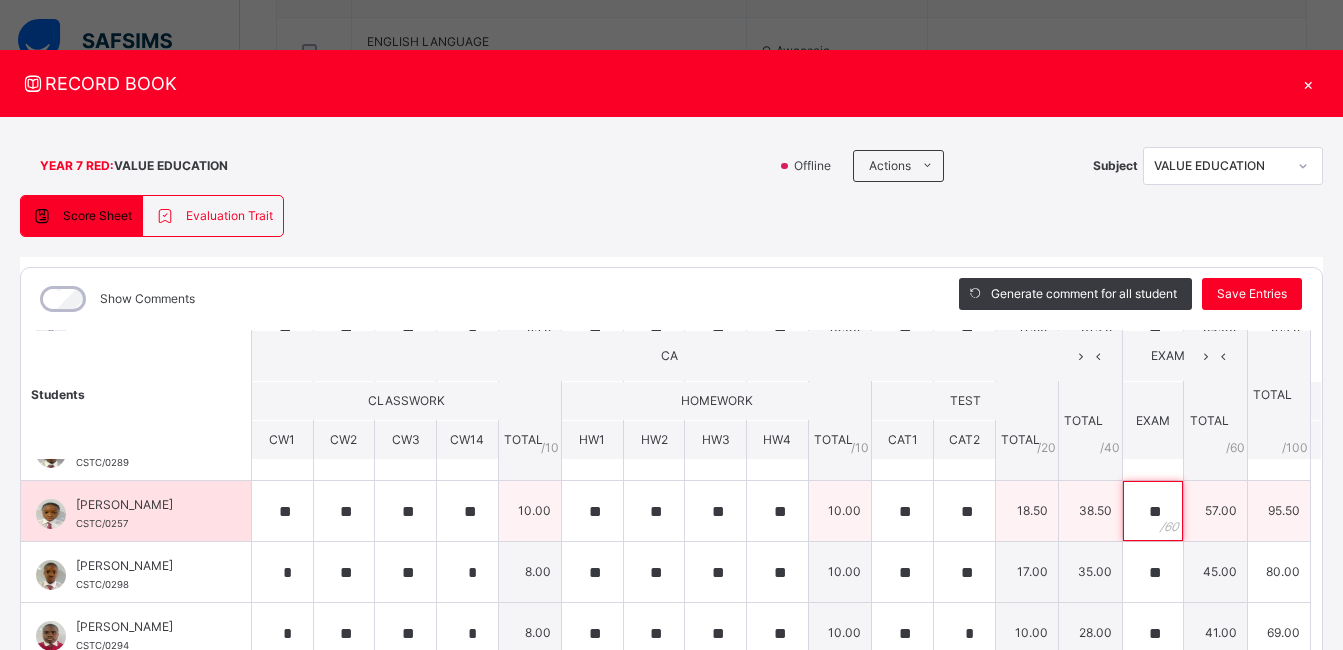 scroll, scrollTop: 410, scrollLeft: 0, axis: vertical 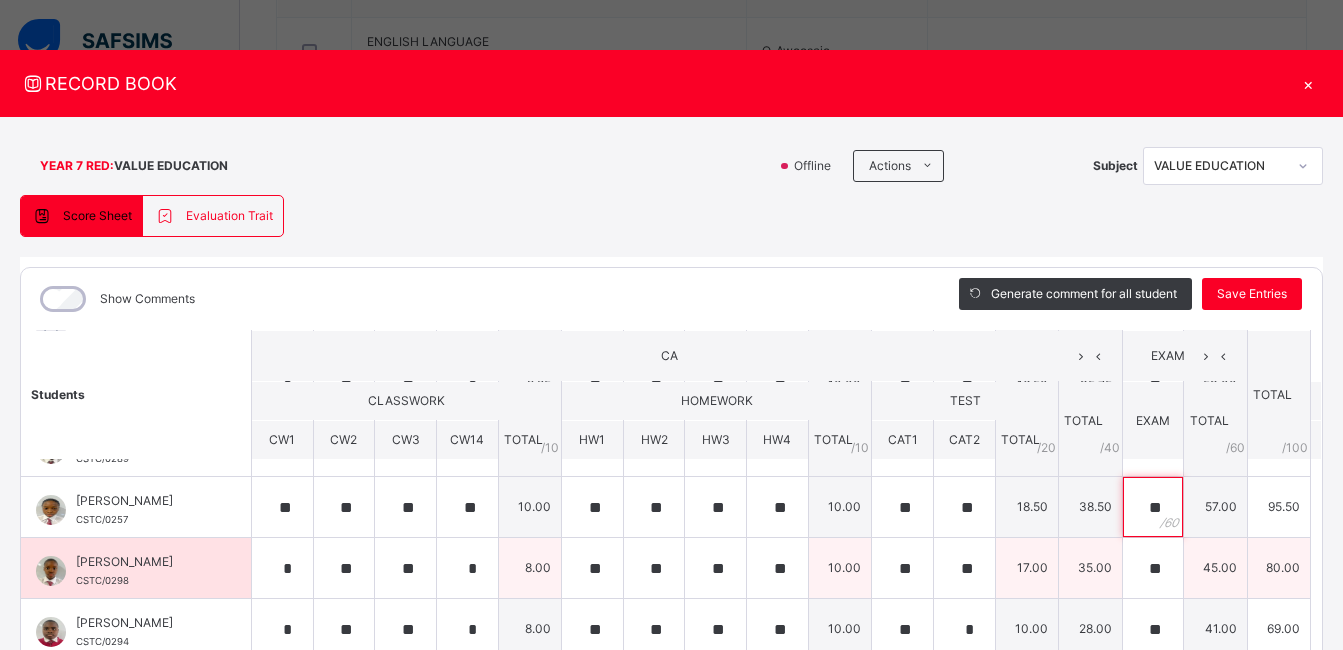 type on "**" 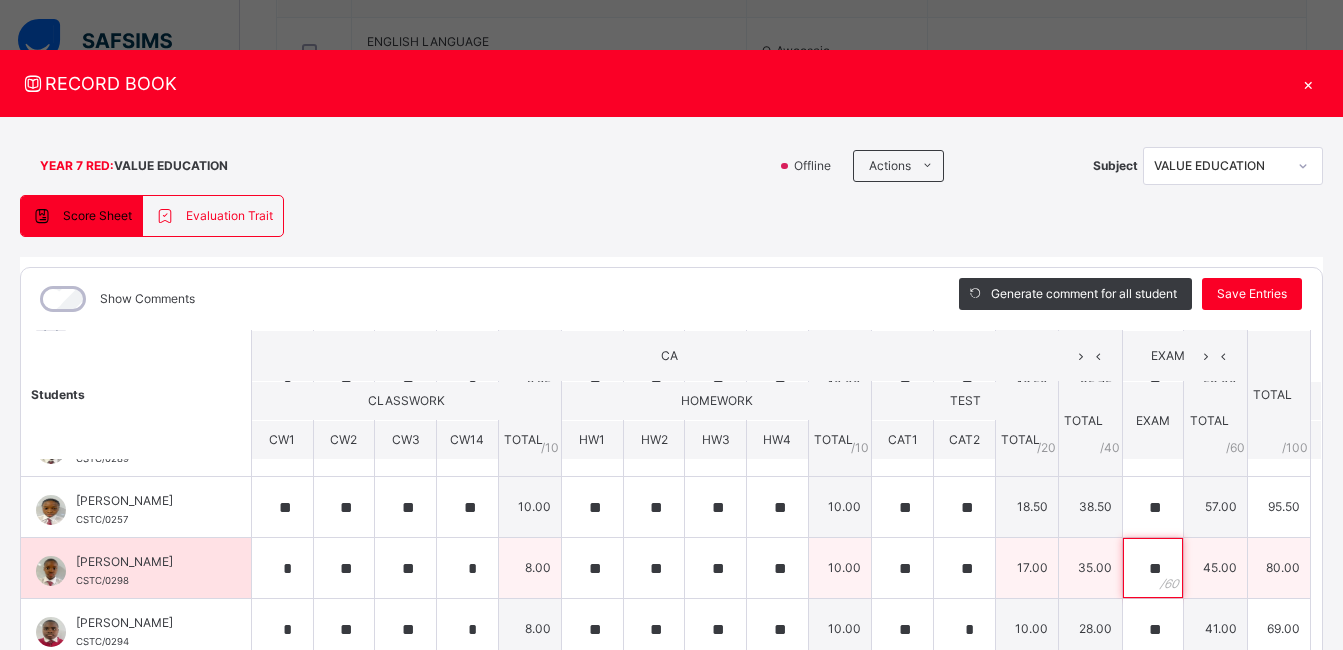 click on "**" at bounding box center (1153, 568) 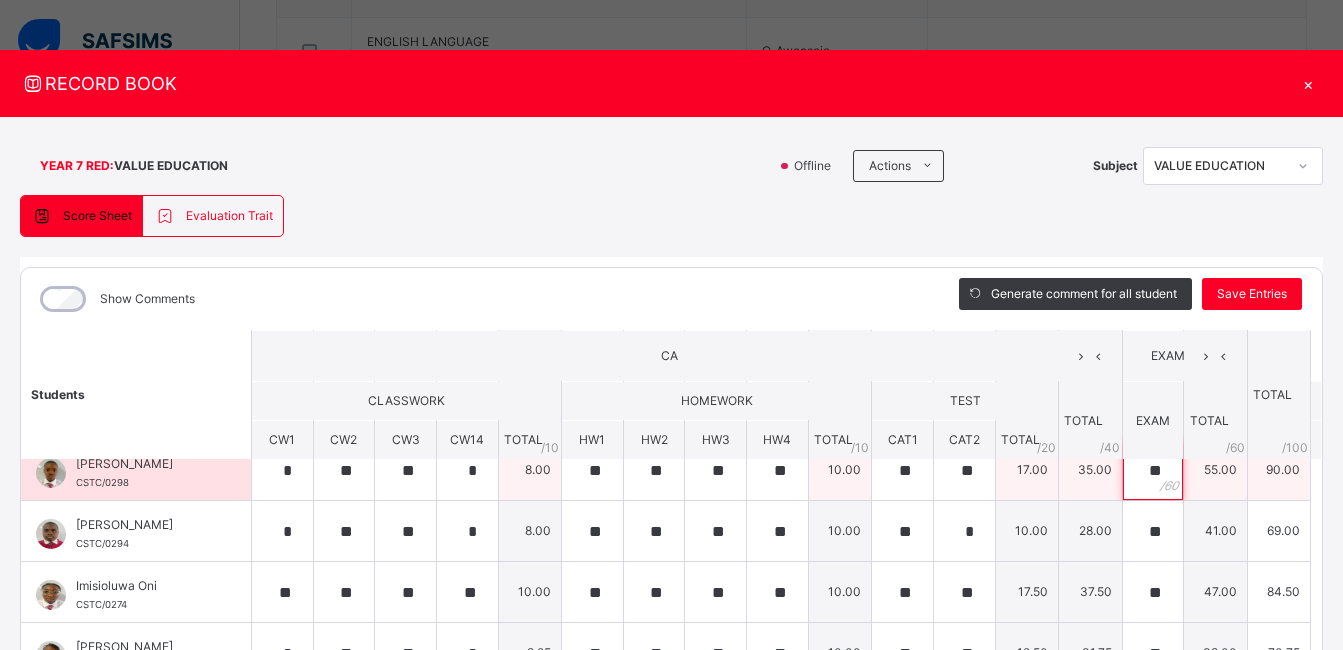 scroll, scrollTop: 510, scrollLeft: 0, axis: vertical 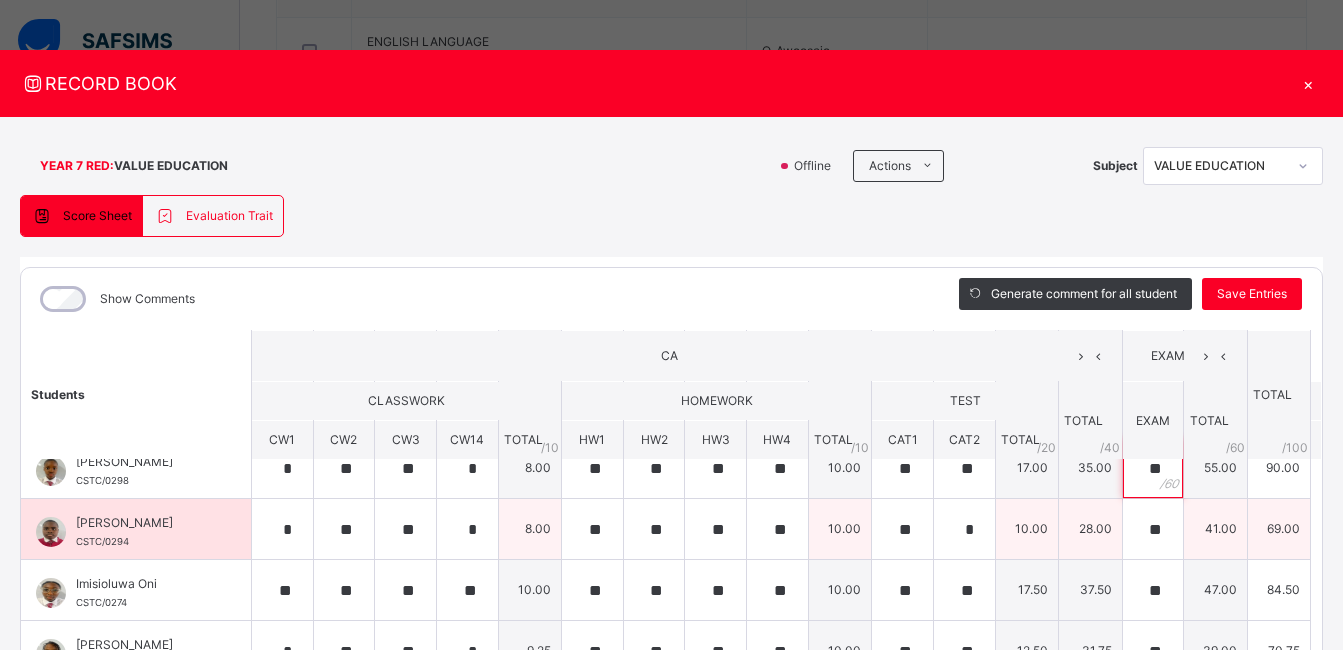 type on "**" 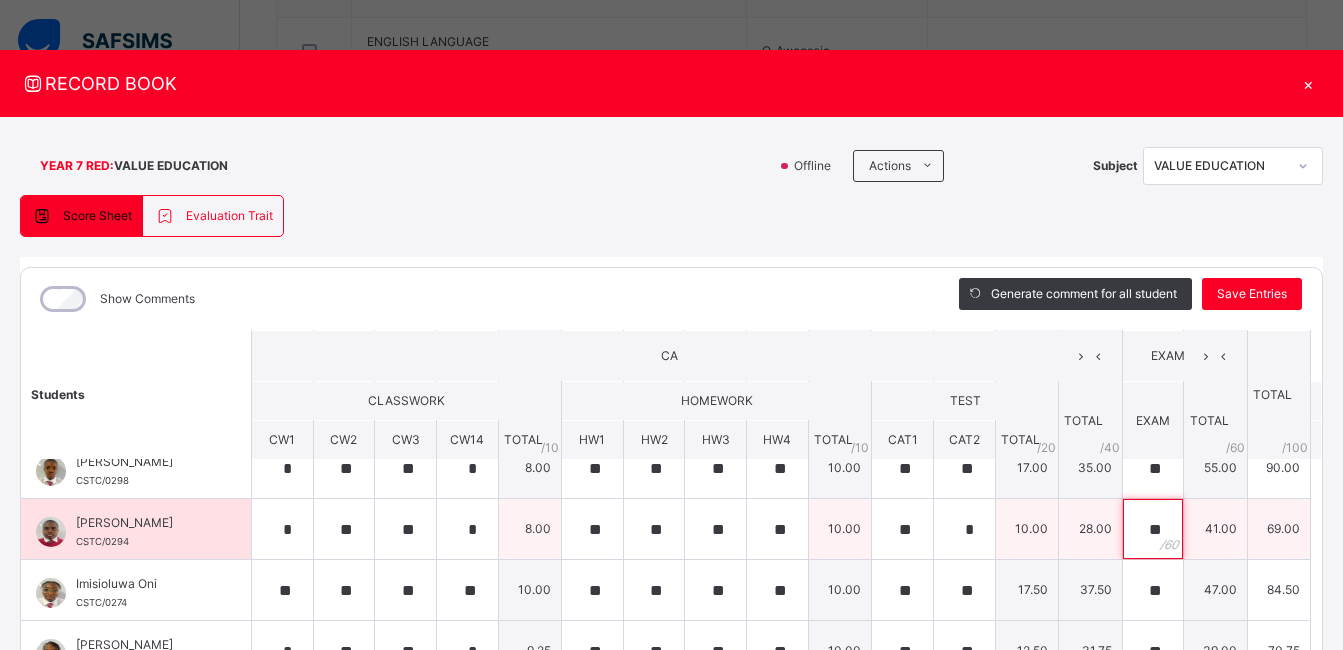 click on "**" at bounding box center (1153, 529) 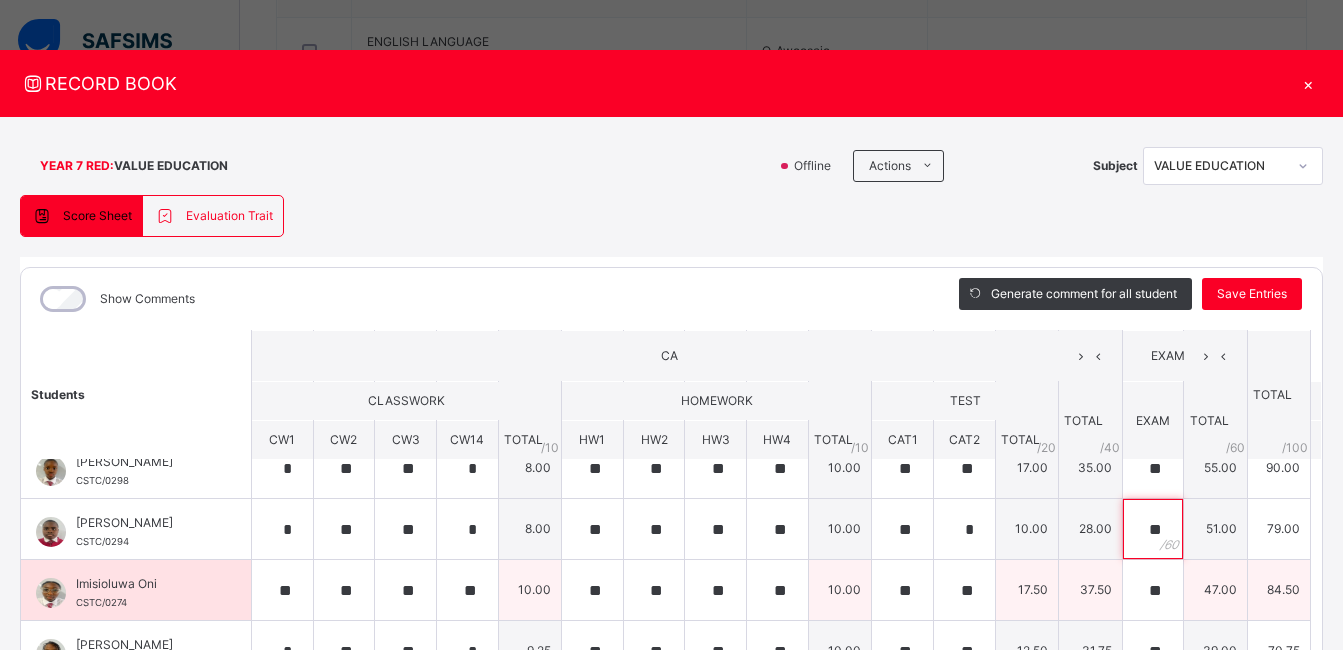 type on "**" 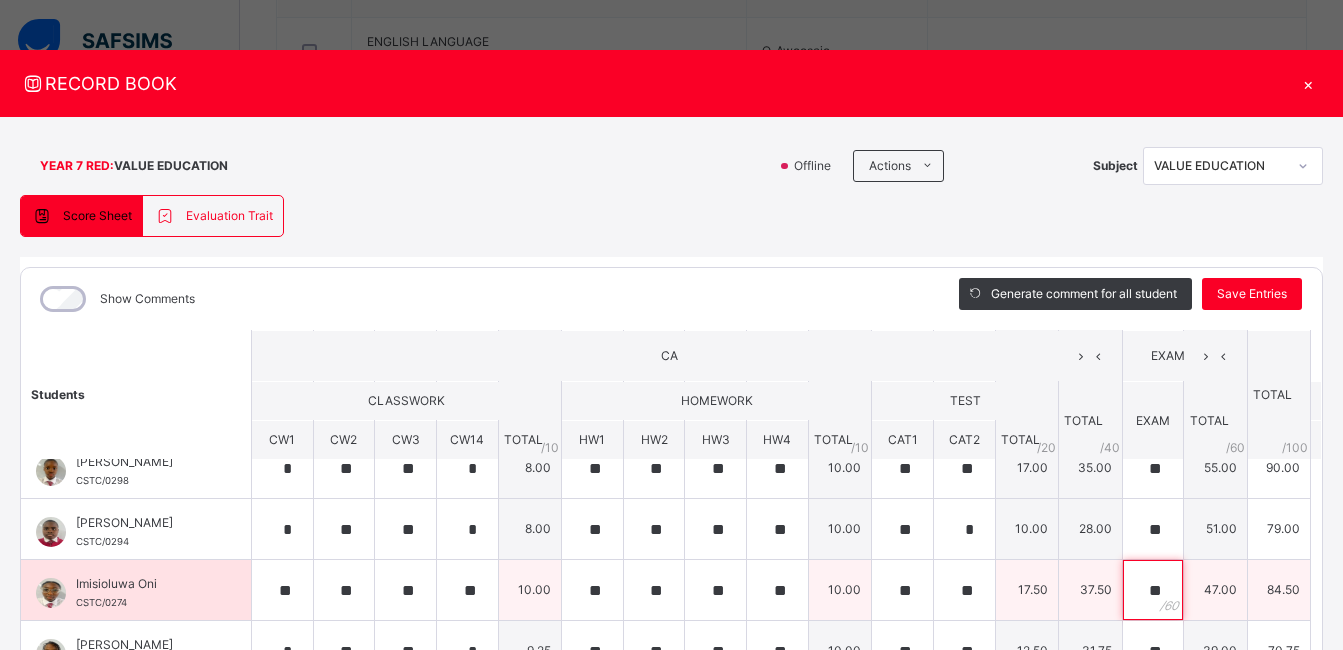 click on "**" at bounding box center (1153, 590) 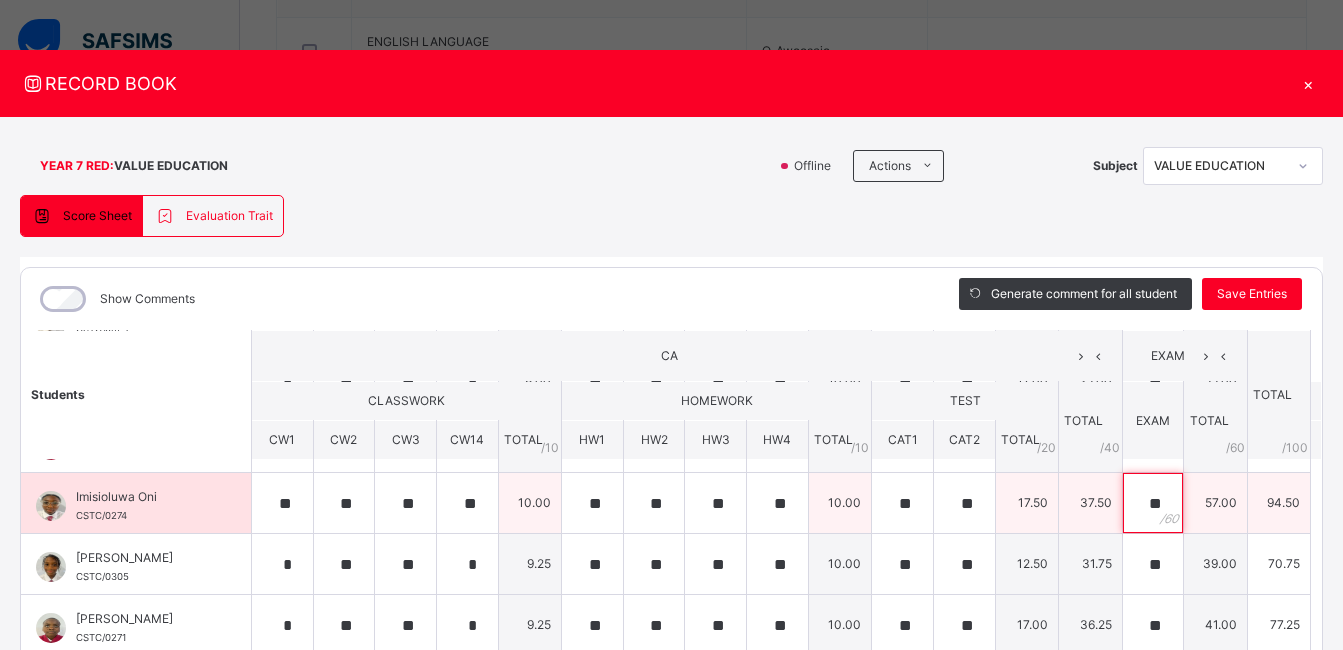 scroll, scrollTop: 601, scrollLeft: 0, axis: vertical 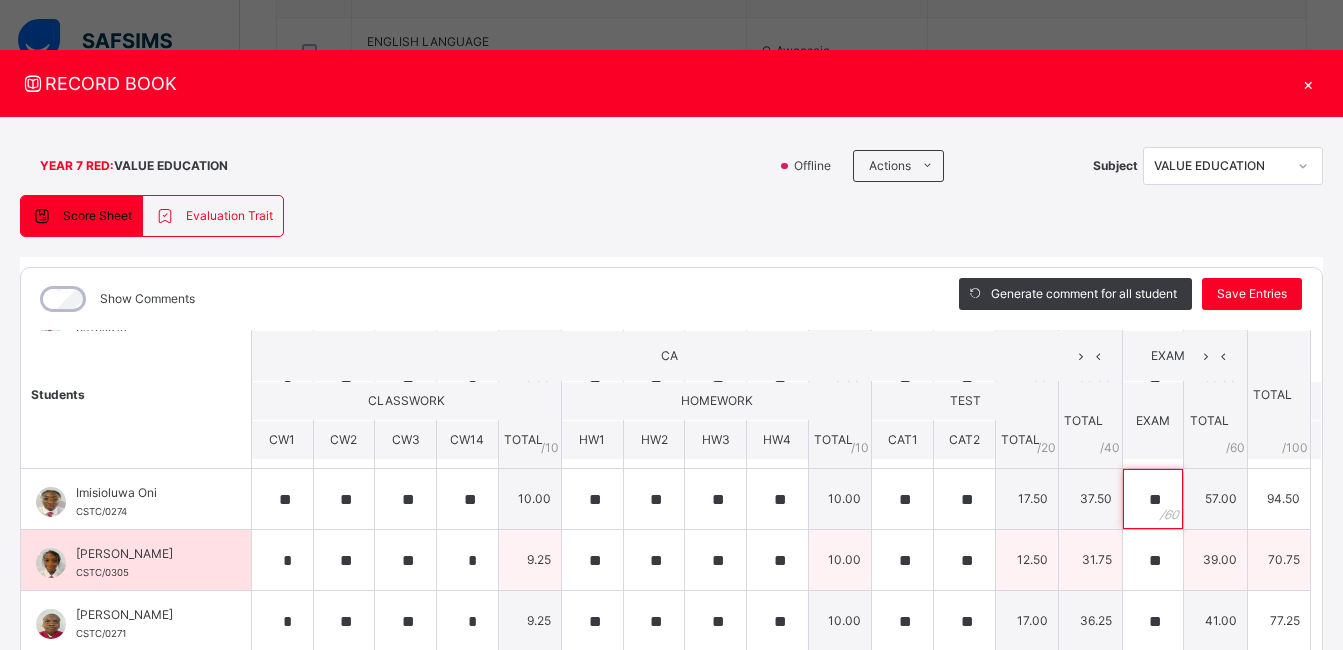 type on "**" 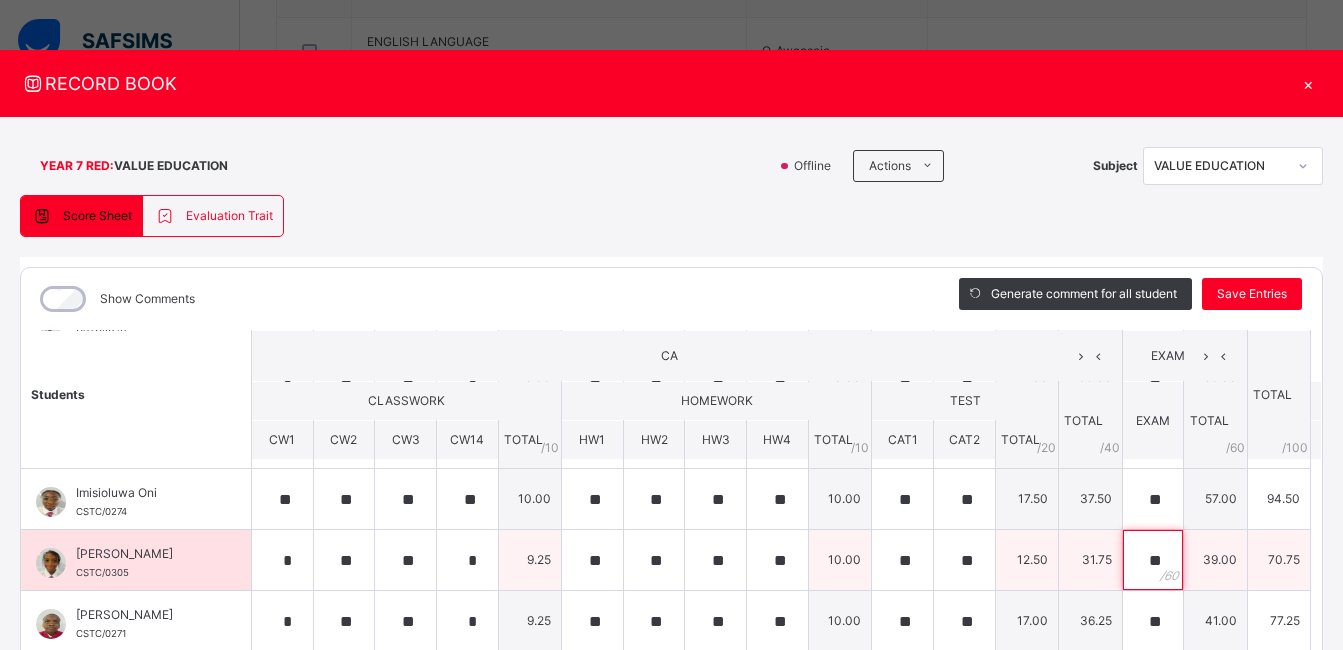 click on "**" at bounding box center (1153, 560) 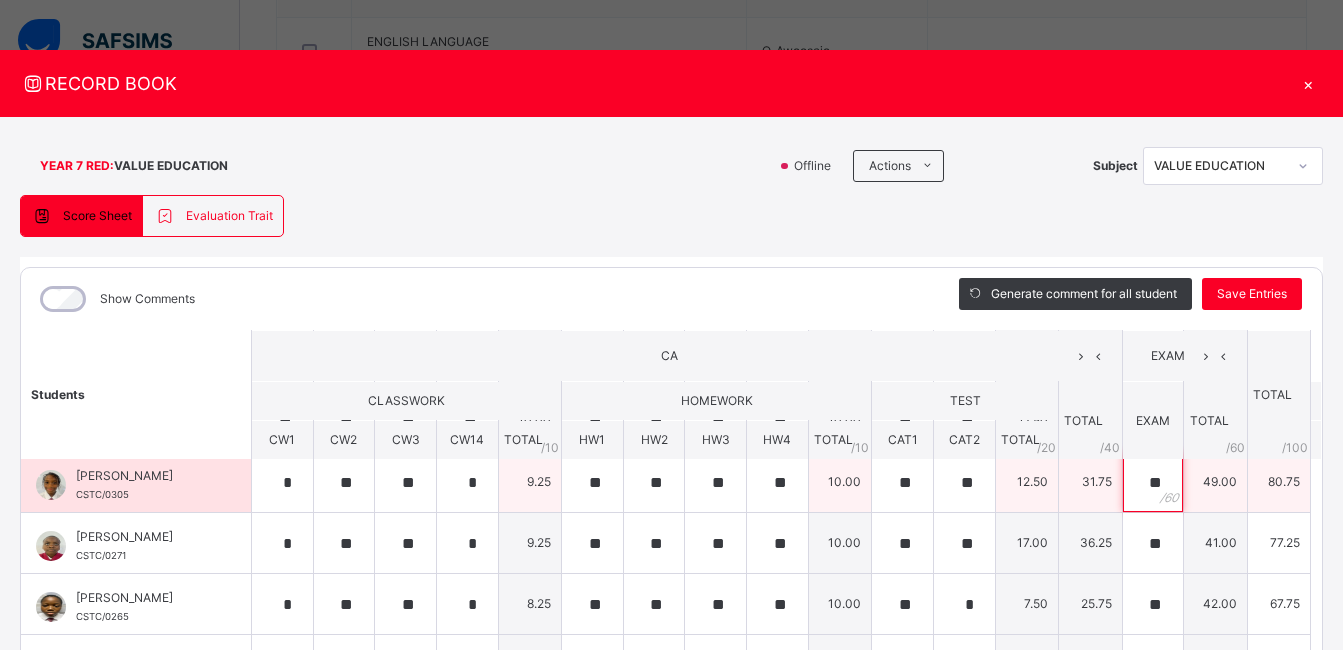 scroll, scrollTop: 681, scrollLeft: 0, axis: vertical 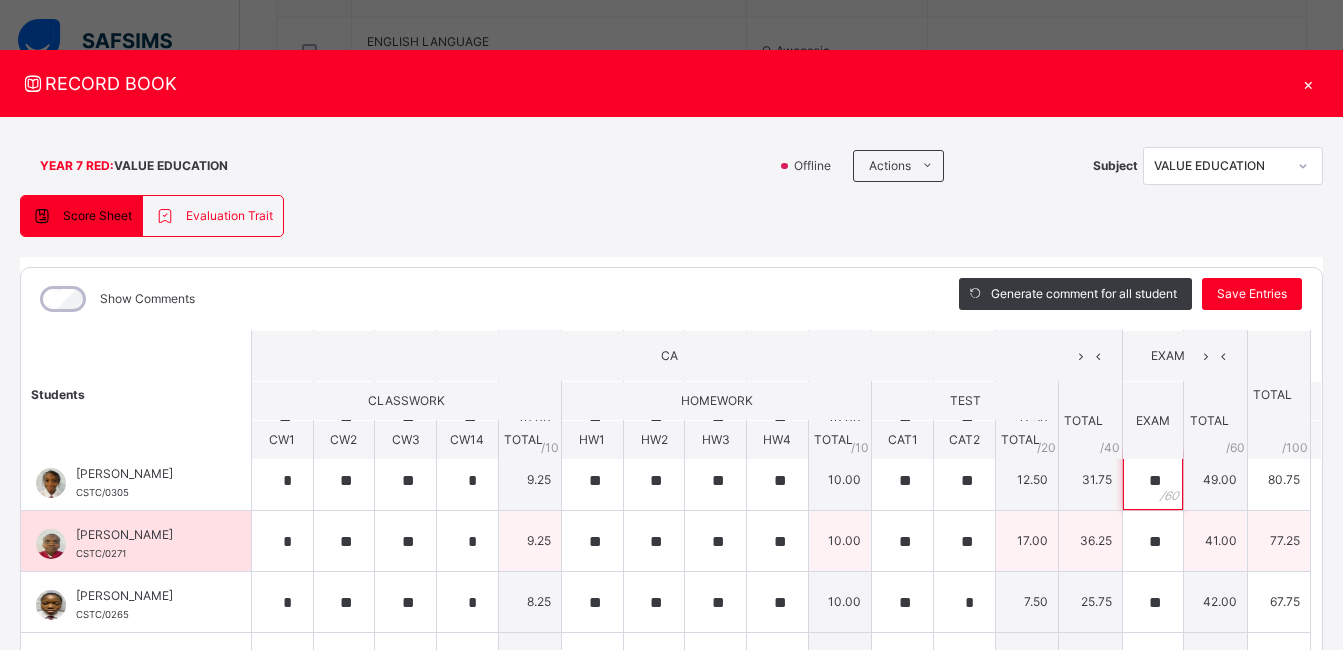 type on "**" 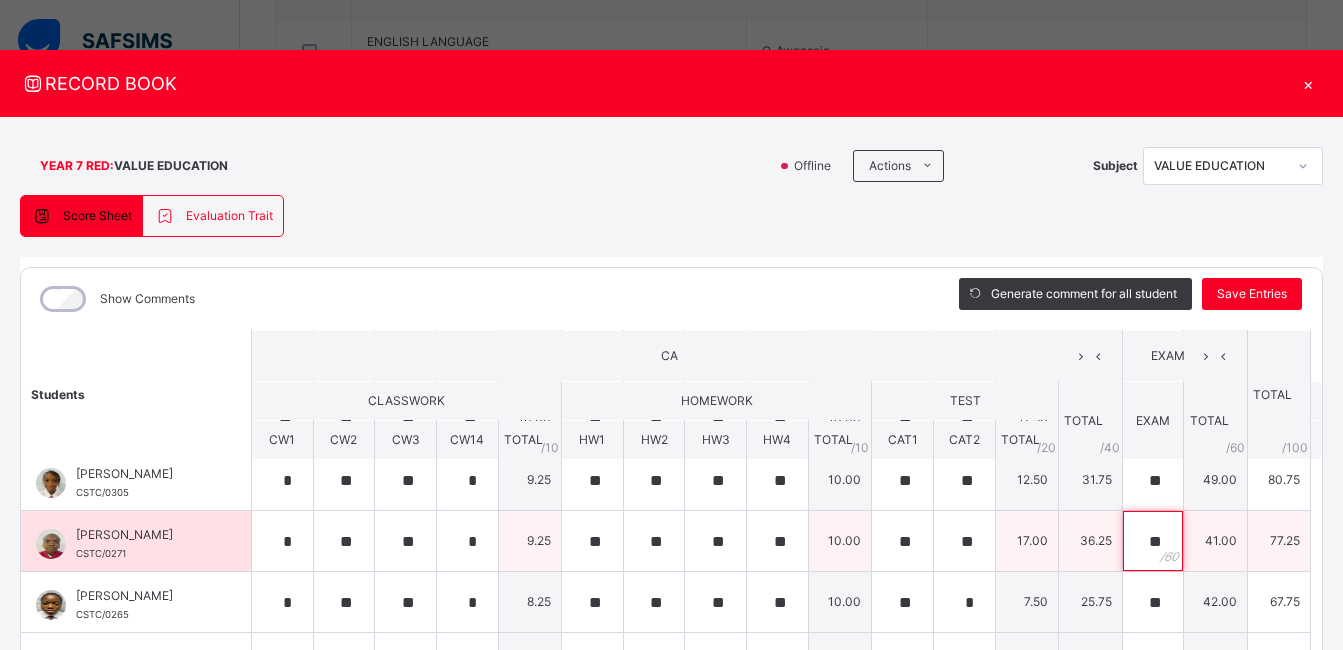 click on "**" at bounding box center [1153, 541] 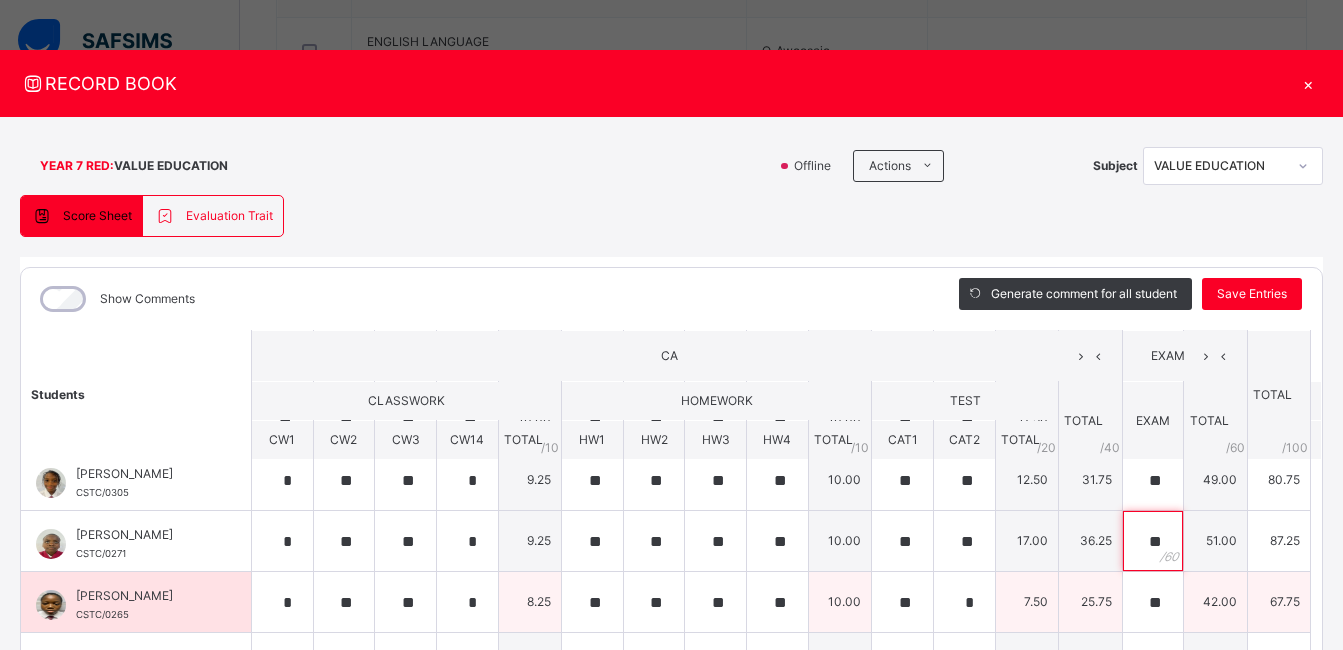 type on "**" 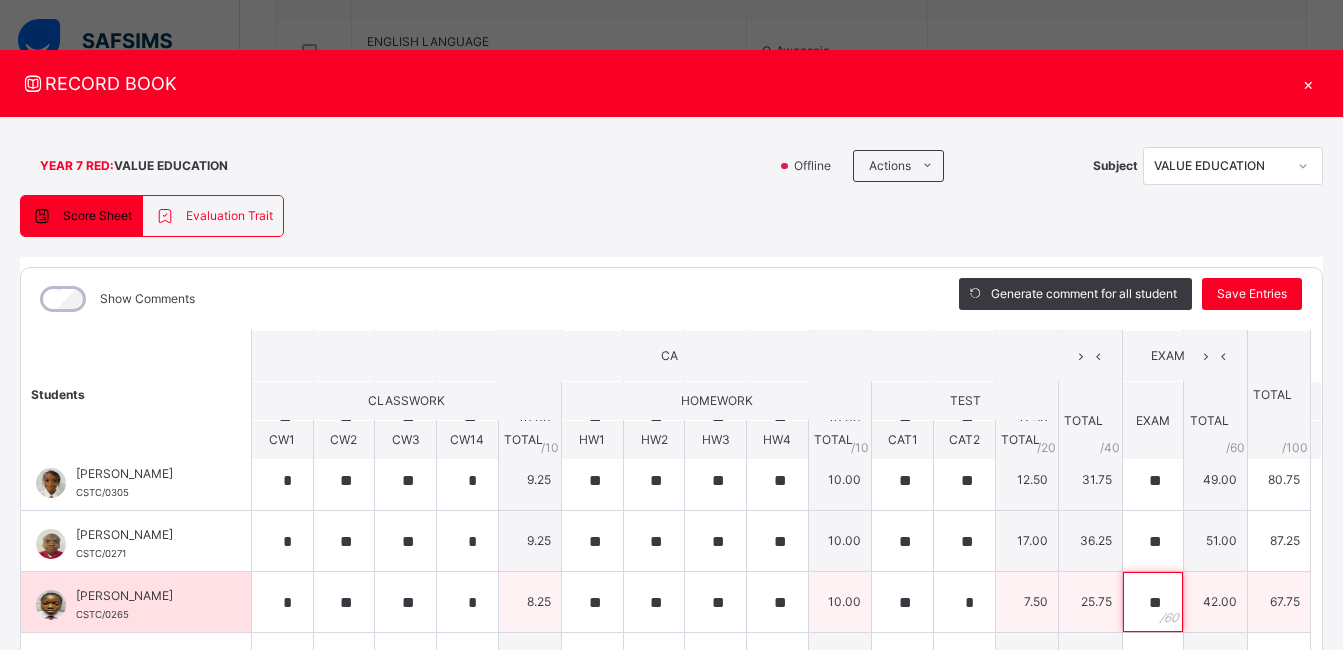 click on "**" at bounding box center [1153, 602] 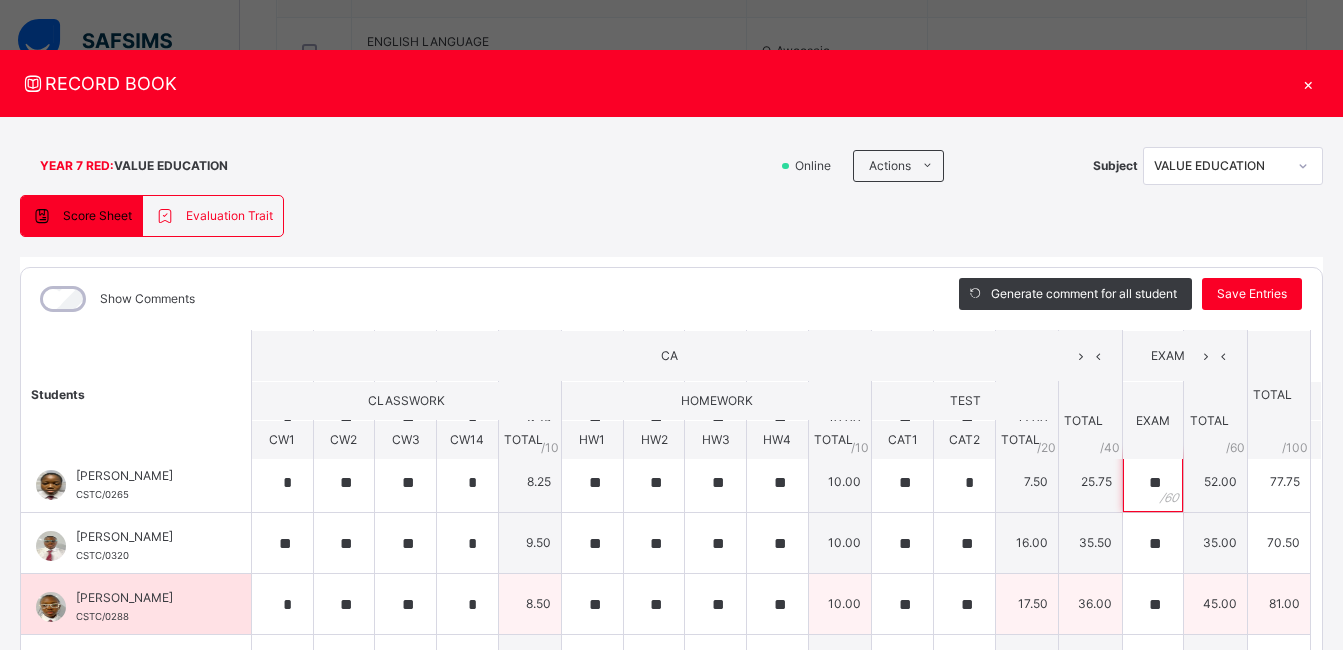 scroll, scrollTop: 805, scrollLeft: 0, axis: vertical 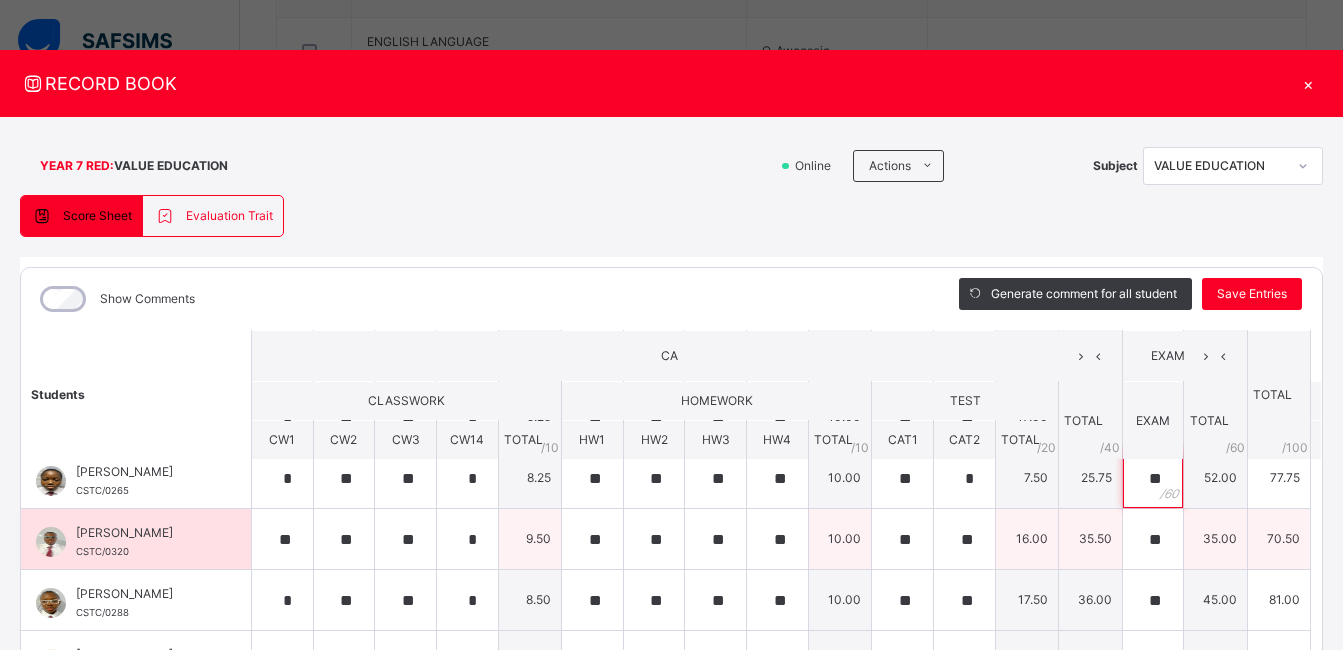 type on "**" 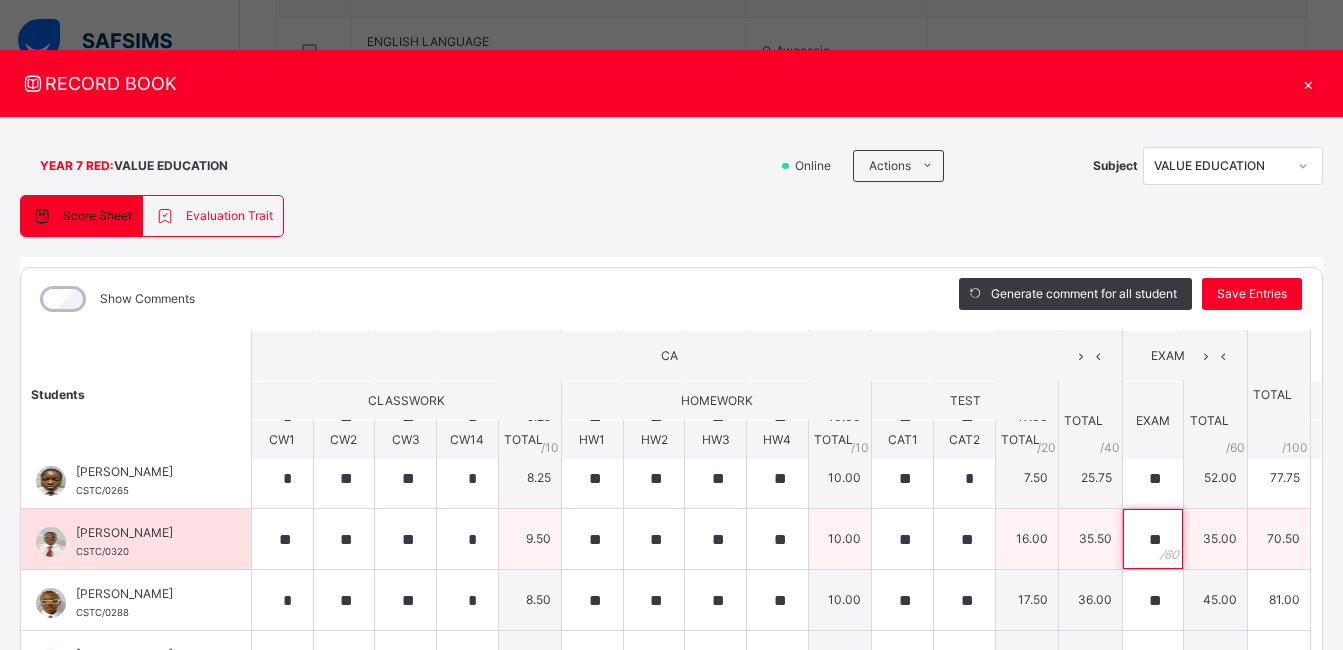 click on "**" at bounding box center (1153, 539) 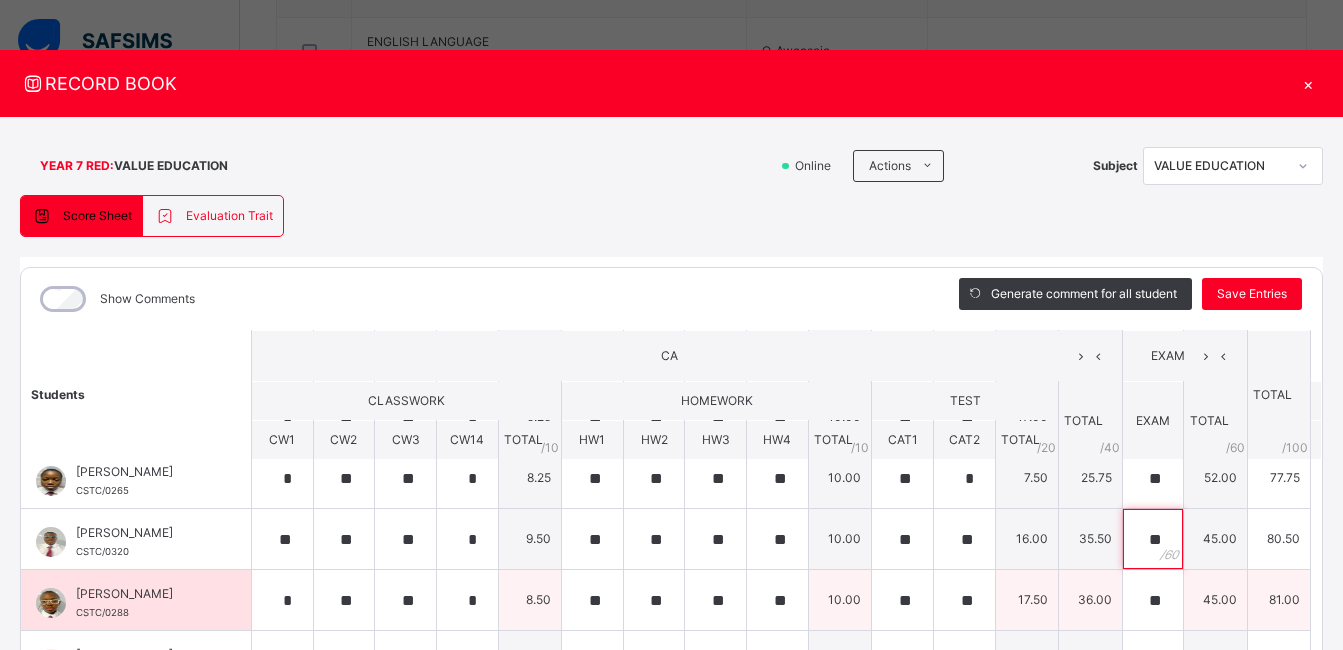 type on "**" 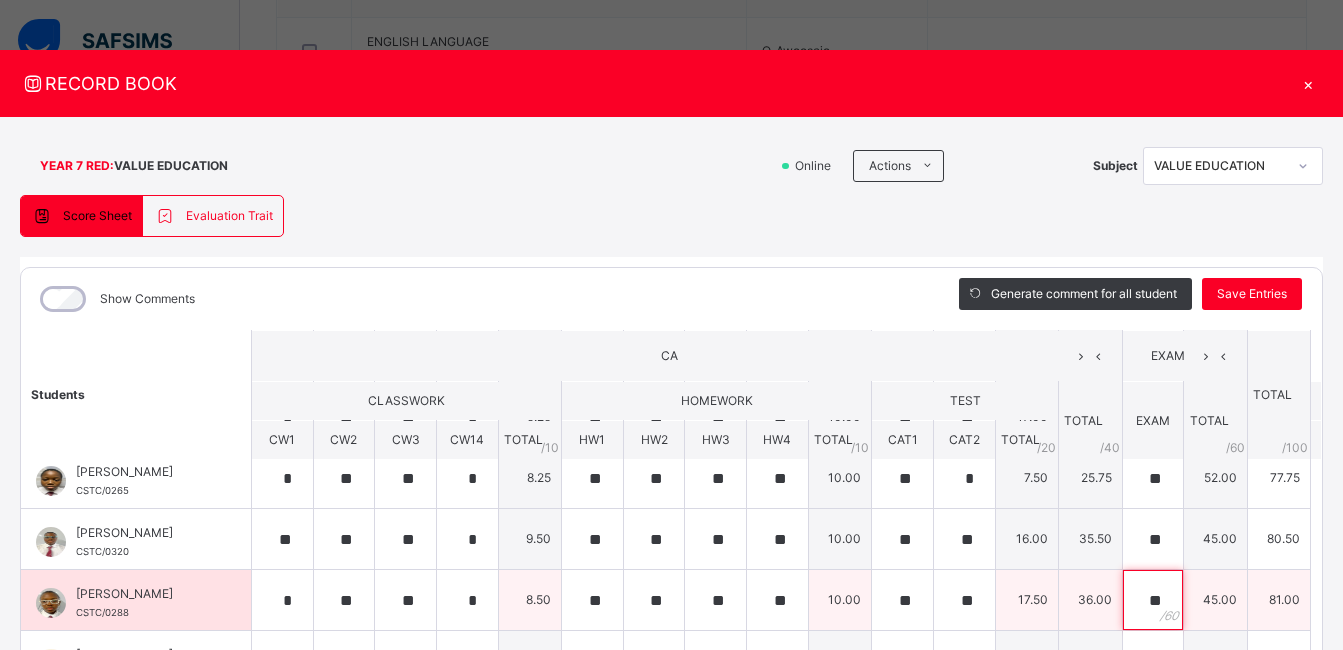 click on "**" at bounding box center [1153, 600] 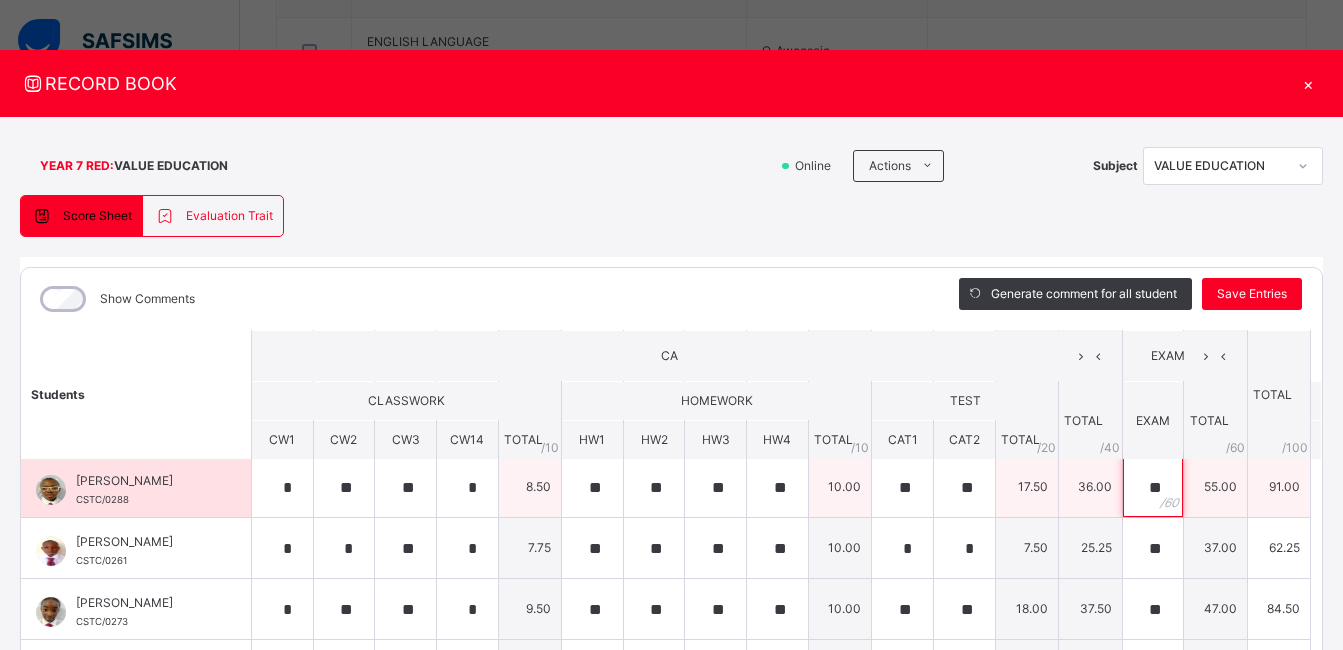 scroll, scrollTop: 920, scrollLeft: 0, axis: vertical 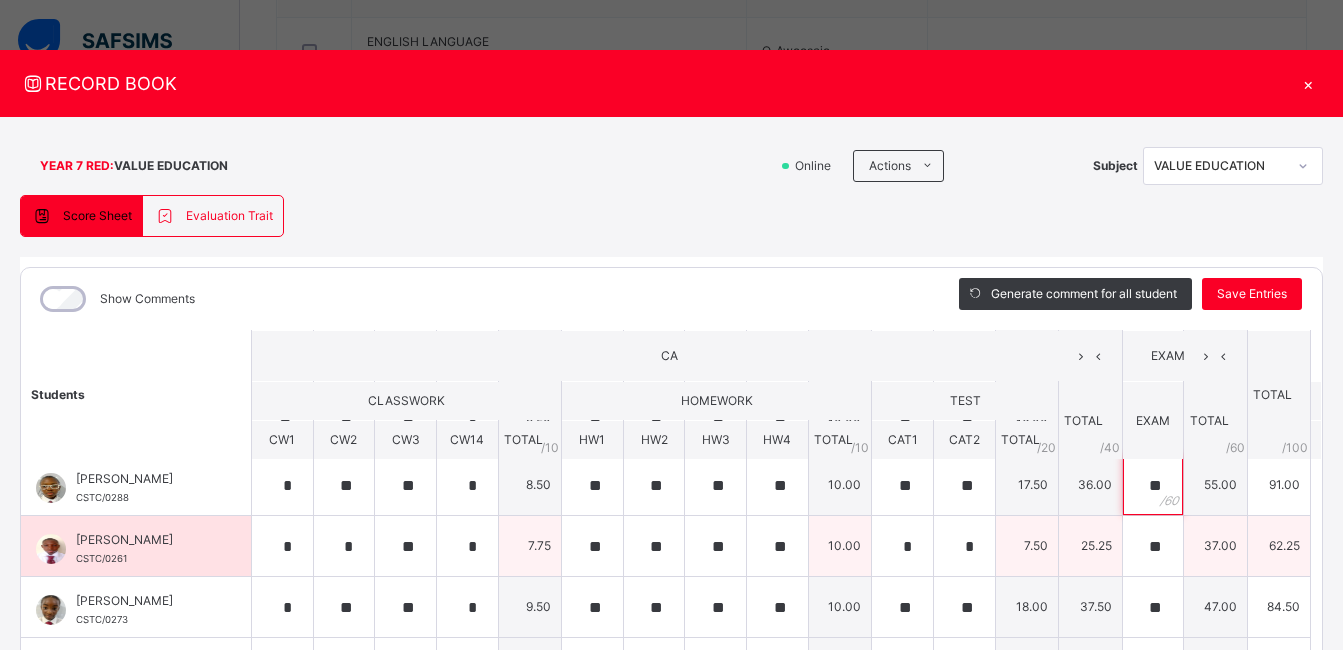 type on "**" 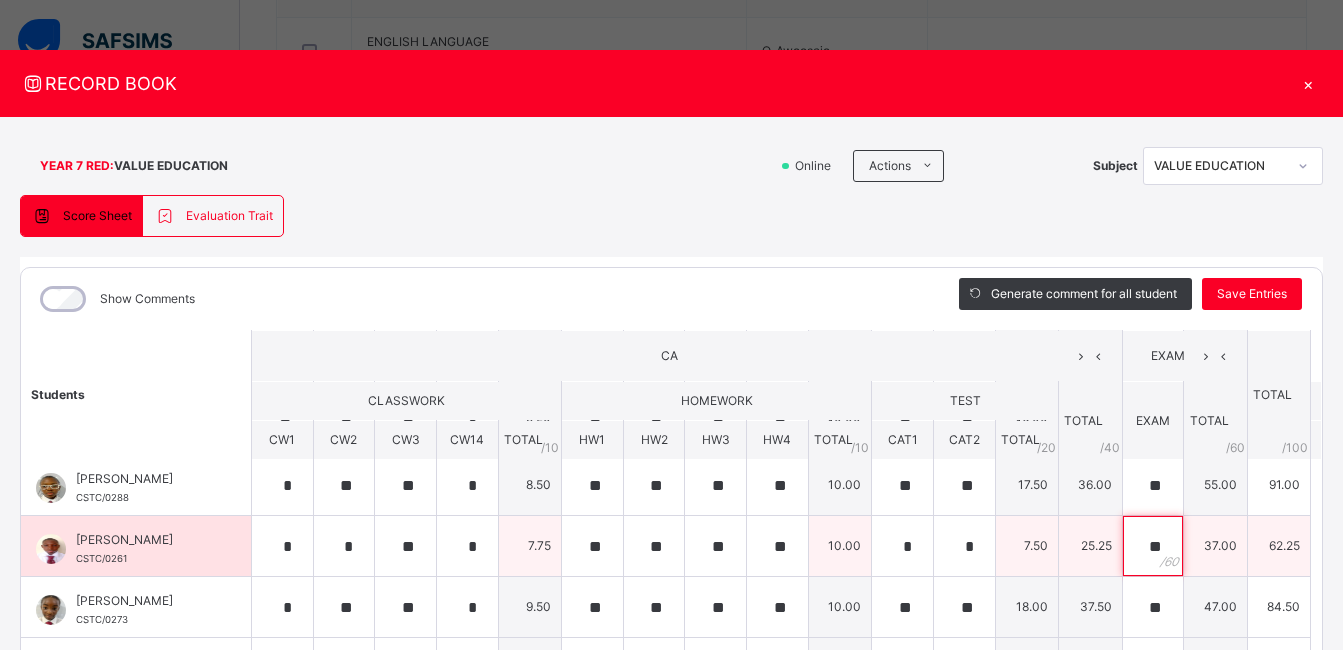 click on "**" at bounding box center [1153, 546] 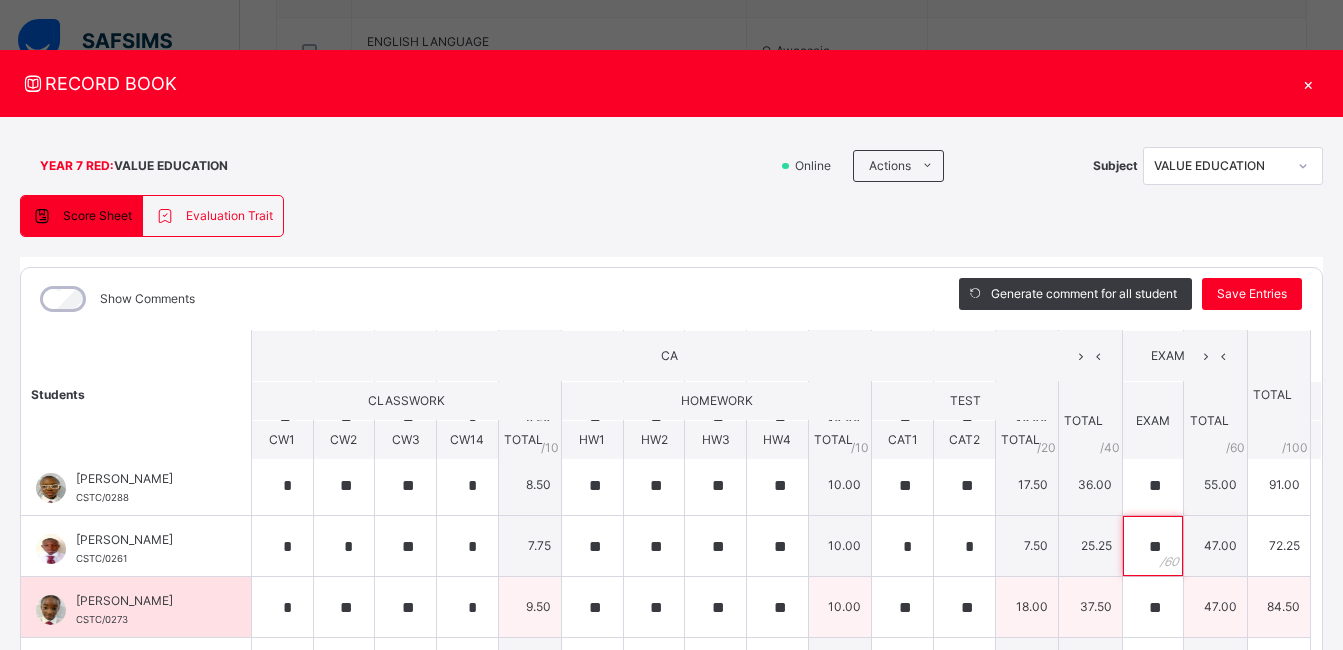type on "**" 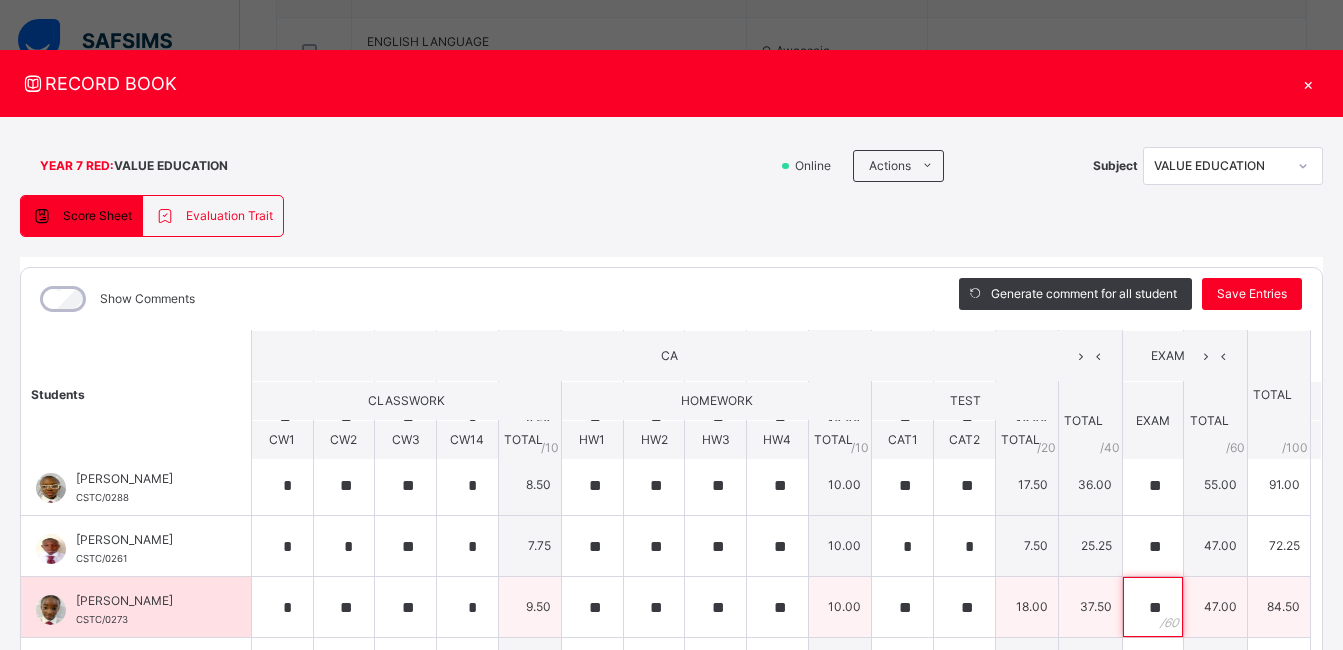 click on "**" at bounding box center (1153, 607) 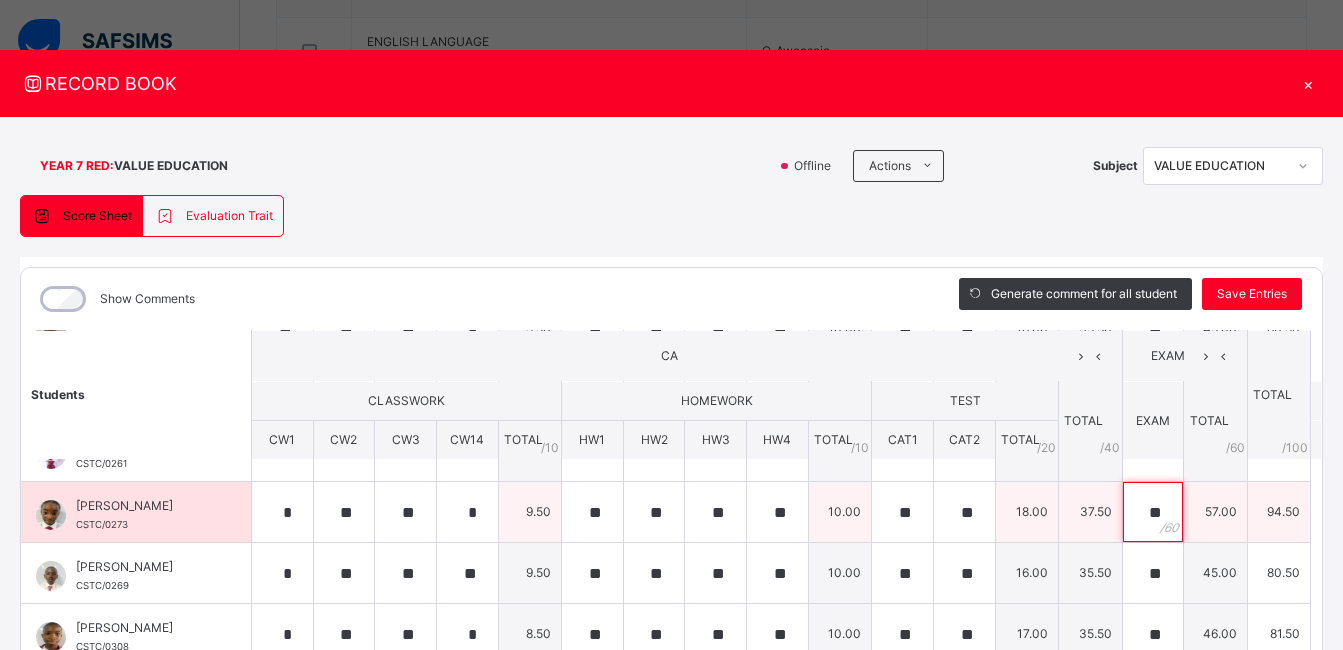 scroll, scrollTop: 1020, scrollLeft: 0, axis: vertical 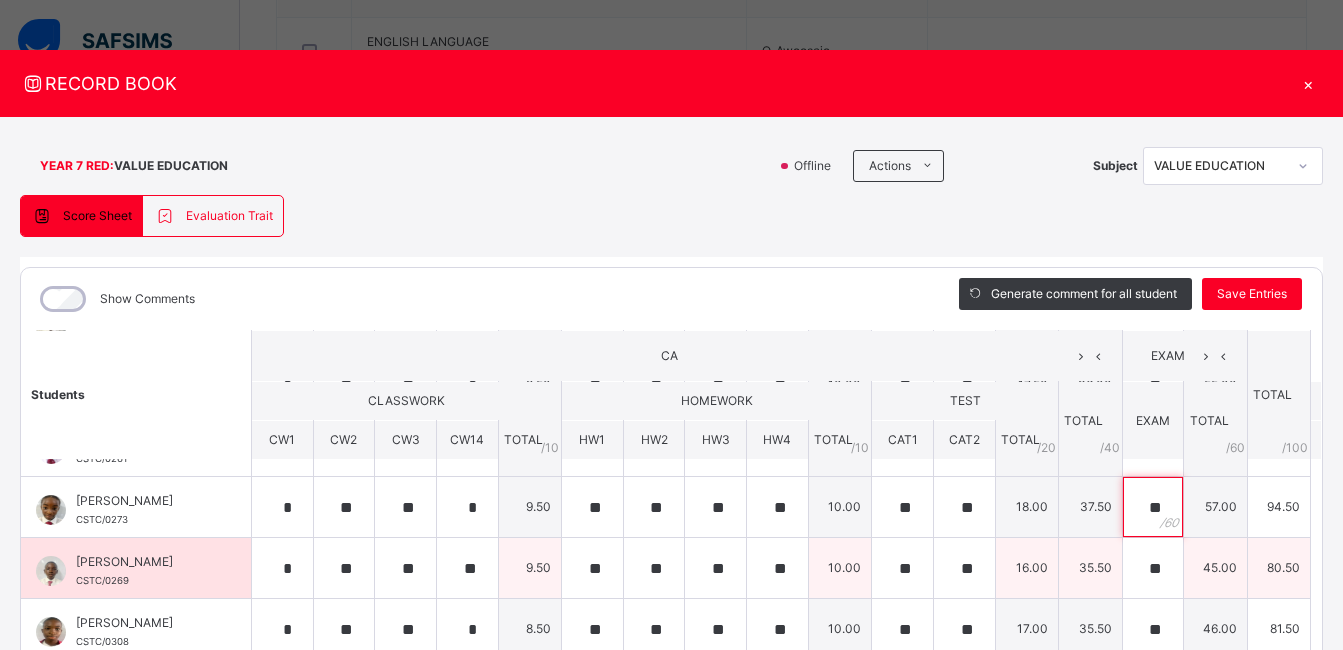 type on "**" 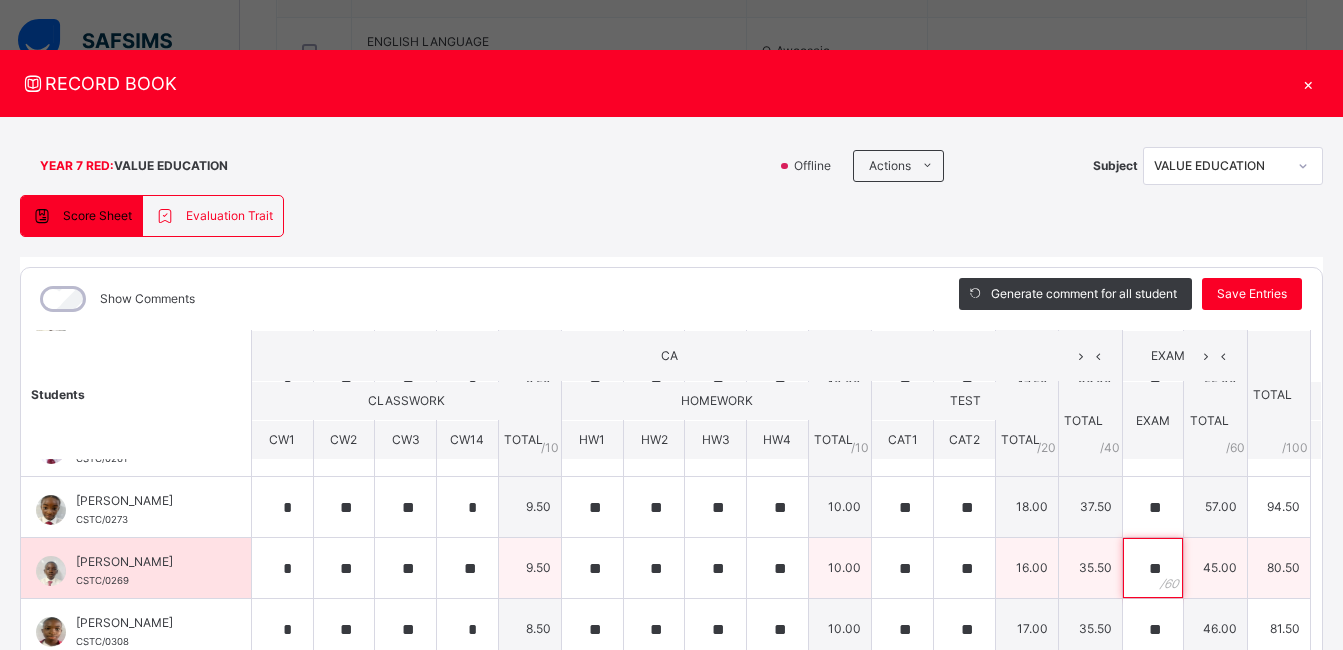 click on "**" at bounding box center [1153, 568] 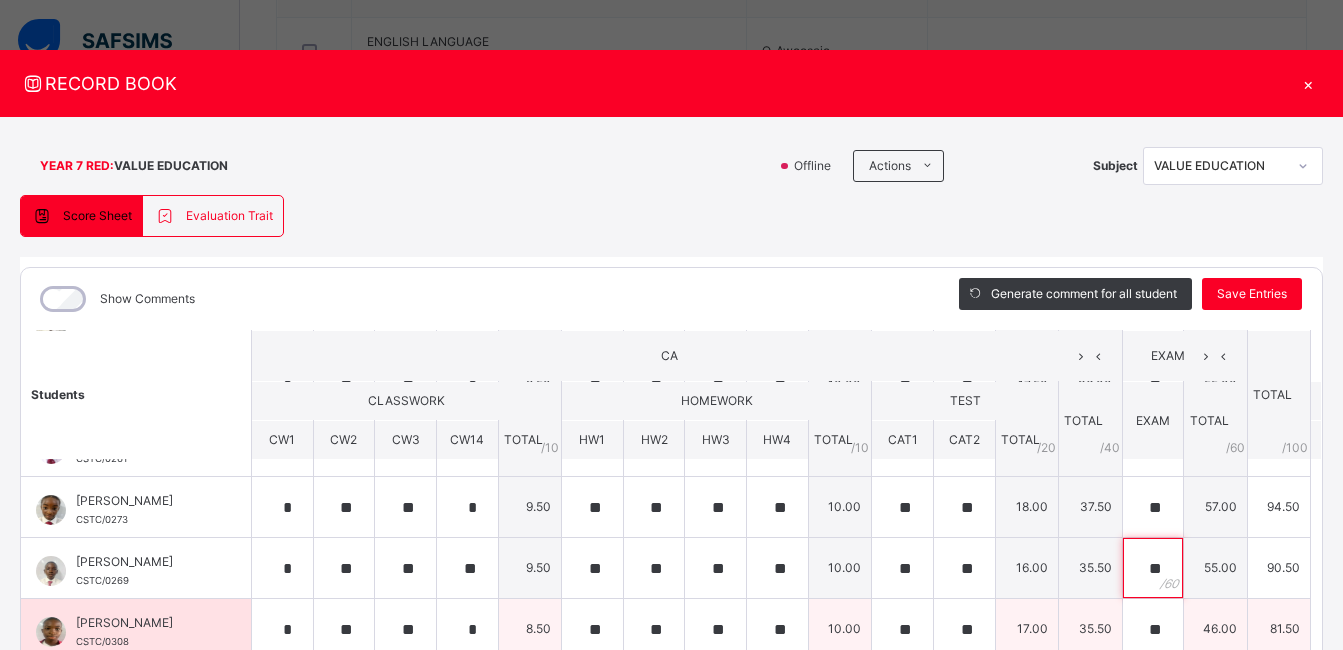 type on "**" 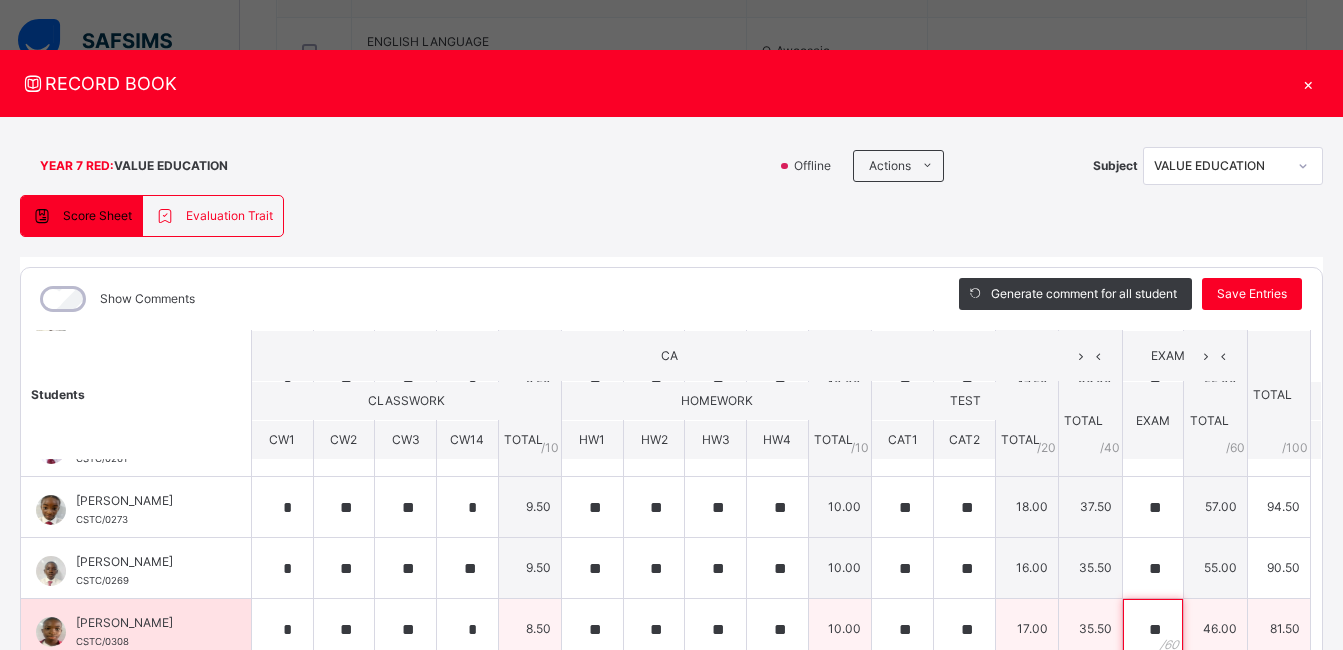 click on "**" at bounding box center (1153, 629) 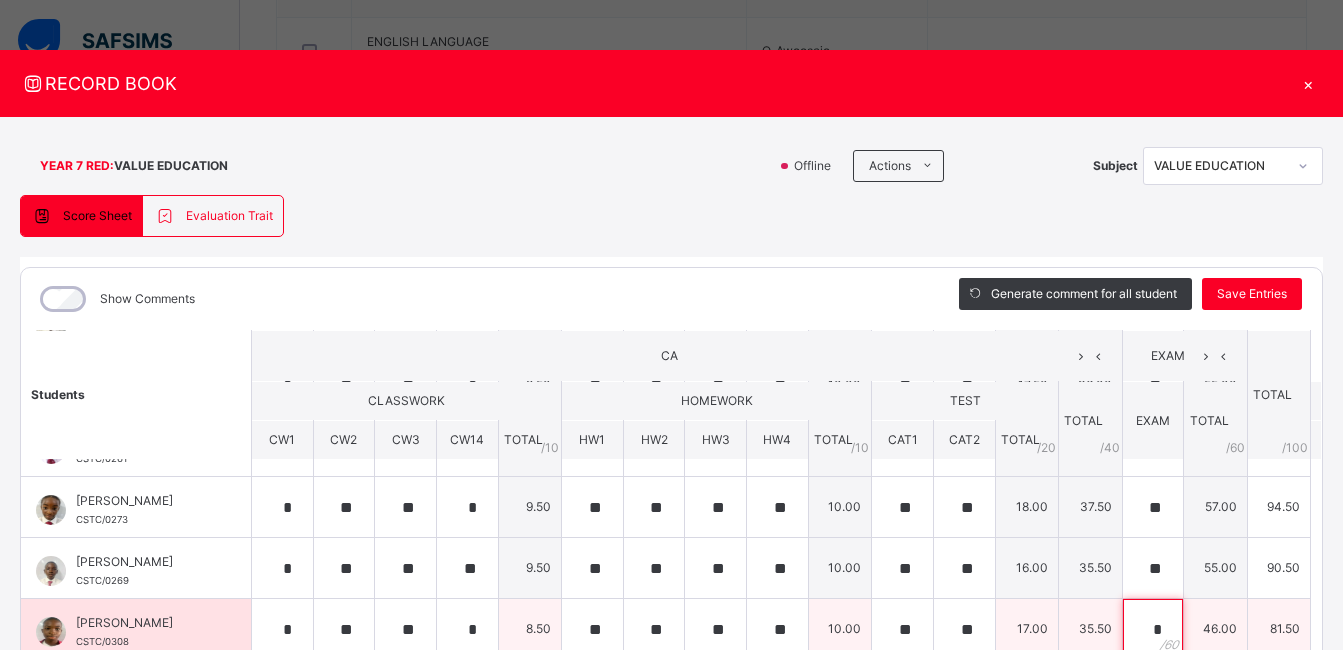 scroll, scrollTop: 4, scrollLeft: 0, axis: vertical 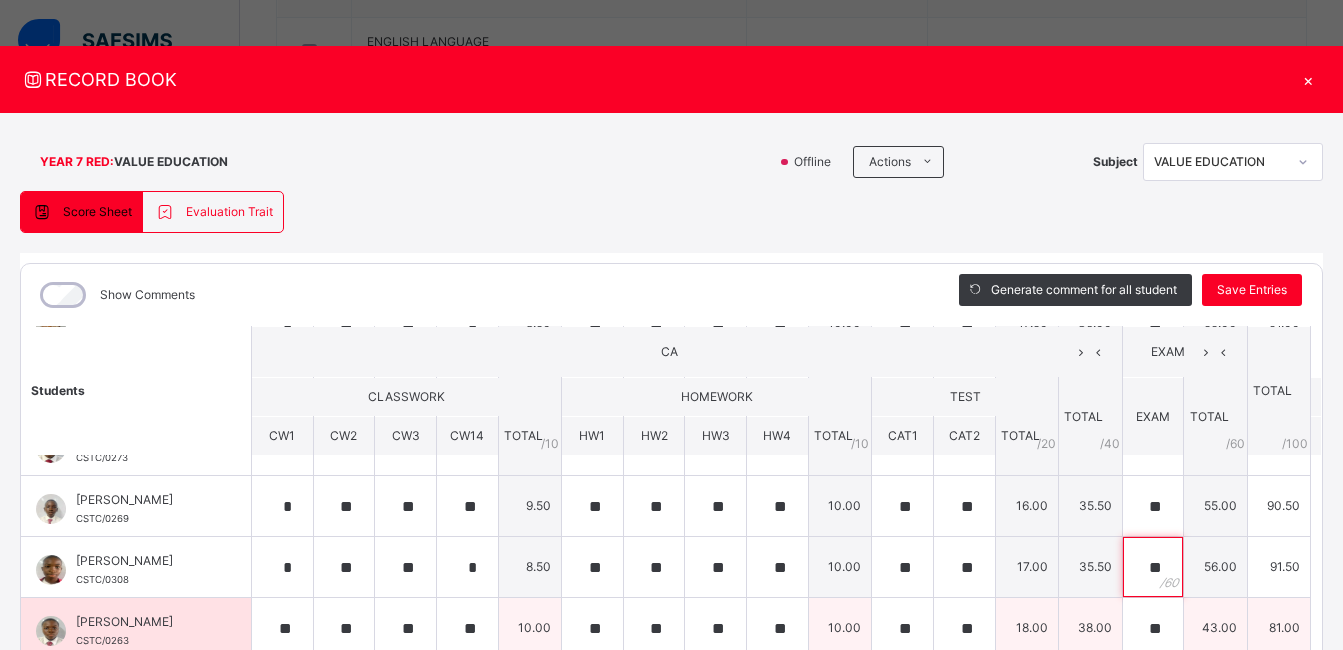 type on "**" 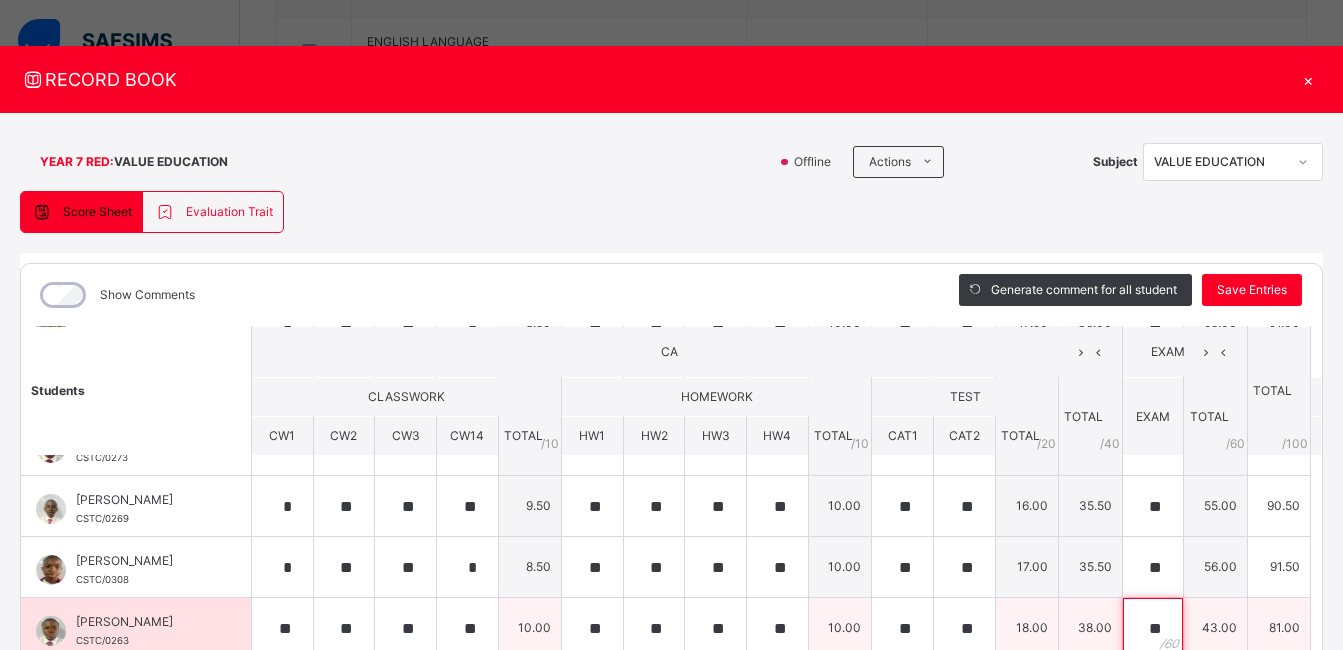 click on "**" at bounding box center (1153, 628) 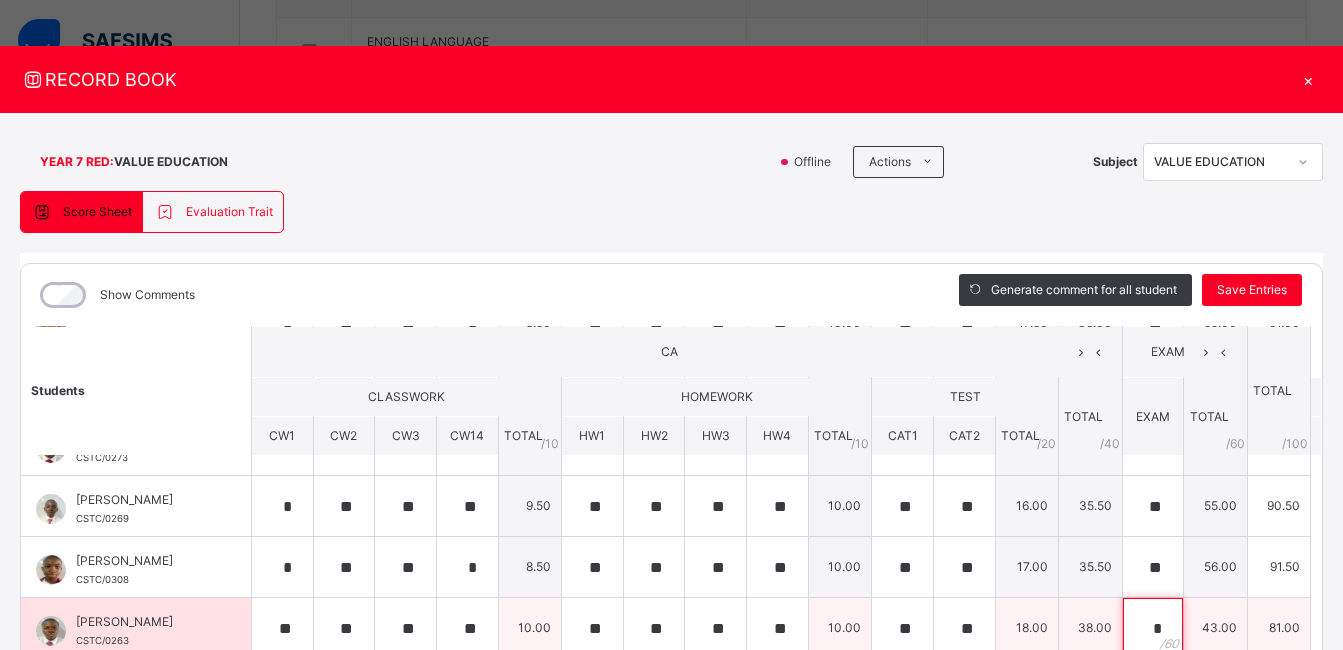scroll, scrollTop: 7, scrollLeft: 0, axis: vertical 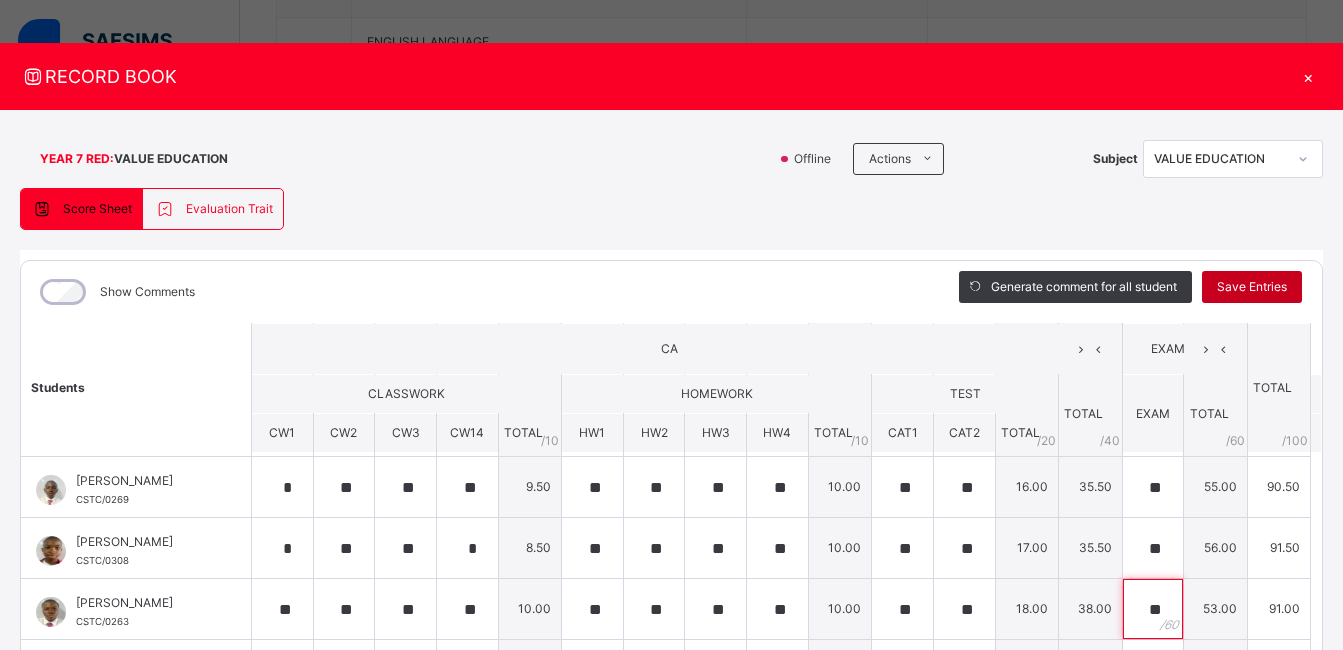 type on "**" 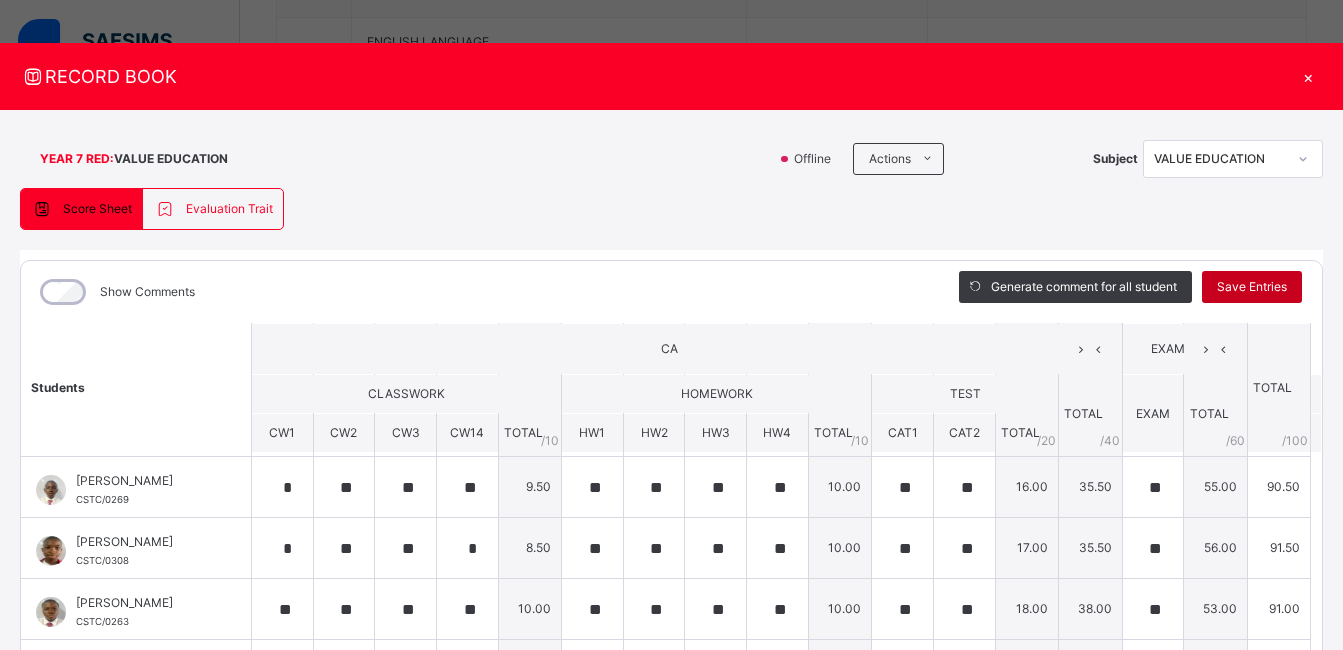 click on "Save Entries" at bounding box center (1252, 287) 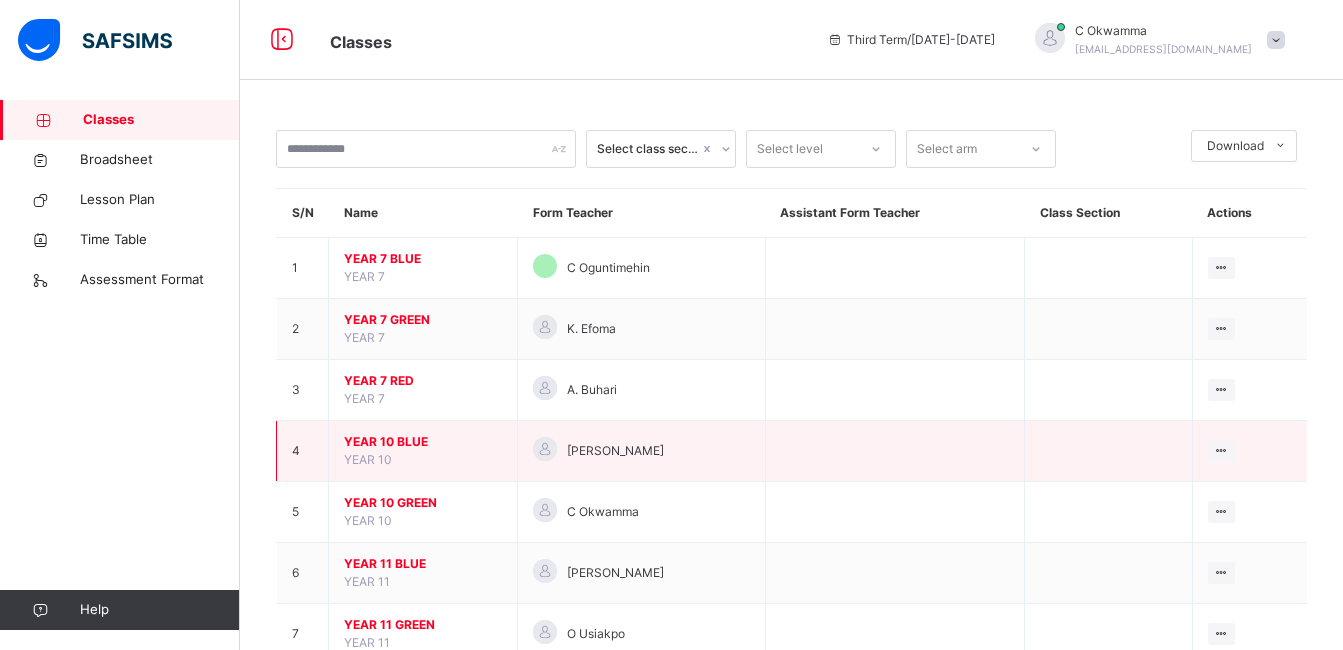 scroll, scrollTop: 65, scrollLeft: 0, axis: vertical 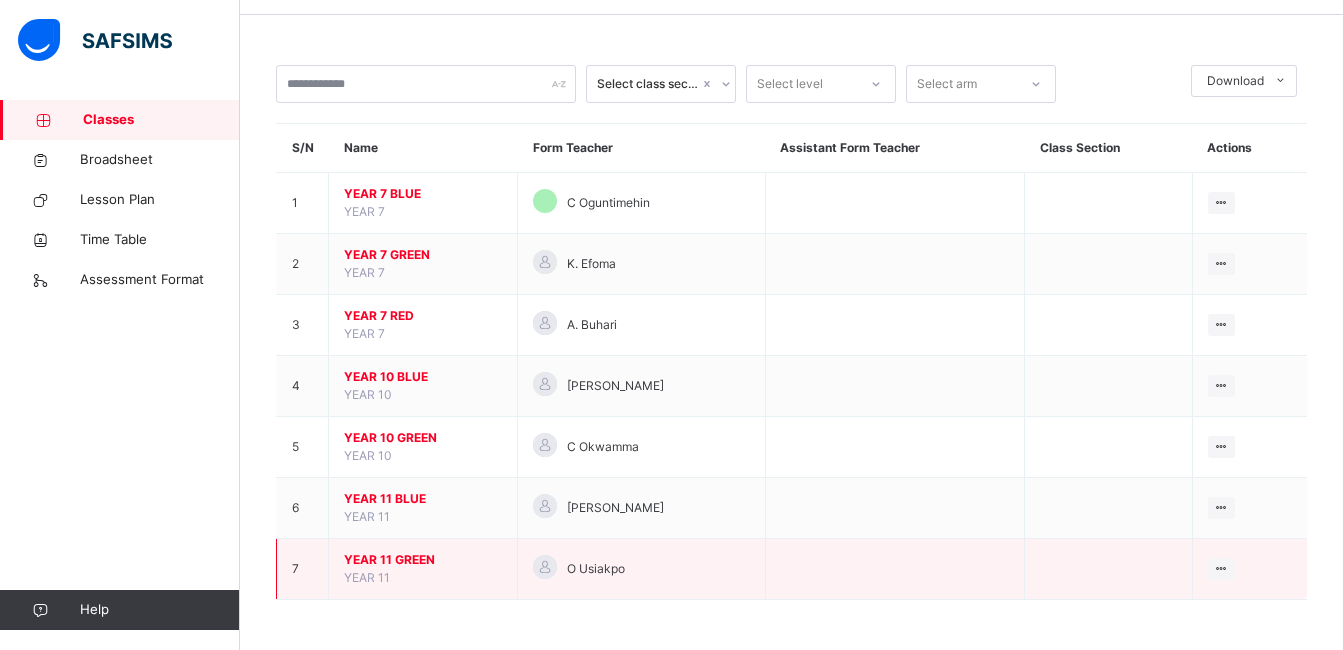 click on "YEAR 11   GREEN" at bounding box center [423, 560] 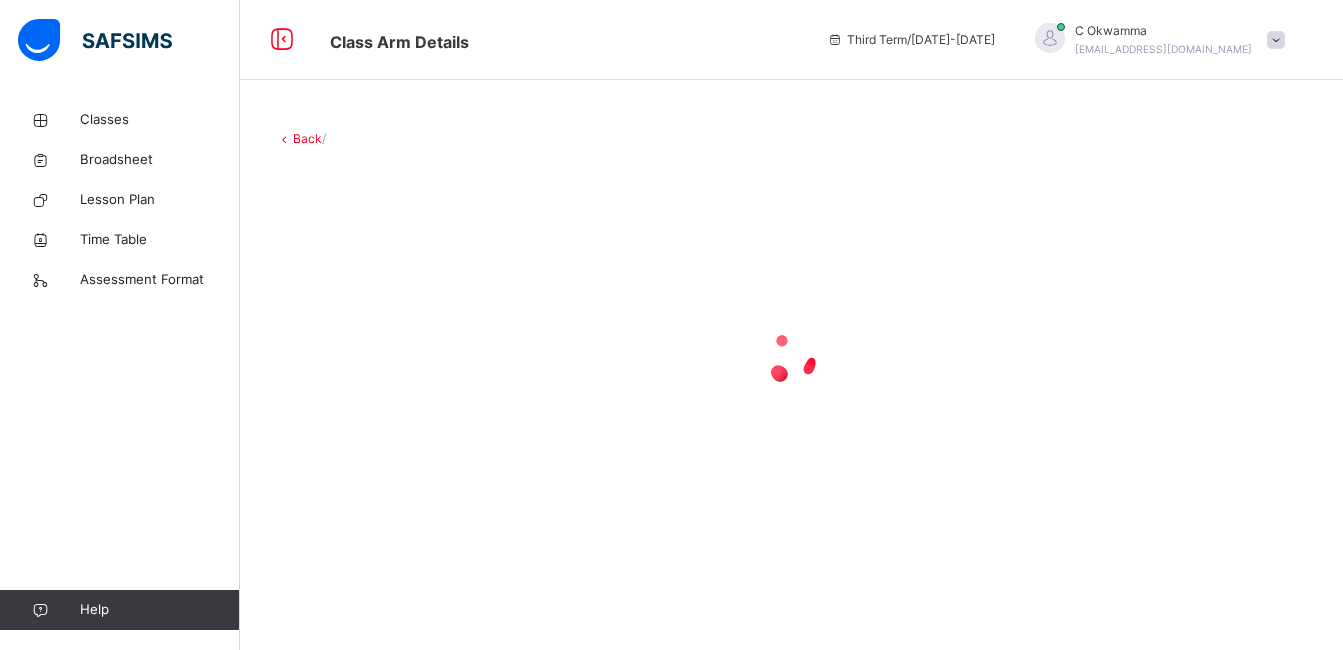 scroll, scrollTop: 0, scrollLeft: 0, axis: both 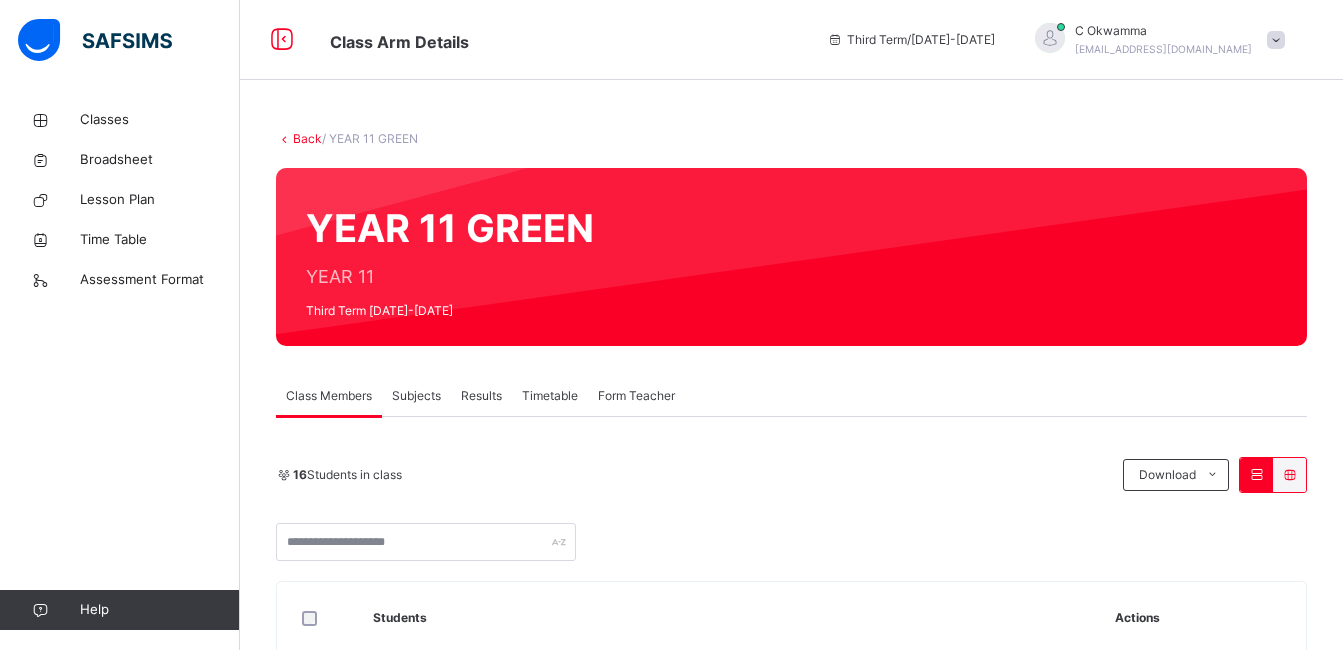 click on "Subjects" at bounding box center [416, 396] 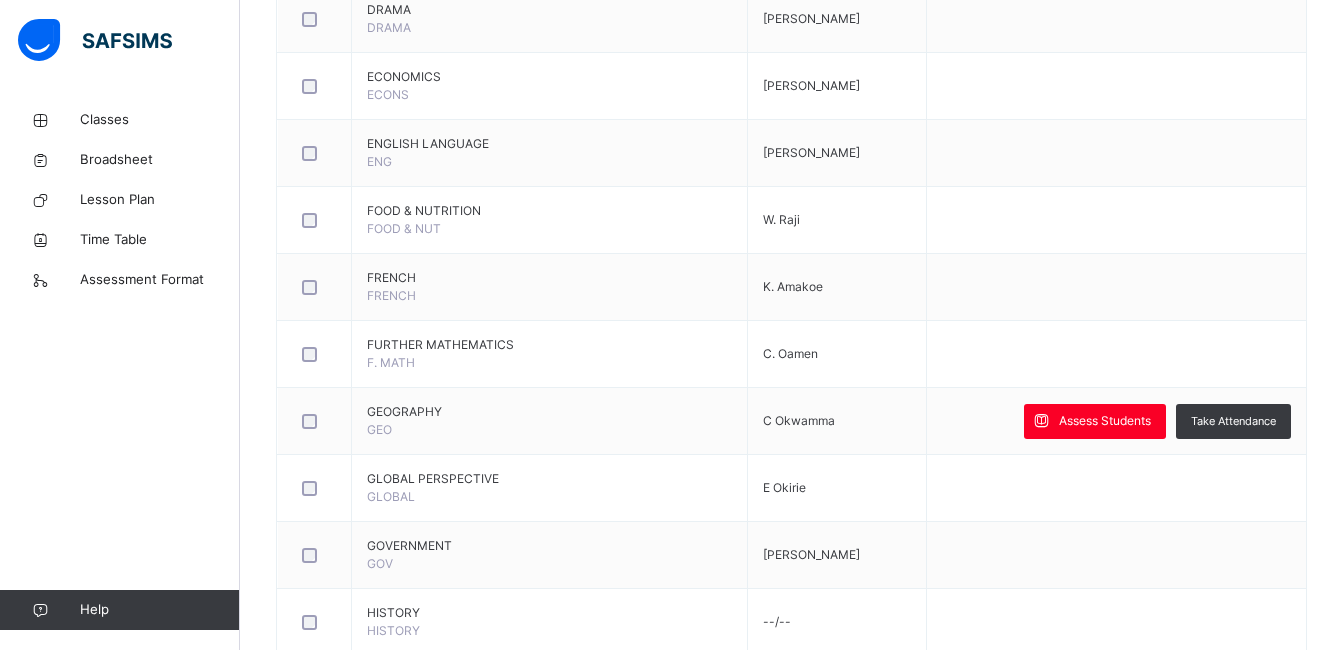 scroll, scrollTop: 1192, scrollLeft: 0, axis: vertical 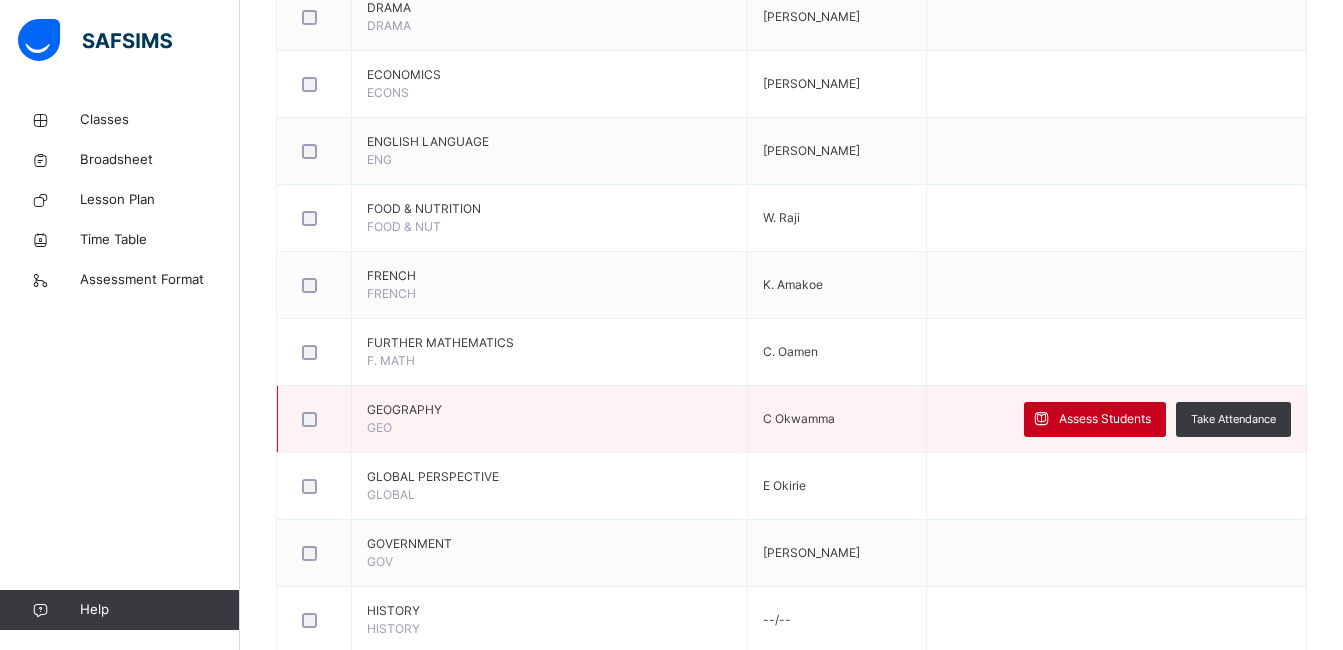 click on "Assess Students" at bounding box center [1105, 419] 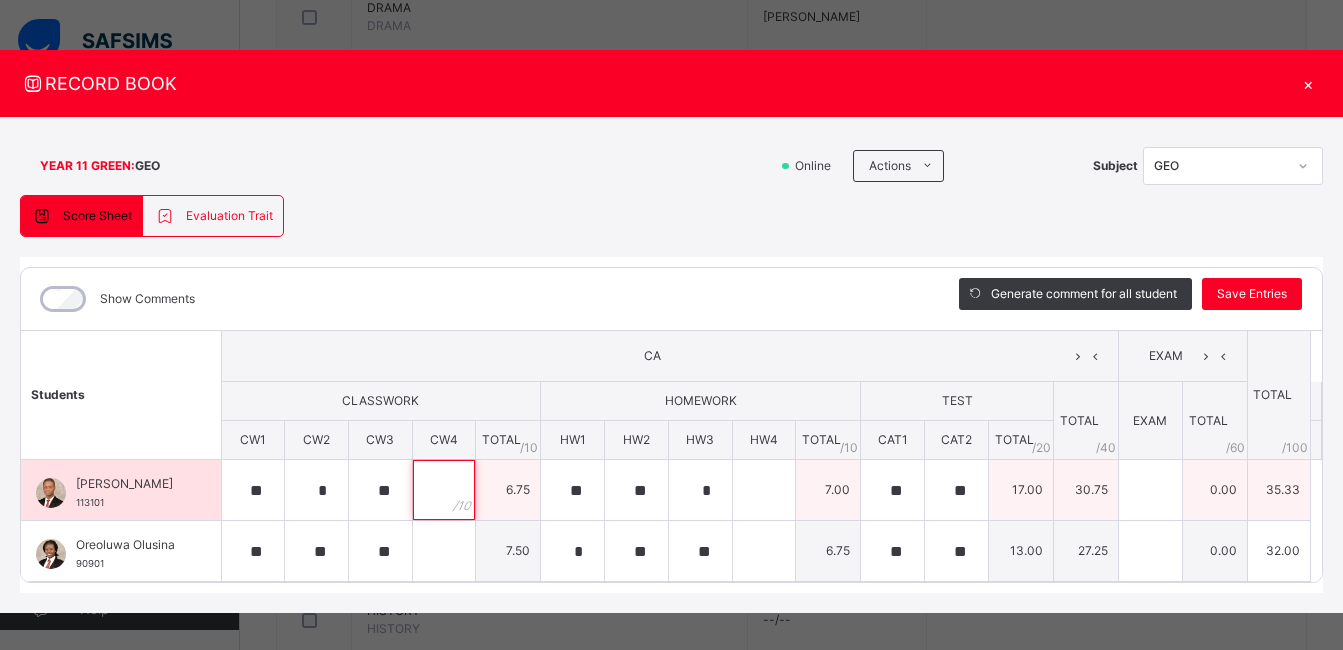 click at bounding box center [444, 490] 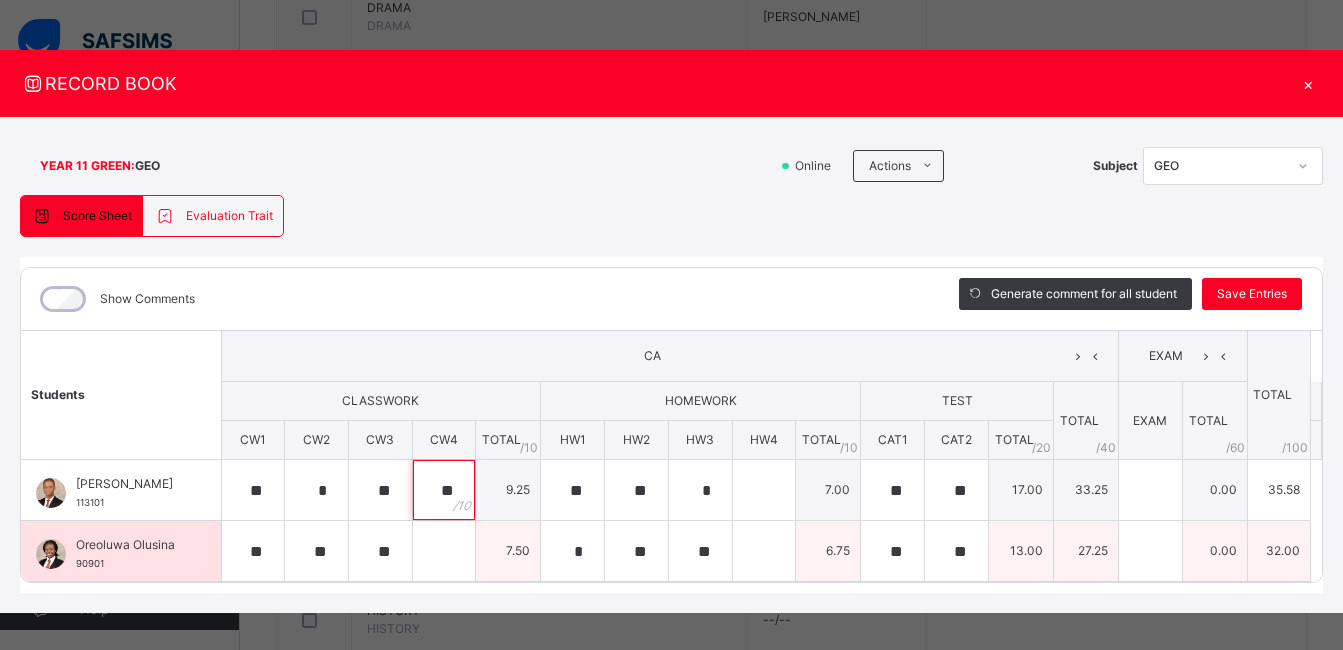 type on "**" 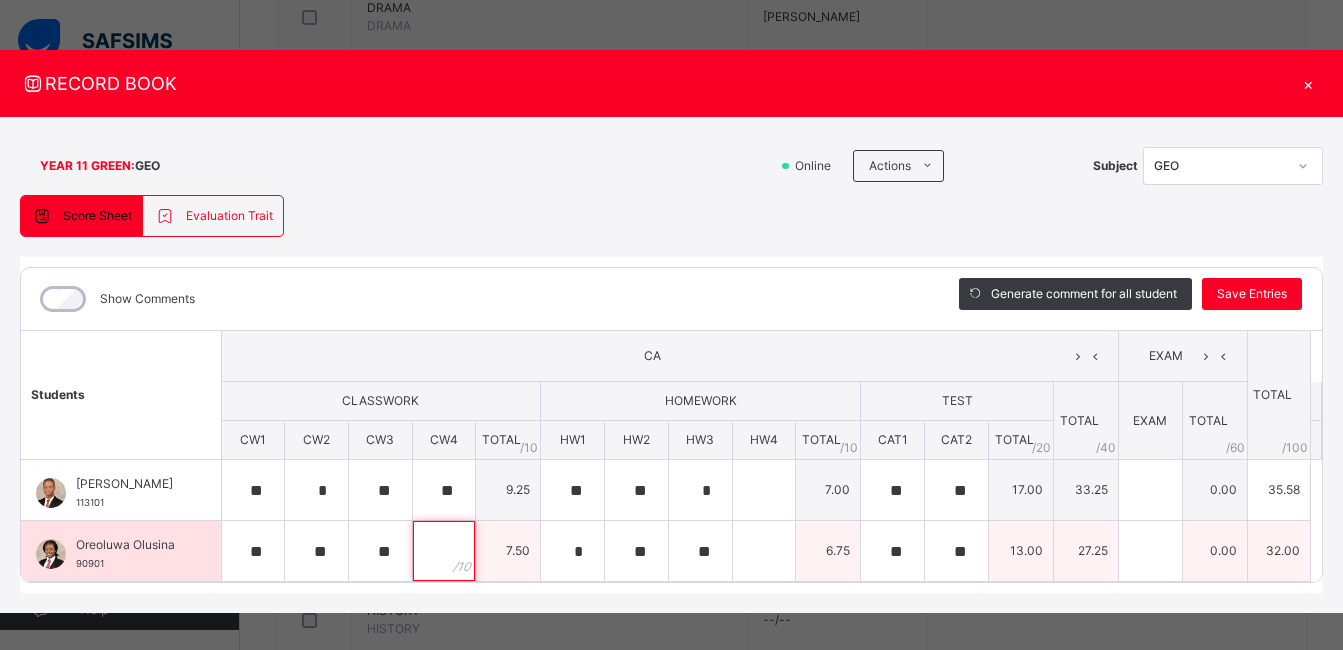 click at bounding box center [444, 551] 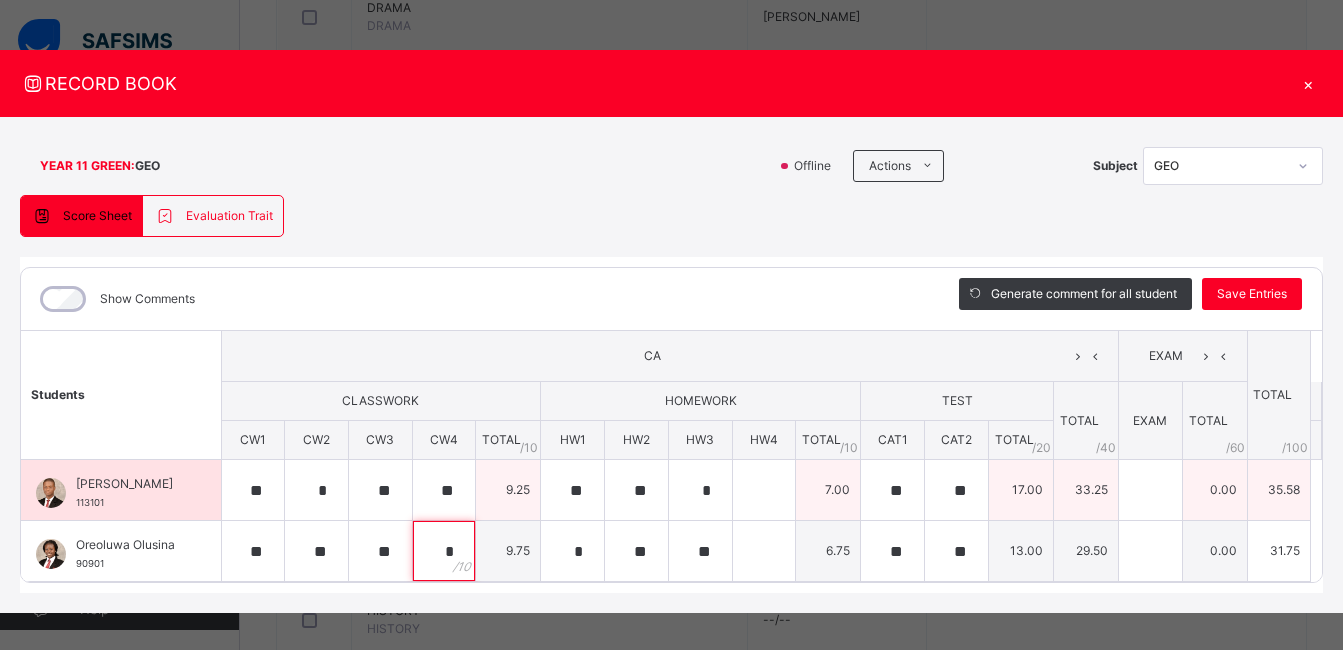 type on "*" 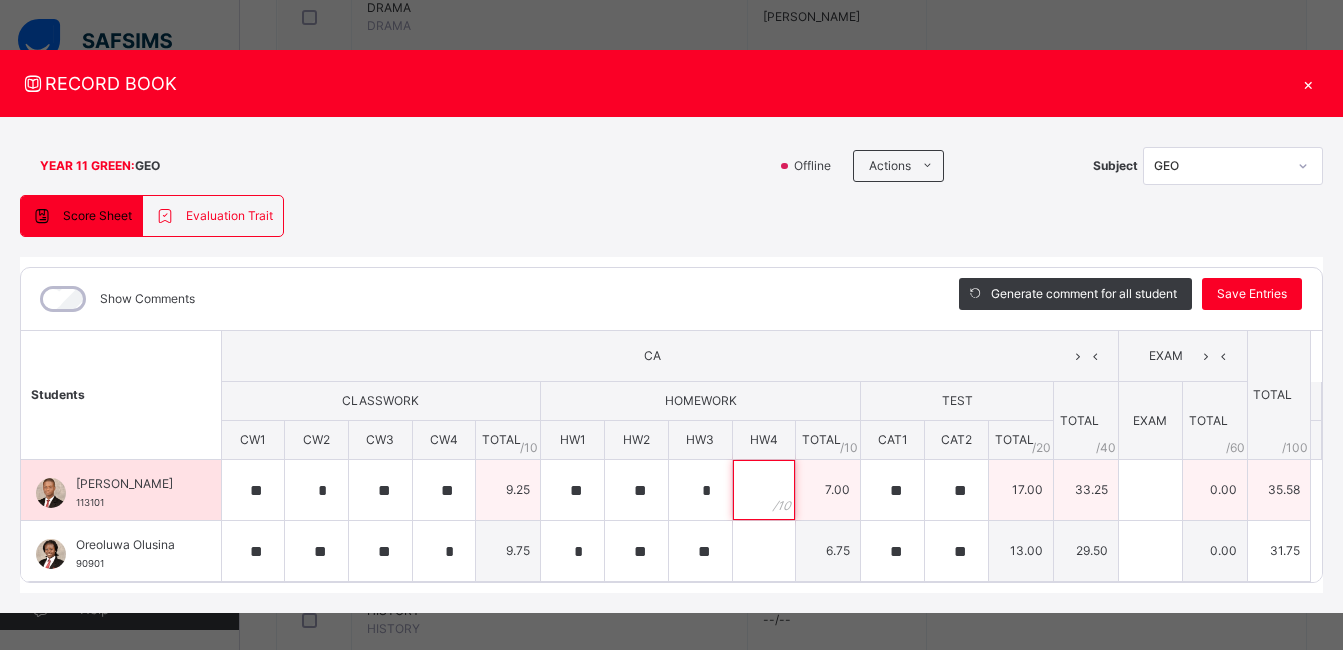 click at bounding box center (764, 490) 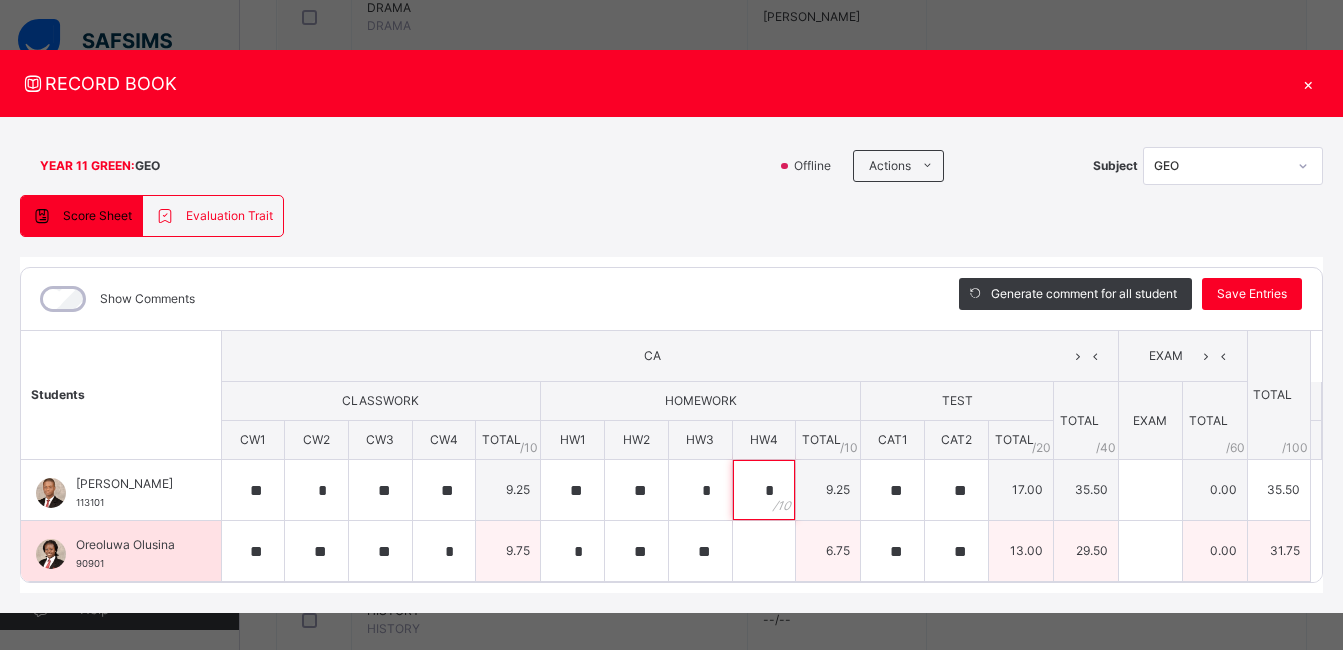 type on "*" 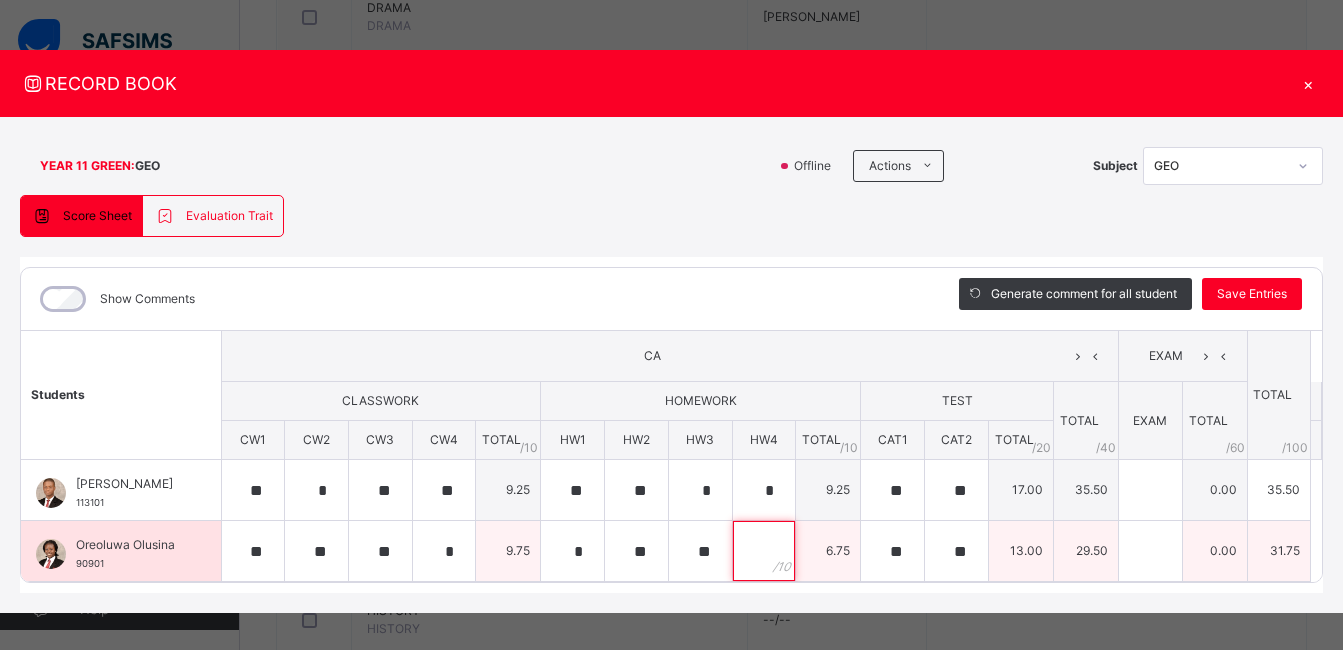 click at bounding box center [764, 551] 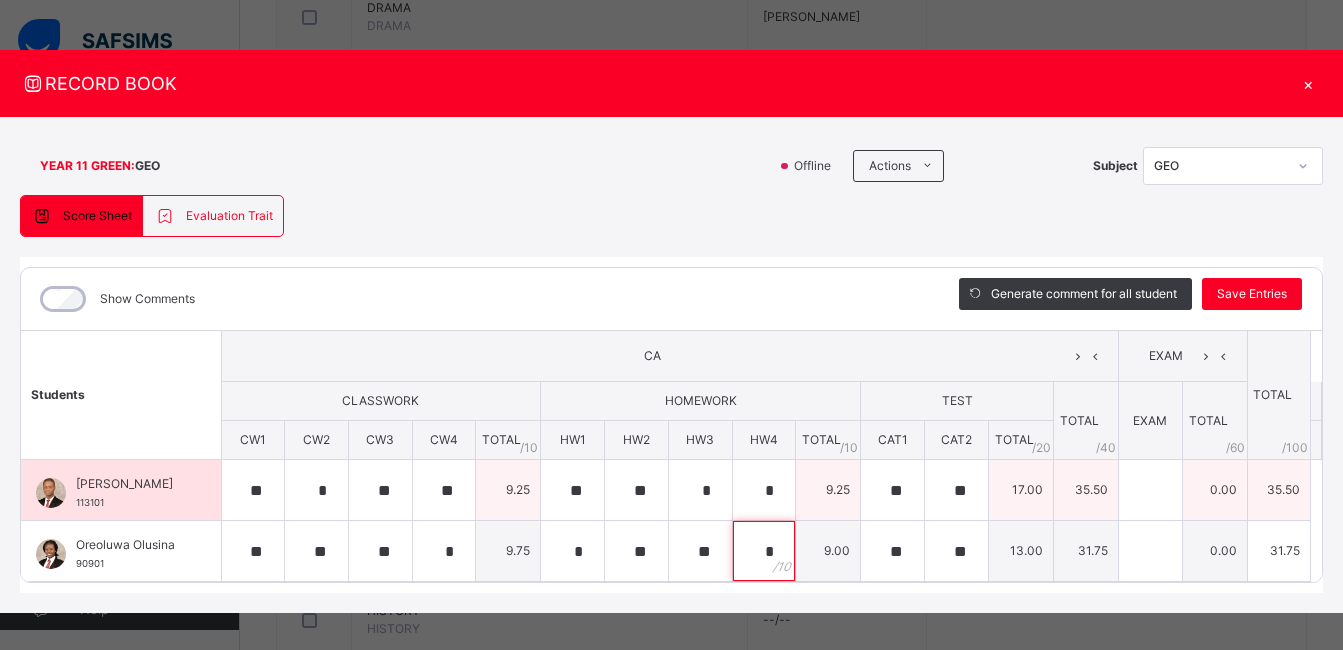 type on "*" 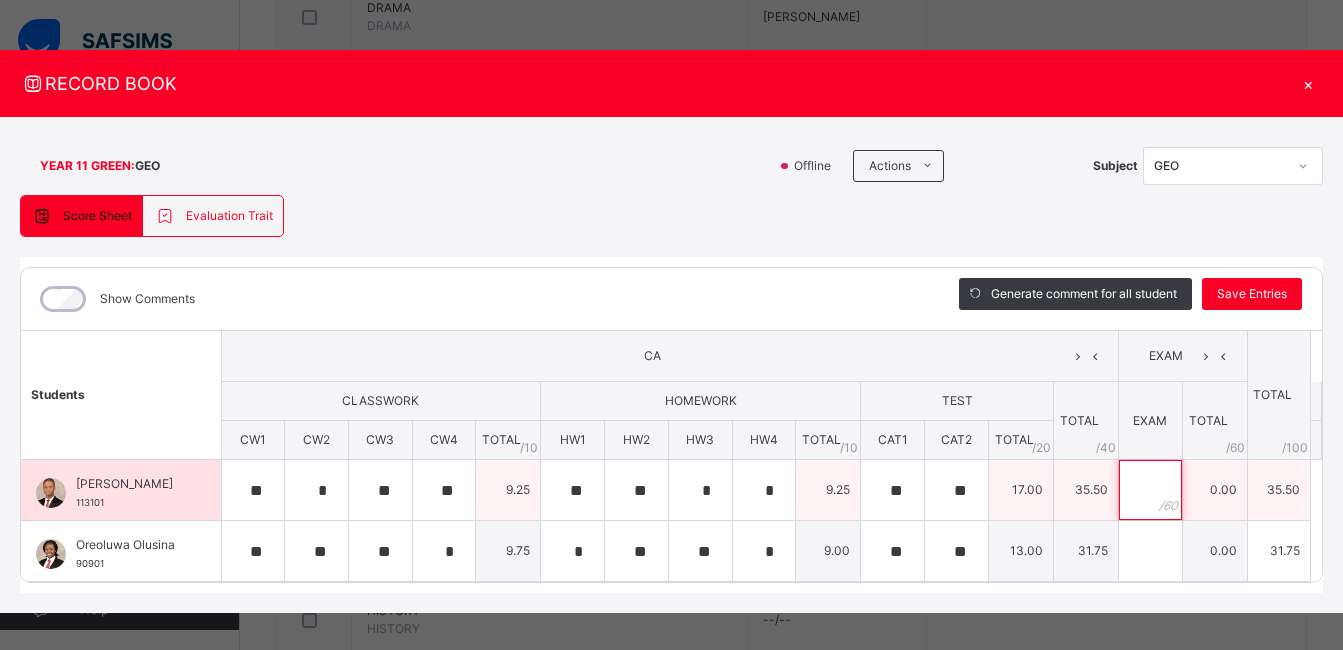 click at bounding box center (1150, 490) 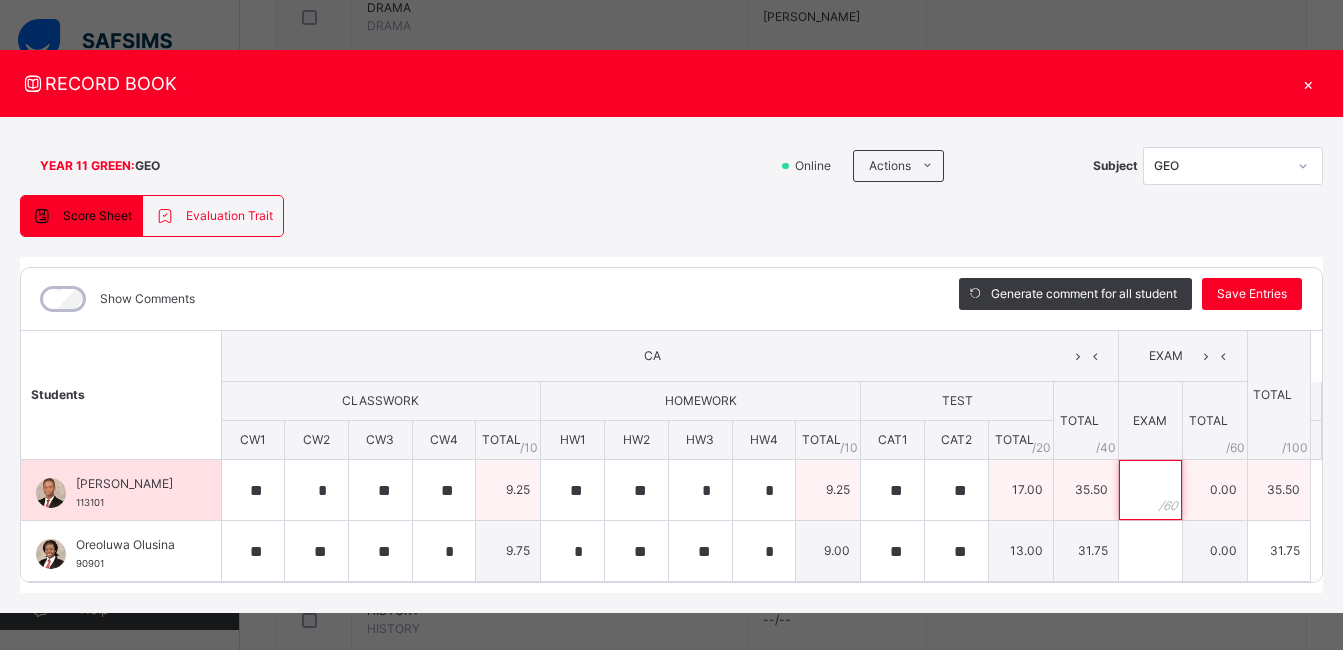 click at bounding box center [1150, 490] 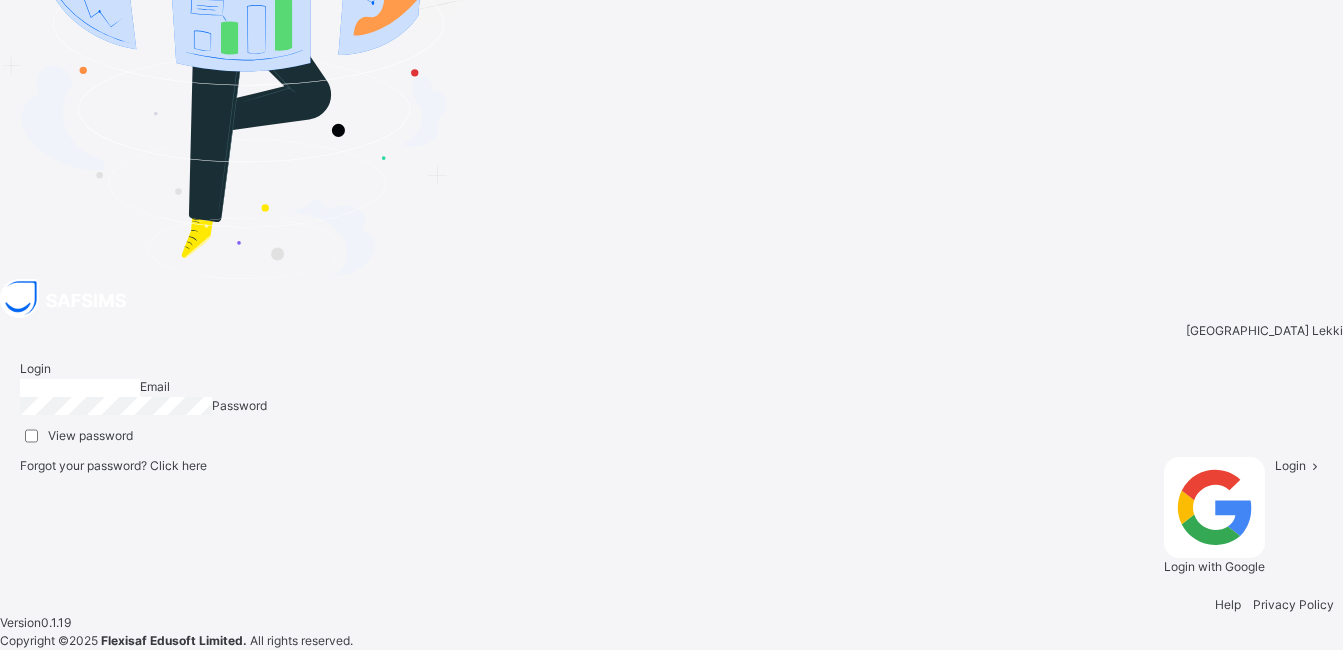 type on "**********" 